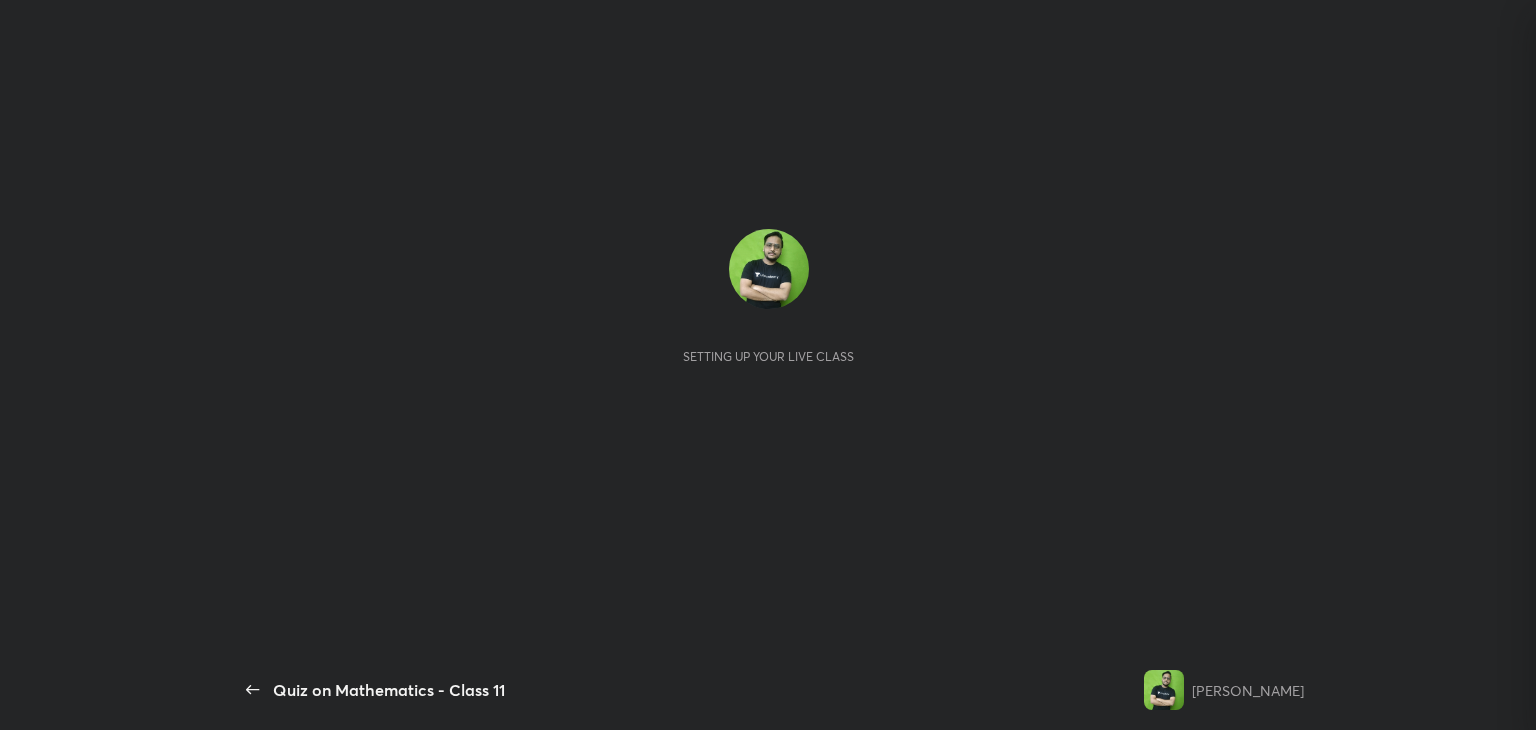 scroll, scrollTop: 0, scrollLeft: 0, axis: both 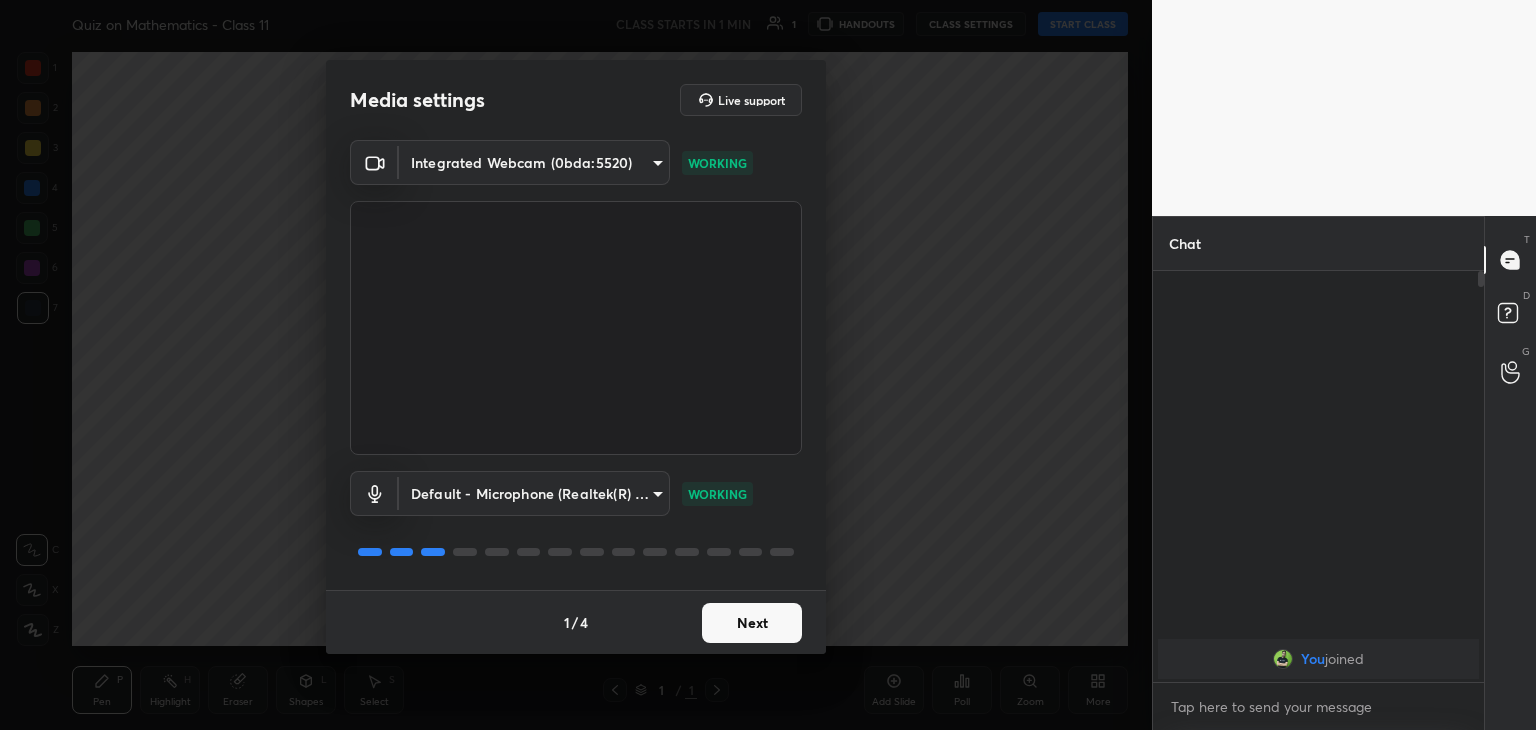 click on "Next" at bounding box center [752, 623] 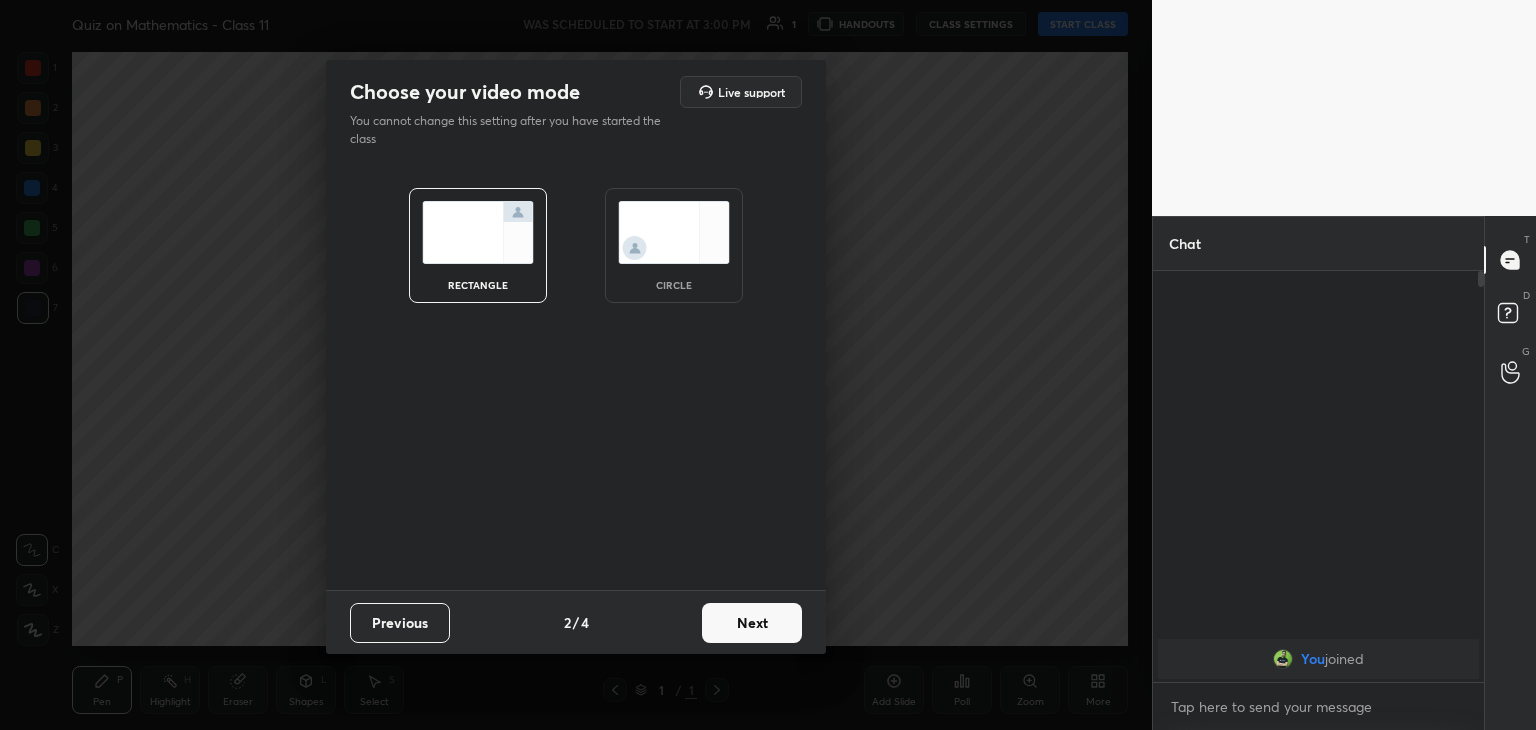 click on "circle" at bounding box center [674, 285] 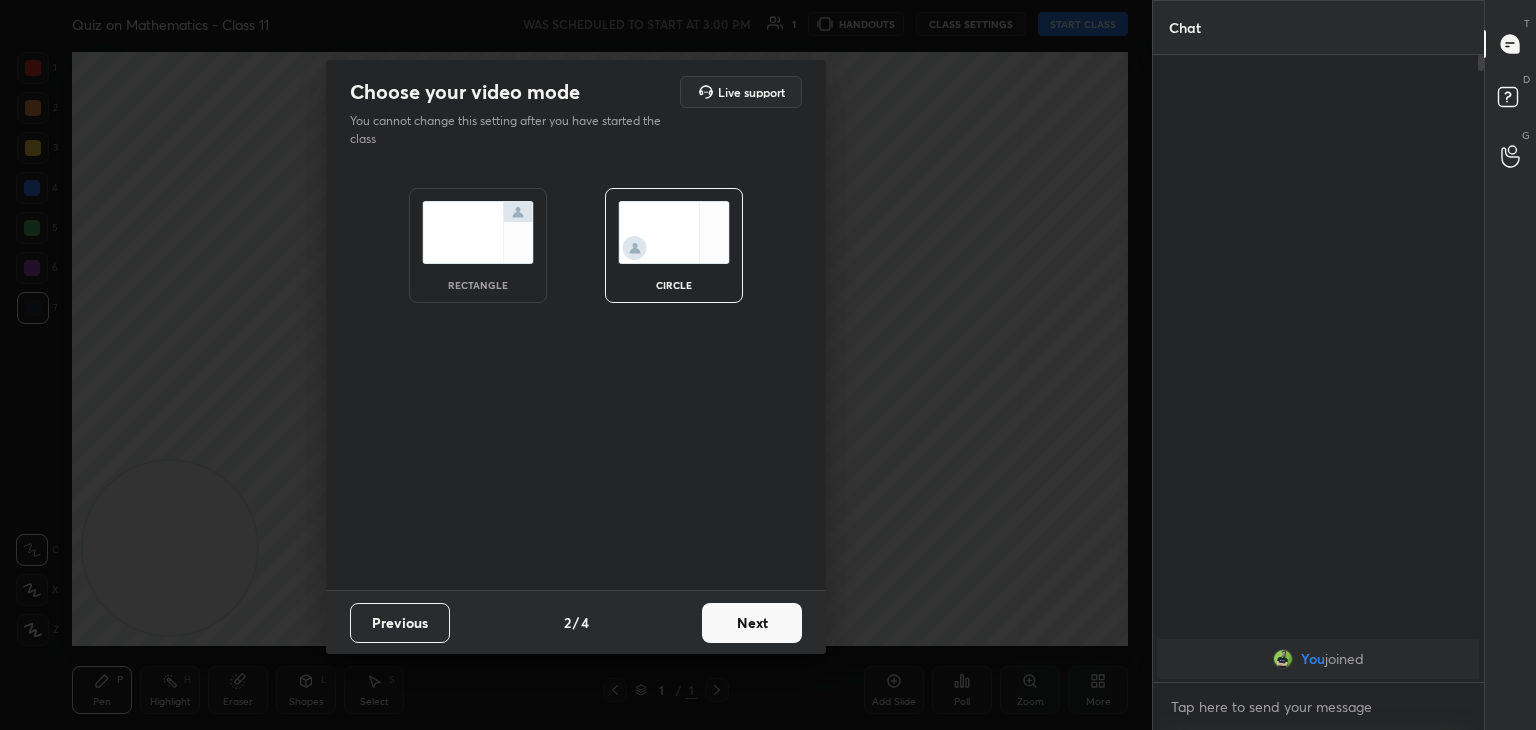 click on "Next" at bounding box center [752, 623] 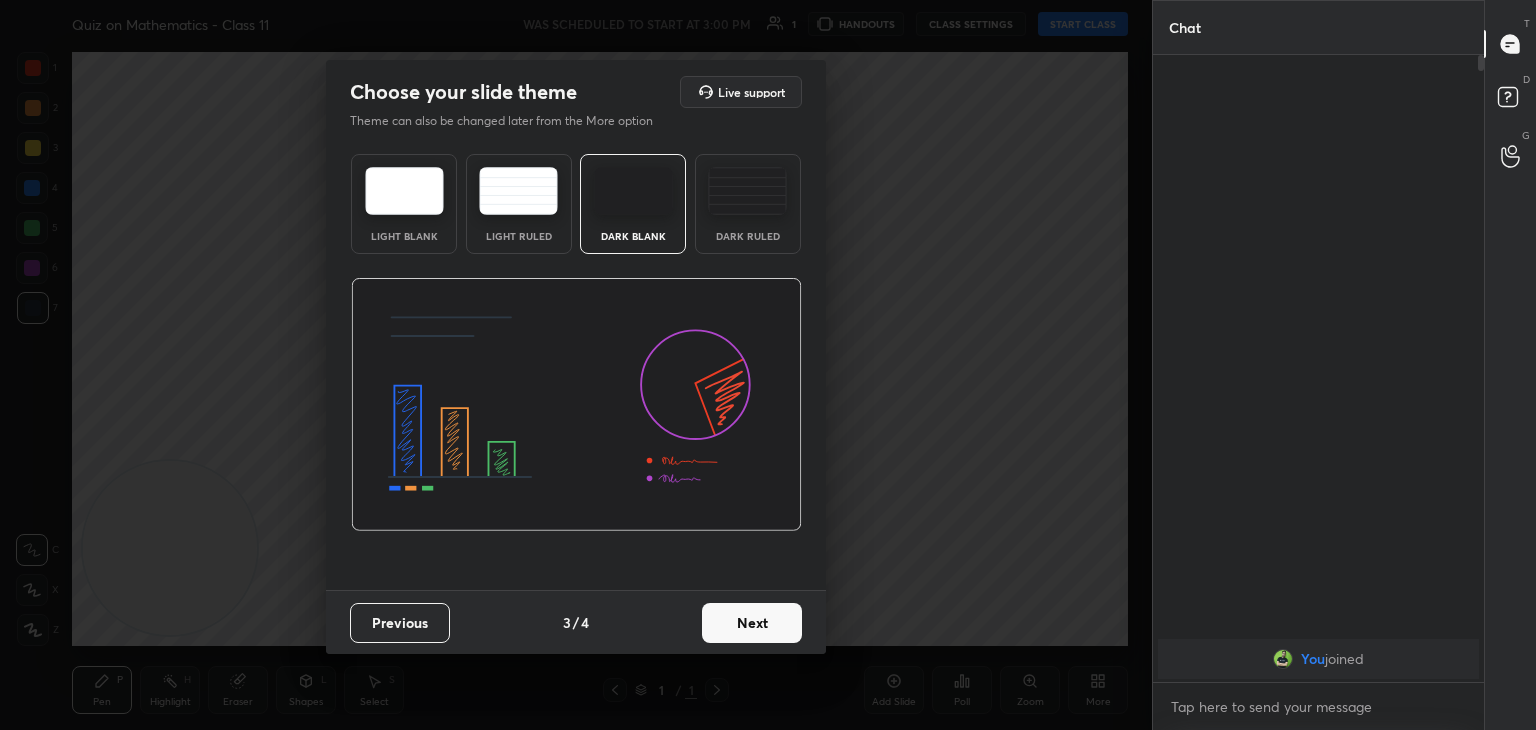 click on "Next" at bounding box center [752, 623] 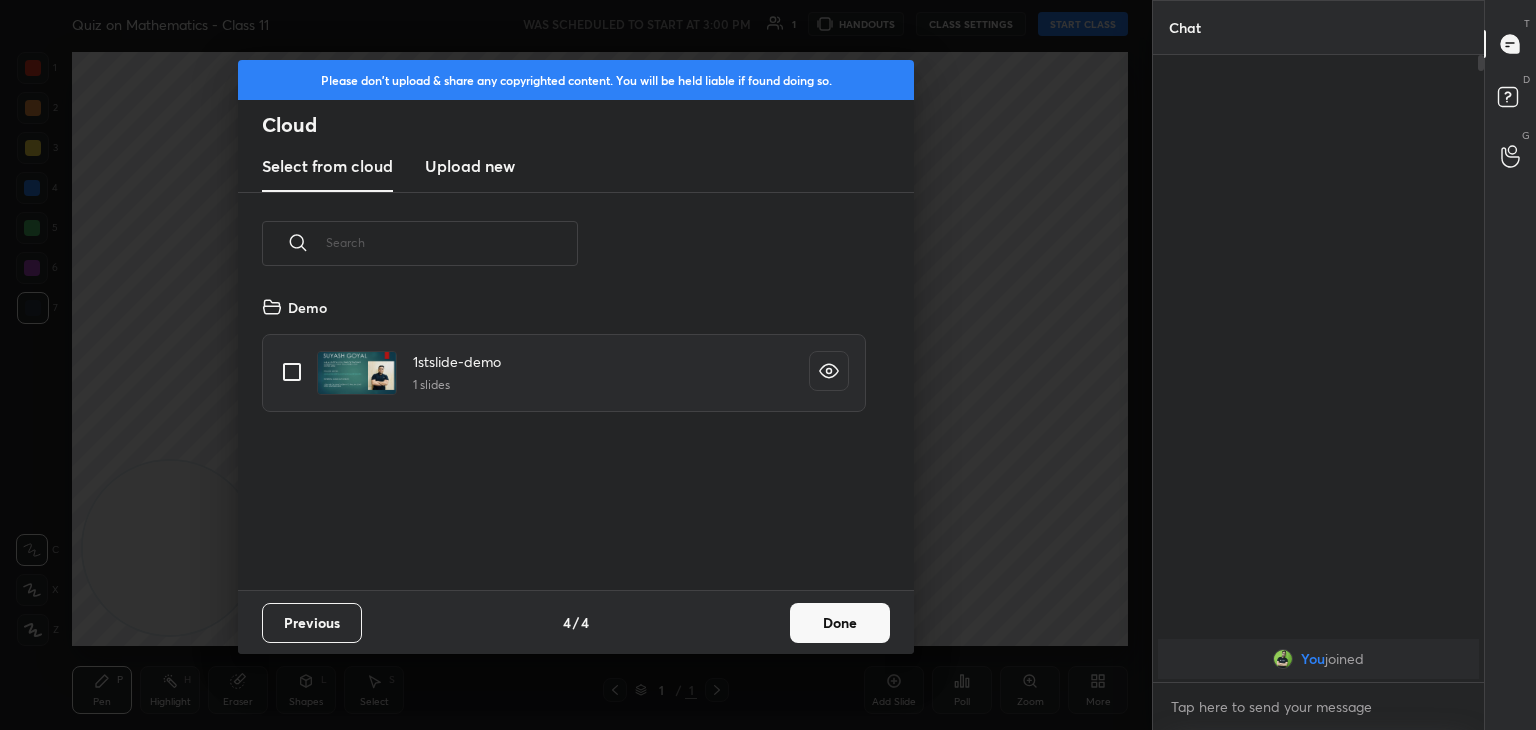 scroll, scrollTop: 6, scrollLeft: 10, axis: both 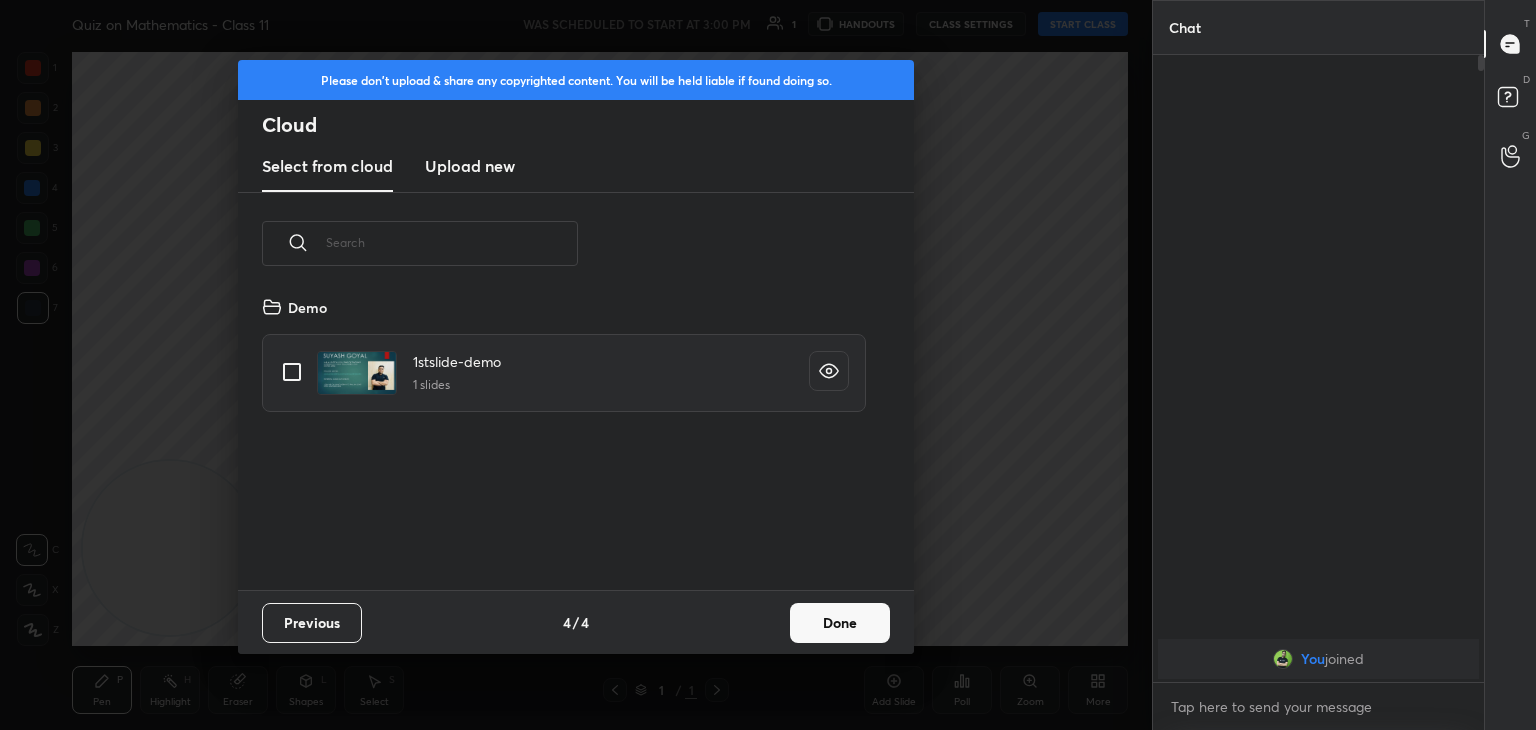 click at bounding box center [292, 372] 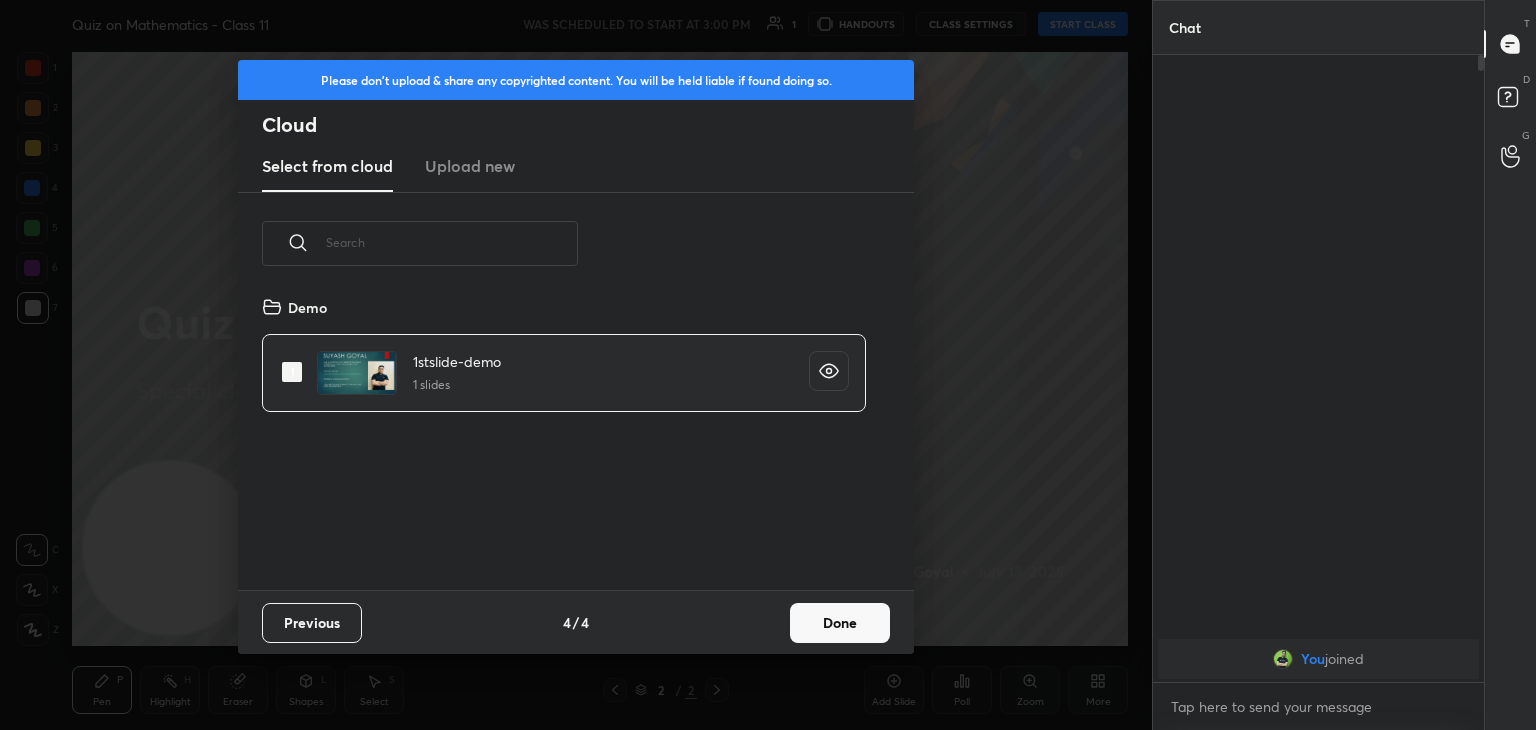 click on "Done" at bounding box center [840, 623] 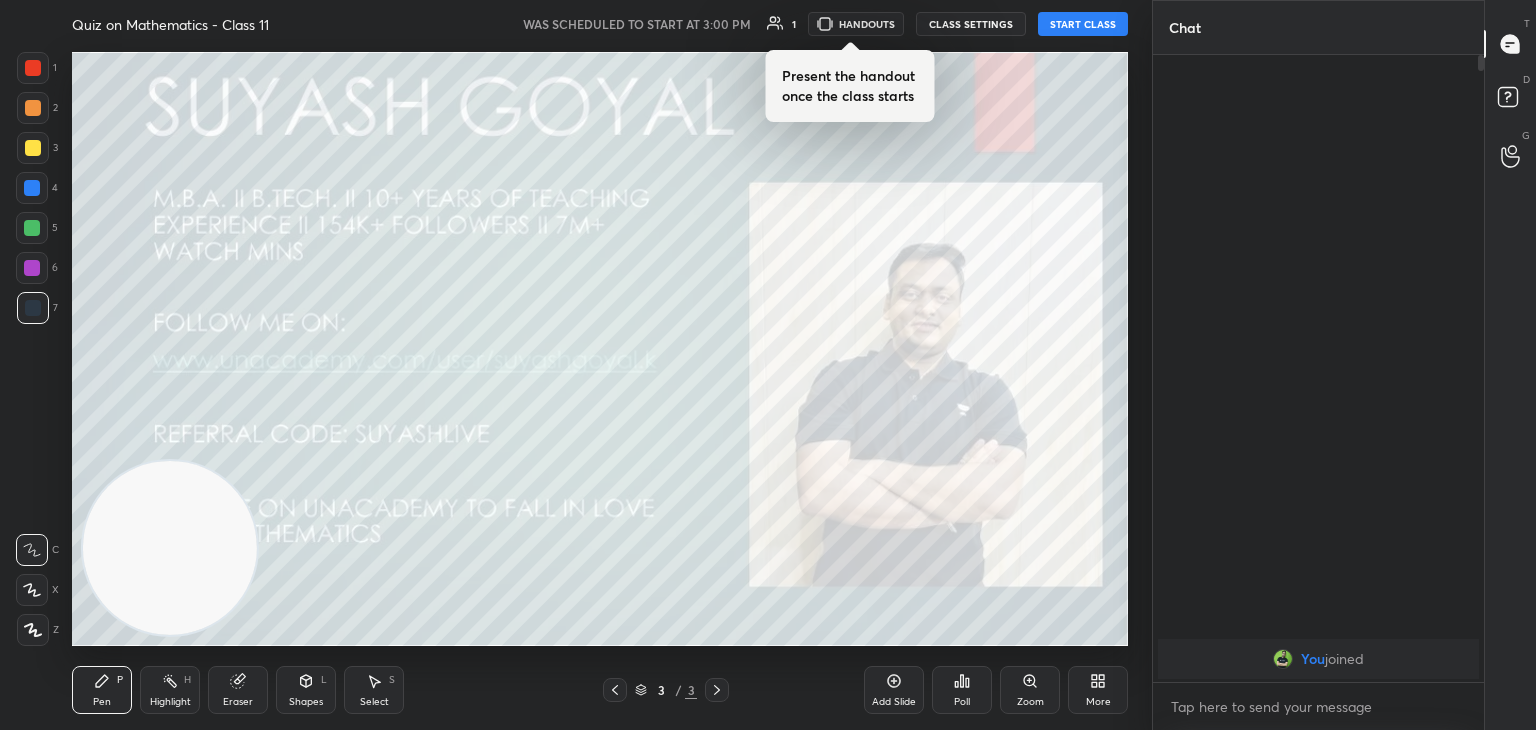 drag, startPoint x: 177, startPoint y: 530, endPoint x: 1022, endPoint y: -31, distance: 1014.2712 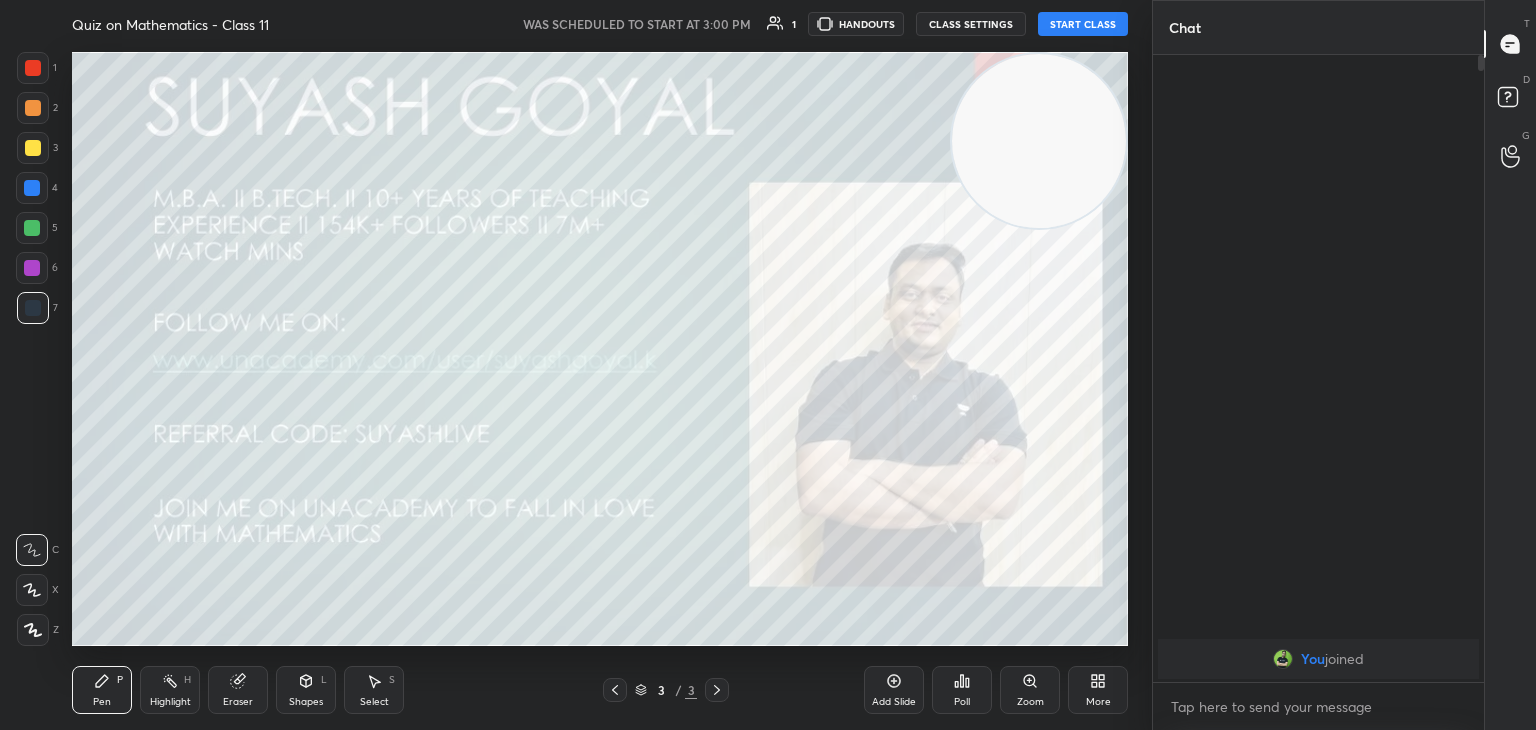 drag, startPoint x: 996, startPoint y: 148, endPoint x: 1122, endPoint y: 89, distance: 139.12944 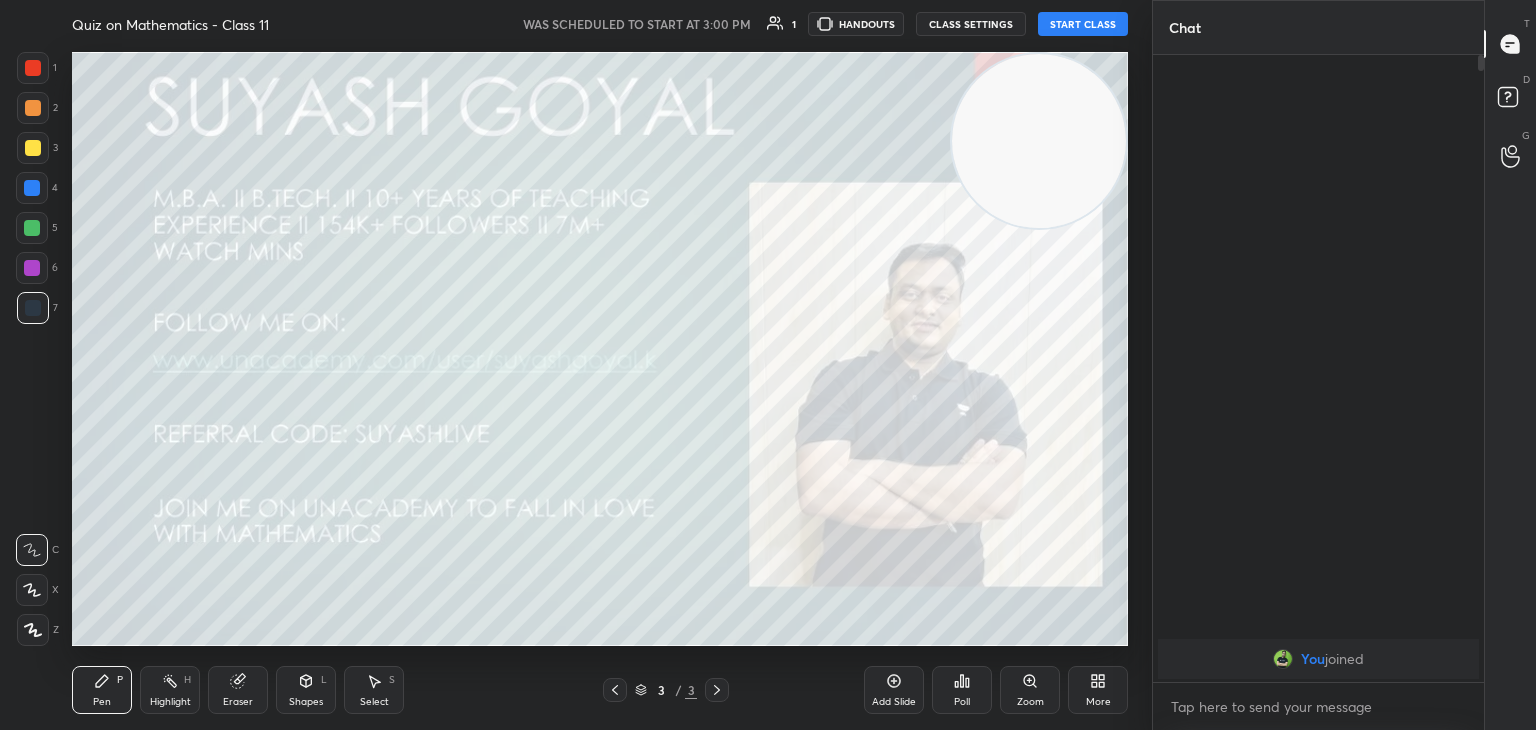 click at bounding box center [1039, 141] 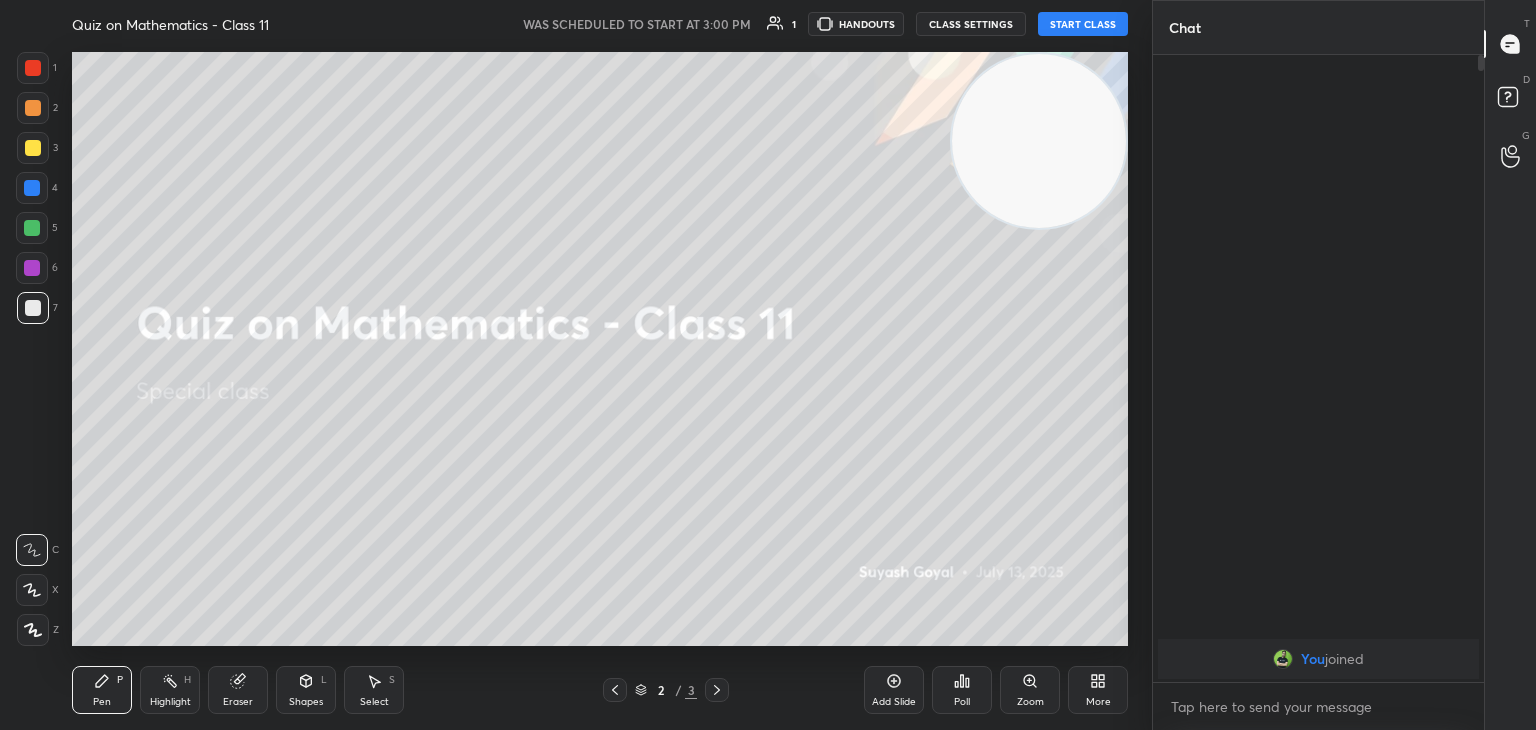 click on "START CLASS" at bounding box center [1083, 24] 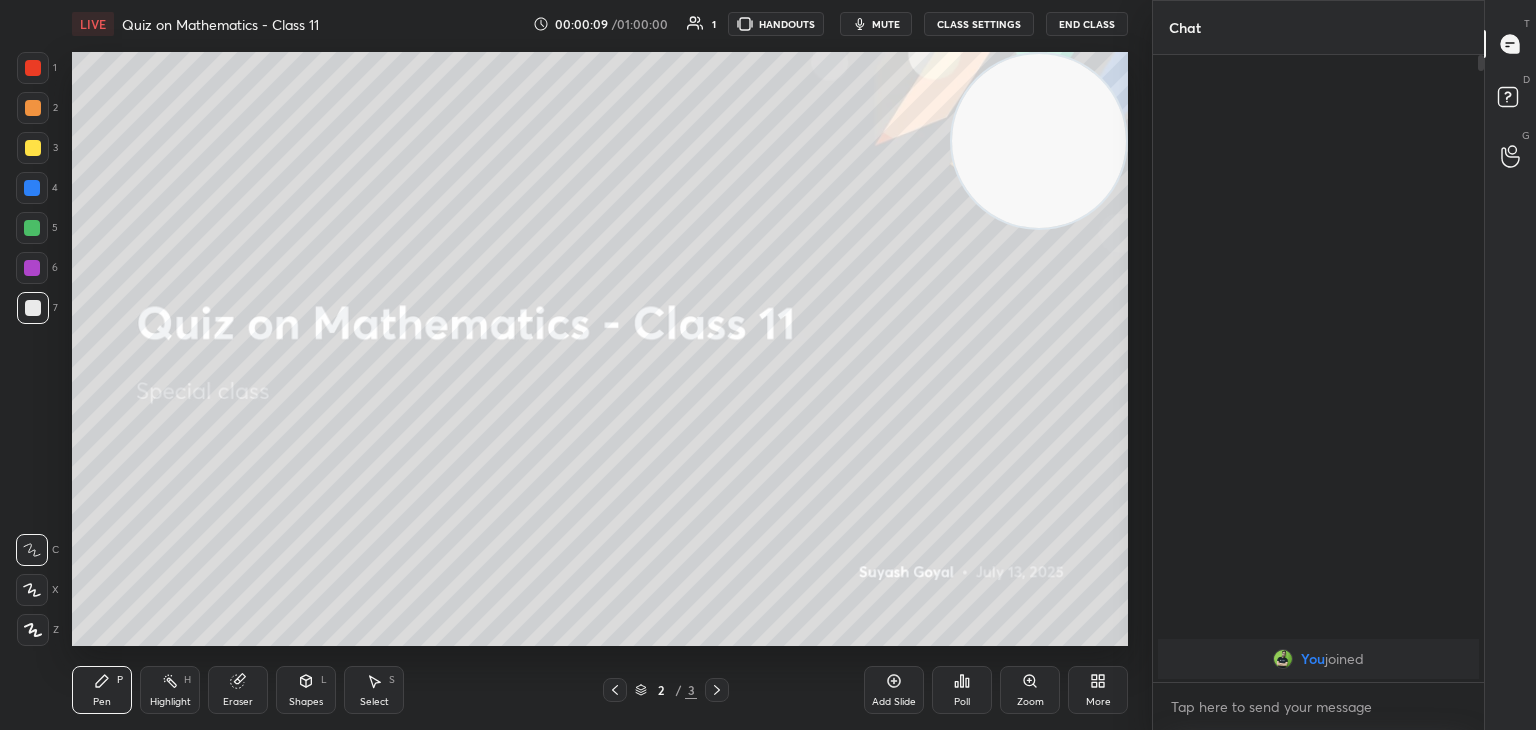 click at bounding box center [33, 630] 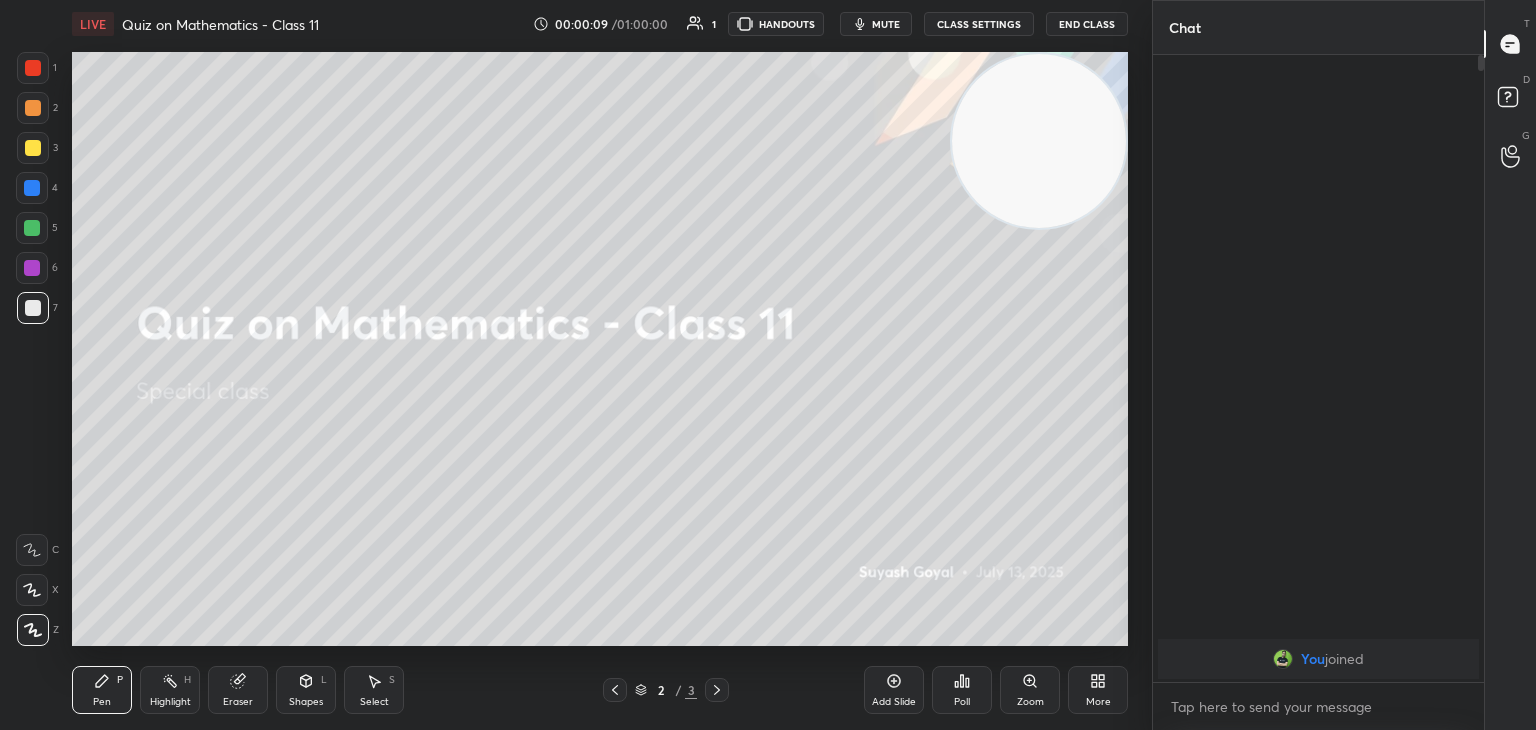 click on "Highlight H" at bounding box center (170, 690) 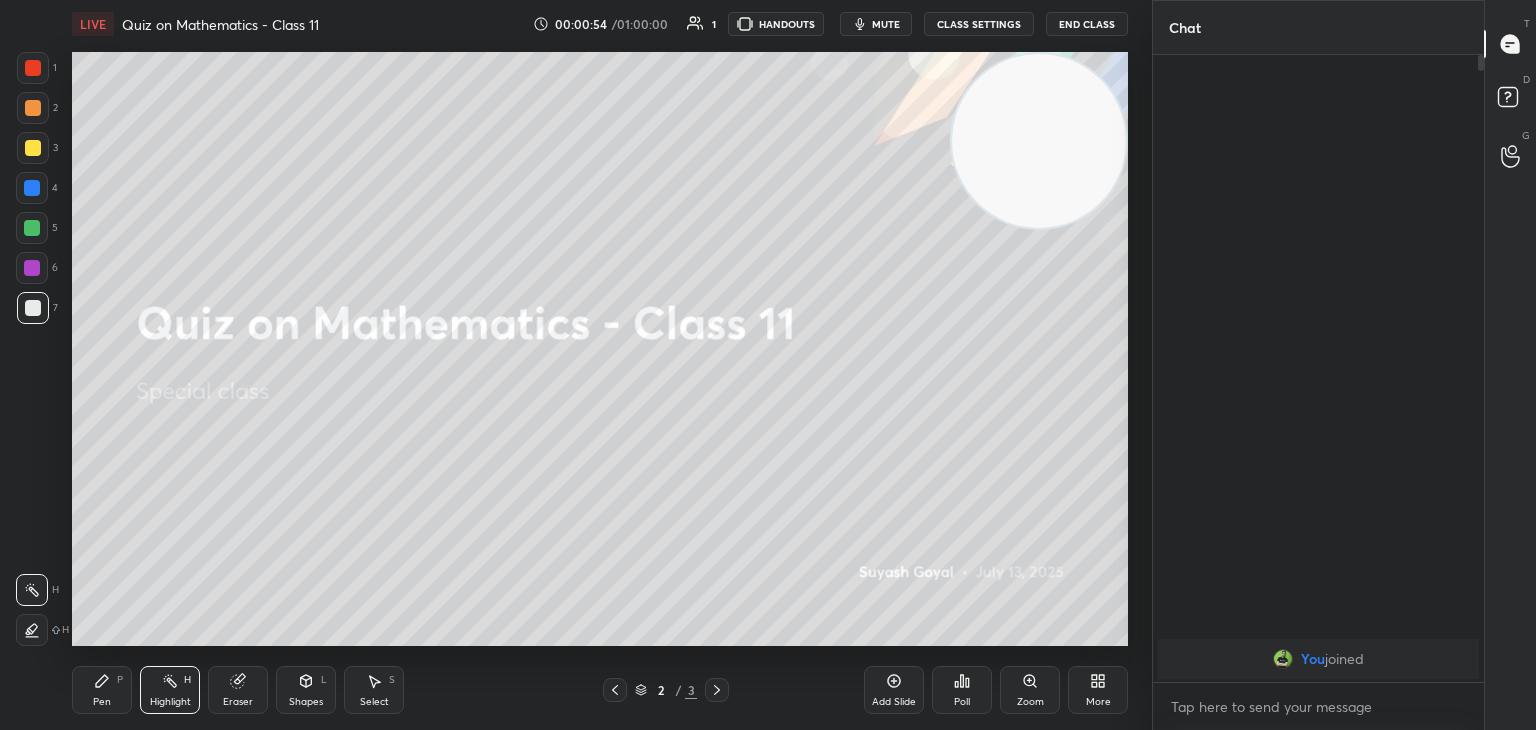 click on "1 2 3 4 5 6 7 C X Z C X Z E E Erase all   H H" at bounding box center (32, 349) 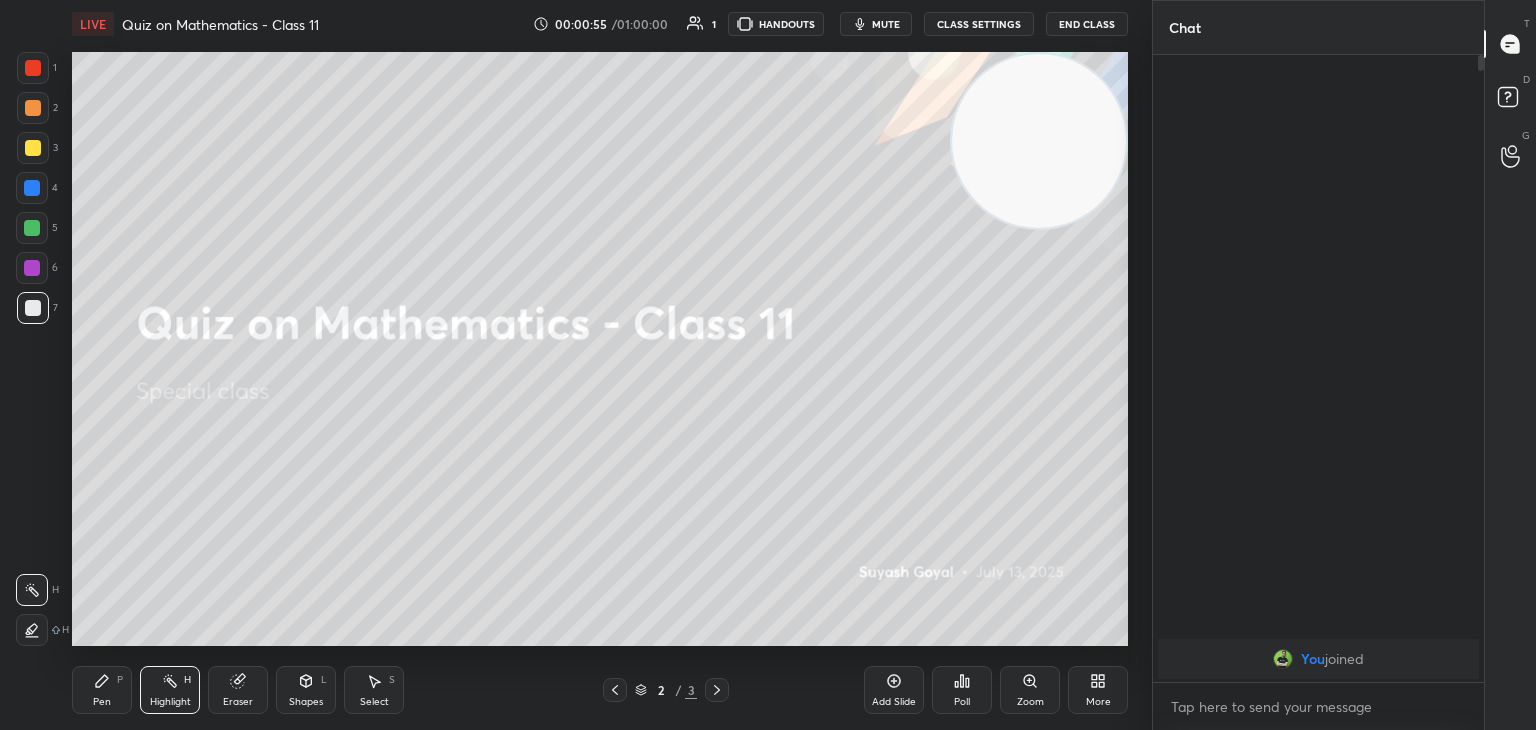 drag, startPoint x: 1085, startPoint y: 129, endPoint x: 1124, endPoint y: 100, distance: 48.60041 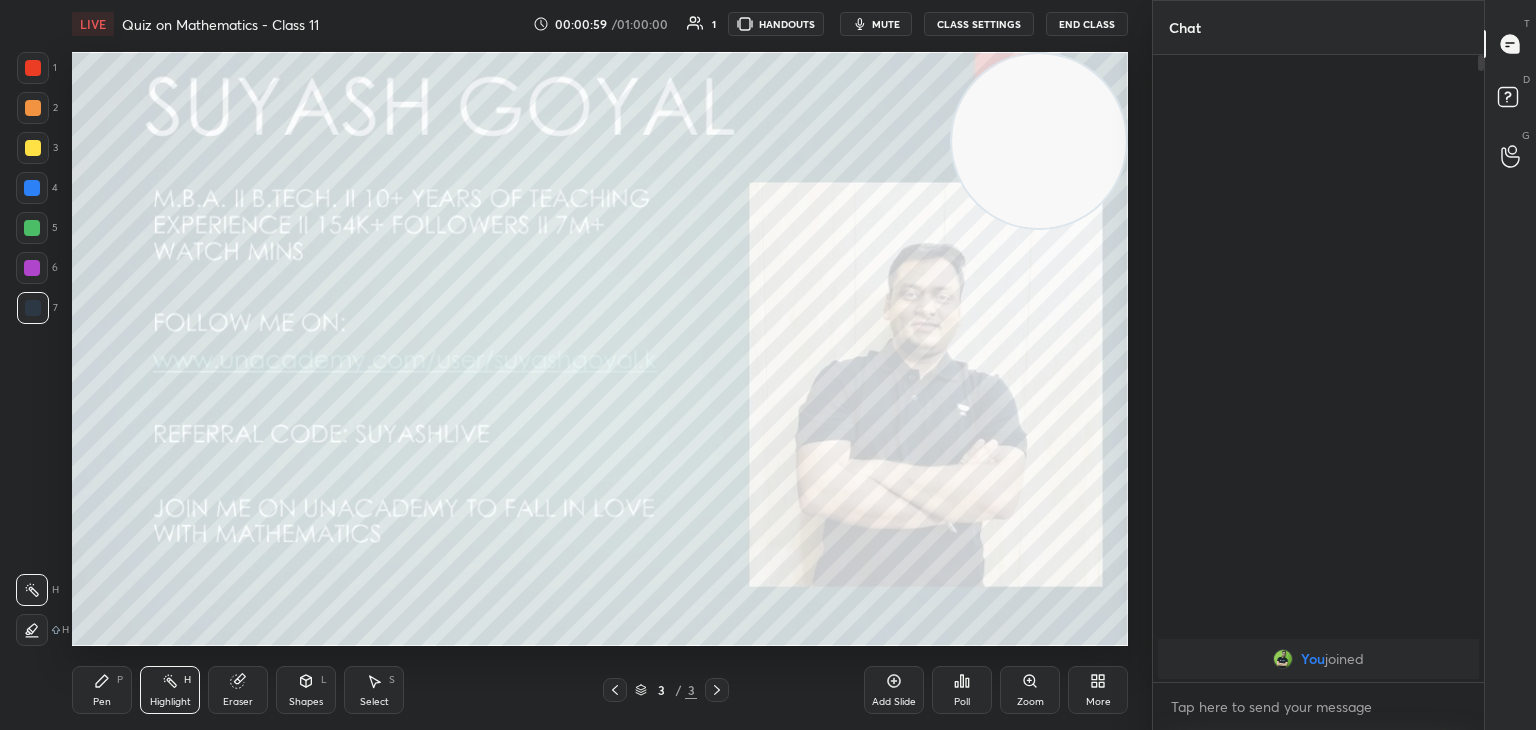 click on "More" at bounding box center [1098, 702] 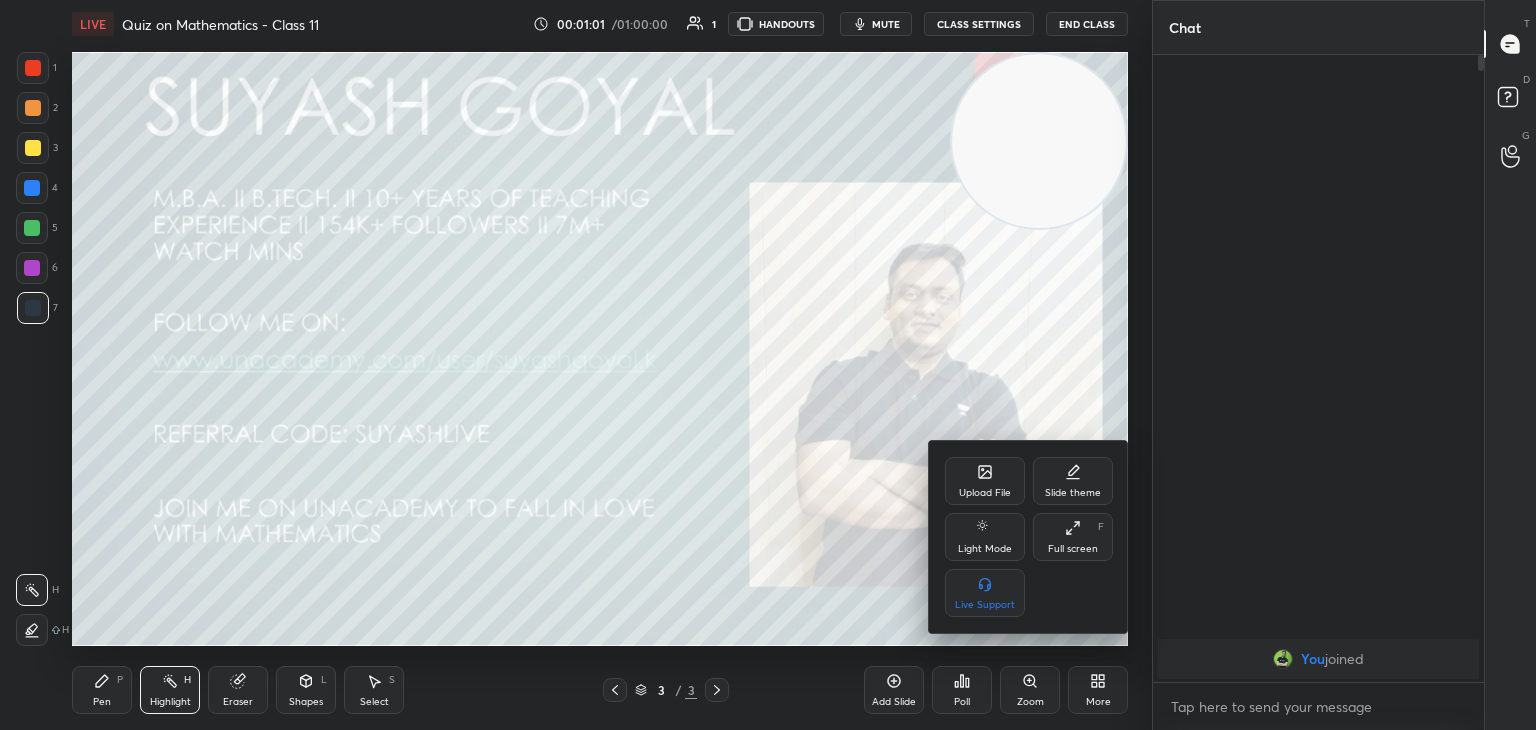 click 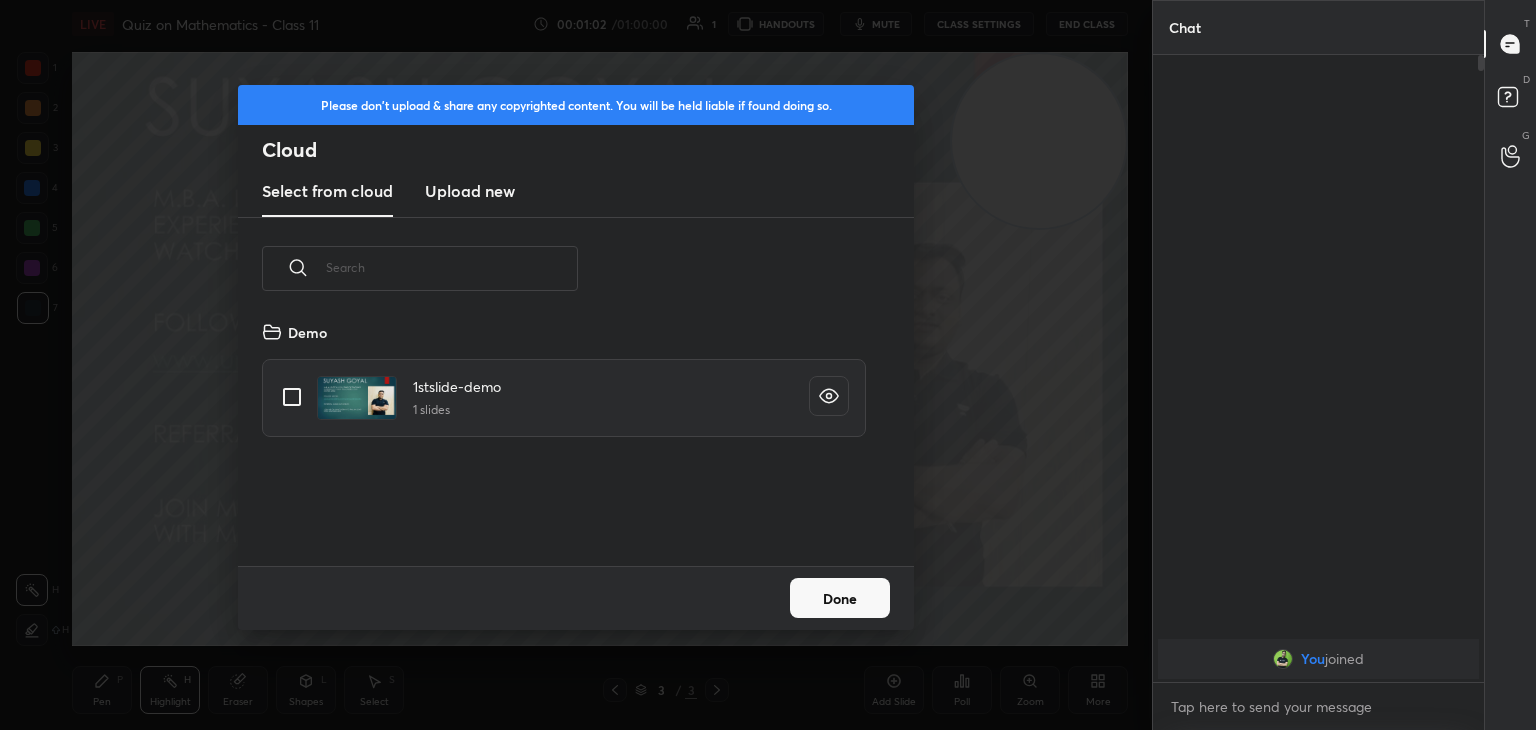 scroll, scrollTop: 5, scrollLeft: 10, axis: both 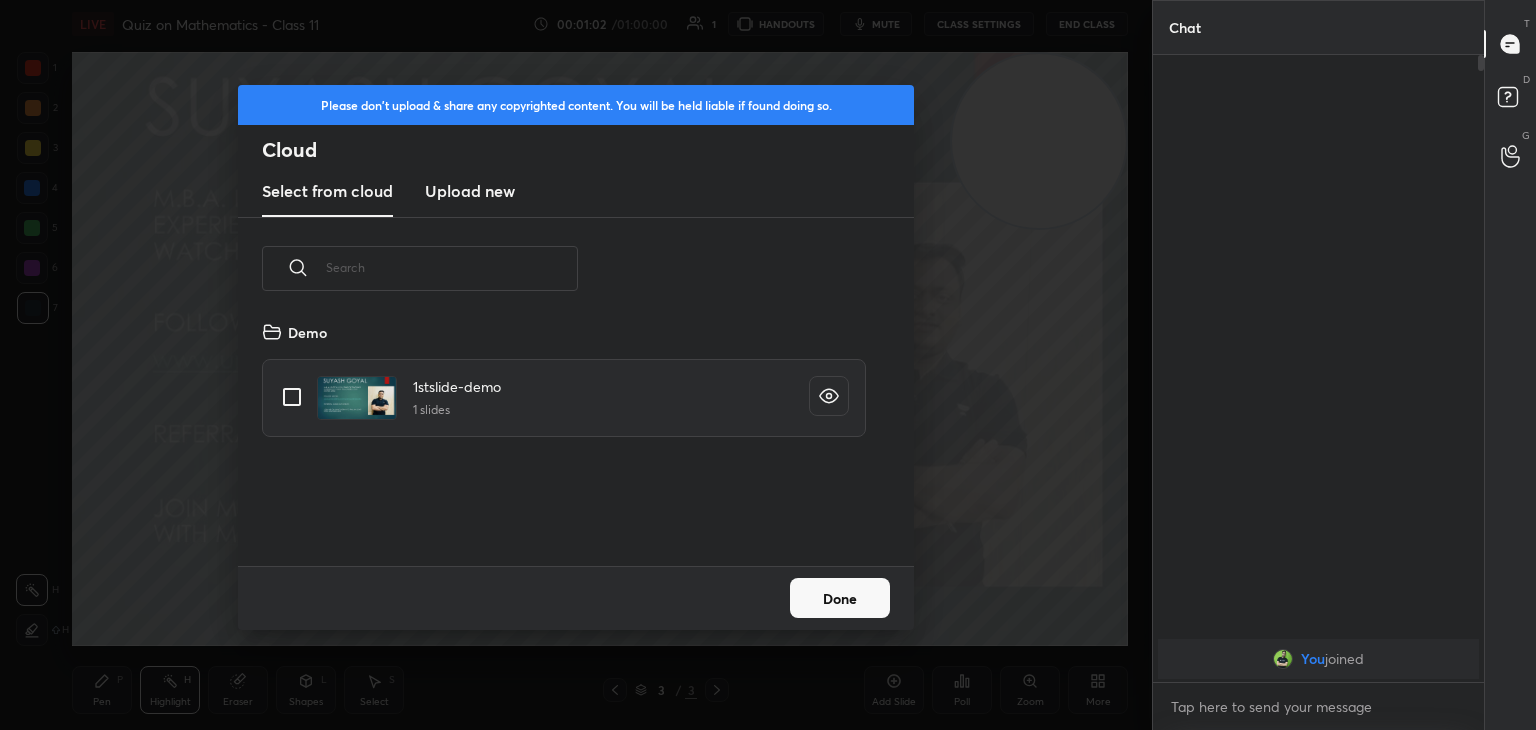 click on "Upload new" at bounding box center [470, 192] 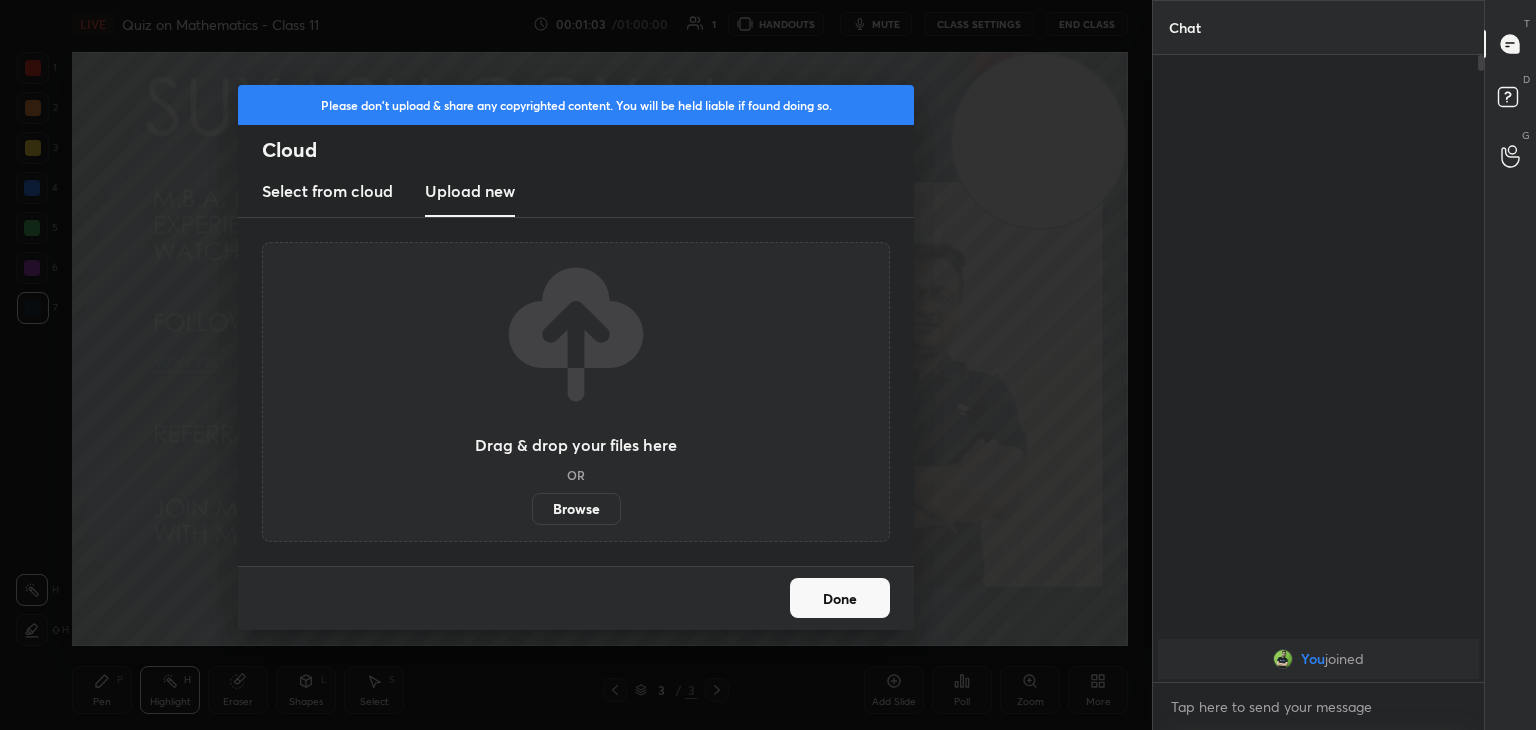 click on "Browse" at bounding box center (576, 509) 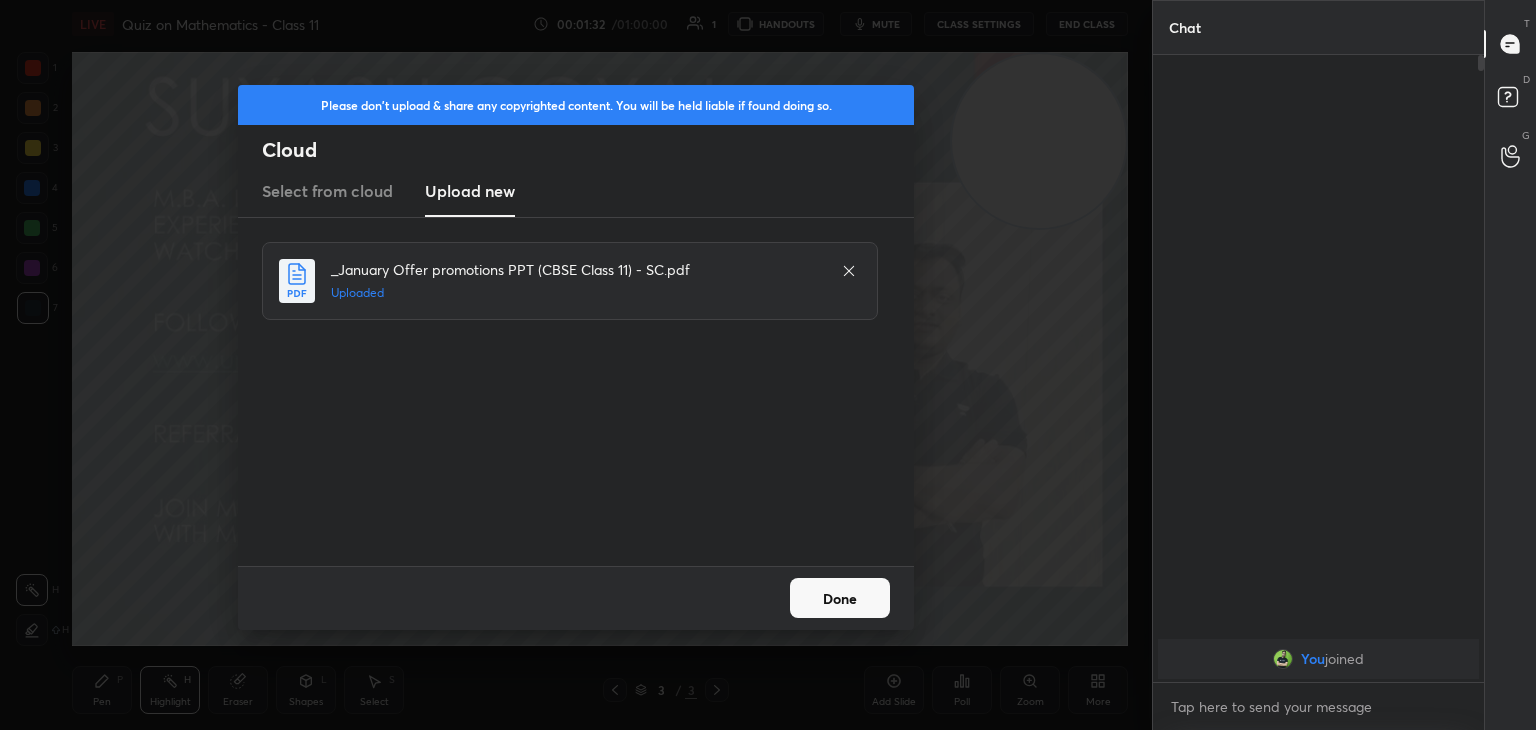 click on "Done" at bounding box center (840, 598) 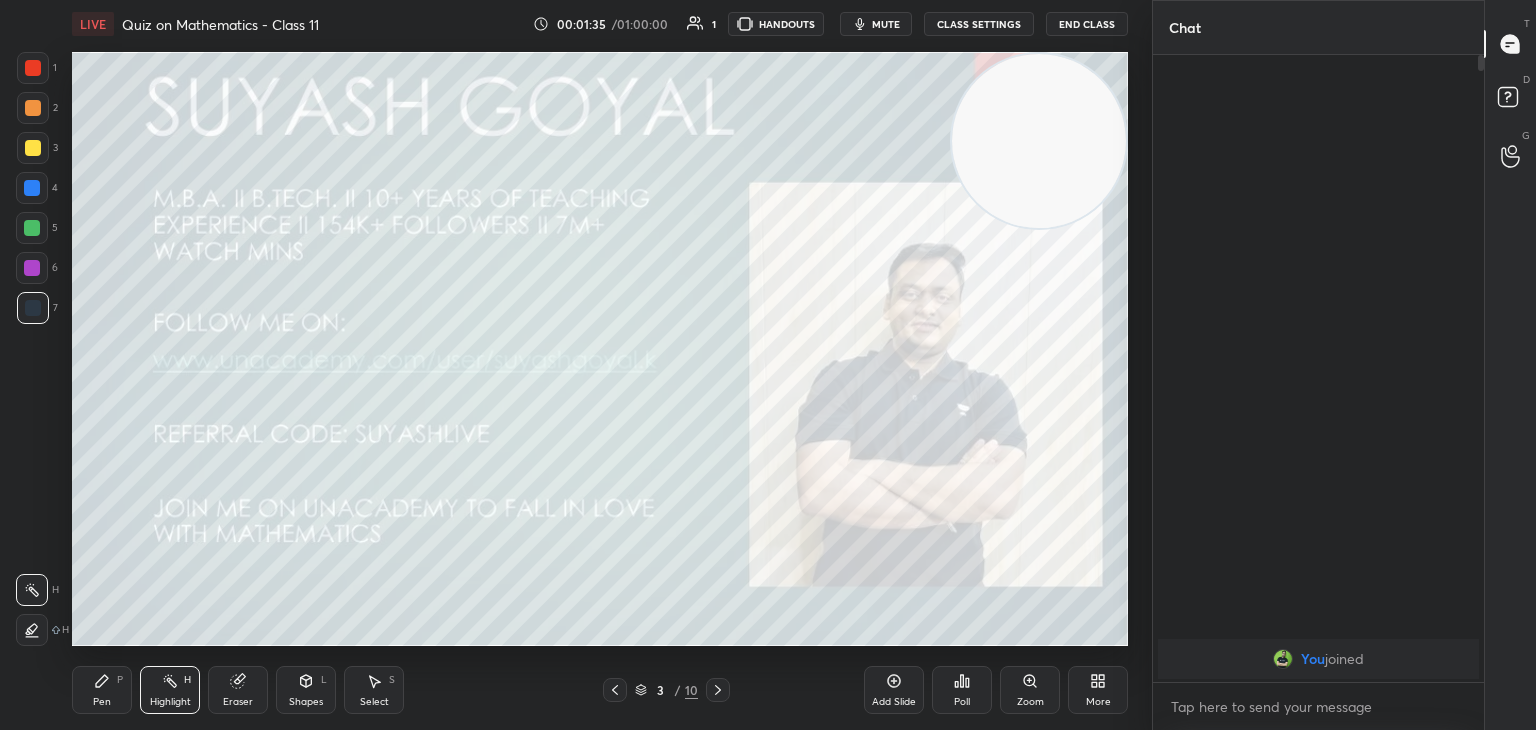 click 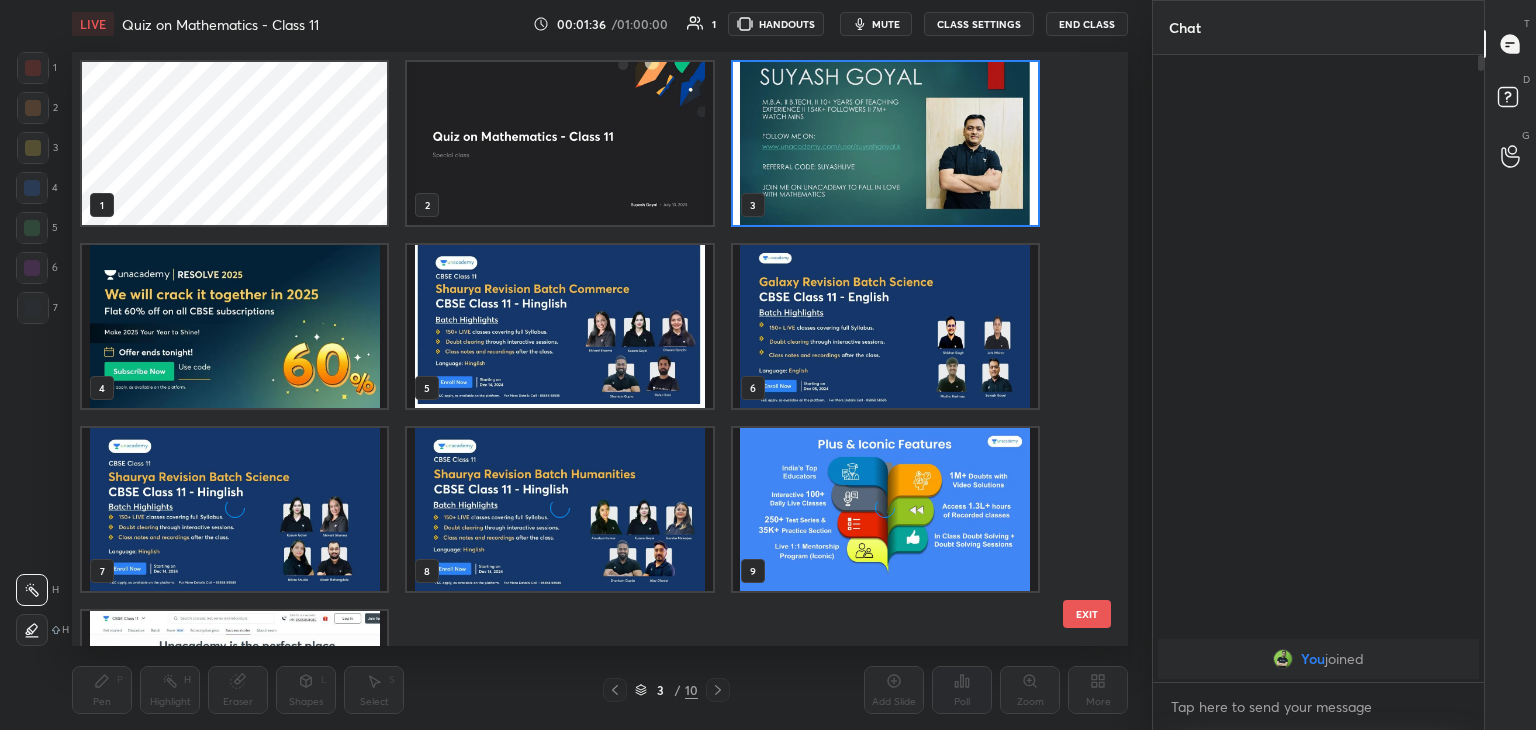 scroll, scrollTop: 6, scrollLeft: 10, axis: both 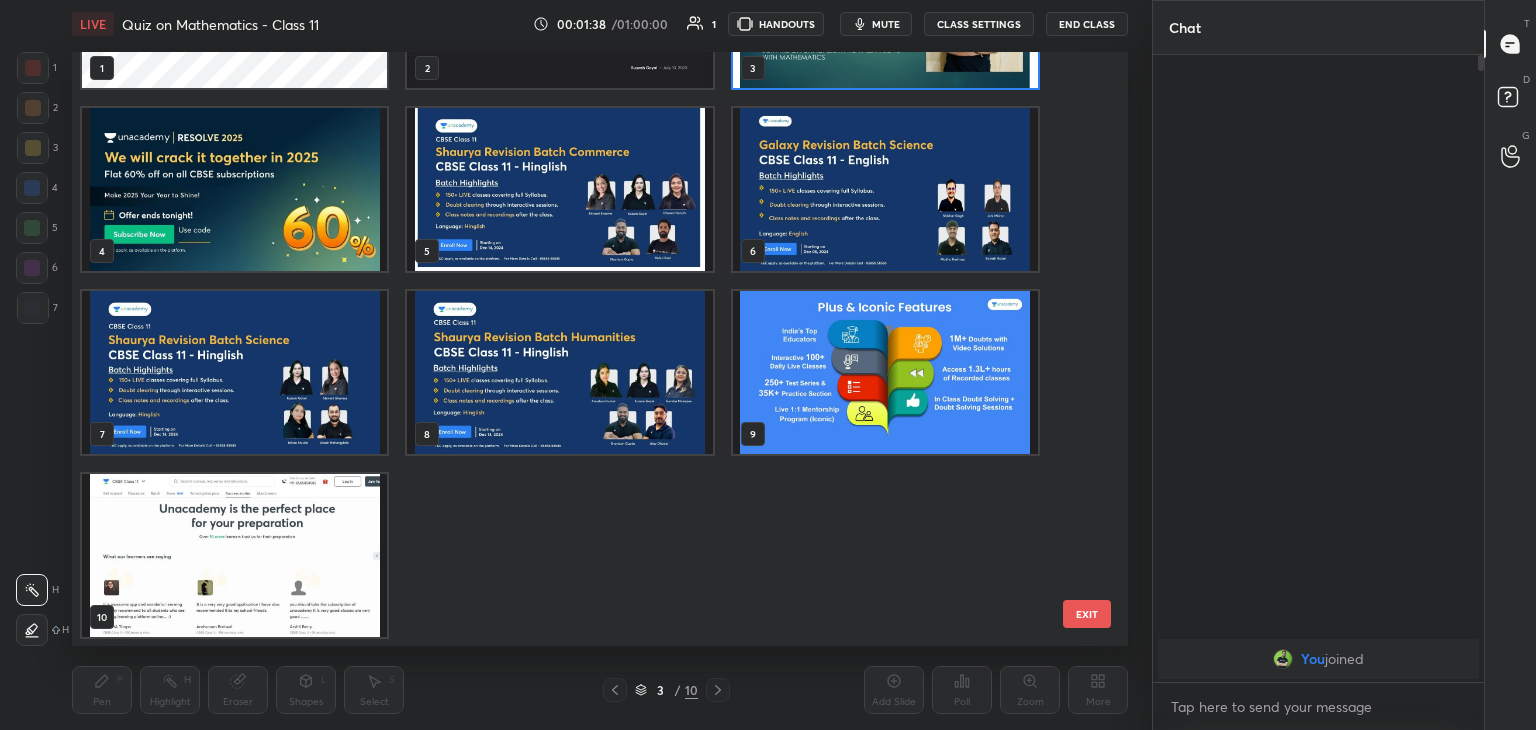 click at bounding box center [234, 555] 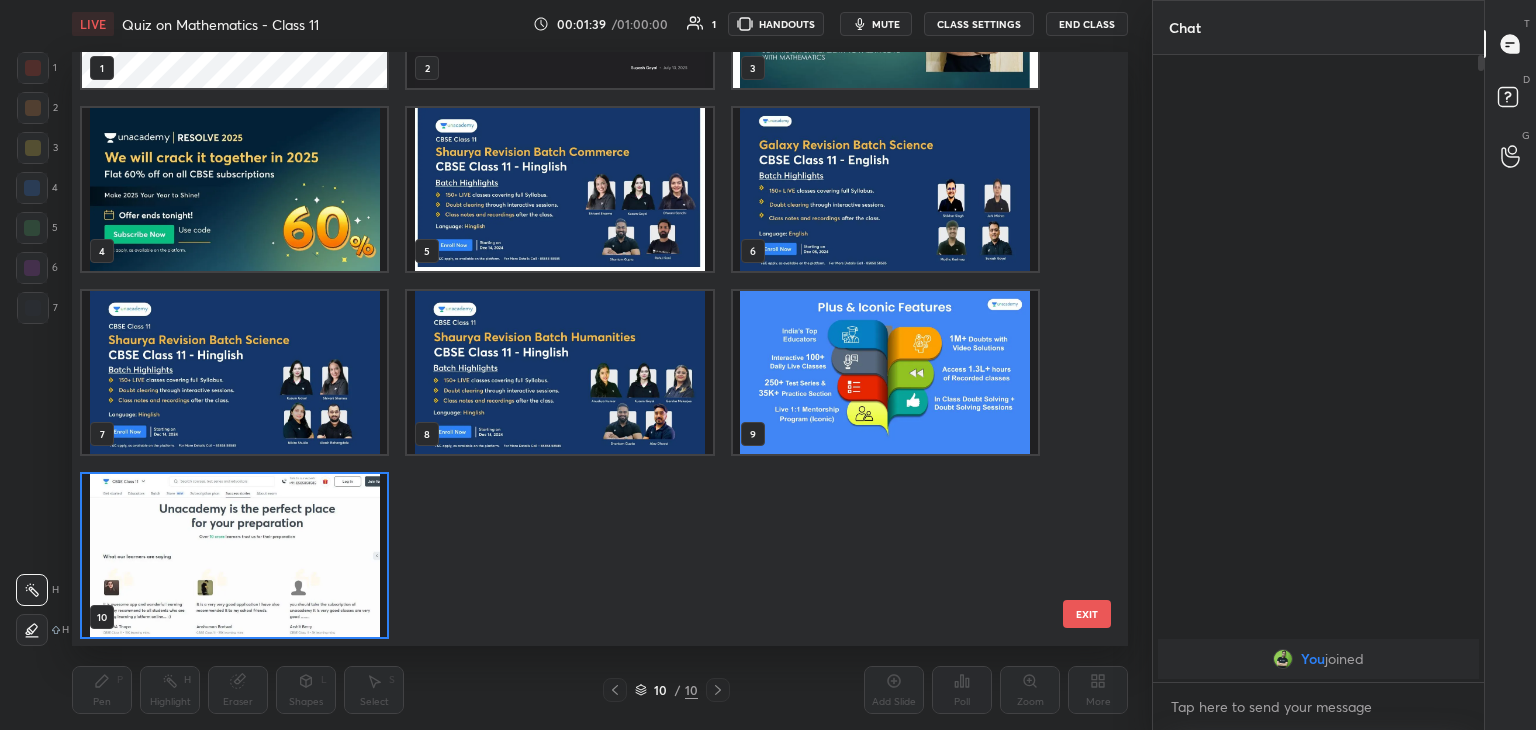 click at bounding box center (234, 555) 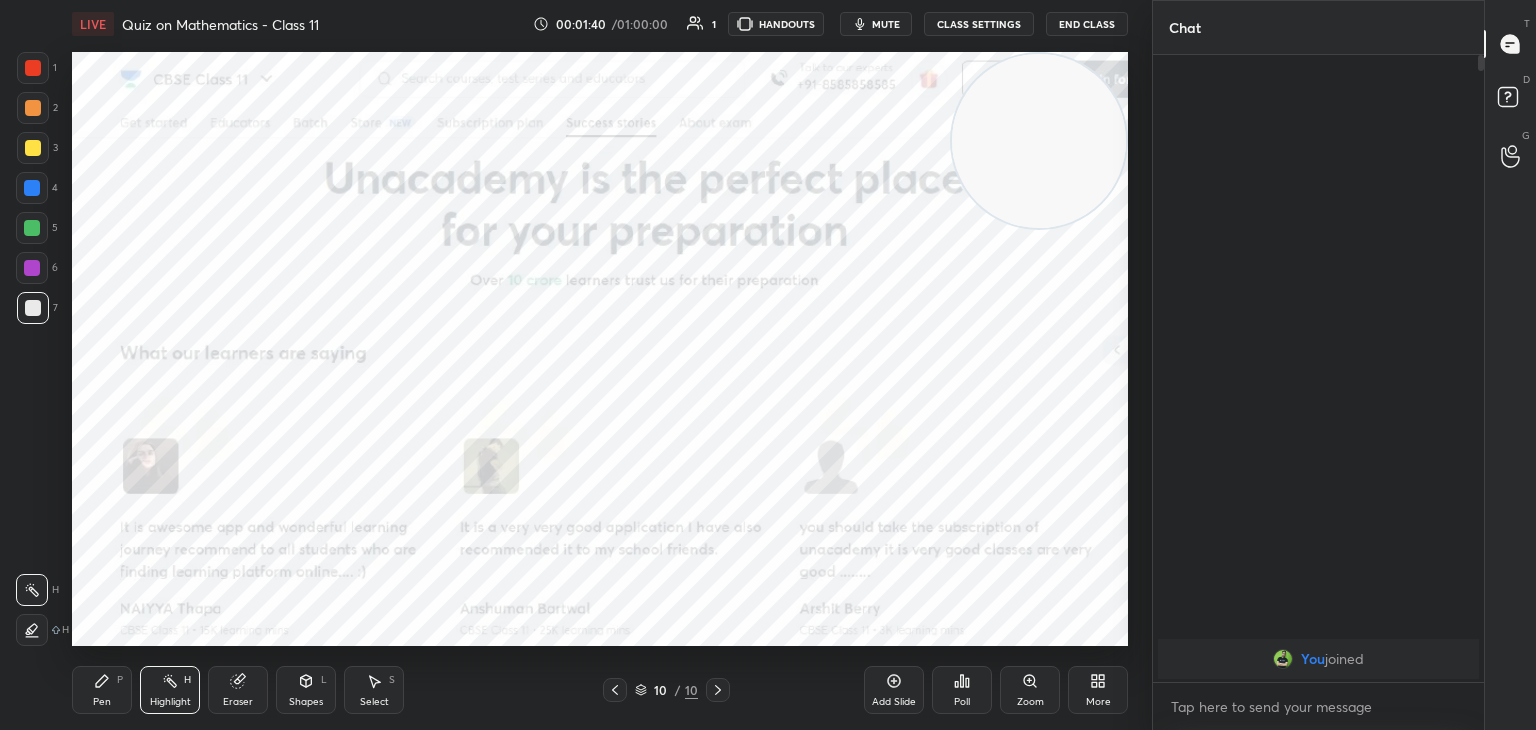 click at bounding box center [234, 555] 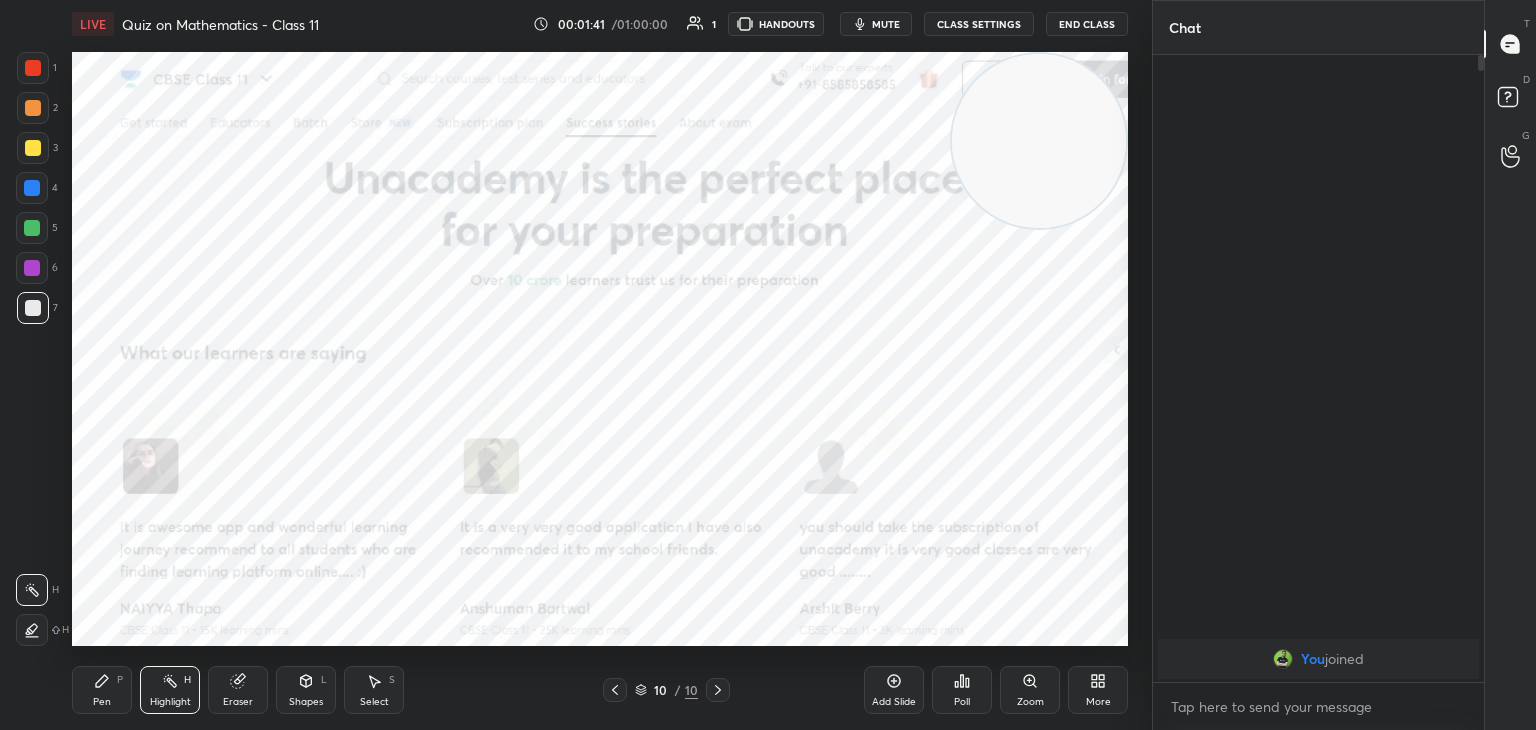 click 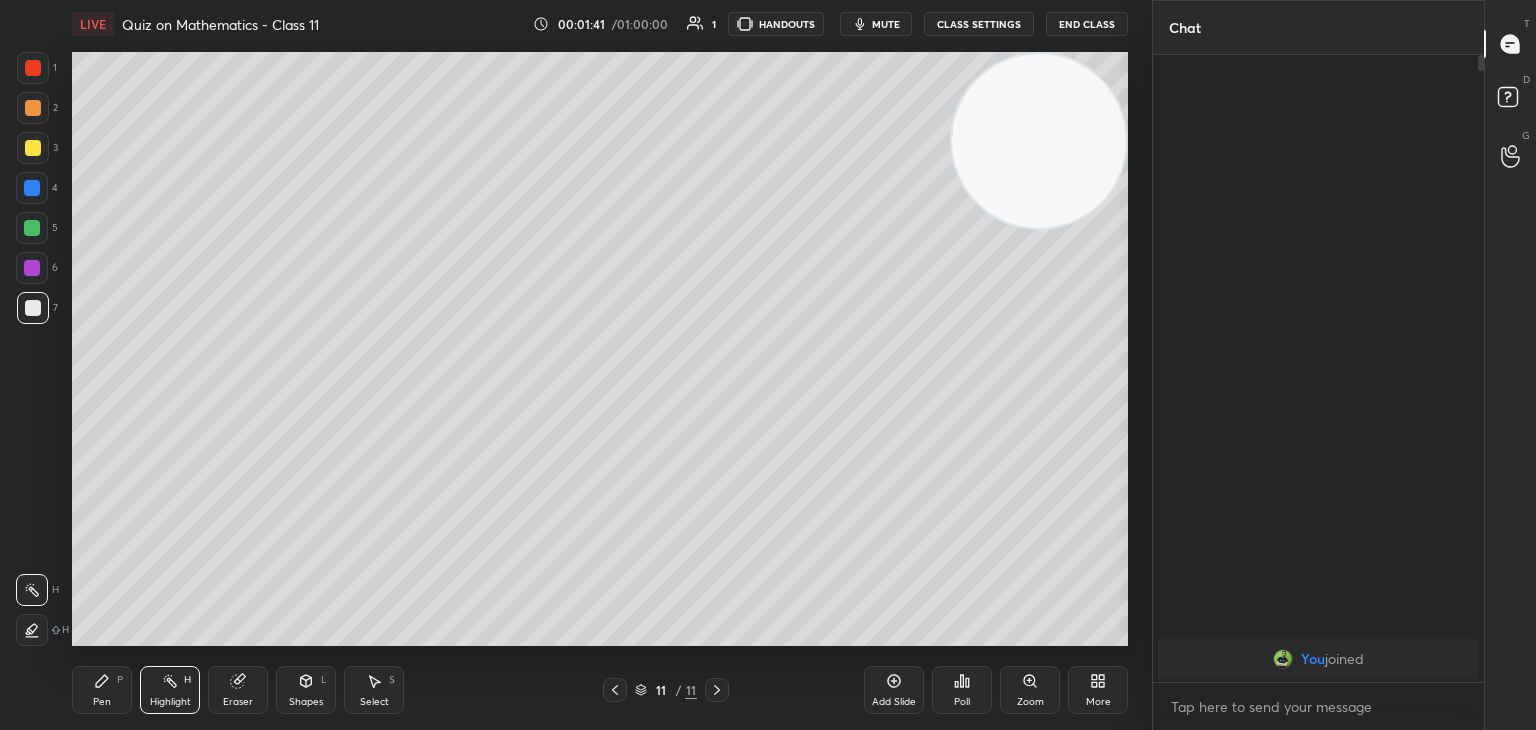 click on "More" at bounding box center [1098, 690] 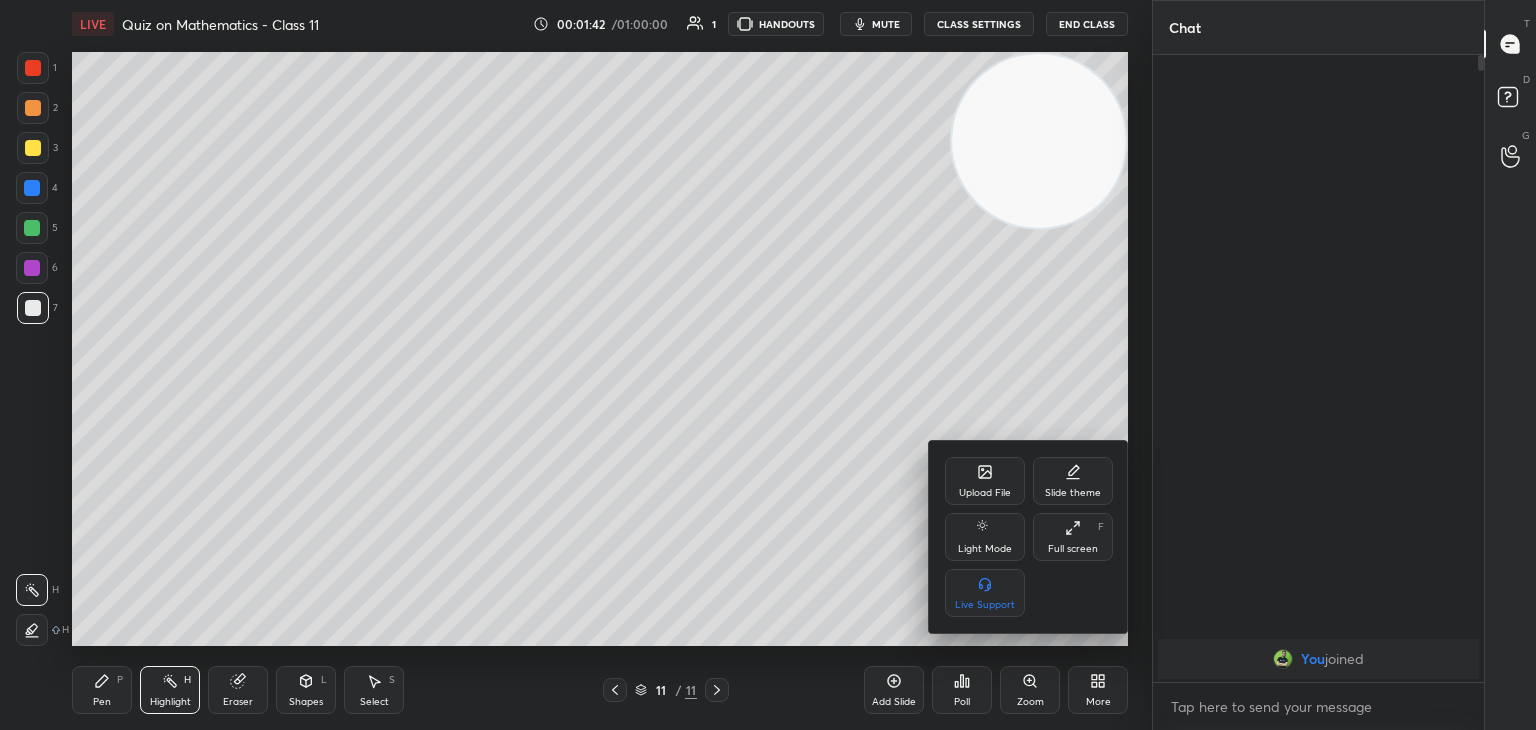 click 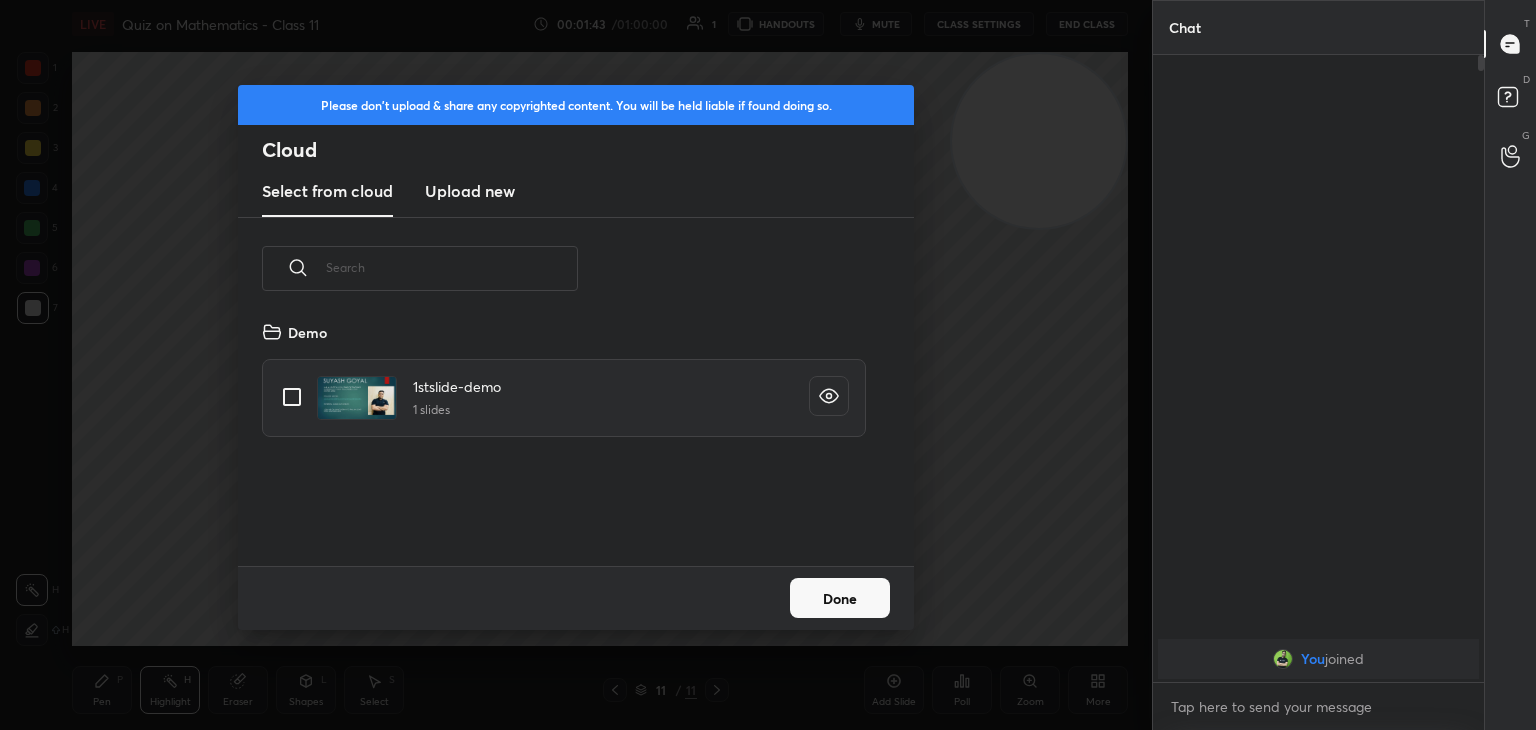 scroll, scrollTop: 5, scrollLeft: 10, axis: both 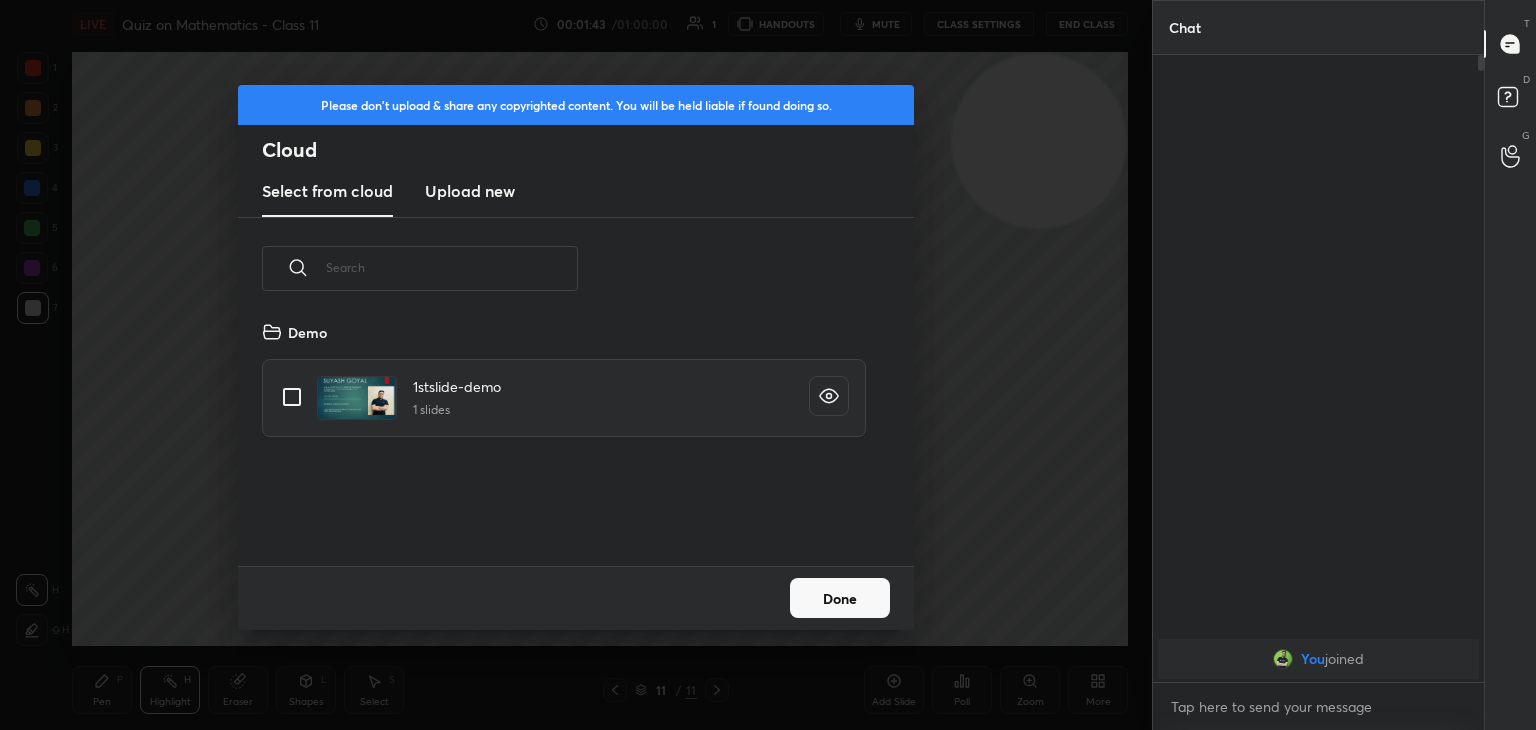 drag, startPoint x: 455, startPoint y: 193, endPoint x: 457, endPoint y: 210, distance: 17.117243 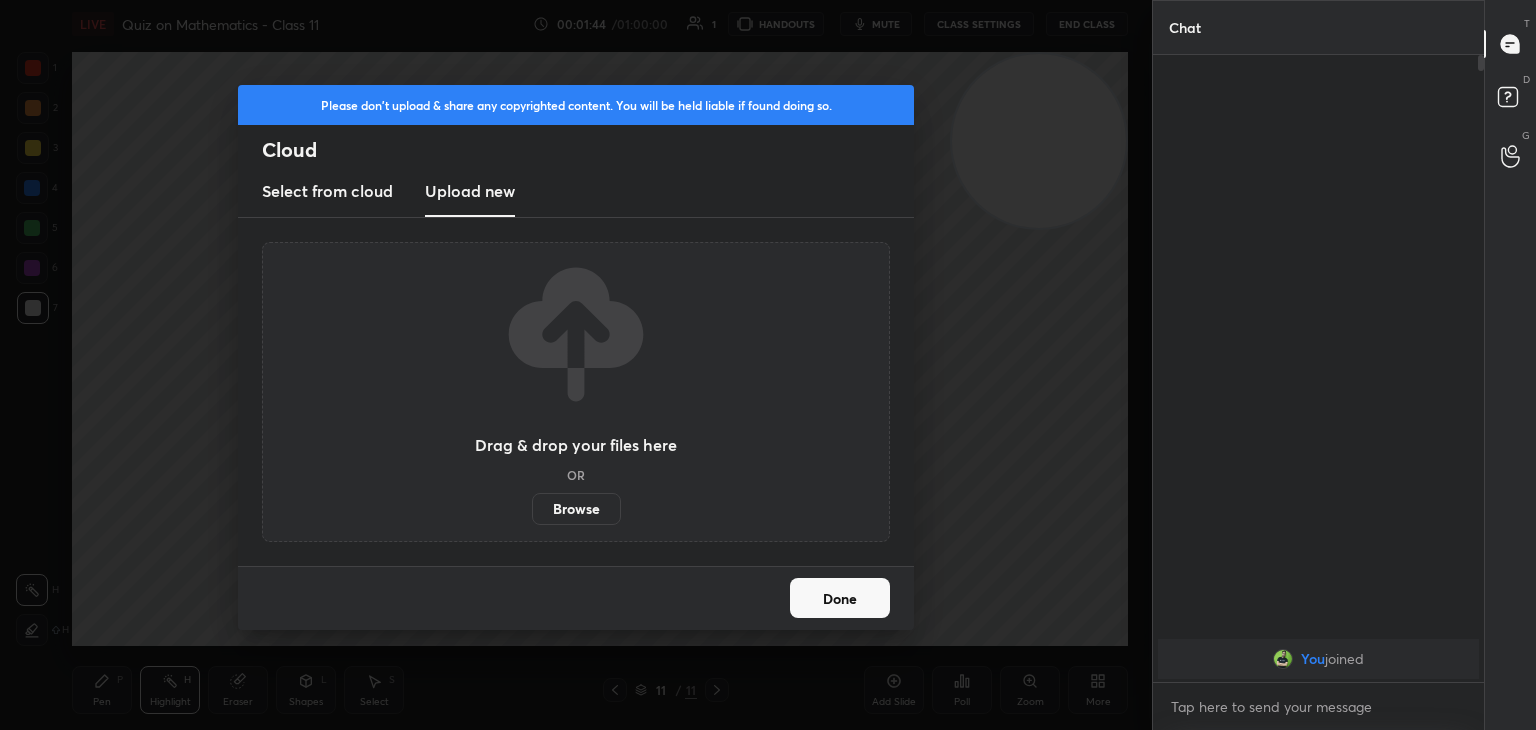 click on "Browse" at bounding box center (576, 509) 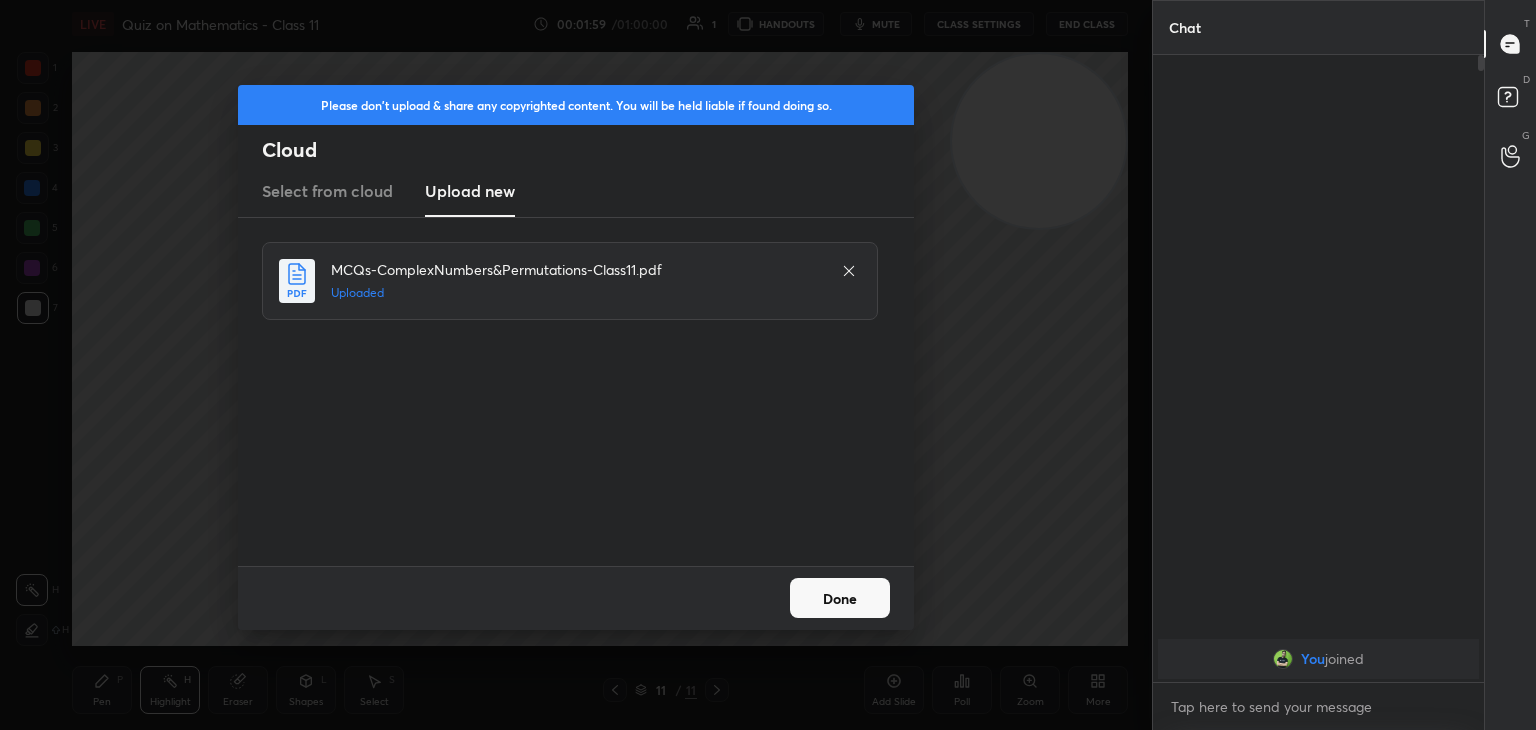click on "Done" at bounding box center (840, 598) 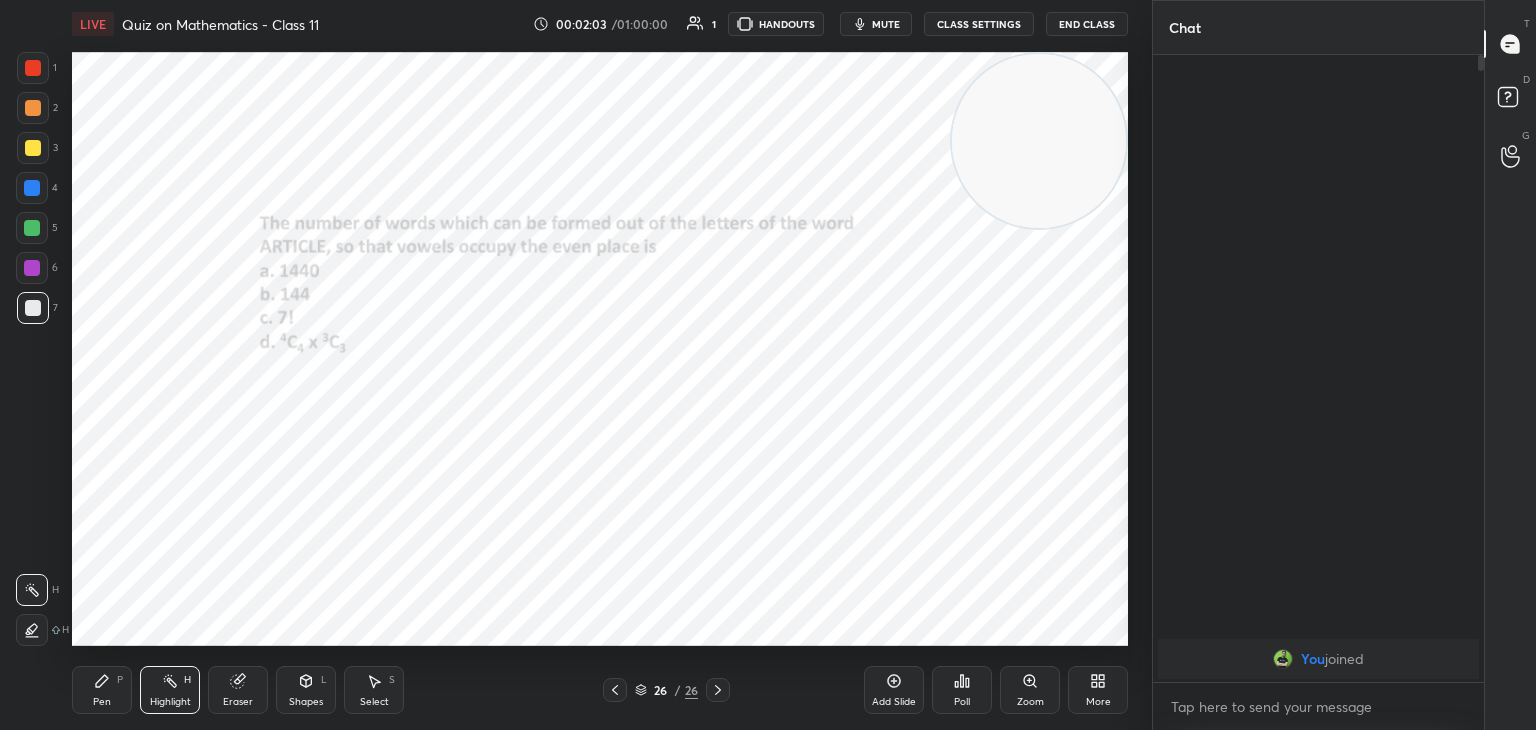click on "Add Slide" at bounding box center [894, 690] 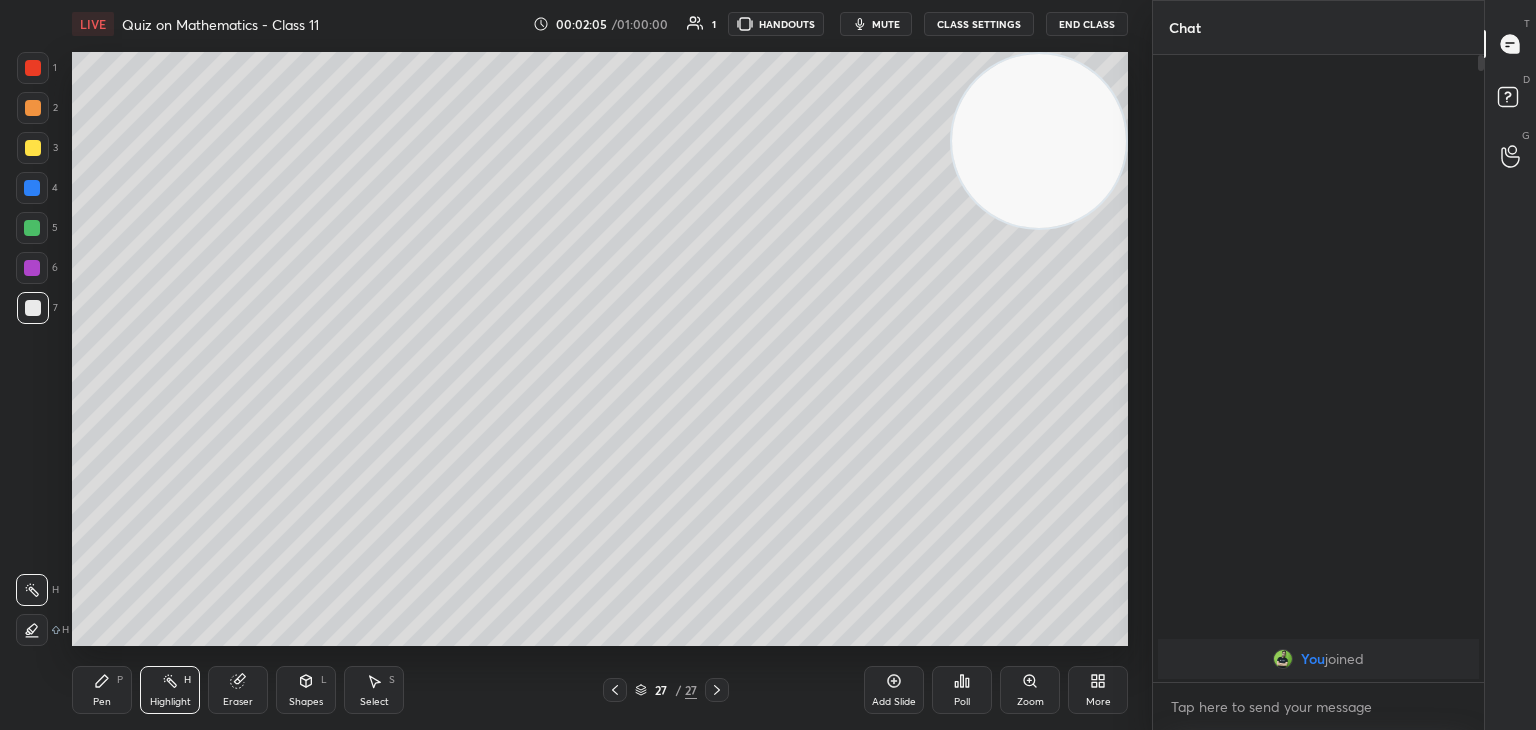 click on "More" at bounding box center [1098, 702] 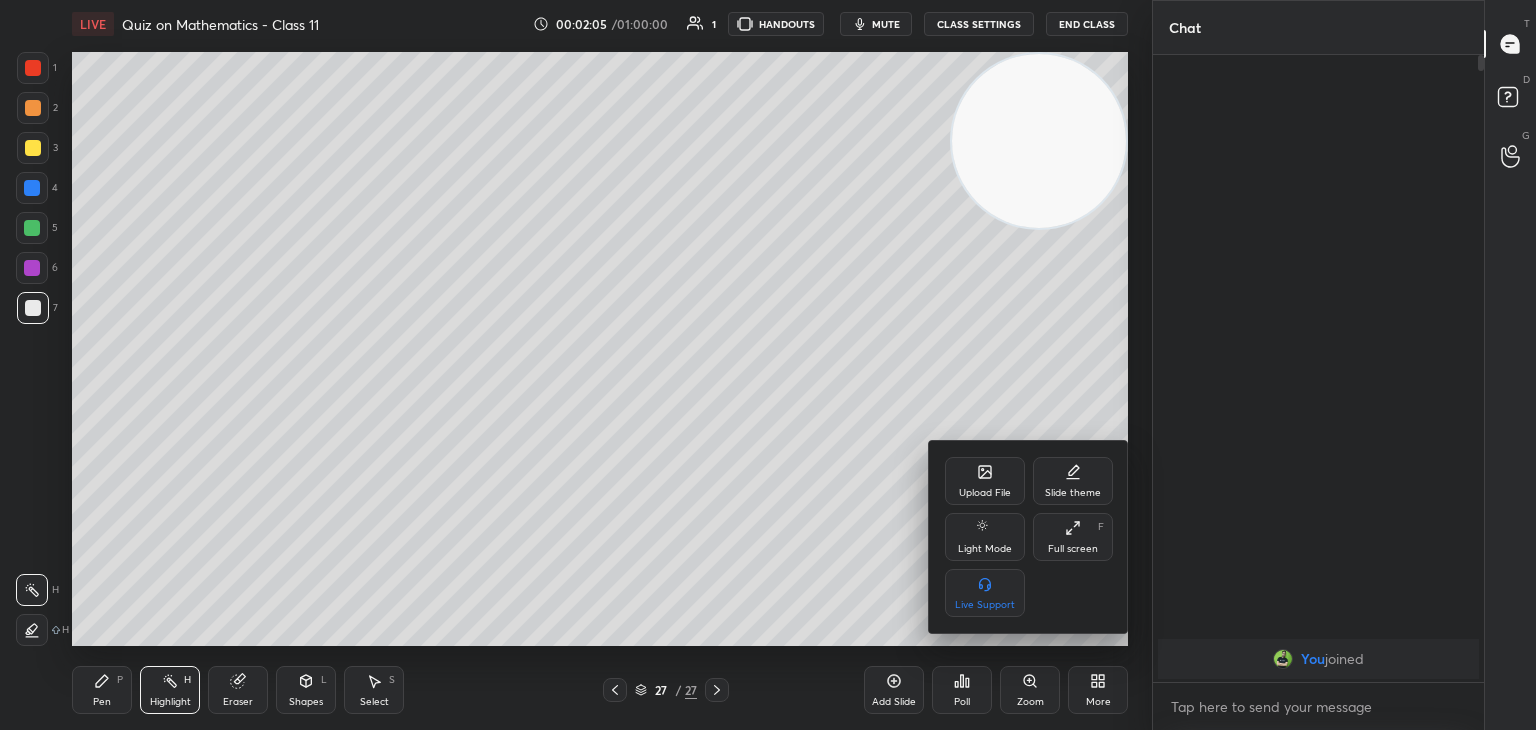 click on "Upload File" at bounding box center [985, 493] 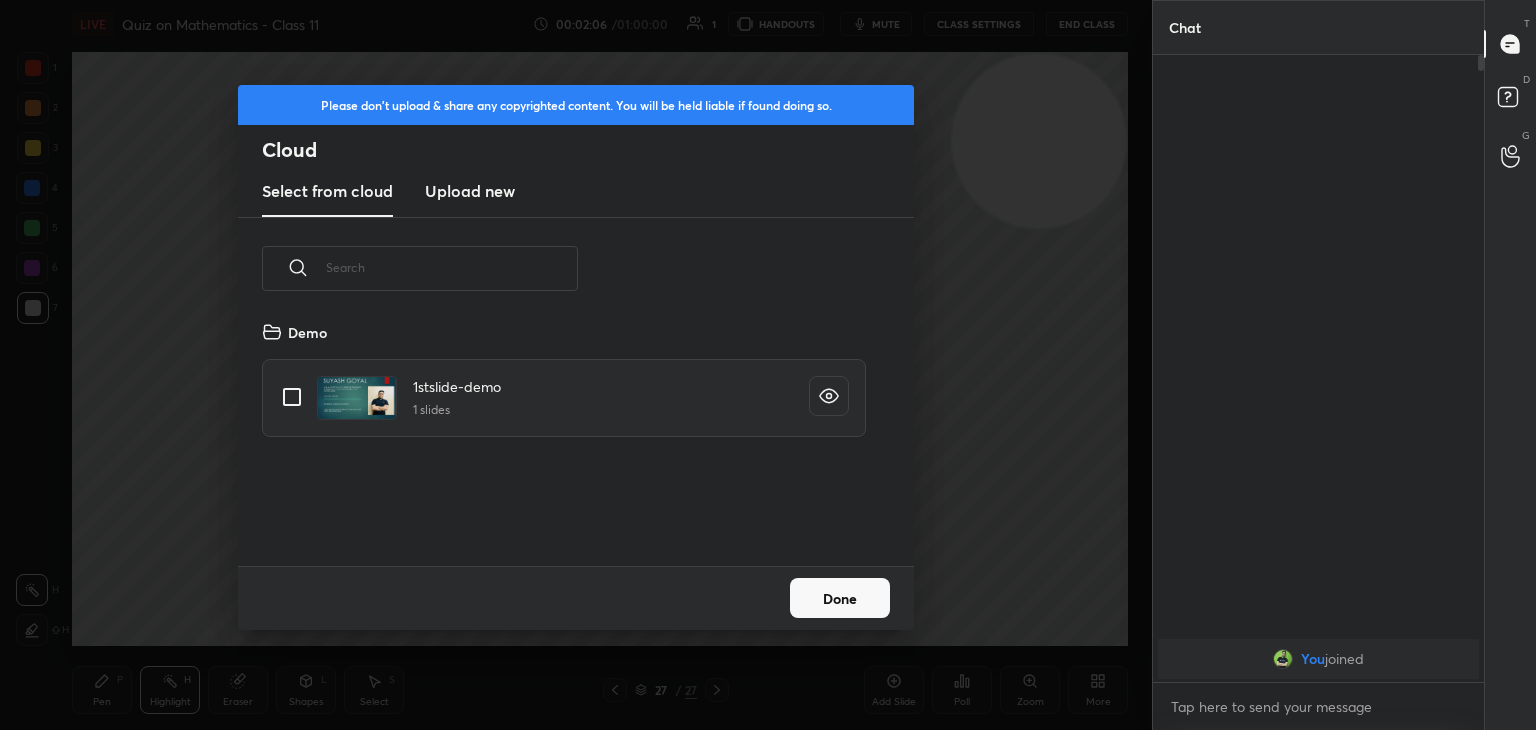 scroll, scrollTop: 5, scrollLeft: 10, axis: both 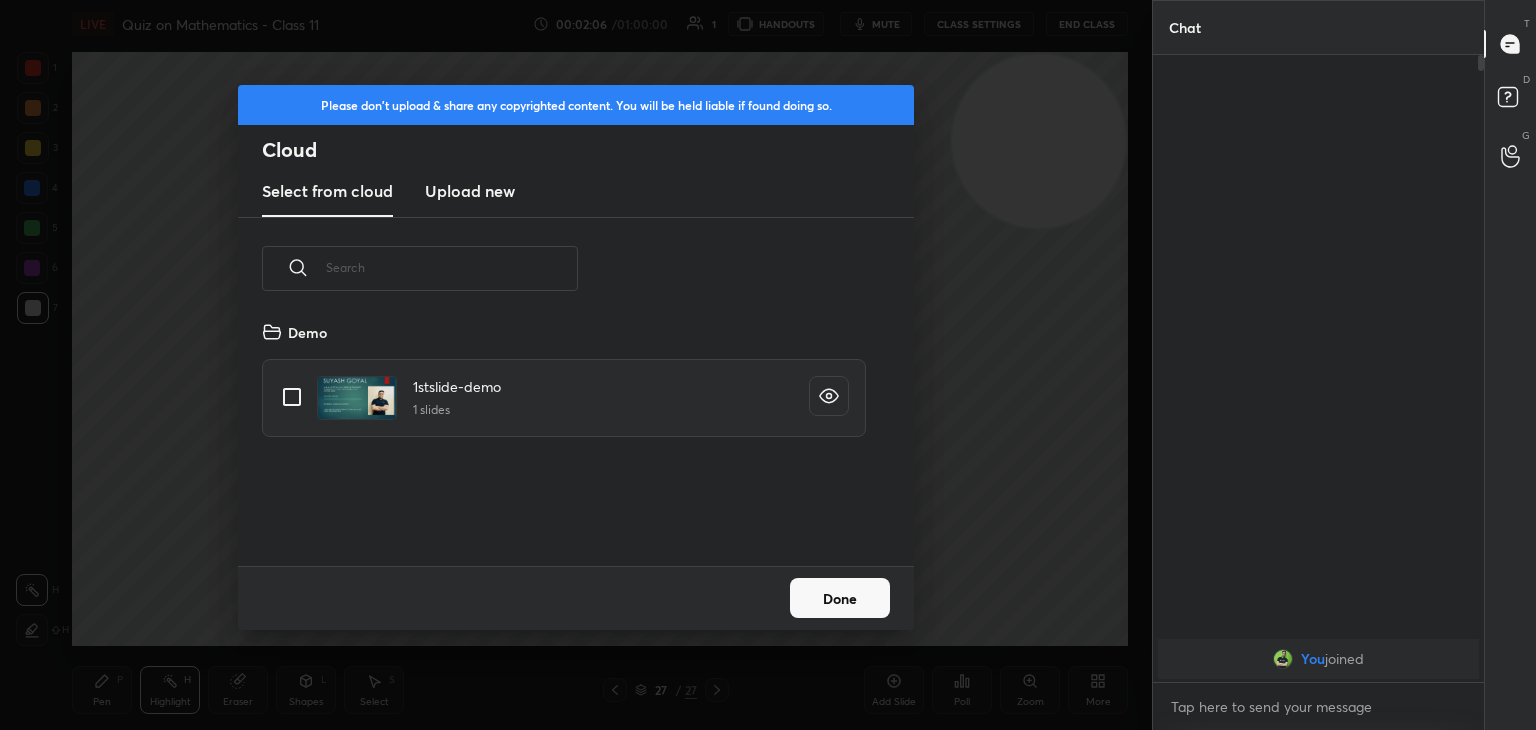 click on "Upload new" at bounding box center [470, 191] 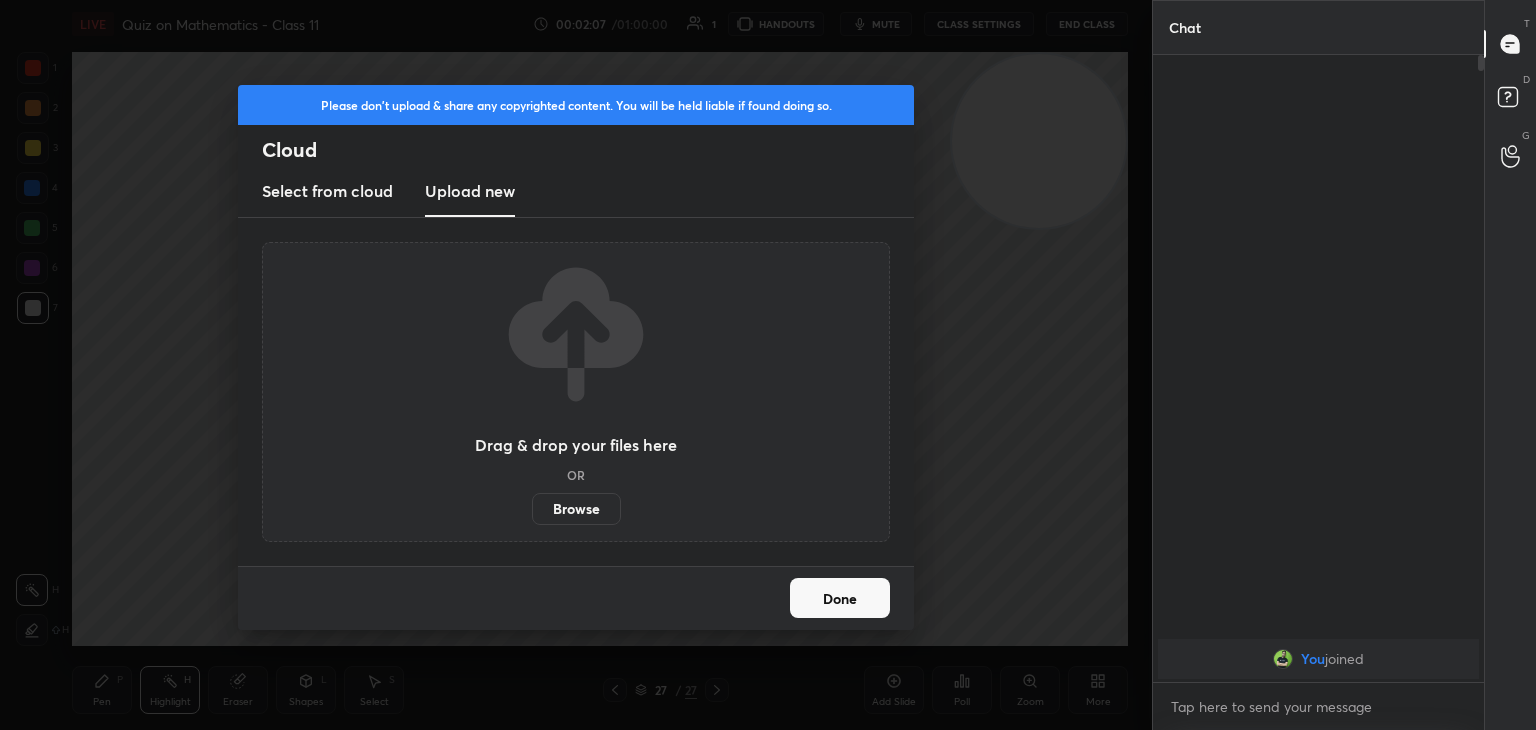 click on "Browse" at bounding box center (576, 509) 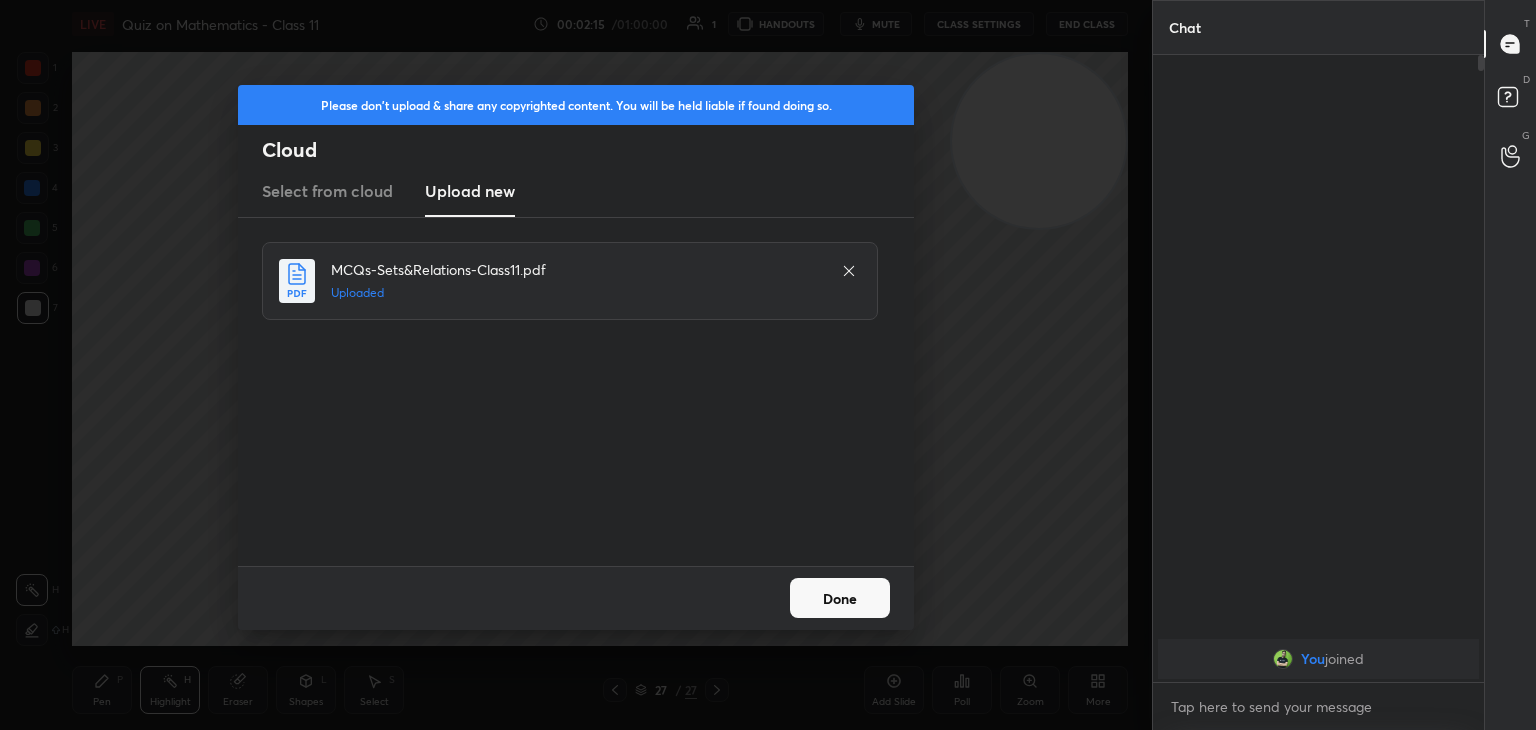 click on "Done" at bounding box center [840, 598] 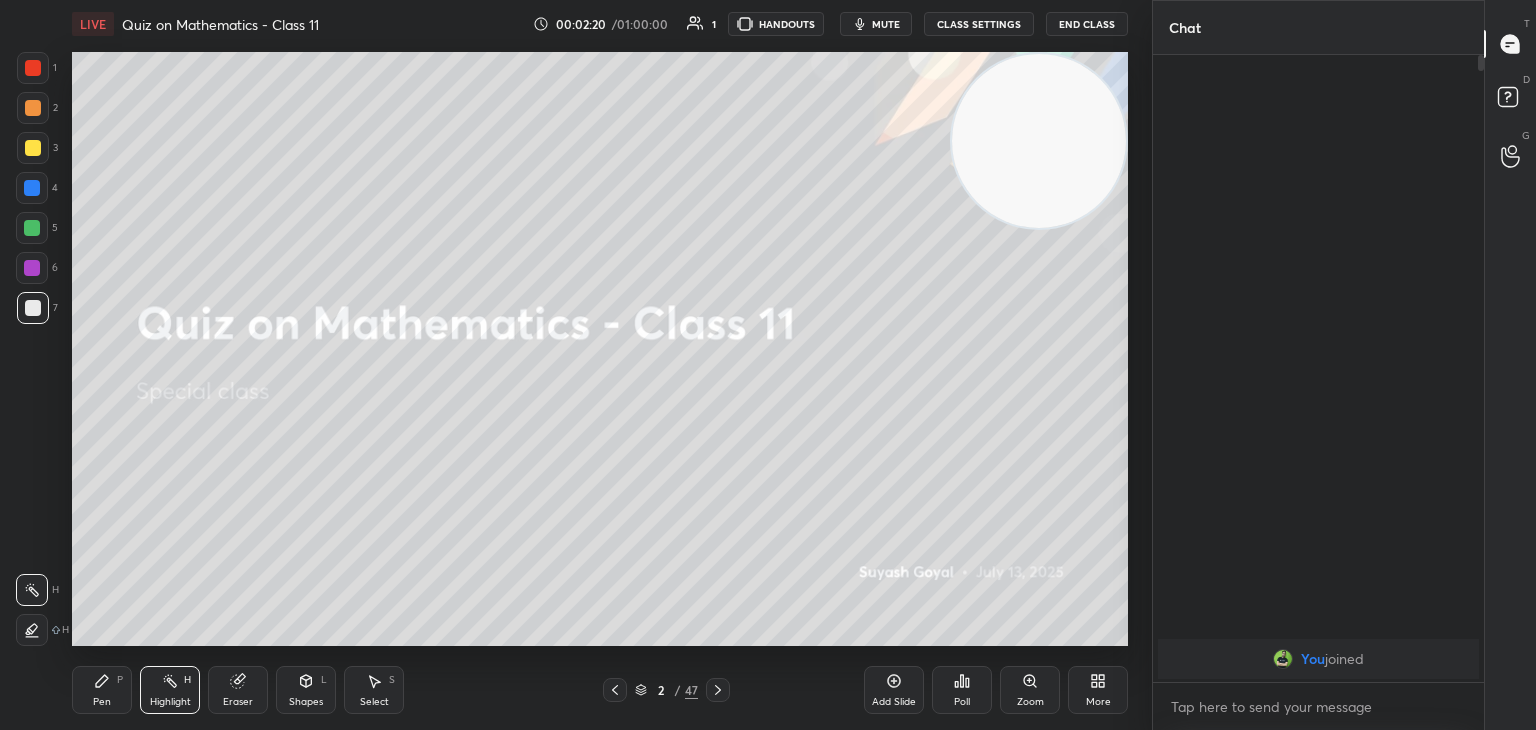 drag, startPoint x: 1026, startPoint y: 138, endPoint x: 1048, endPoint y: 102, distance: 42.190044 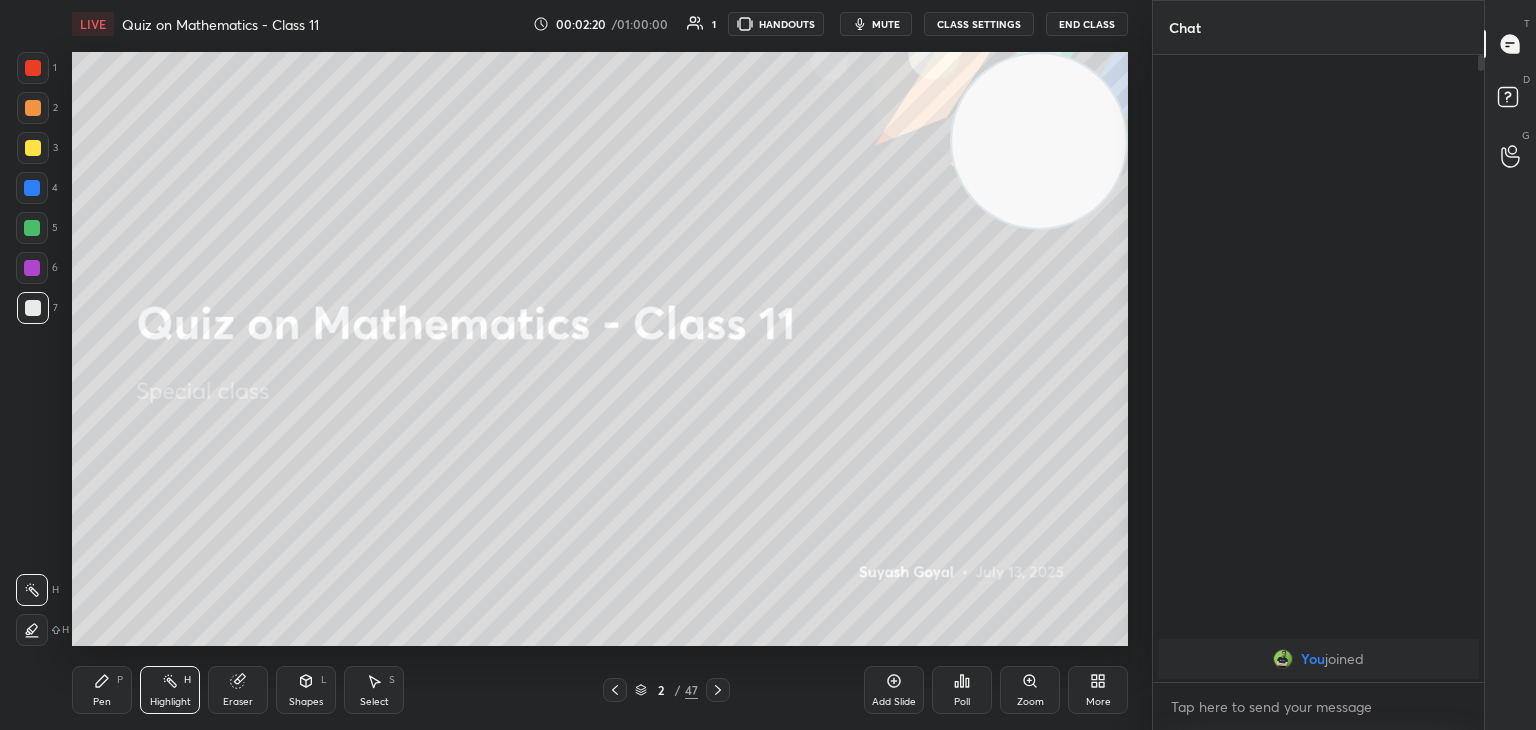 click at bounding box center (1039, 141) 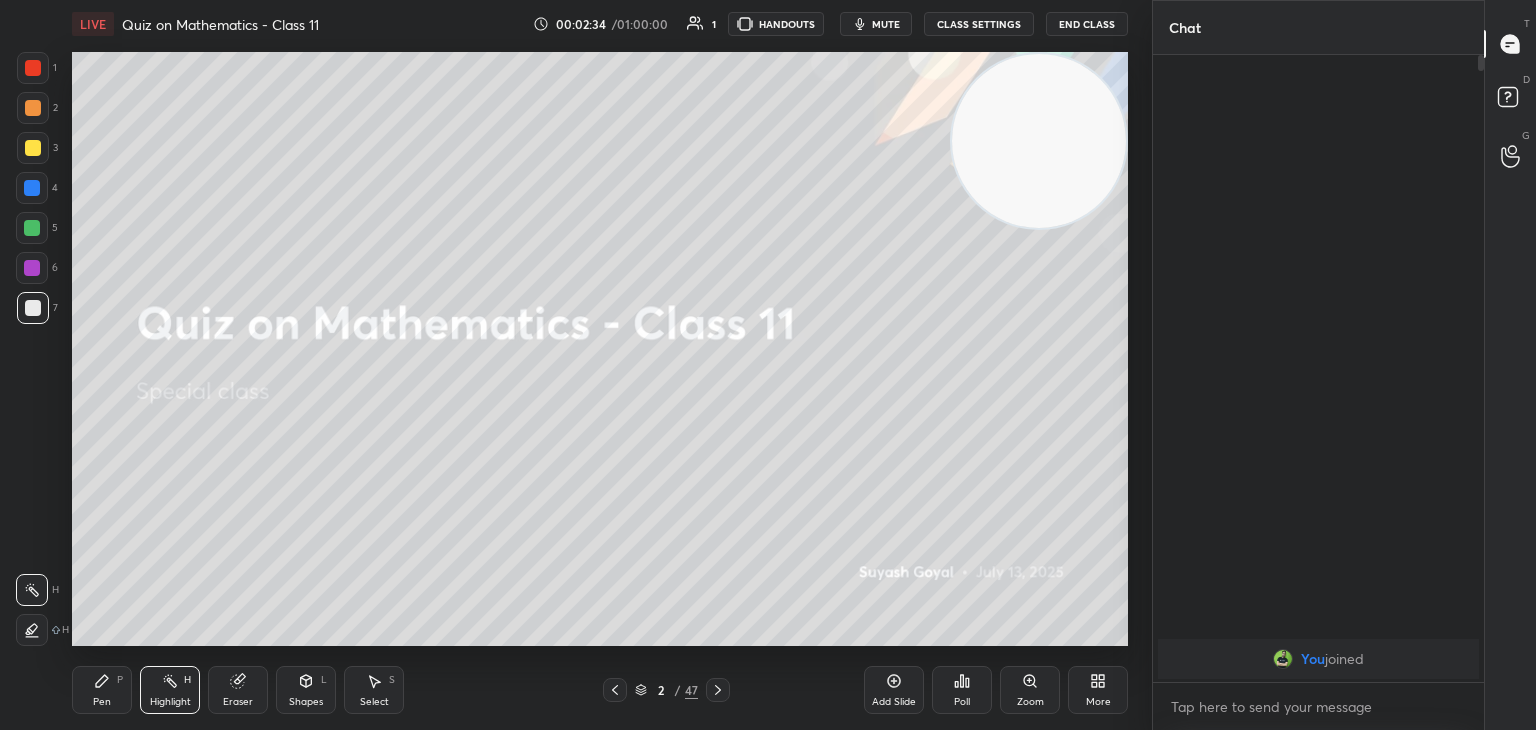 click on "mute" at bounding box center [886, 24] 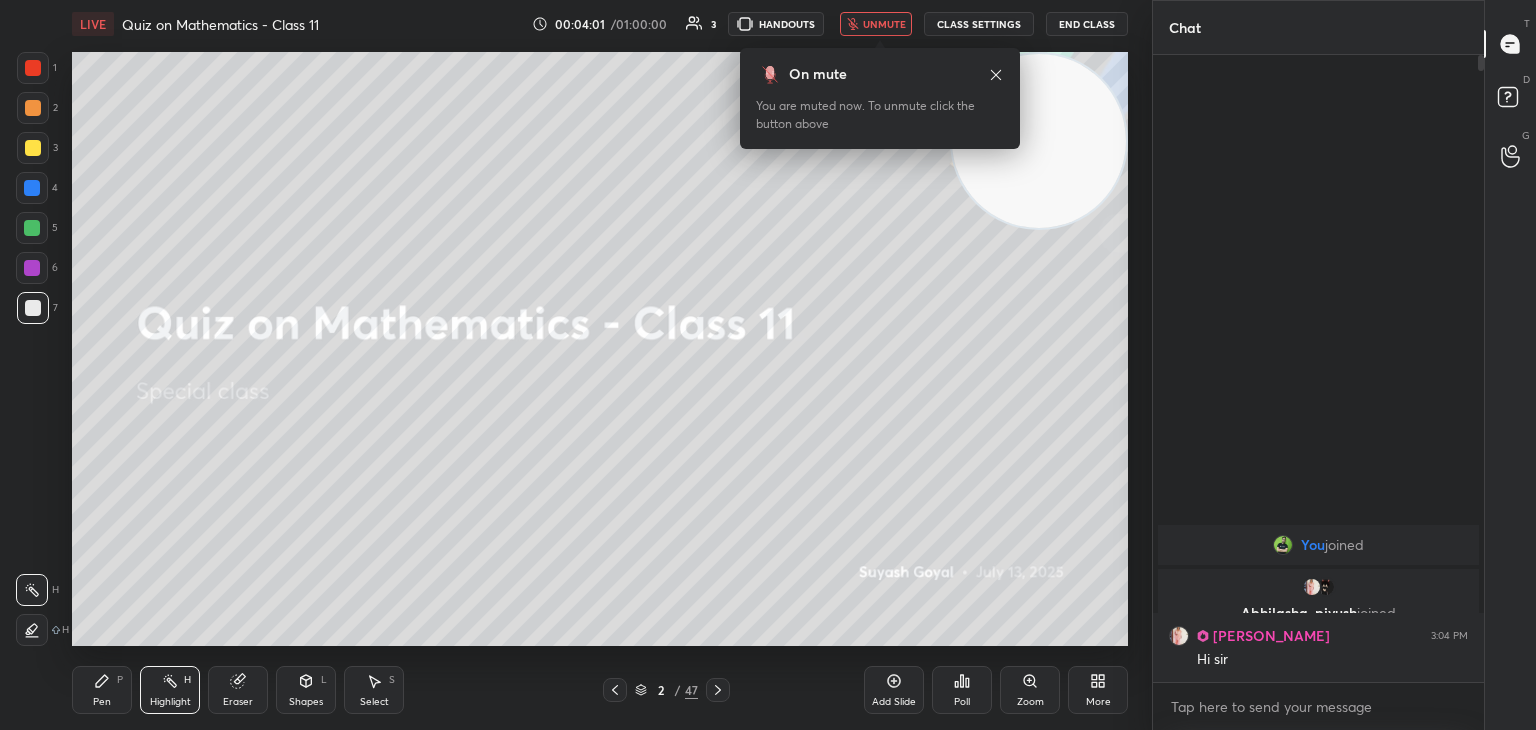 click on "unmute" at bounding box center [884, 24] 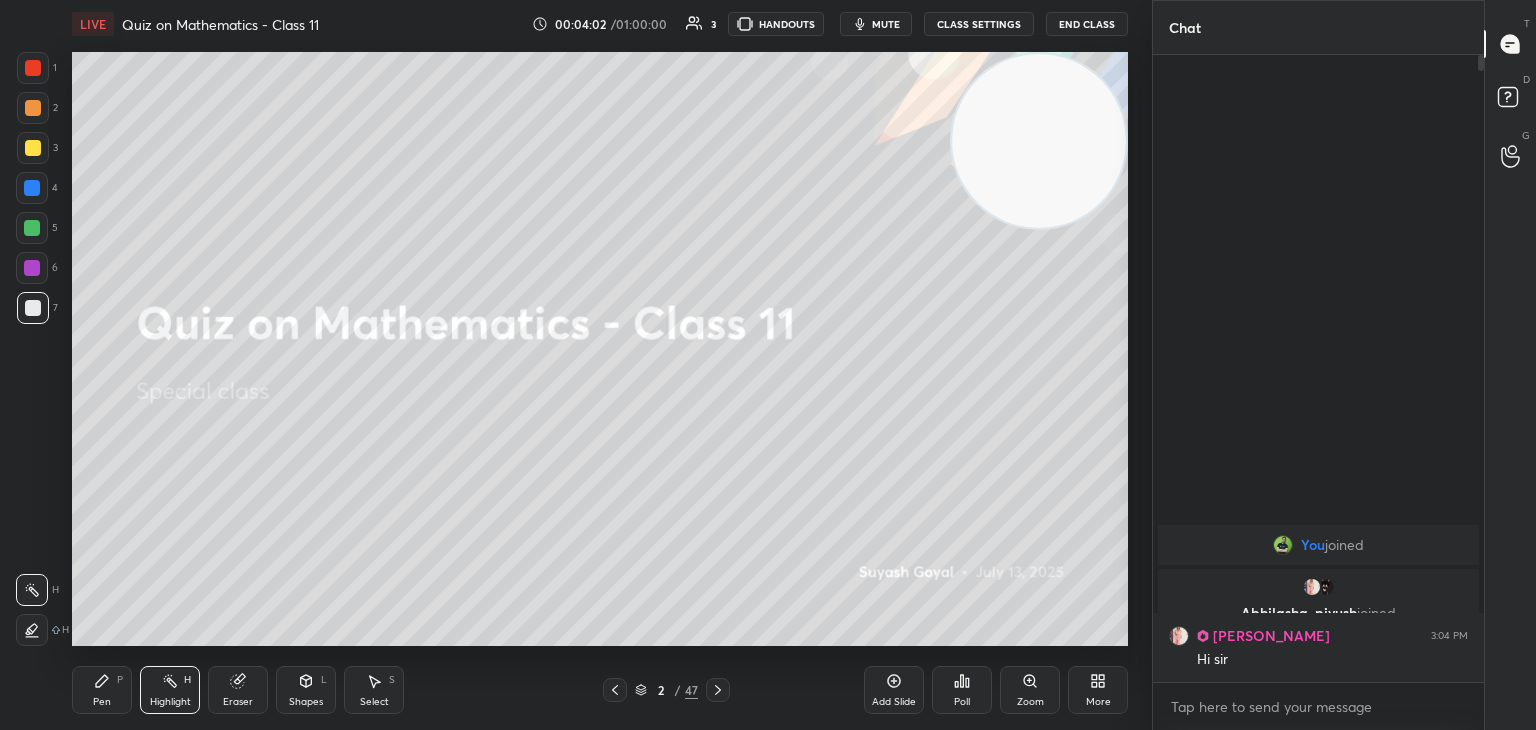 drag, startPoint x: 1040, startPoint y: 173, endPoint x: 1066, endPoint y: 150, distance: 34.713108 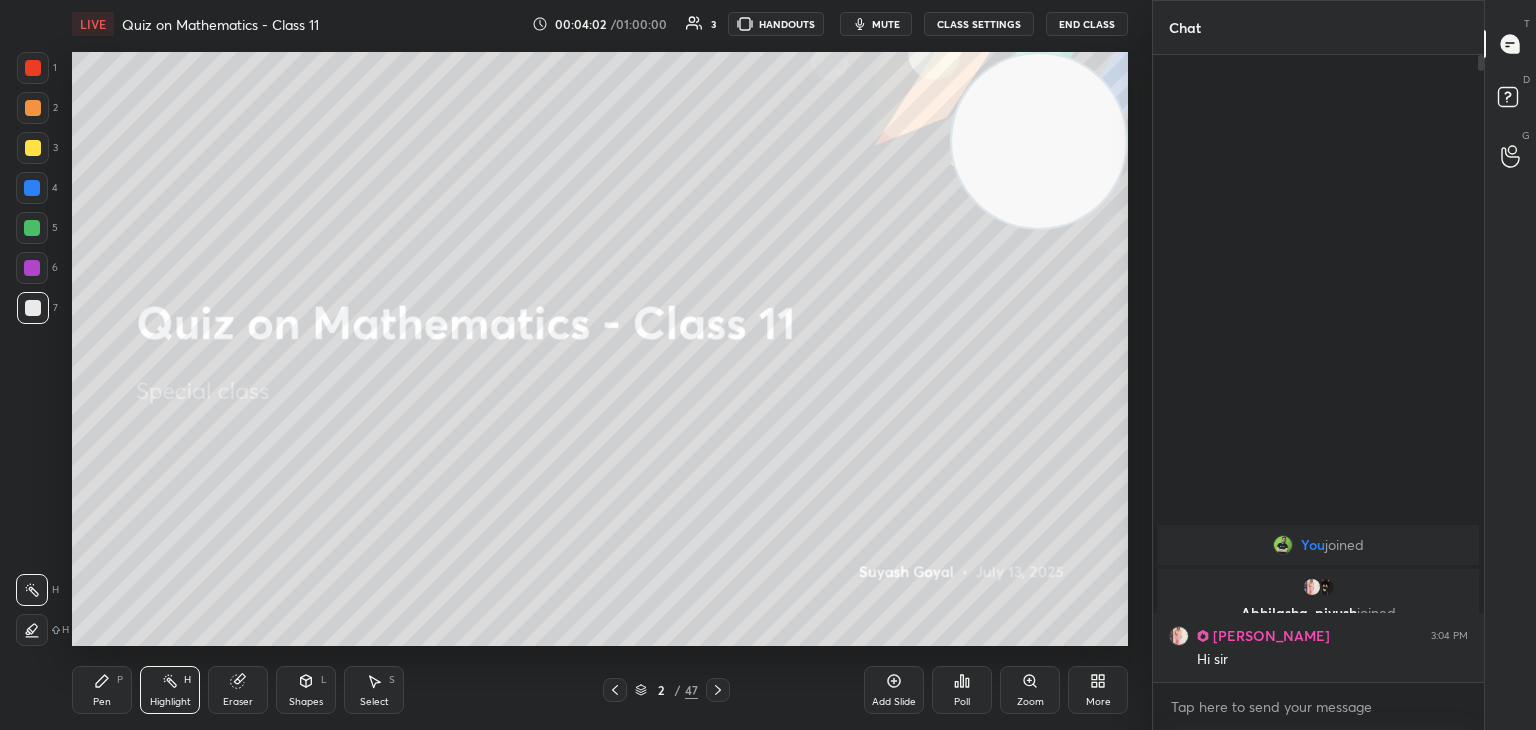 click at bounding box center [1039, 141] 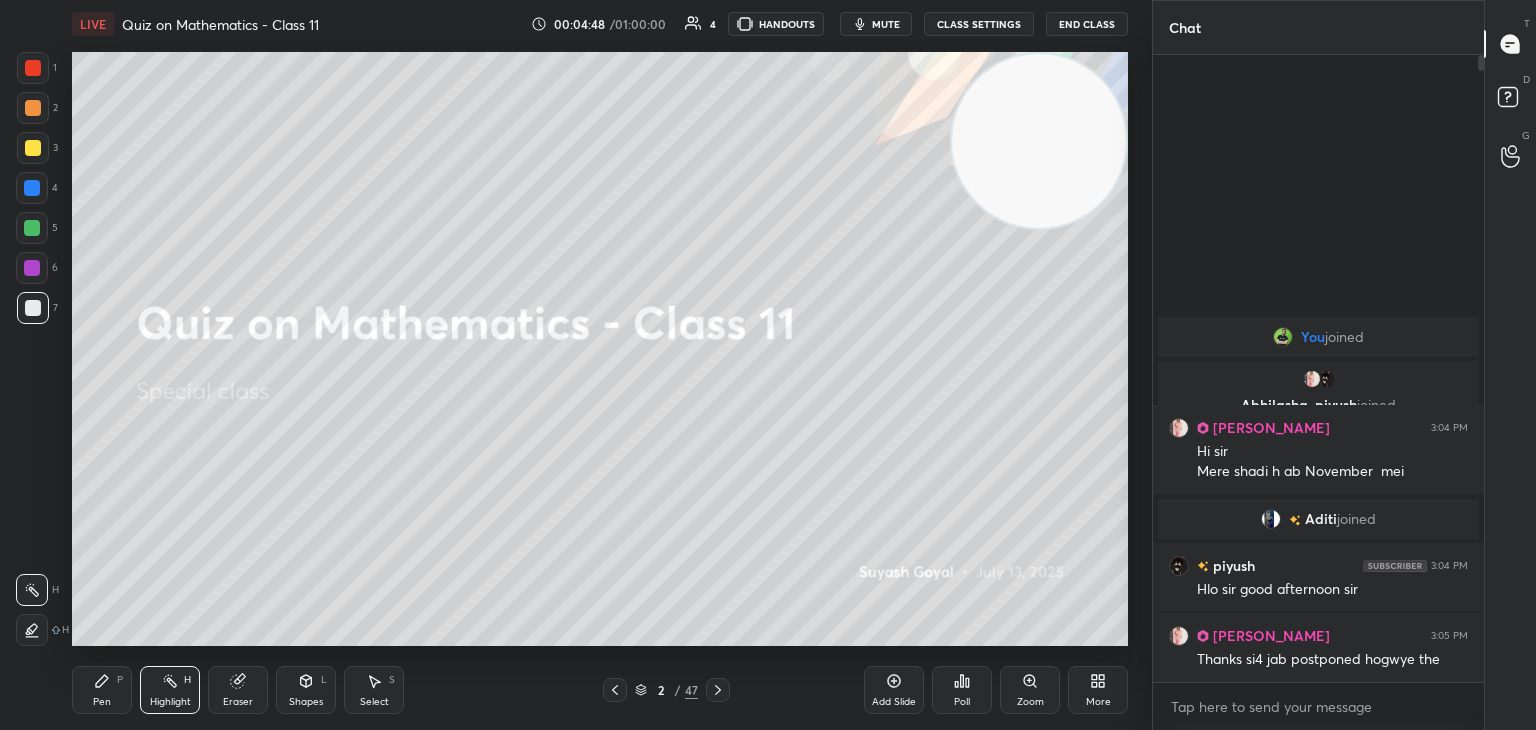 drag, startPoint x: 1001, startPoint y: 153, endPoint x: 1017, endPoint y: 132, distance: 26.400757 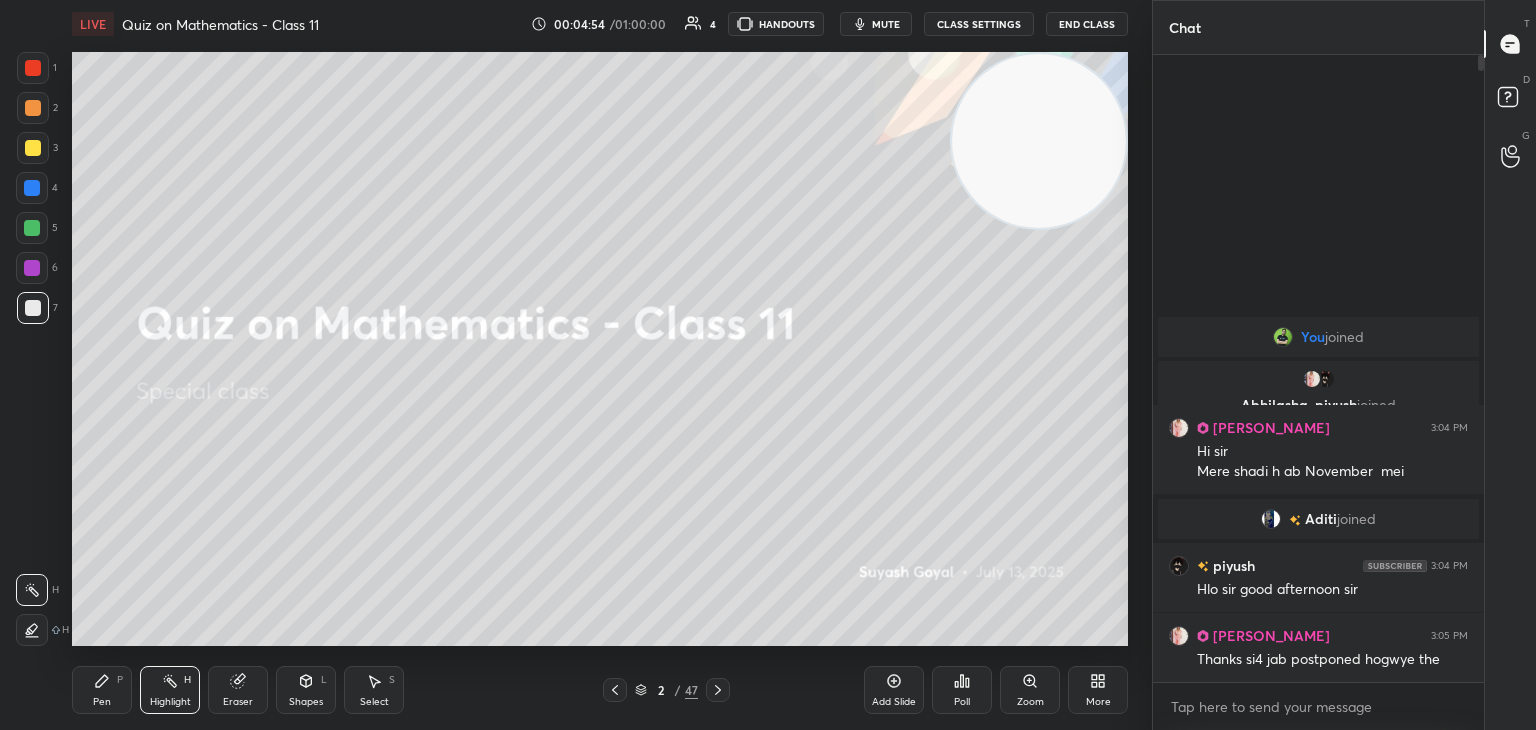 drag, startPoint x: 1019, startPoint y: 146, endPoint x: 1074, endPoint y: 100, distance: 71.70077 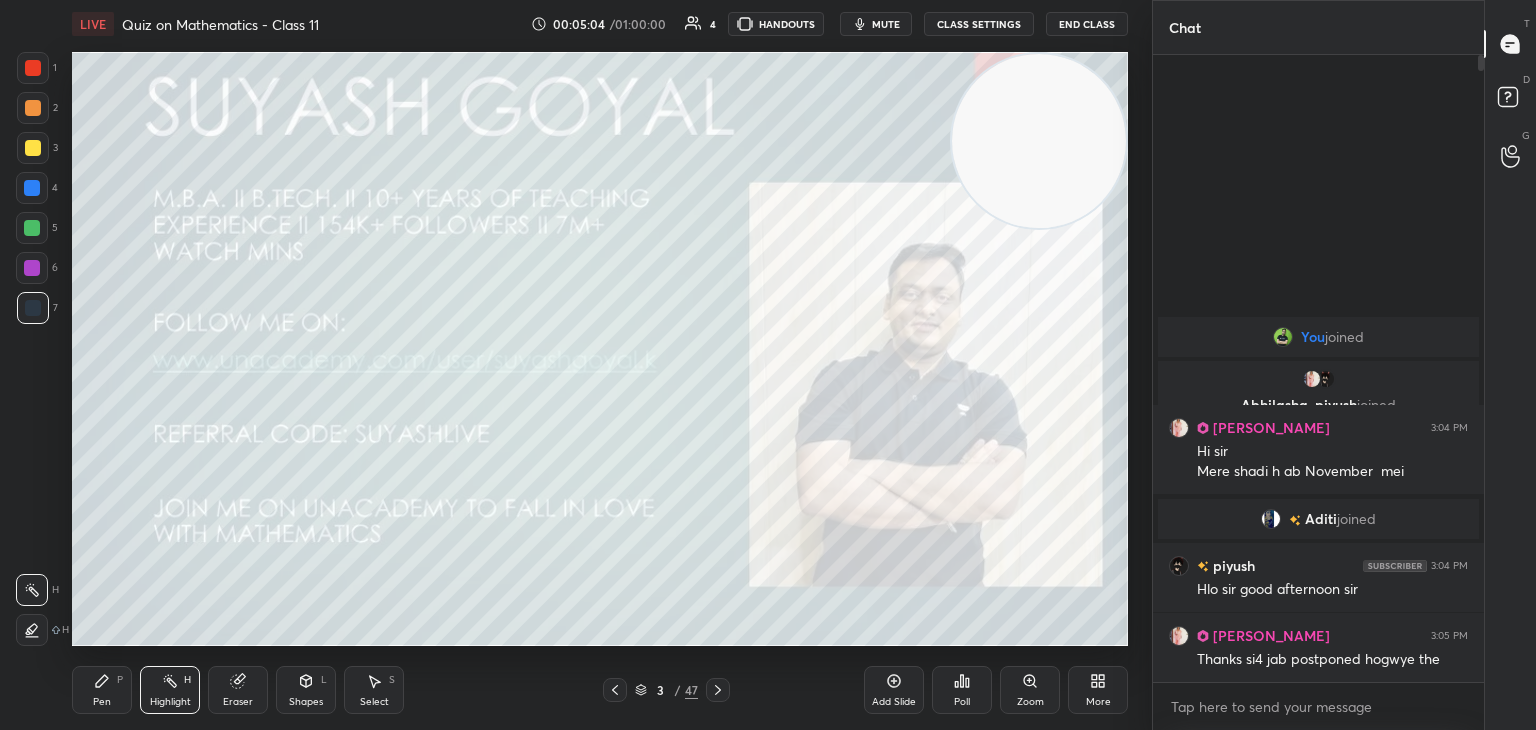 click at bounding box center [33, 68] 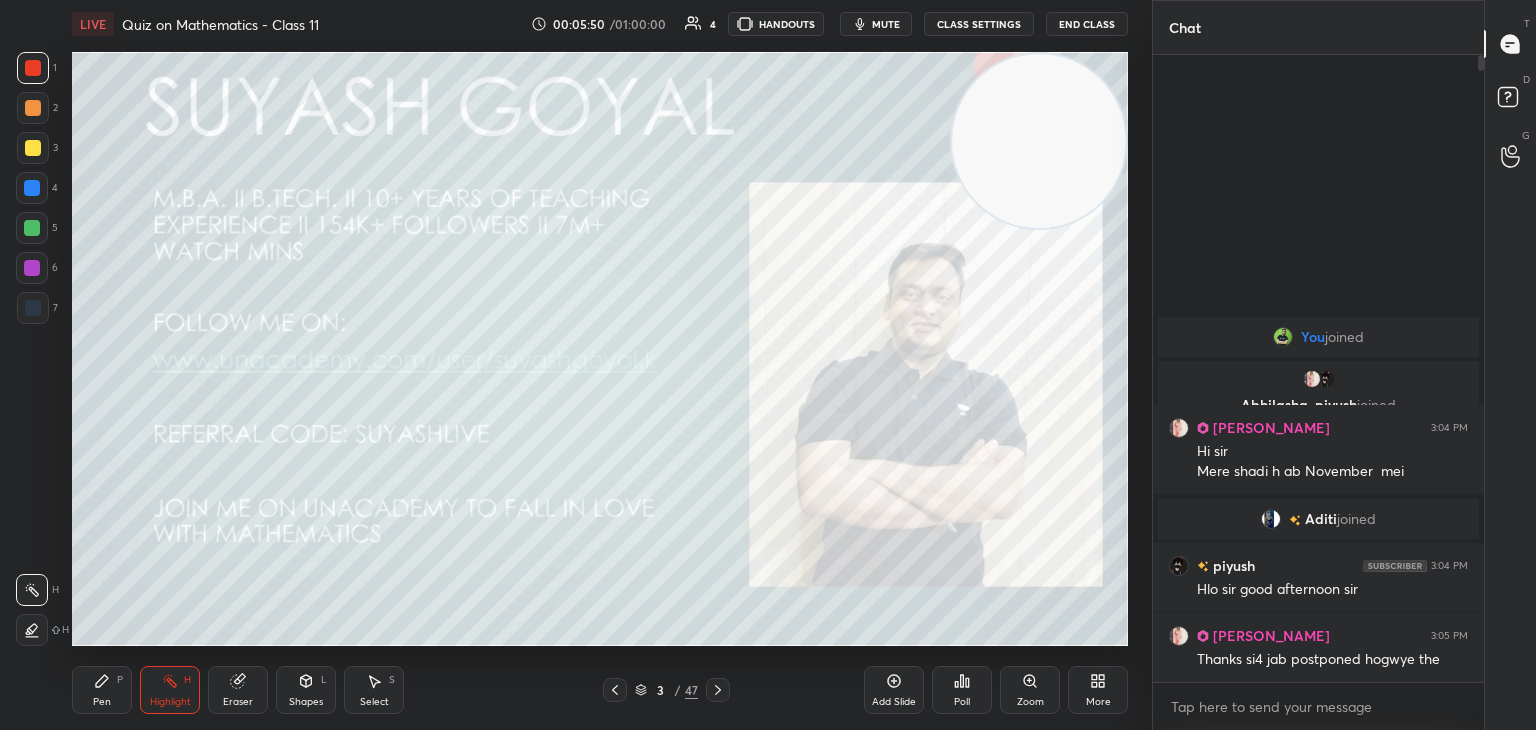 drag, startPoint x: 28, startPoint y: 149, endPoint x: 42, endPoint y: 223, distance: 75.31268 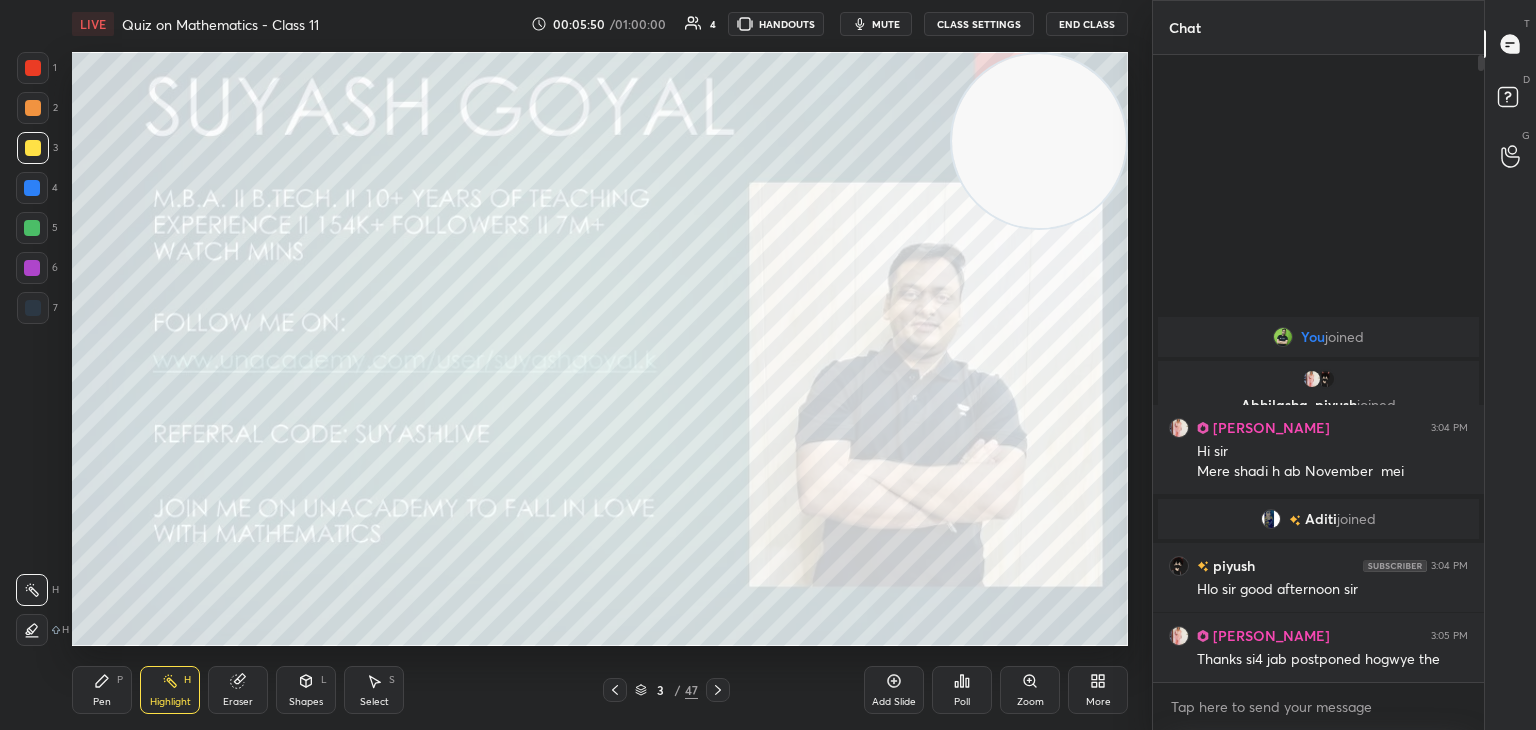 drag, startPoint x: 103, startPoint y: 675, endPoint x: 305, endPoint y: 655, distance: 202.98769 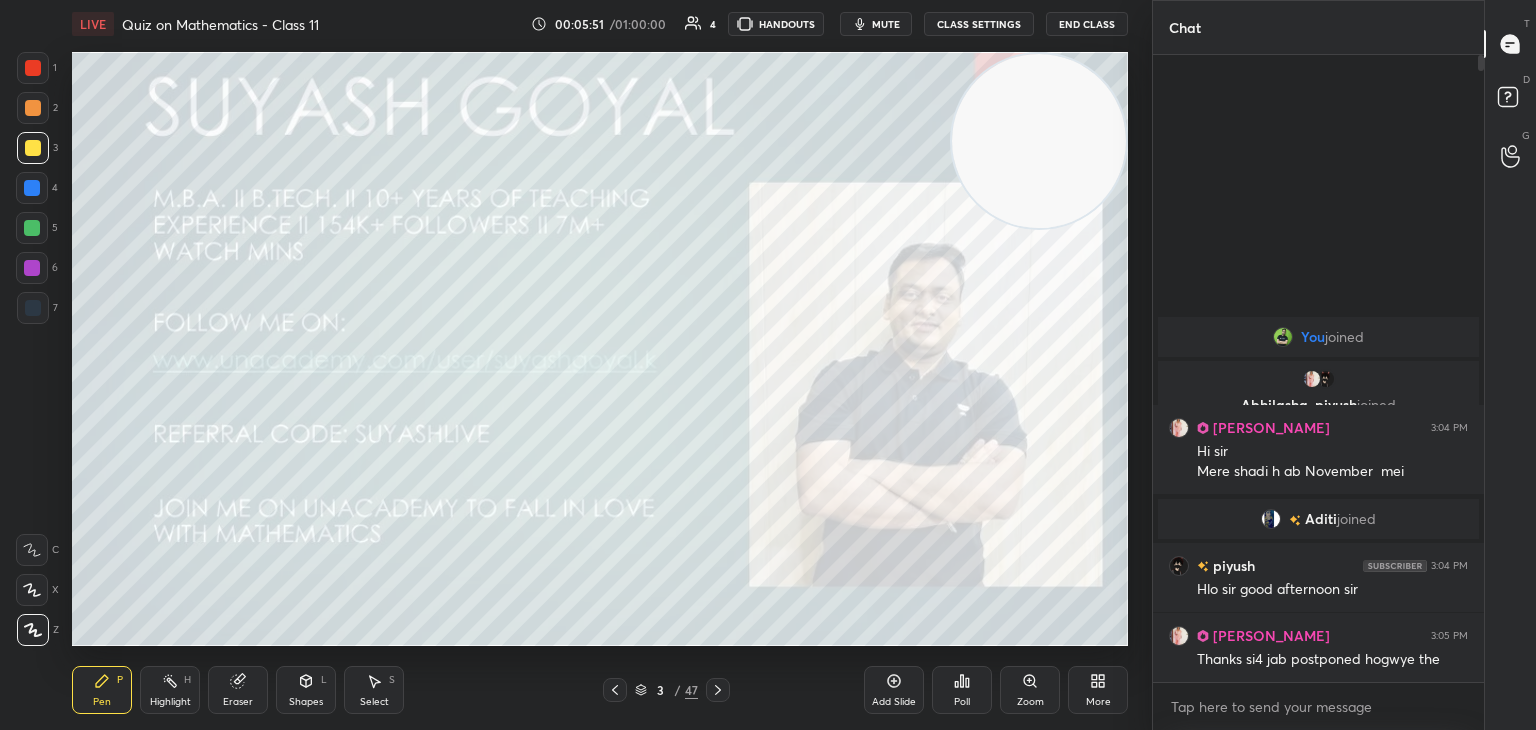 click 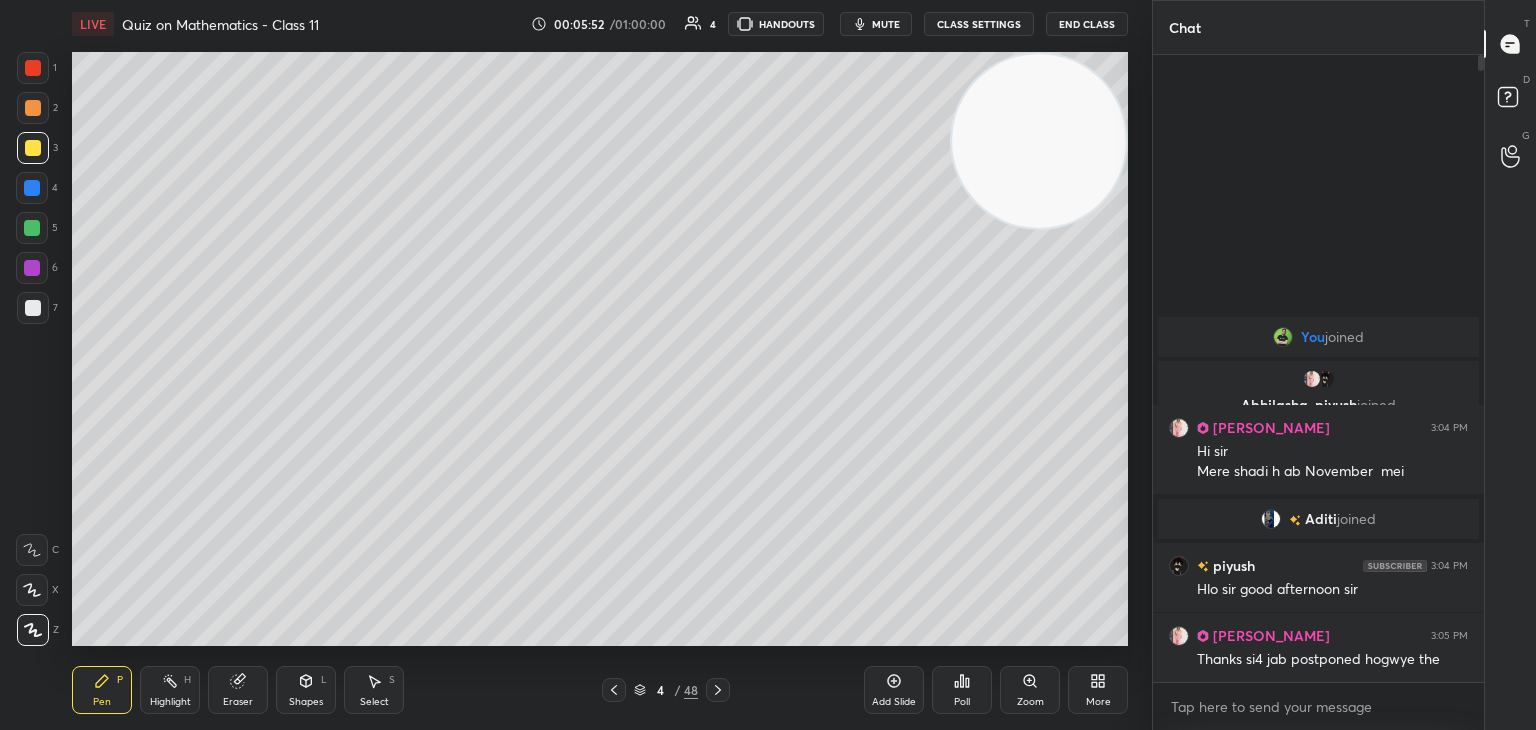 drag, startPoint x: 1028, startPoint y: 145, endPoint x: 1052, endPoint y: 120, distance: 34.655445 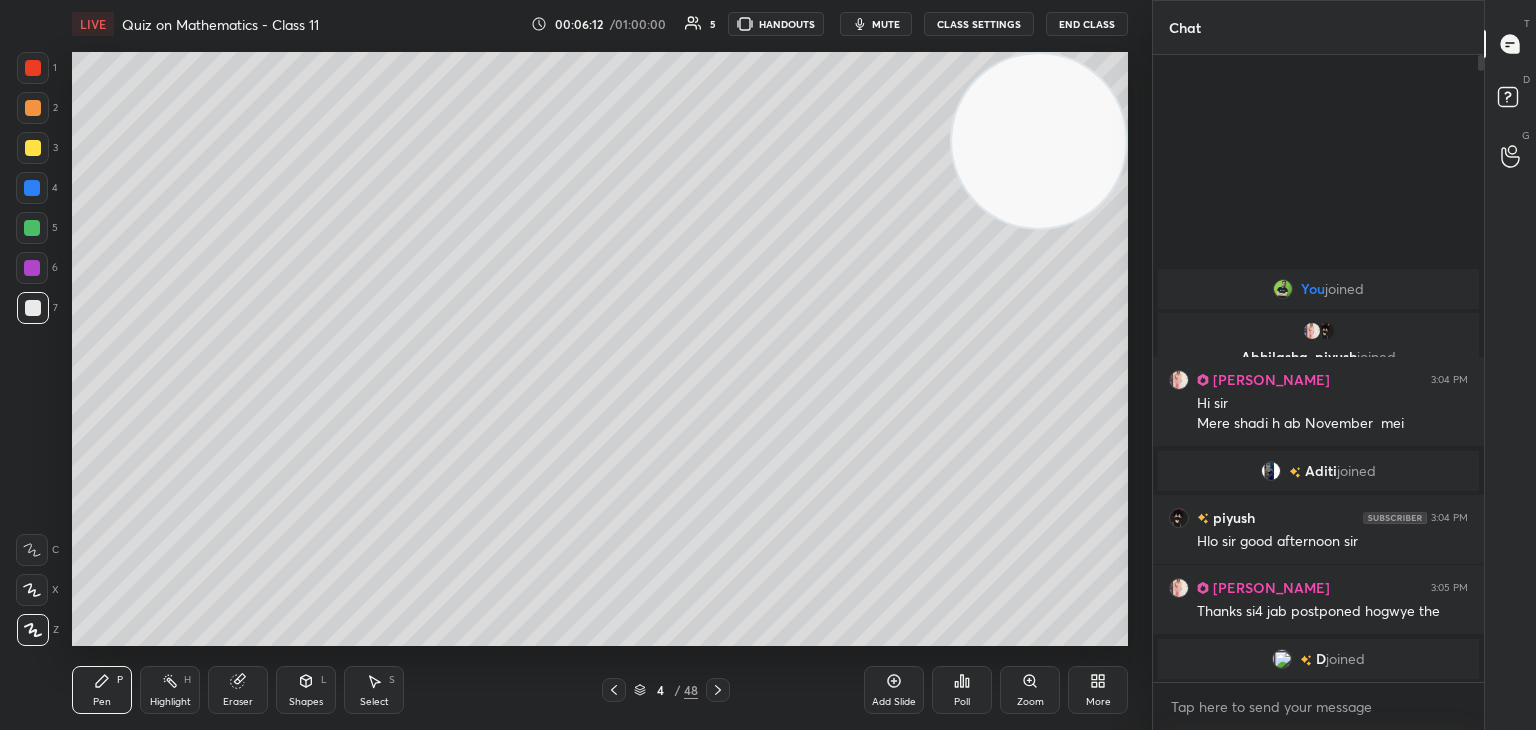 click 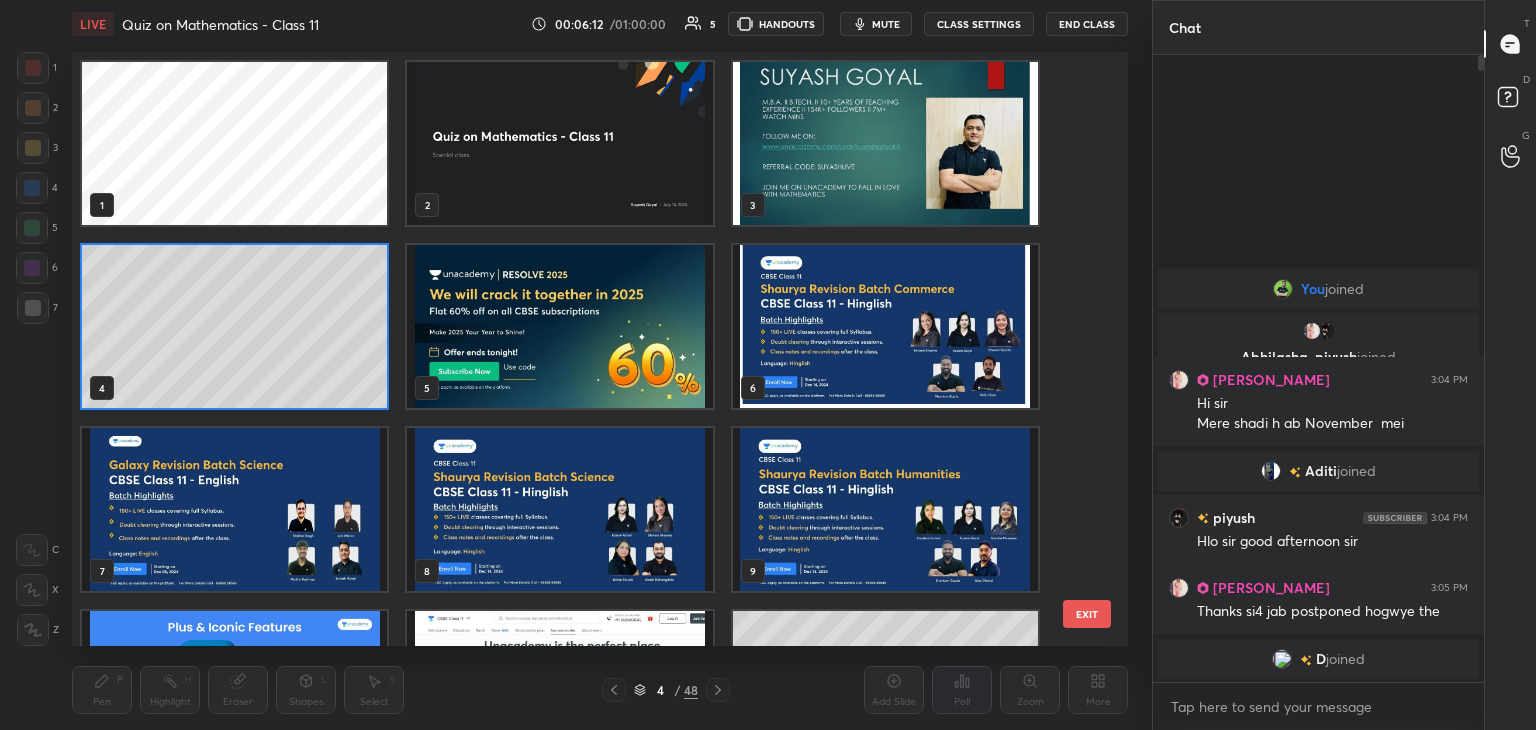 scroll, scrollTop: 6, scrollLeft: 10, axis: both 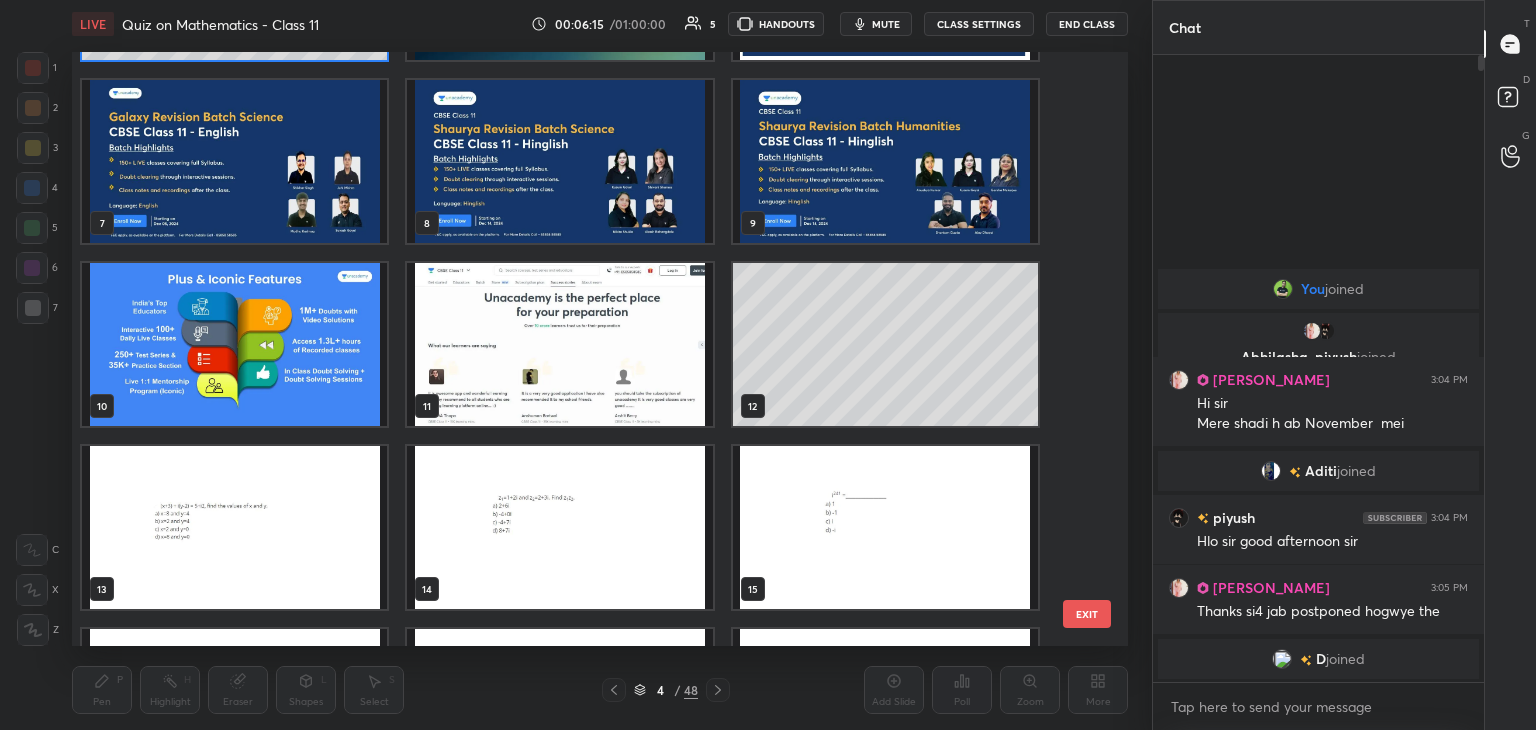 click at bounding box center (234, 344) 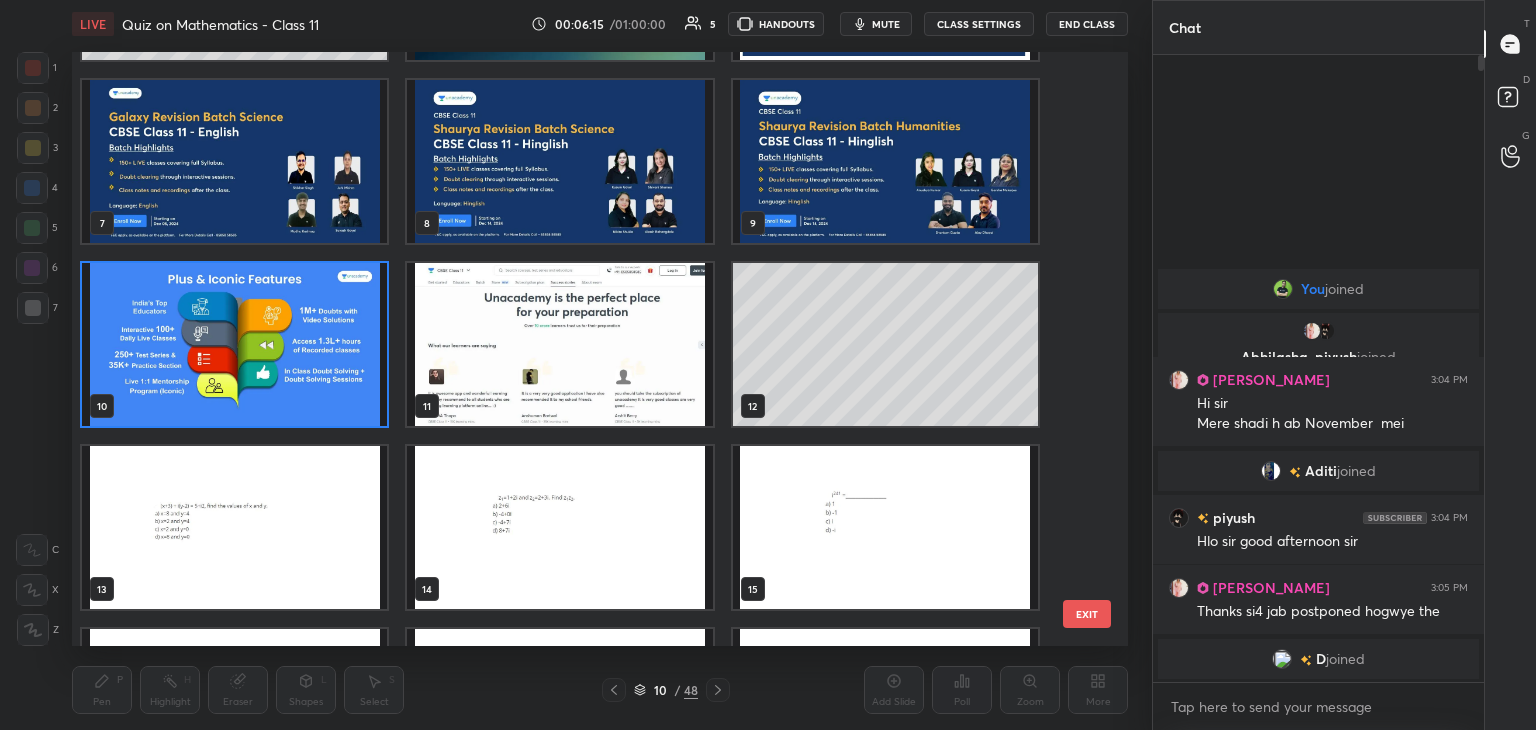 click at bounding box center [234, 344] 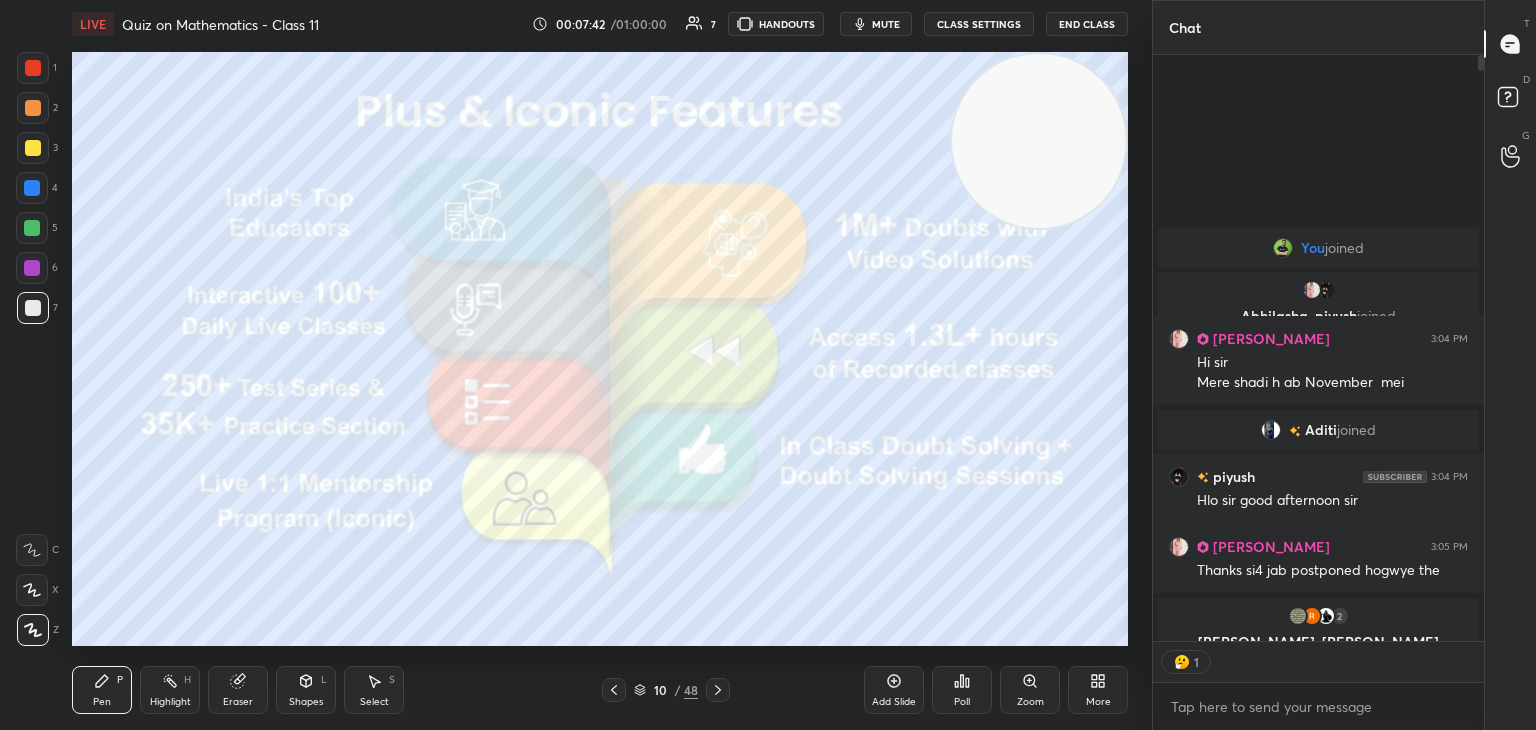 scroll, scrollTop: 581, scrollLeft: 325, axis: both 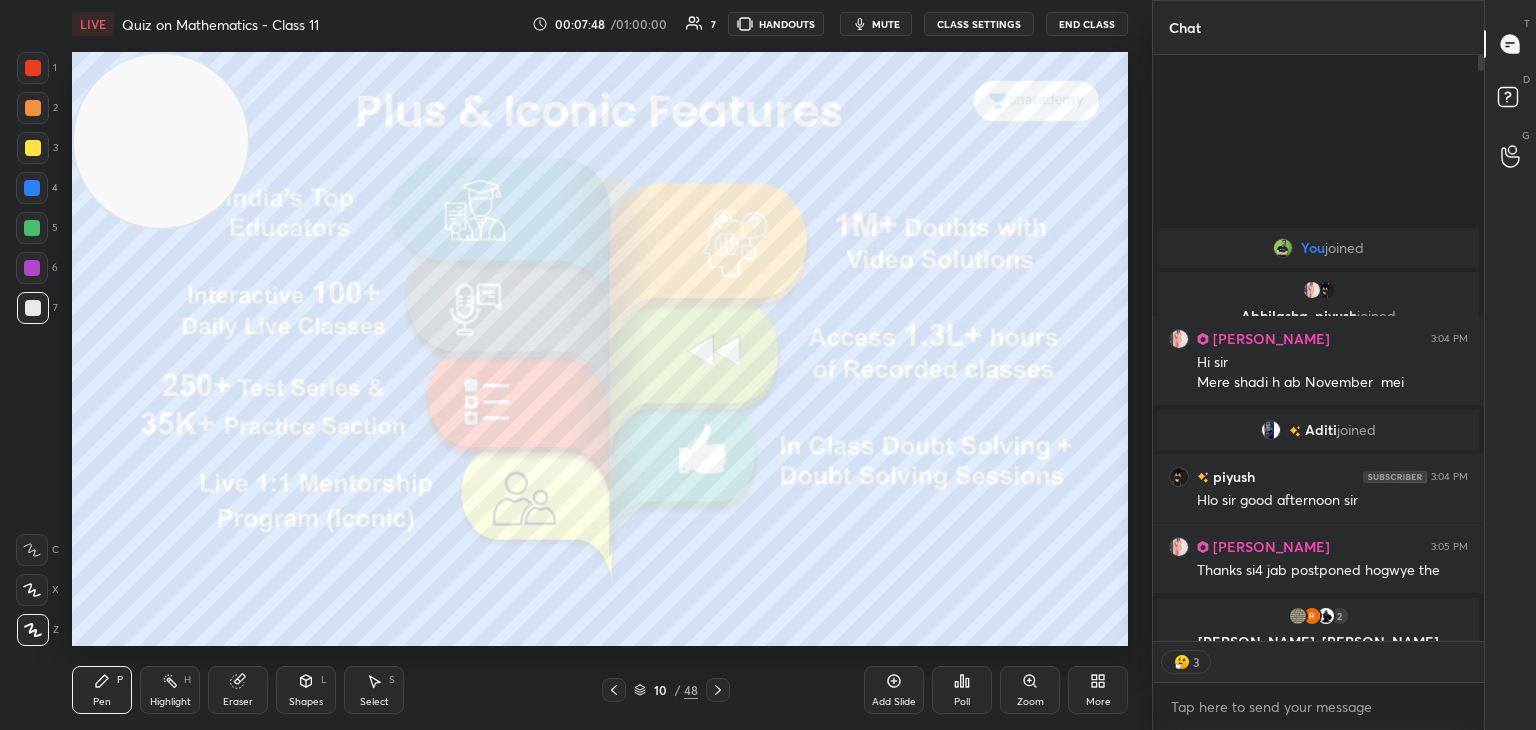 drag, startPoint x: 1036, startPoint y: 166, endPoint x: 247, endPoint y: 159, distance: 789.03107 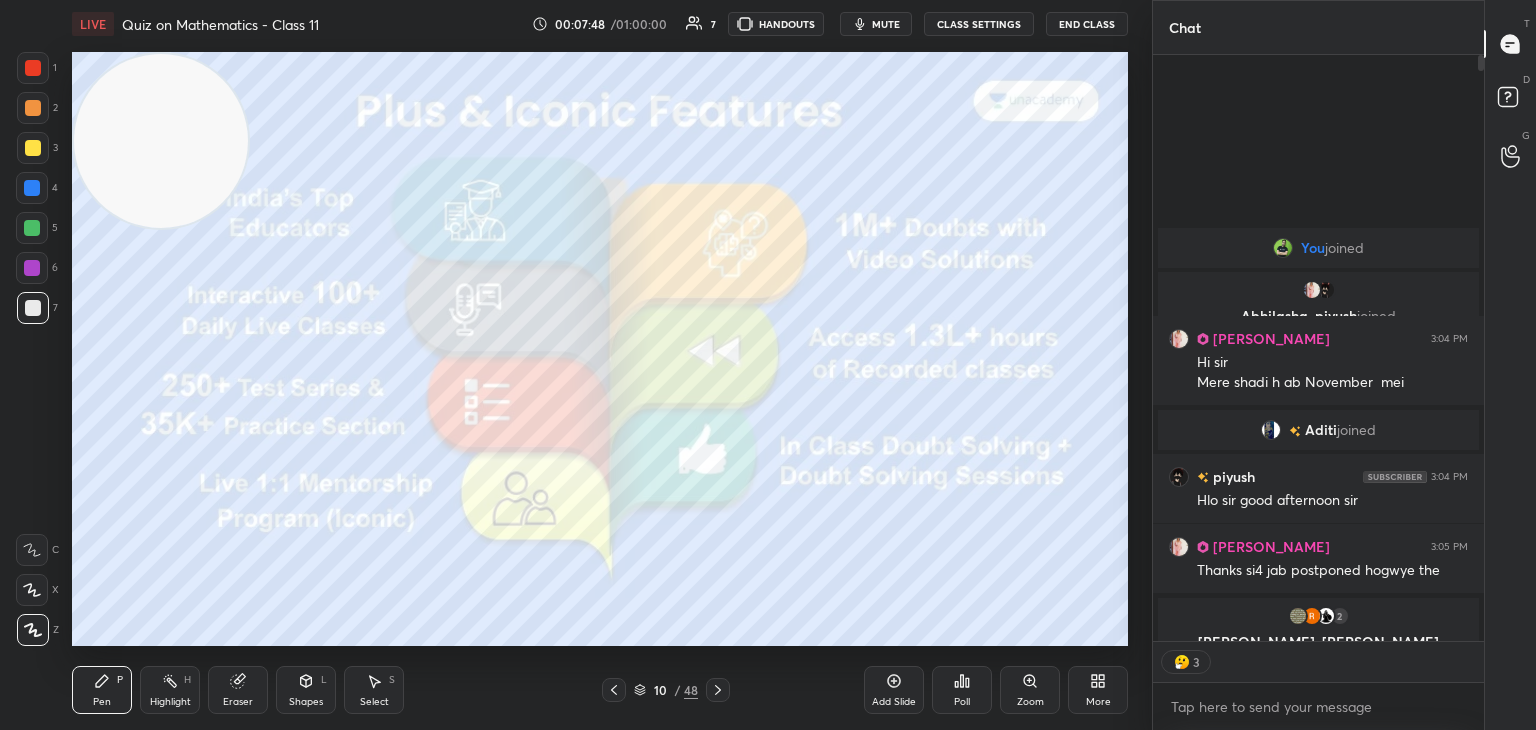 click on "1 2 3 4 5 6 7 C X Z C X Z E E Erase all   H H LIVE Quiz on Mathematics - Class 11 00:07:48 /  01:00:00 7 HANDOUTS mute CLASS SETTINGS End Class Setting up your live class Poll for   secs No correct answer Start poll Back Quiz on Mathematics - Class 11 [PERSON_NAME] Pen P Highlight H Eraser Shapes L Select S 10 / 48 Add Slide Poll Zoom More" at bounding box center (568, 365) 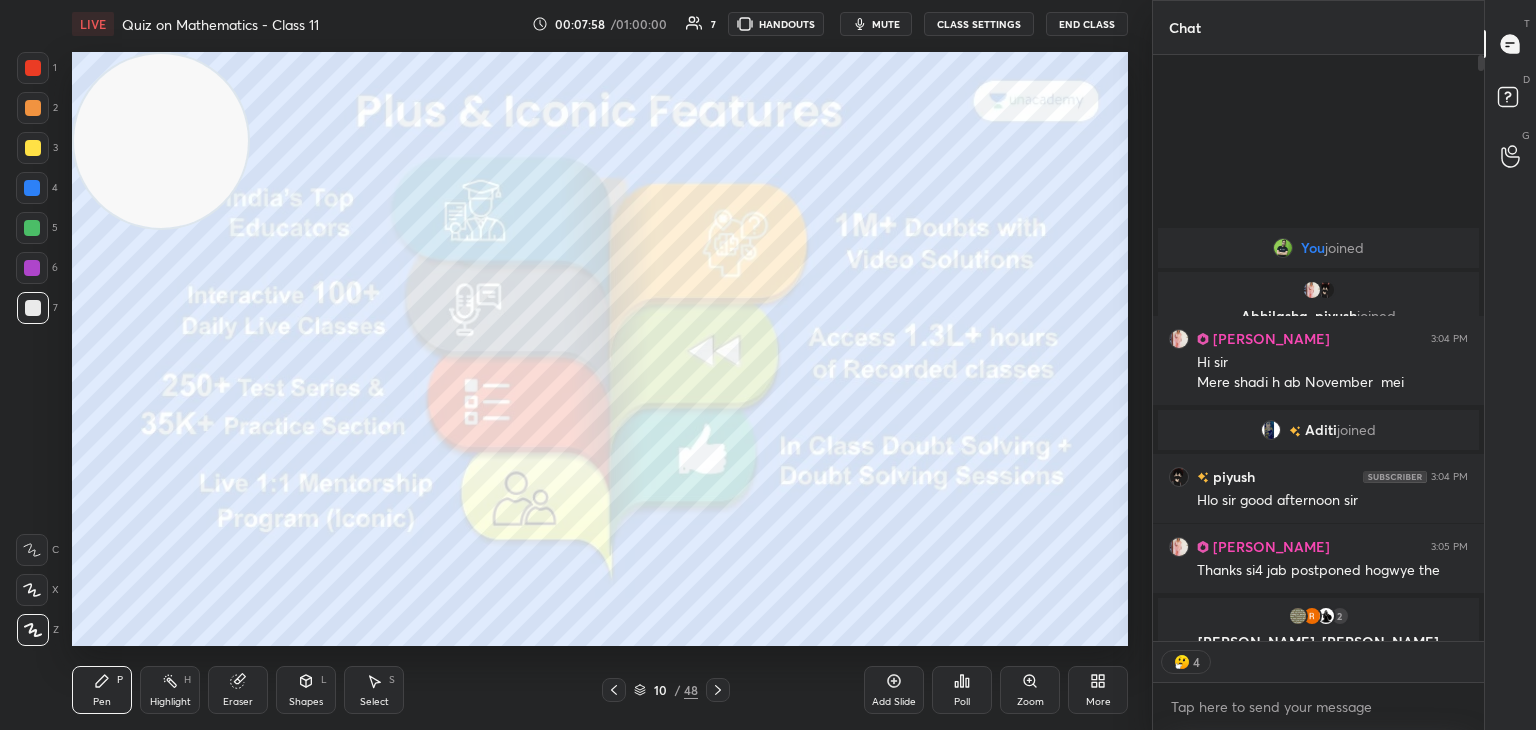 scroll, scrollTop: 6, scrollLeft: 6, axis: both 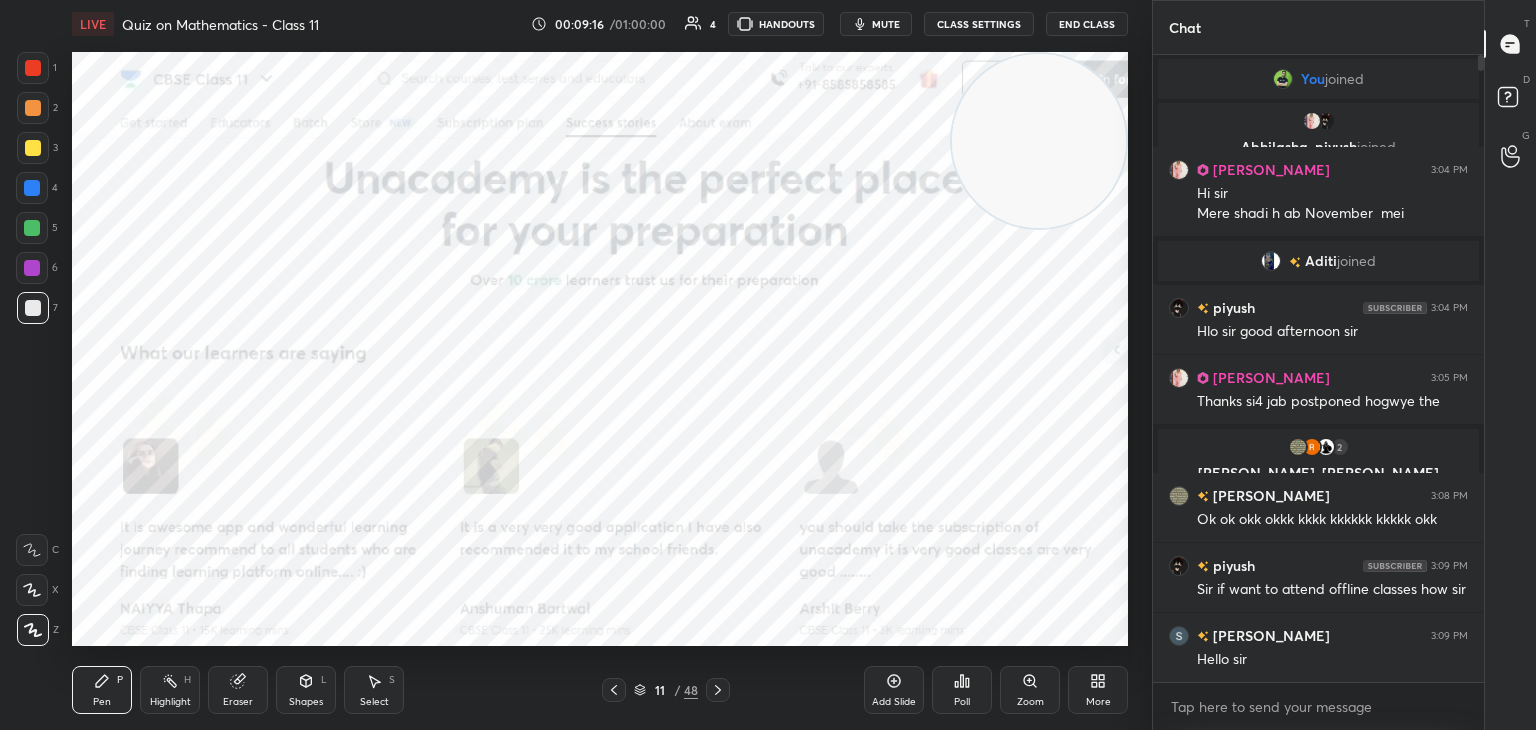 drag, startPoint x: 162, startPoint y: 125, endPoint x: 1149, endPoint y: 111, distance: 987.0993 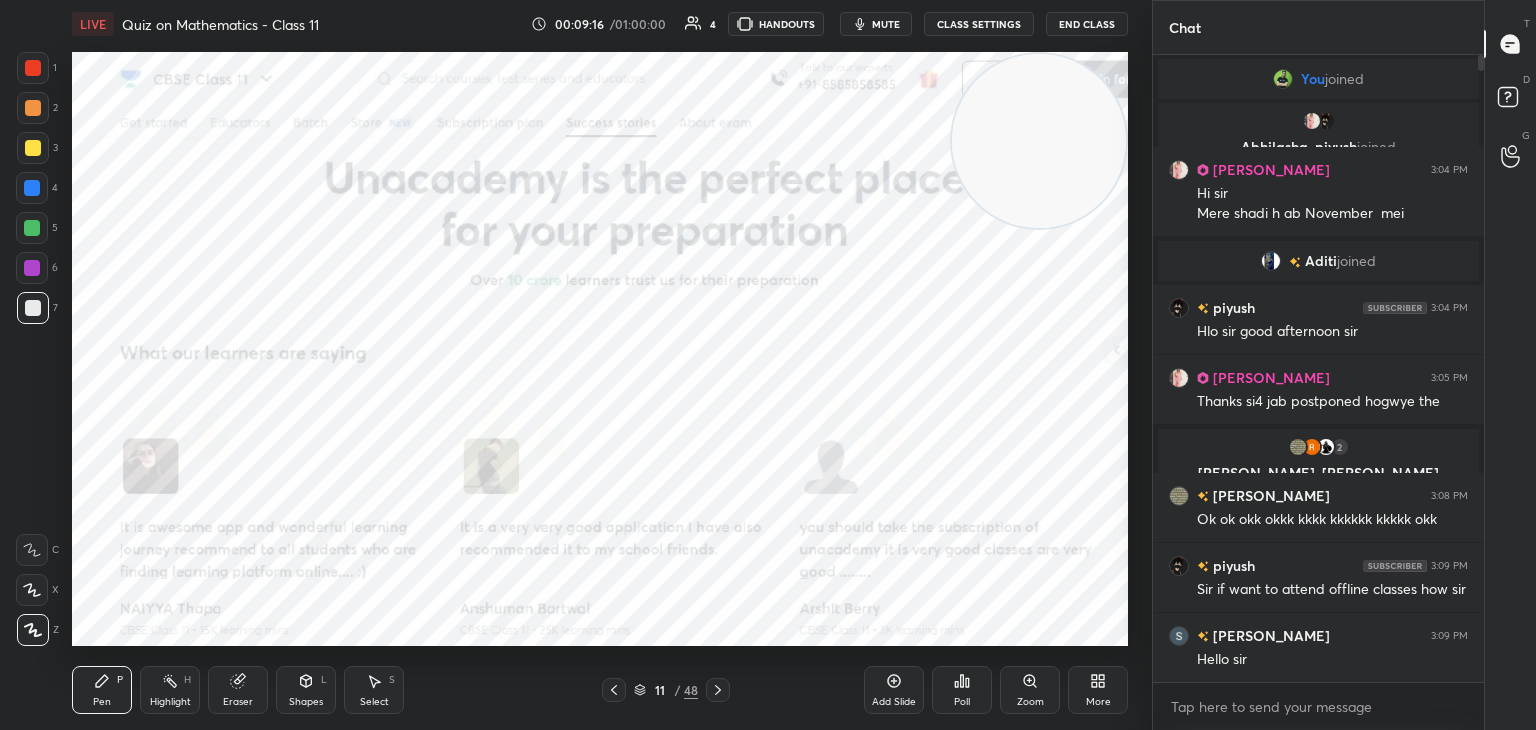 click on "1 2 3 4 5 6 7 C X Z C X Z E E Erase all   H H LIVE Quiz on Mathematics - Class 11 00:09:16 /  01:00:00 4 HANDOUTS mute CLASS SETTINGS End Class Setting up your live class Poll for   secs No correct answer Start poll Back Quiz on Mathematics - Class 11 [PERSON_NAME] Pen P Highlight H Eraser Shapes L Select S 11 / 48 Add Slide Poll Zoom More Chat You  joined [PERSON_NAME]  joined [PERSON_NAME] 3:04 PM Hi [PERSON_NAME] h ab November  mei [PERSON_NAME]  joined piyush 3:04 PM Hlo sir good afternoon [PERSON_NAME] 3:05 PM Thanks si4 jab postponed hogwye the 2 [PERSON_NAME], [PERSON_NAME] &  2 others  joined [PERSON_NAME] 3:08 PM Ok ok okk okkk kkkk kkkkkk kkkkk okk piyush 3:09 PM Sir if want to attend offline classes how [PERSON_NAME] 3:09 PM Hello sir 17 NEW MESSAGES Enable hand raising Enable raise hand to speak to learners. Once enabled, chat will be turned off temporarily. Enable x   introducing Raise a hand with a doubt Now learners can raise their hand along with a doubt  How it works? NEW DOUBTS ASKED [PERSON_NAME]n't raise hand T D" at bounding box center (768, 365) 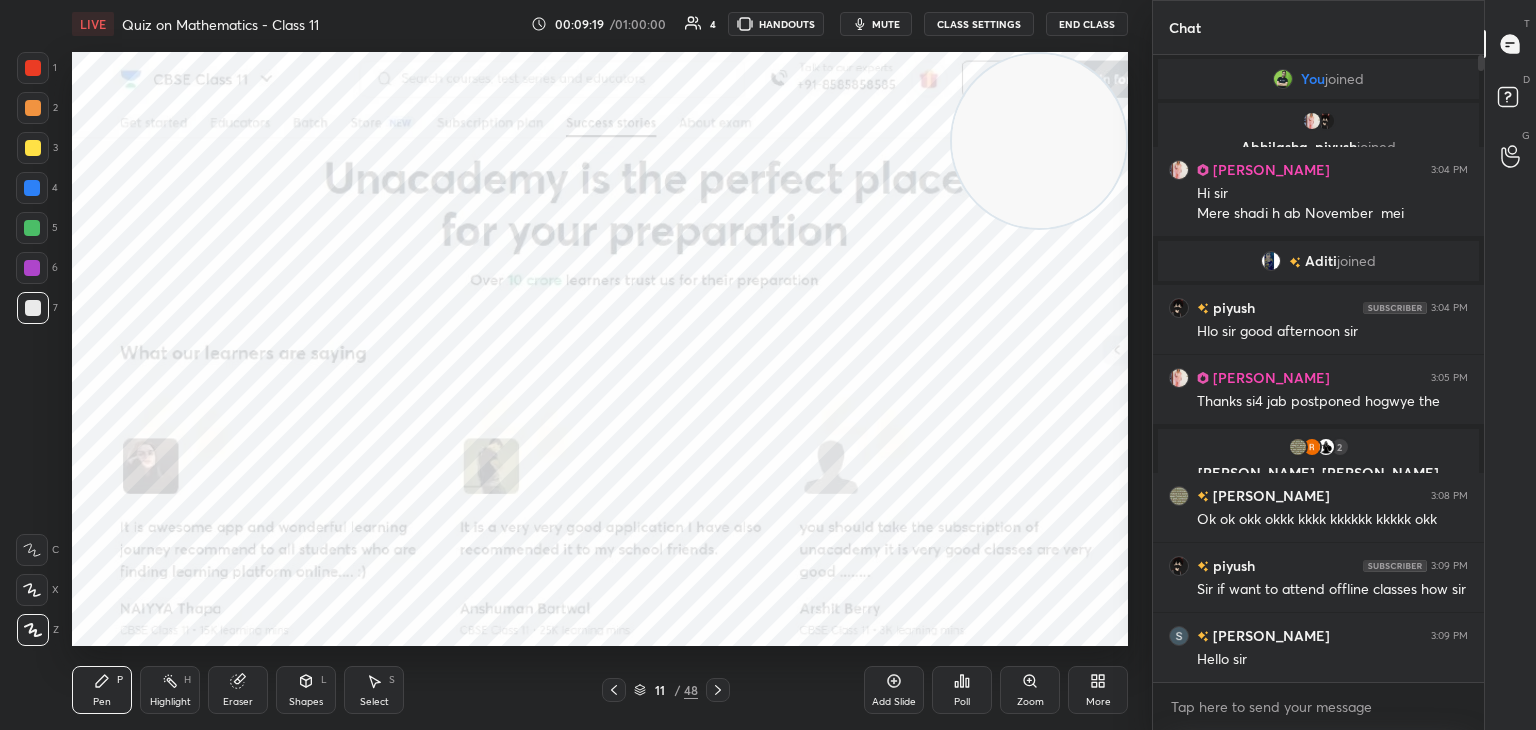 click at bounding box center (33, 68) 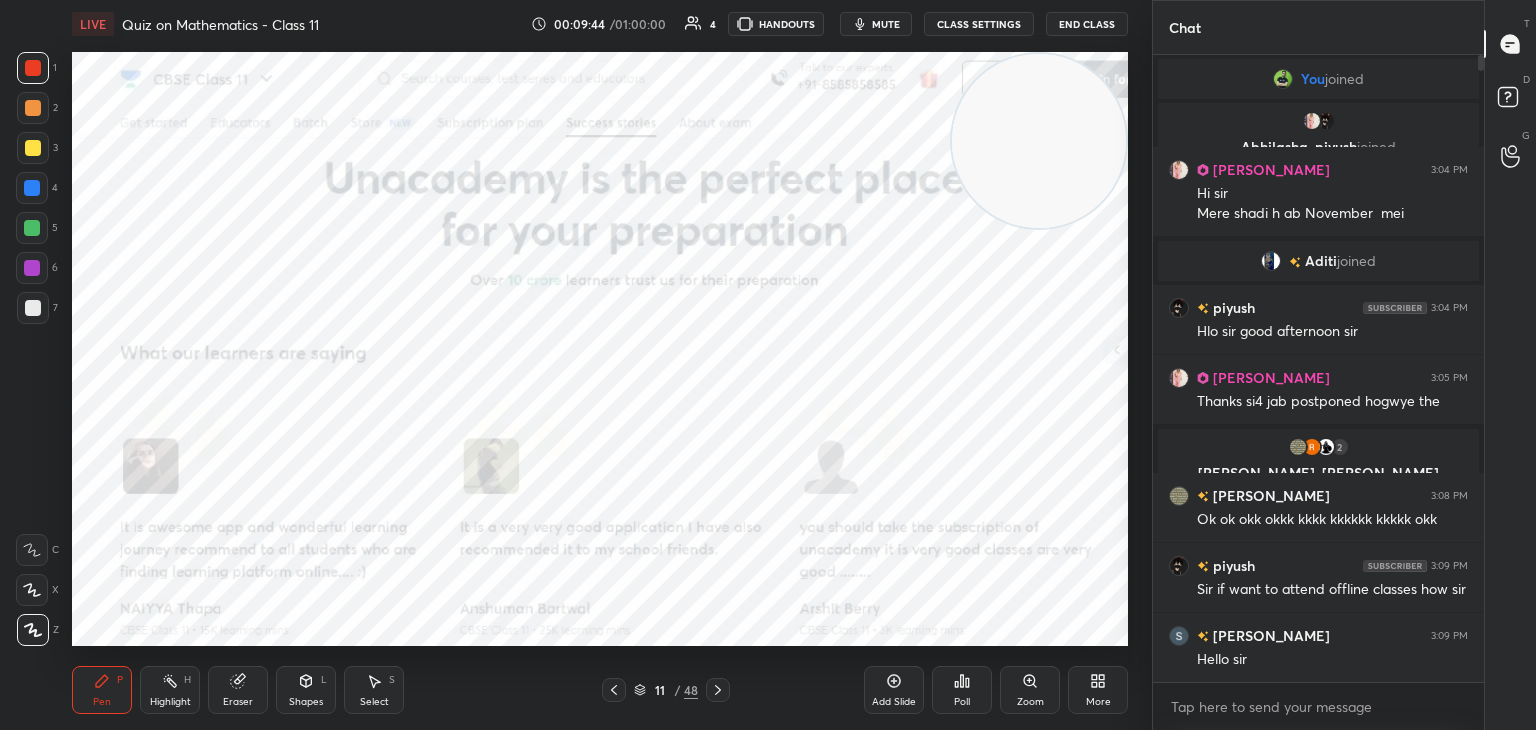 click on "Add Slide" at bounding box center [894, 690] 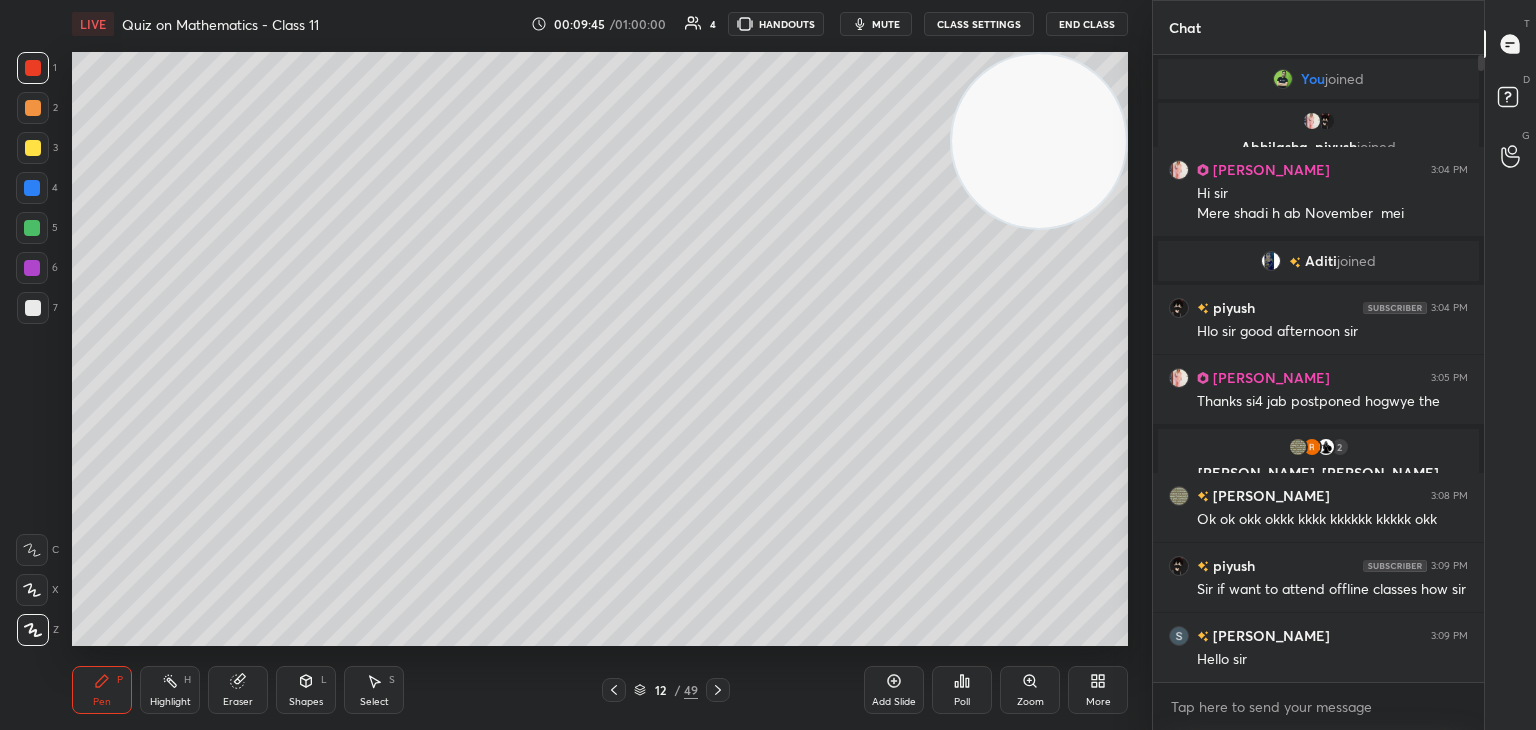 drag, startPoint x: 1017, startPoint y: 191, endPoint x: 977, endPoint y: 128, distance: 74.62573 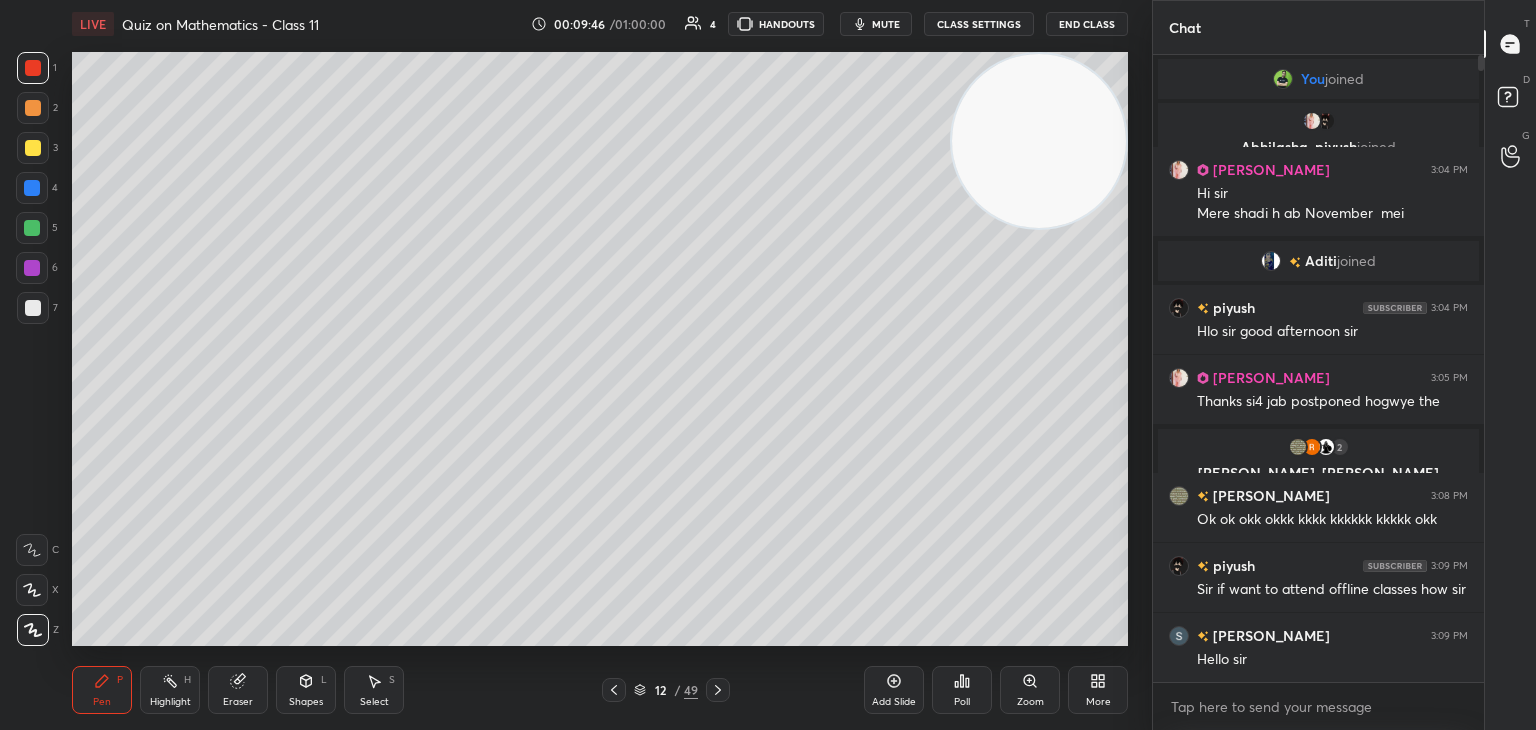 click at bounding box center (33, 148) 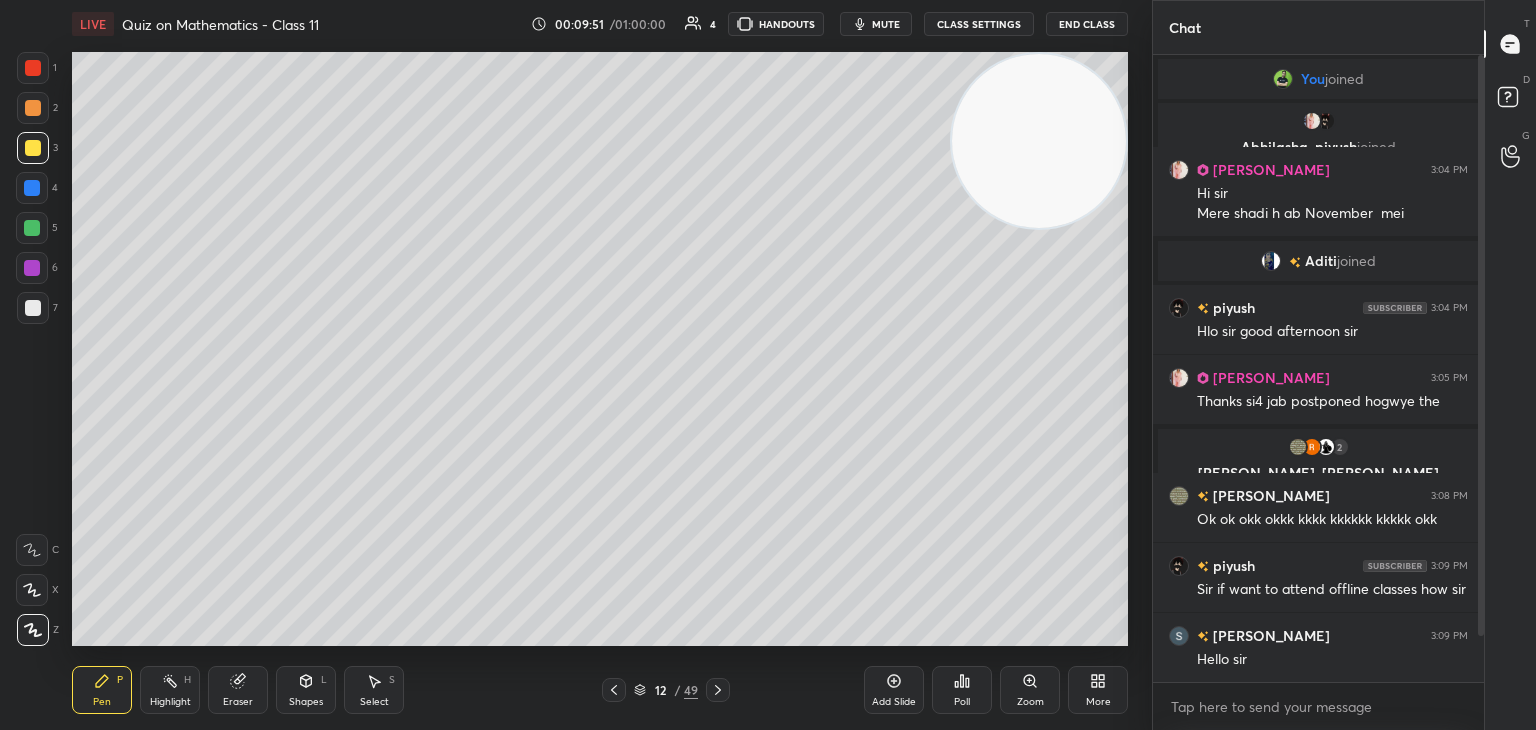 scroll, scrollTop: 70, scrollLeft: 0, axis: vertical 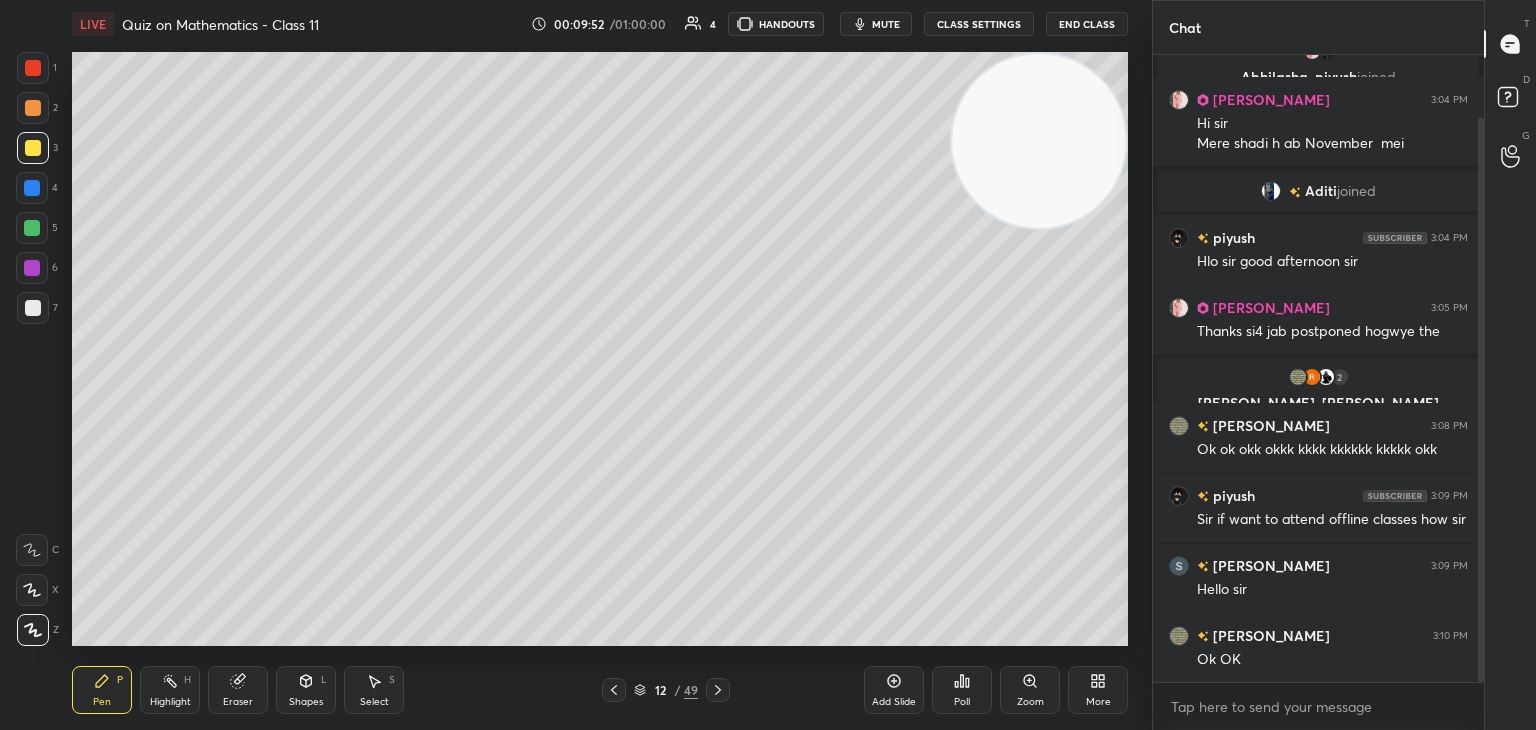 drag, startPoint x: 1480, startPoint y: 395, endPoint x: 1480, endPoint y: 444, distance: 49 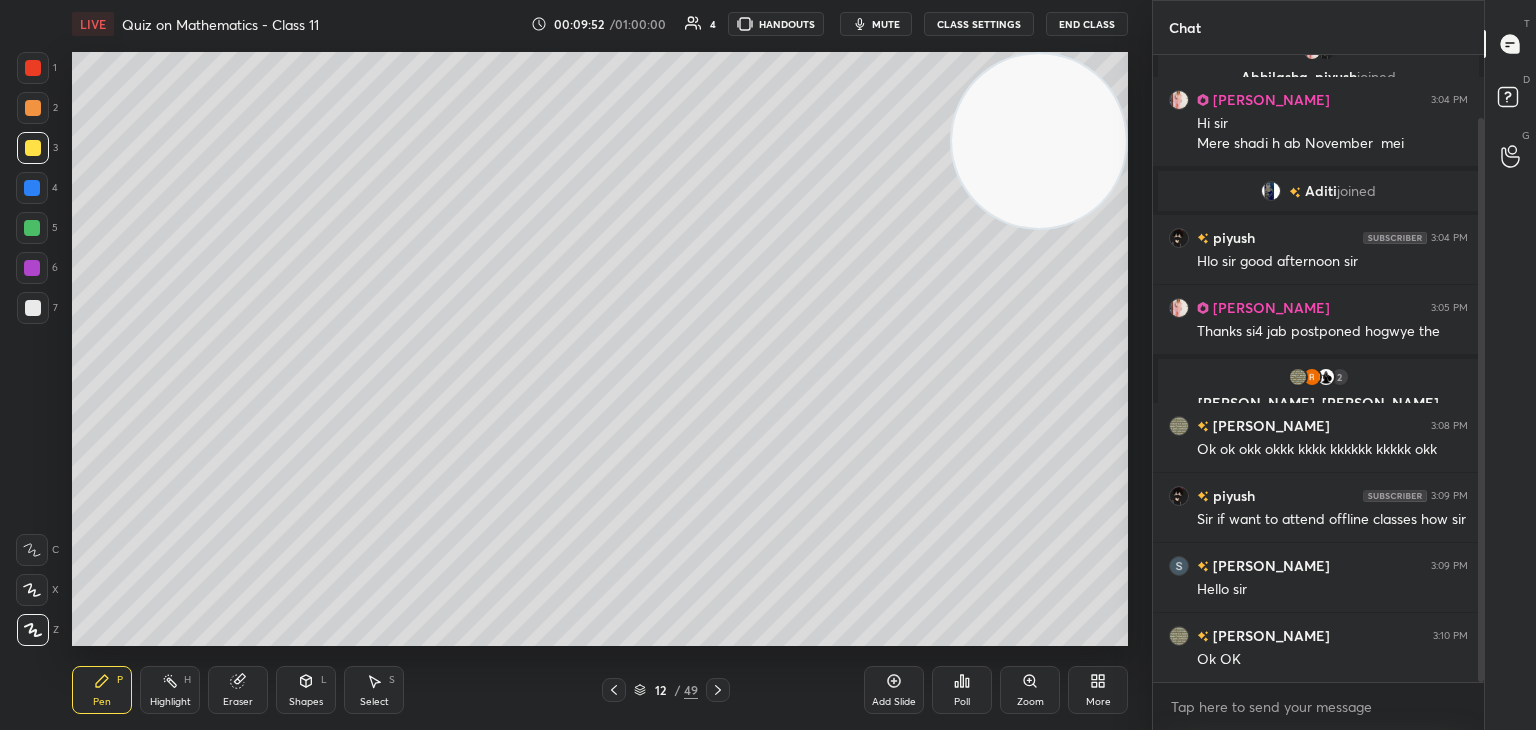 click at bounding box center (1481, 400) 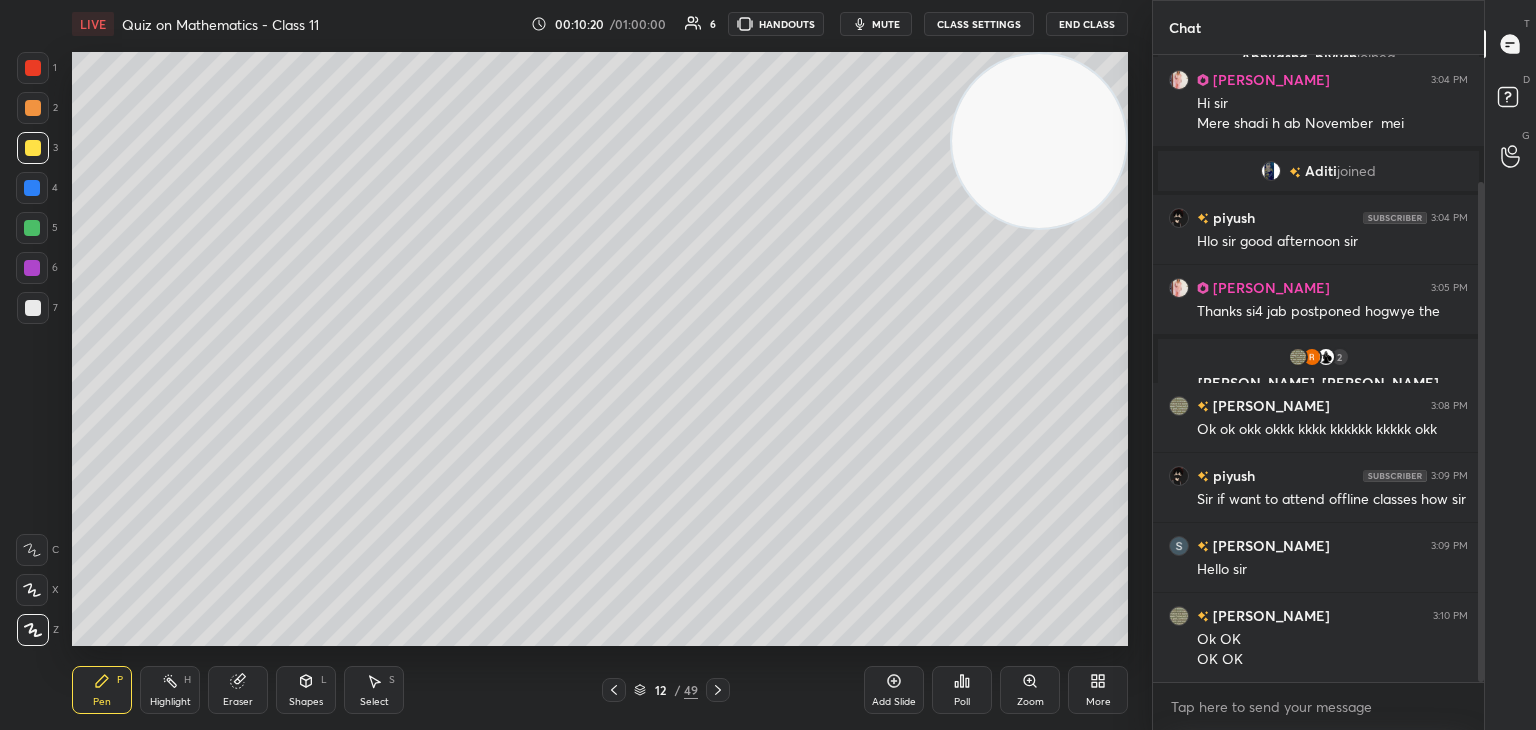 scroll, scrollTop: 160, scrollLeft: 0, axis: vertical 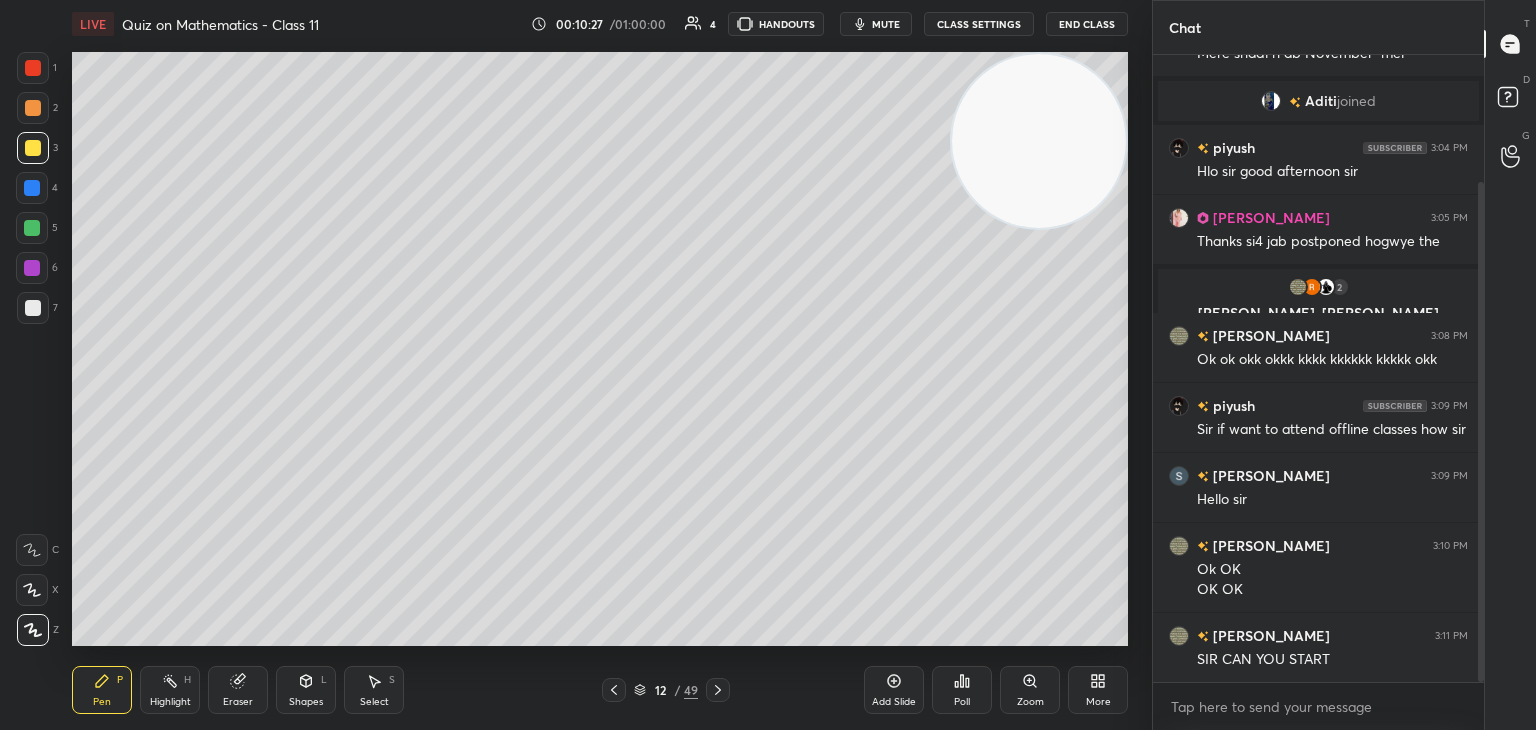 click at bounding box center (1039, 141) 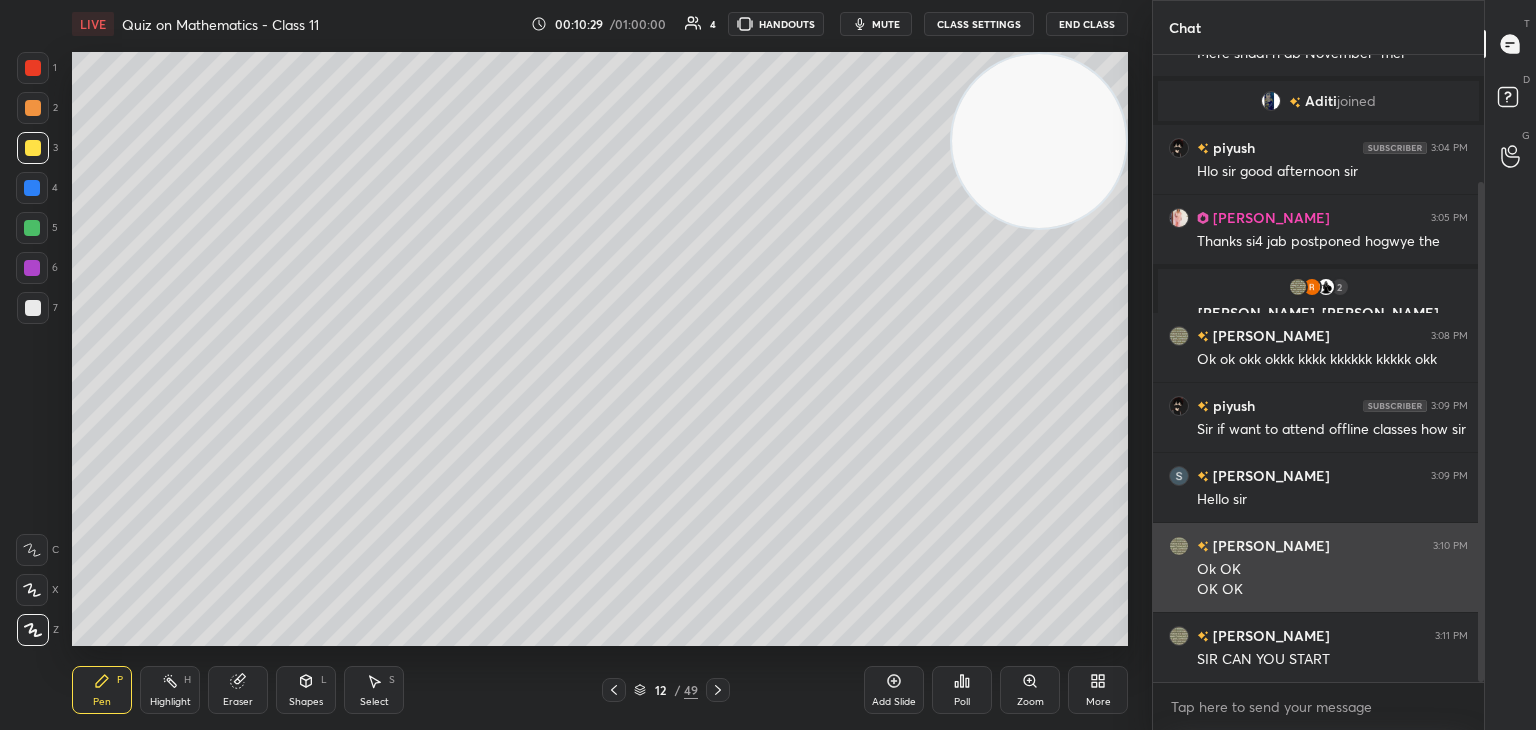 click on "[PERSON_NAME]" at bounding box center [1269, 545] 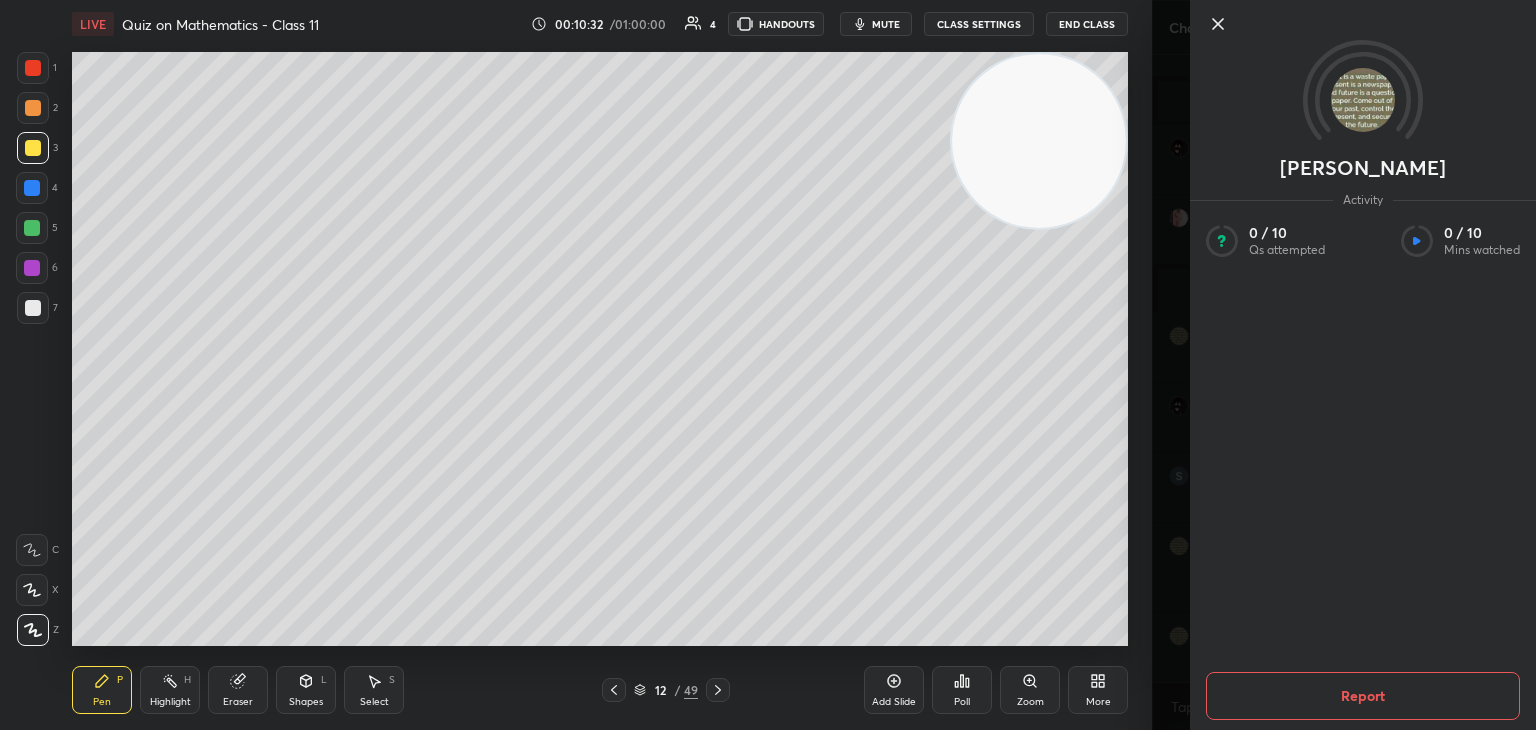 click 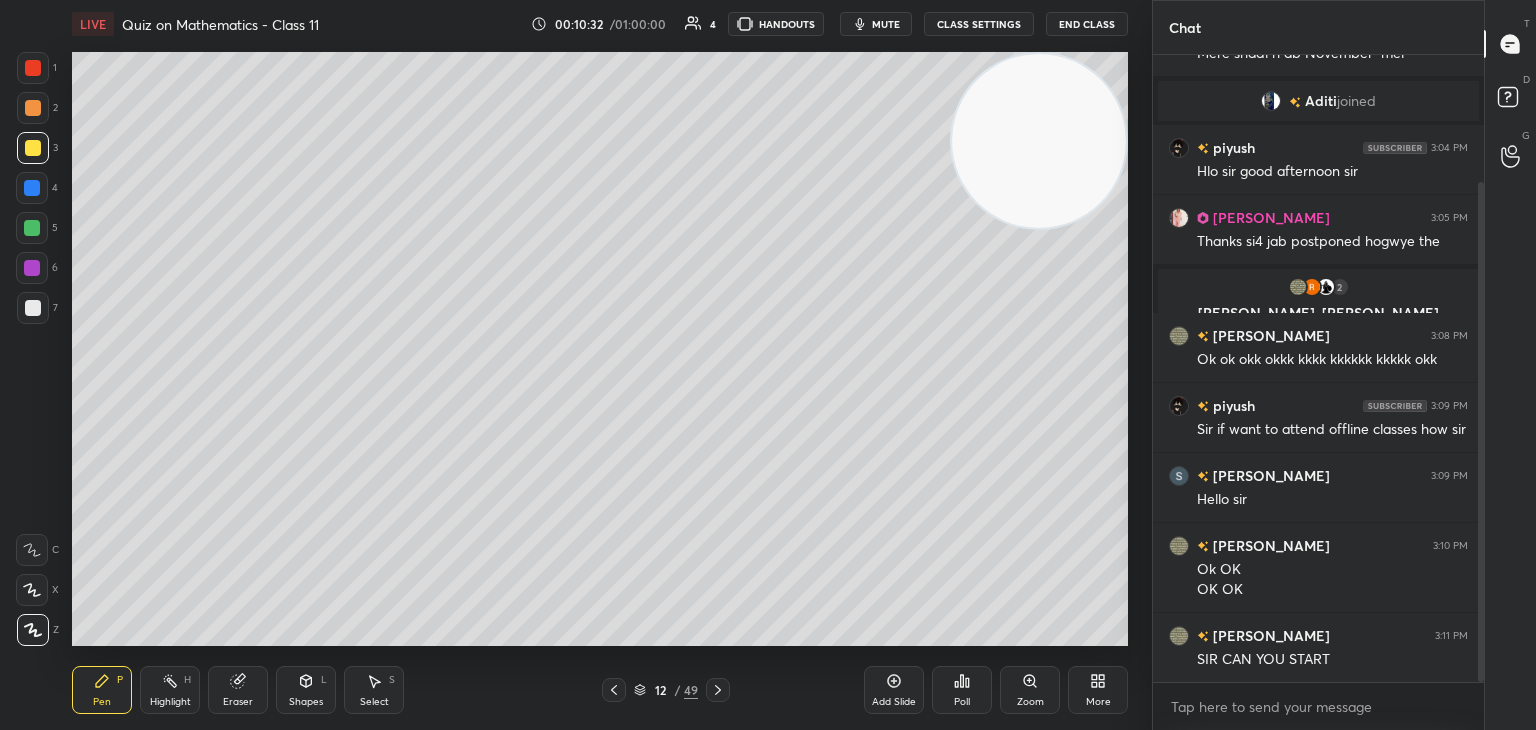 drag, startPoint x: 1072, startPoint y: 132, endPoint x: 1090, endPoint y: 173, distance: 44.777225 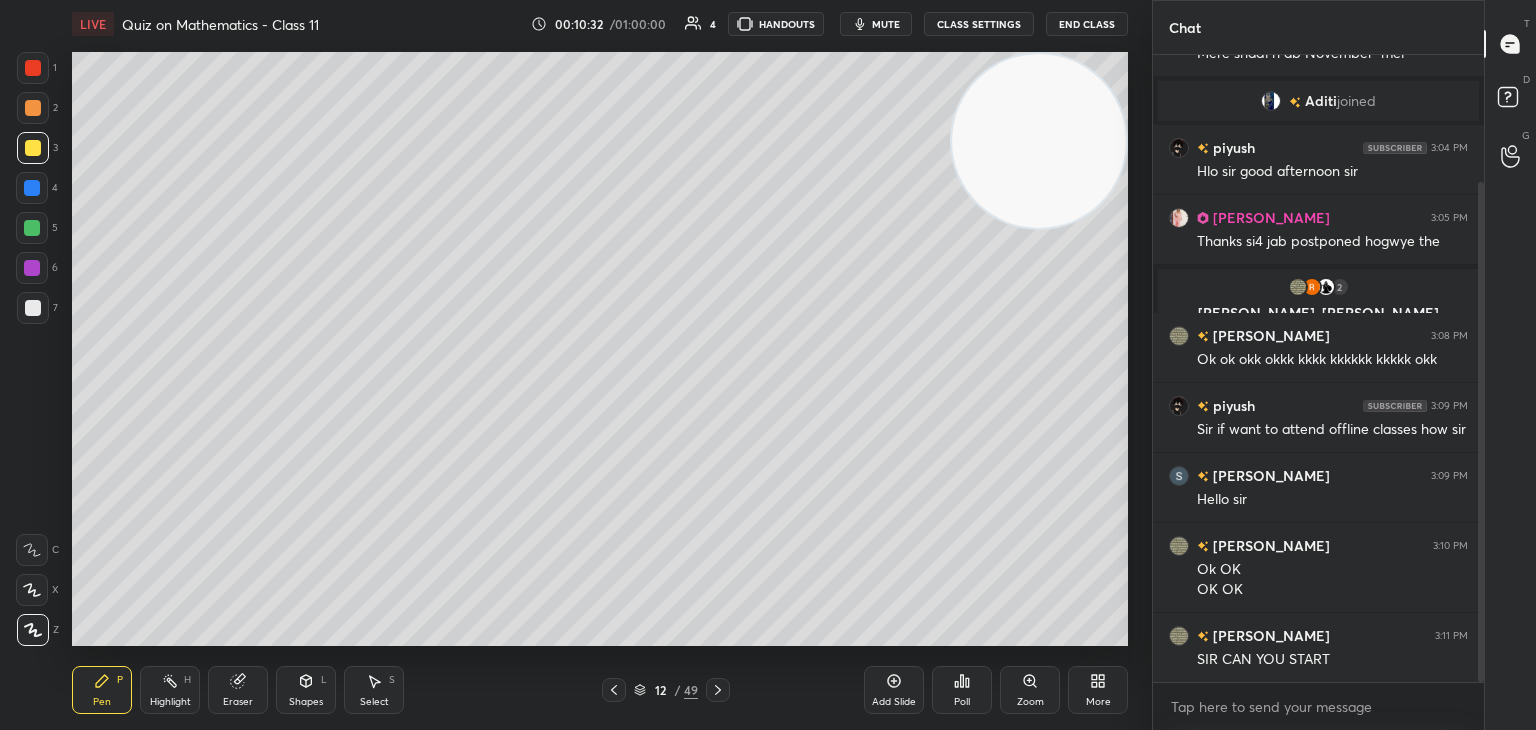 click at bounding box center (1039, 141) 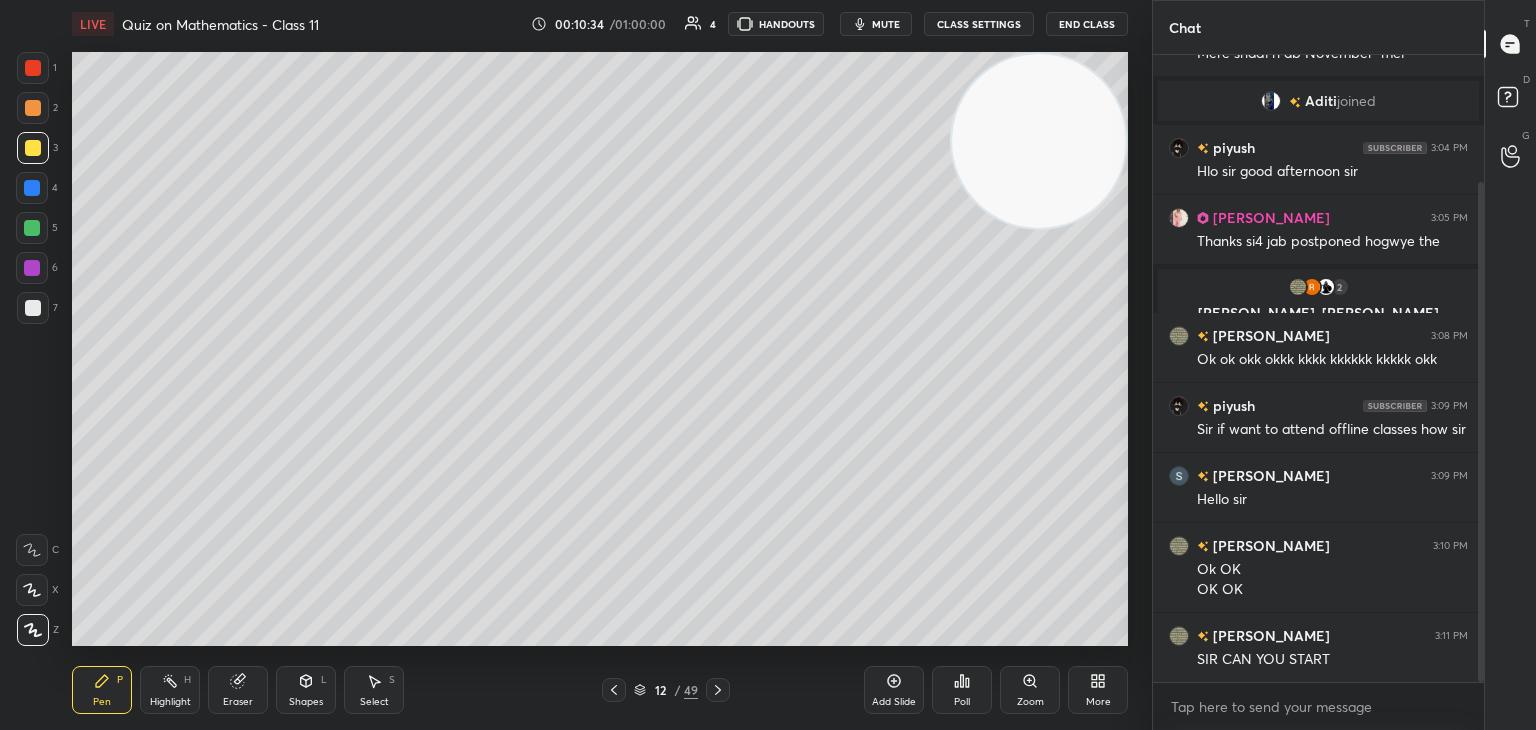 click at bounding box center (1039, 141) 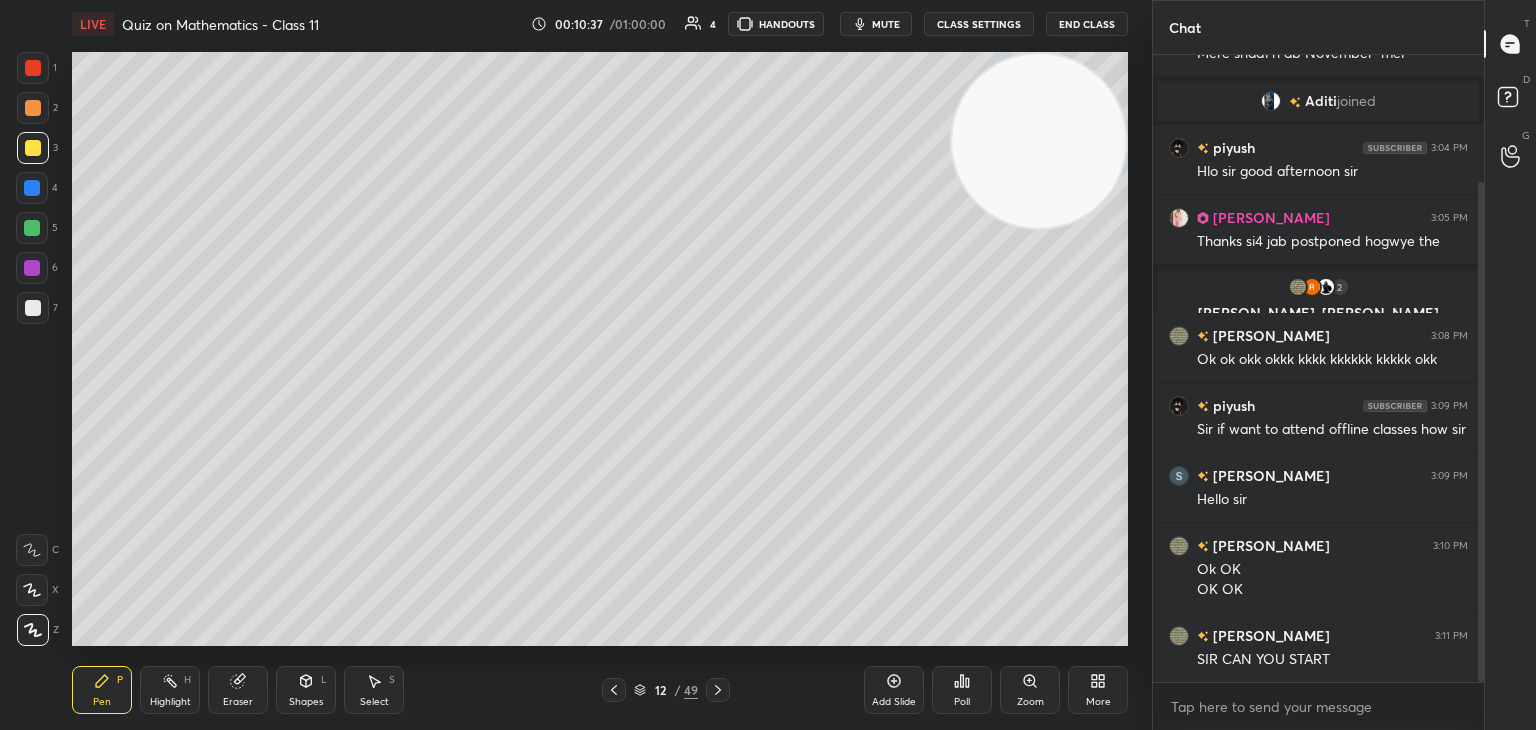 scroll, scrollTop: 581, scrollLeft: 325, axis: both 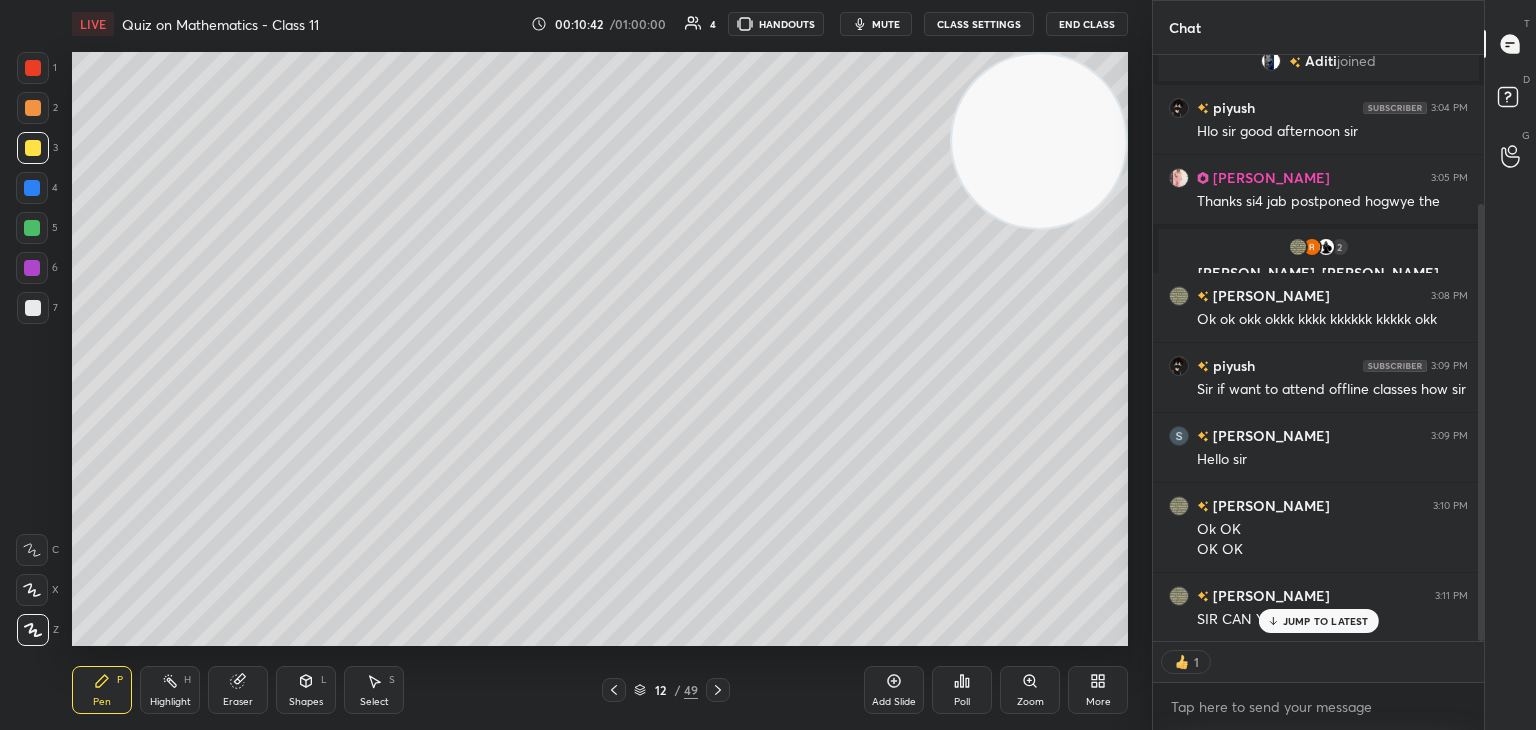 drag, startPoint x: 1480, startPoint y: 456, endPoint x: 1475, endPoint y: 517, distance: 61.204575 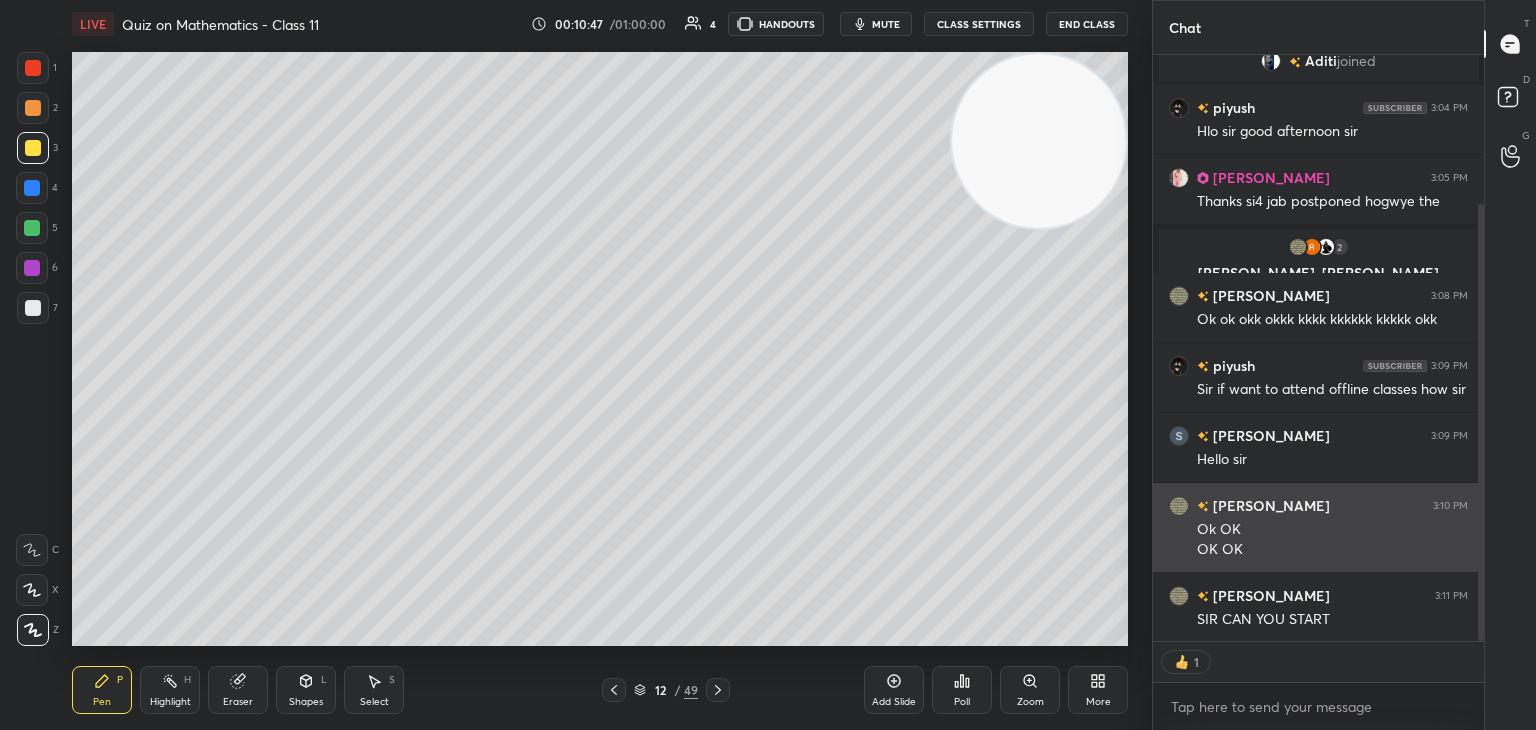 type on "x" 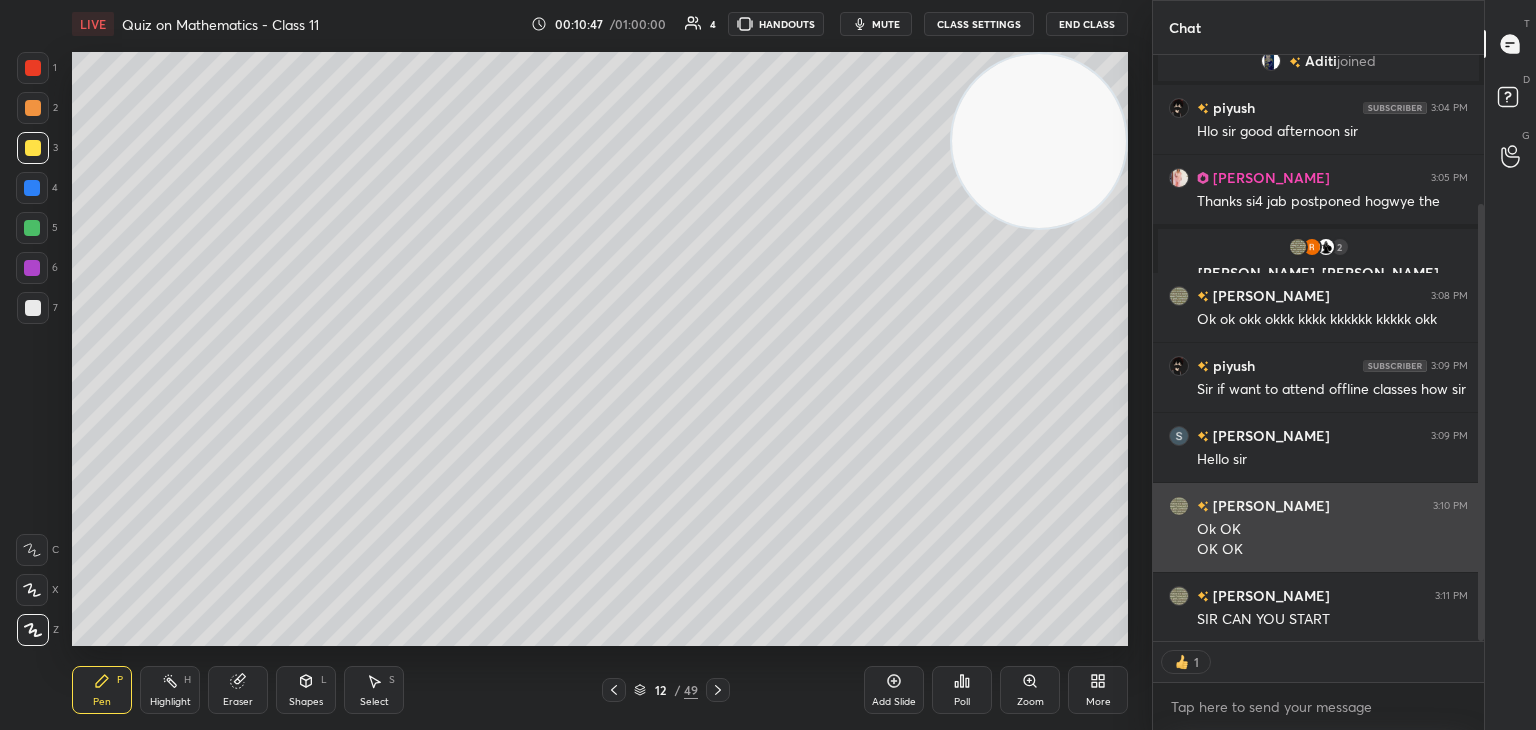 scroll, scrollTop: 6, scrollLeft: 6, axis: both 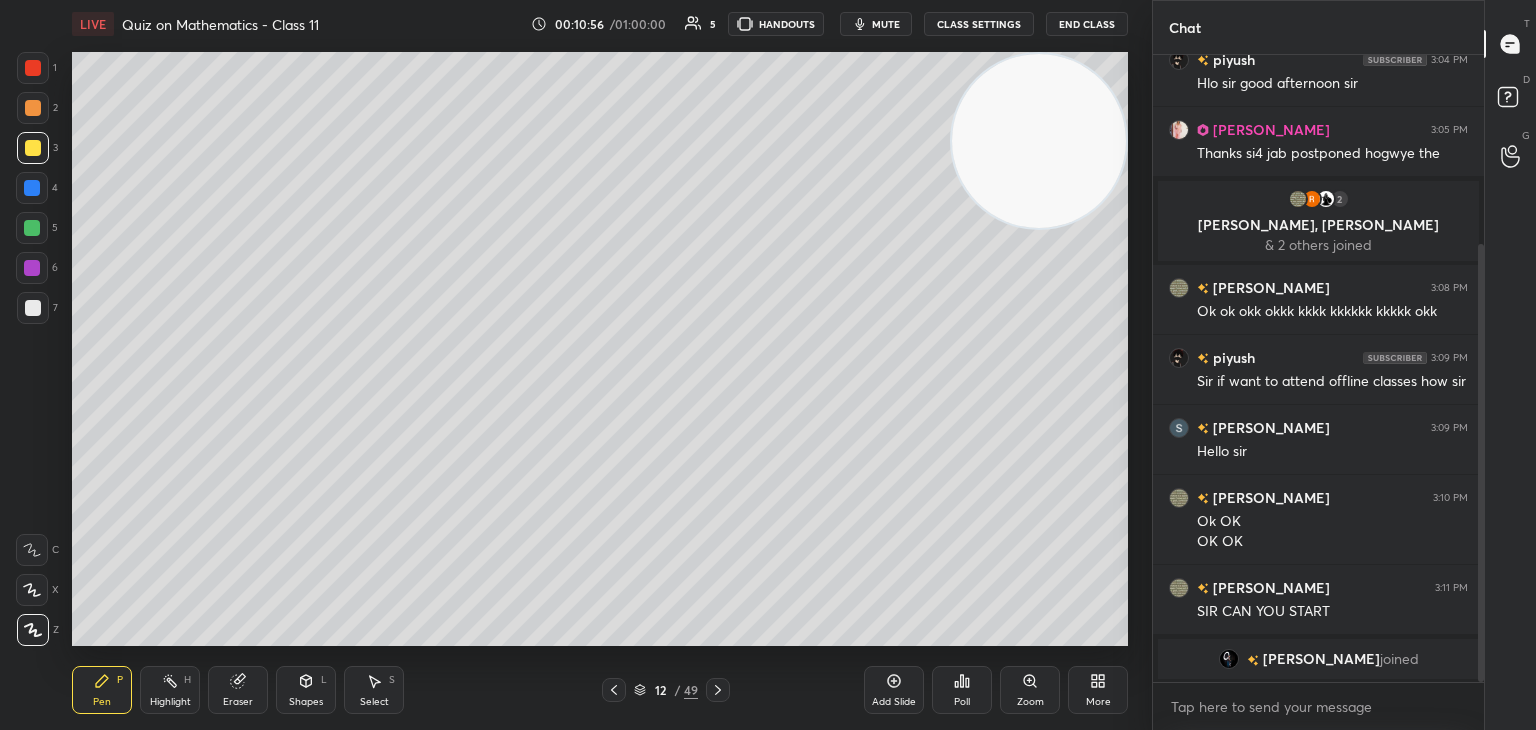 click 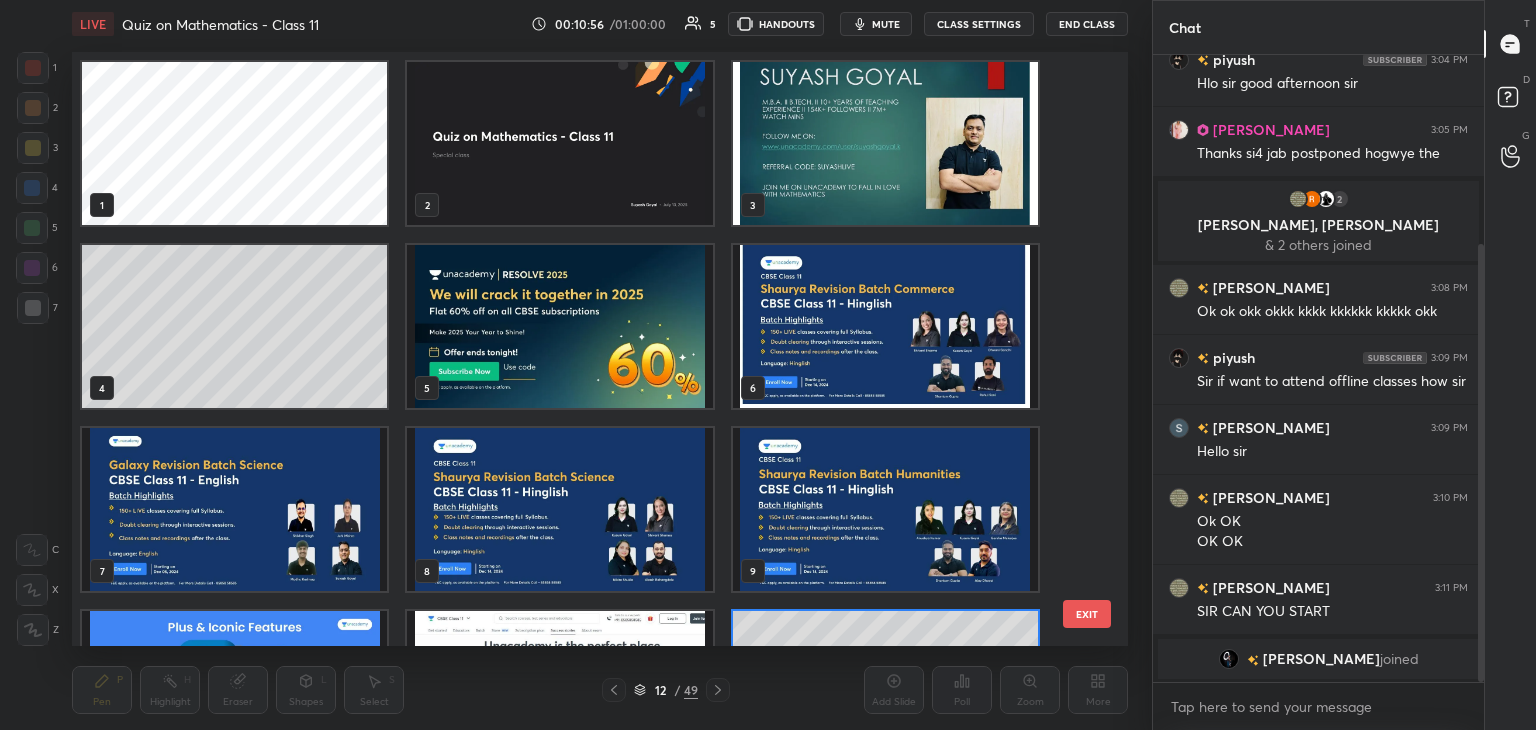scroll, scrollTop: 138, scrollLeft: 0, axis: vertical 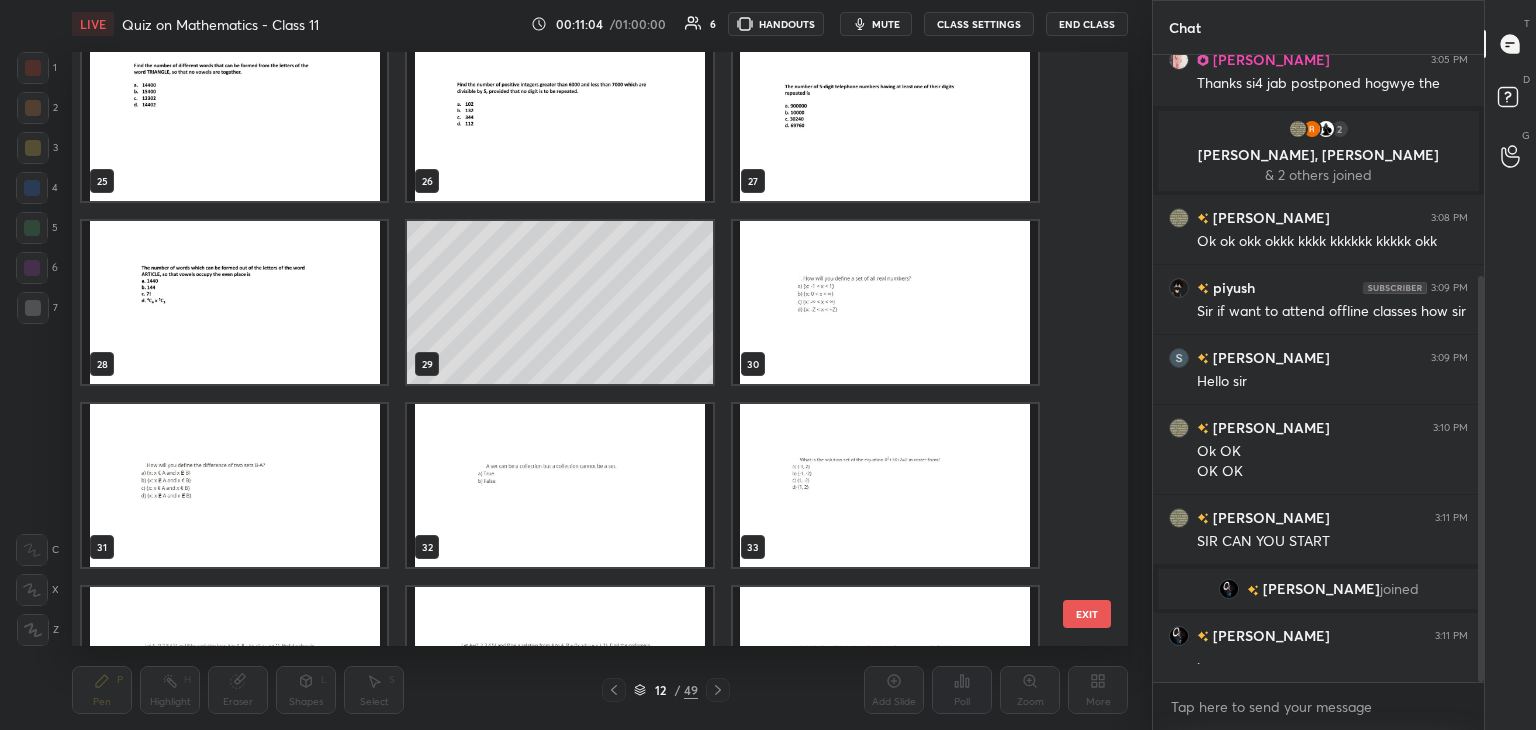 click at bounding box center (234, 302) 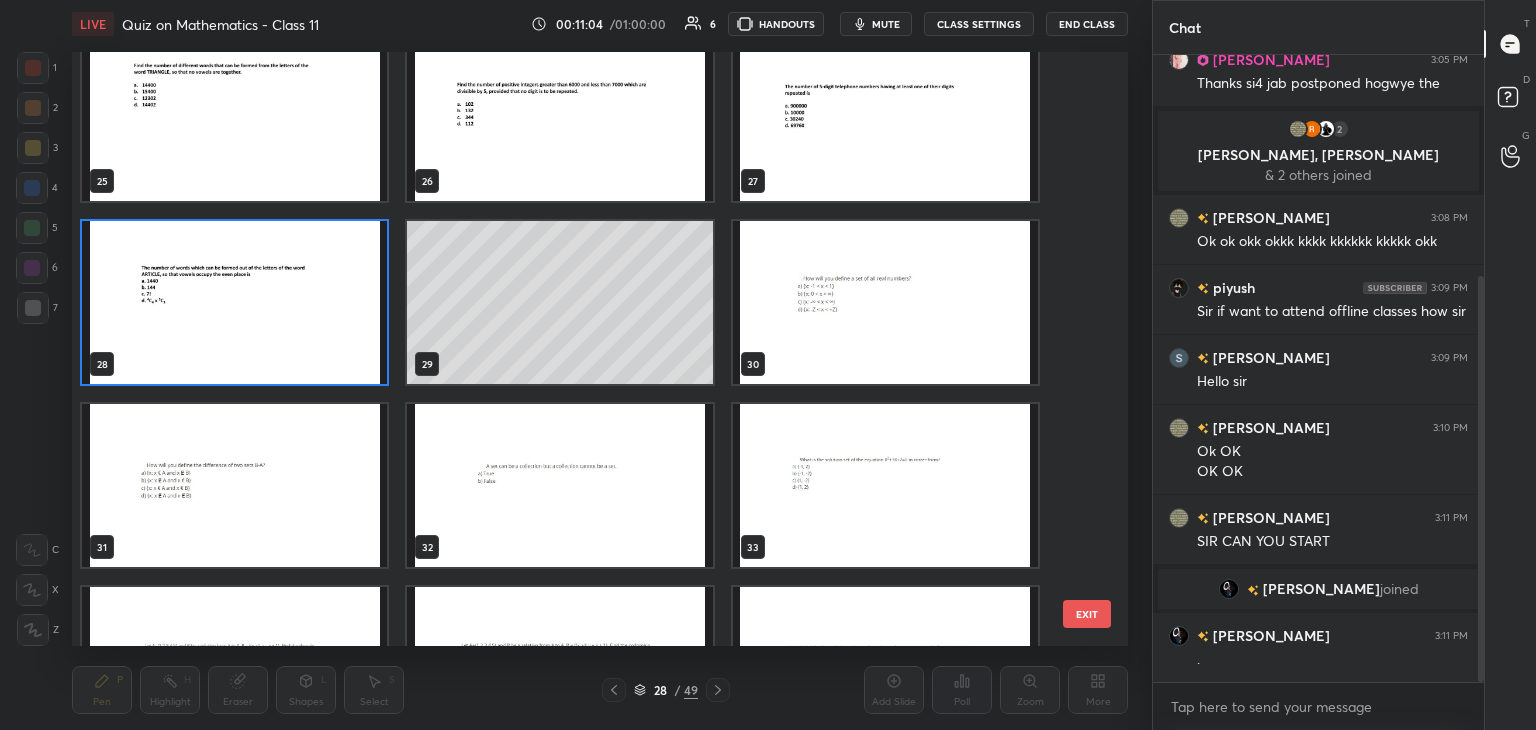 click at bounding box center [234, 302] 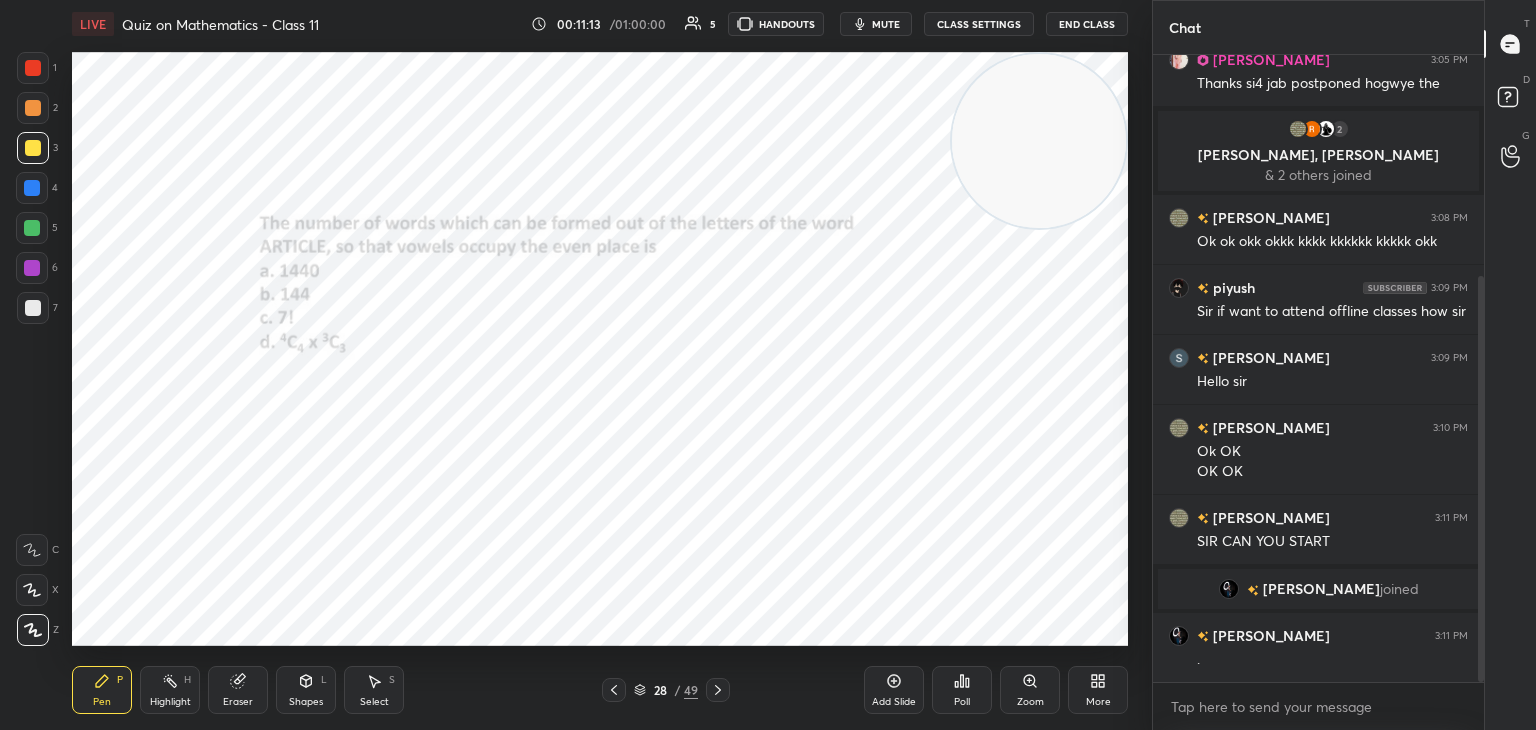 click on "1 2 3 4 5 6 7 C X Z C X Z E E Erase all   H H" at bounding box center (32, 349) 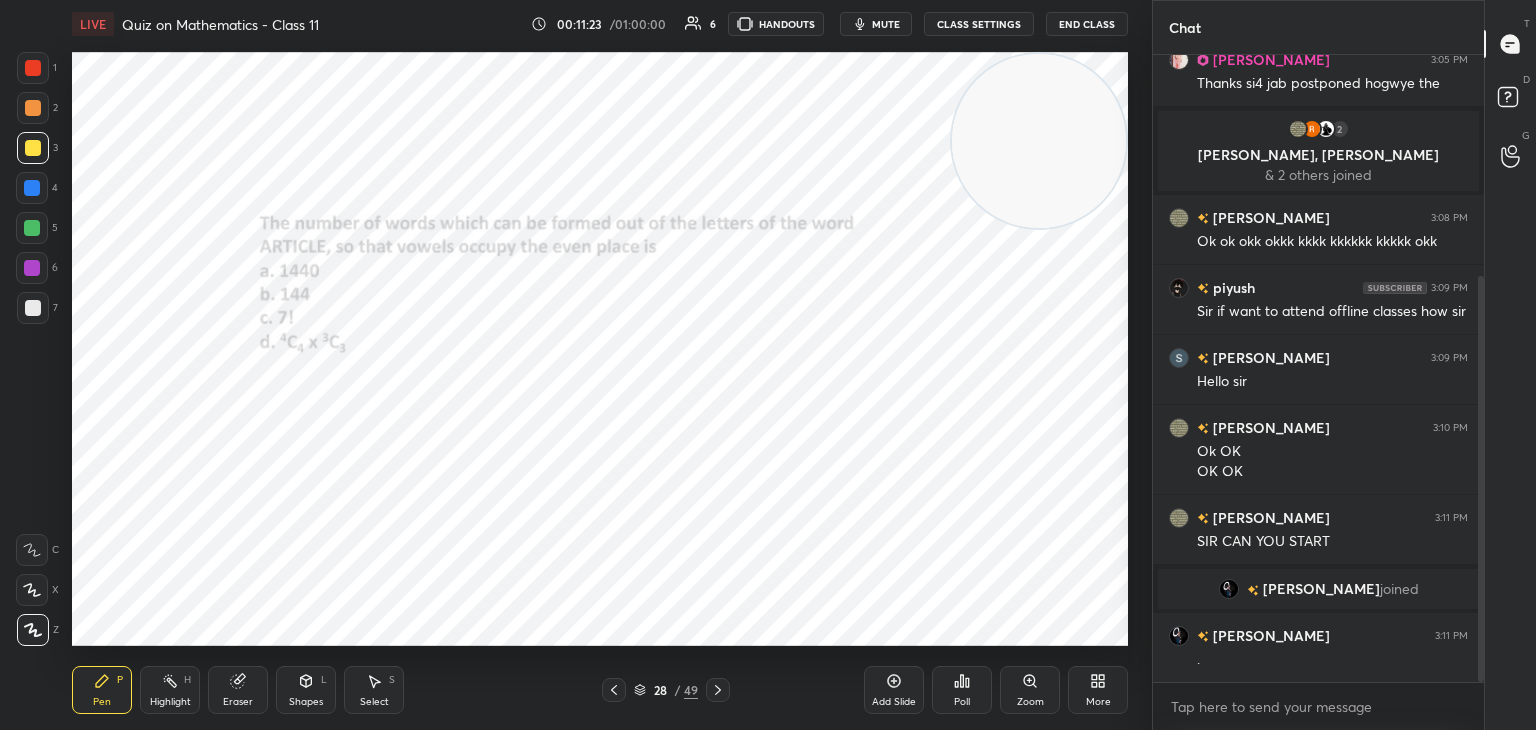 drag, startPoint x: 3, startPoint y: 508, endPoint x: 21, endPoint y: 514, distance: 18.973665 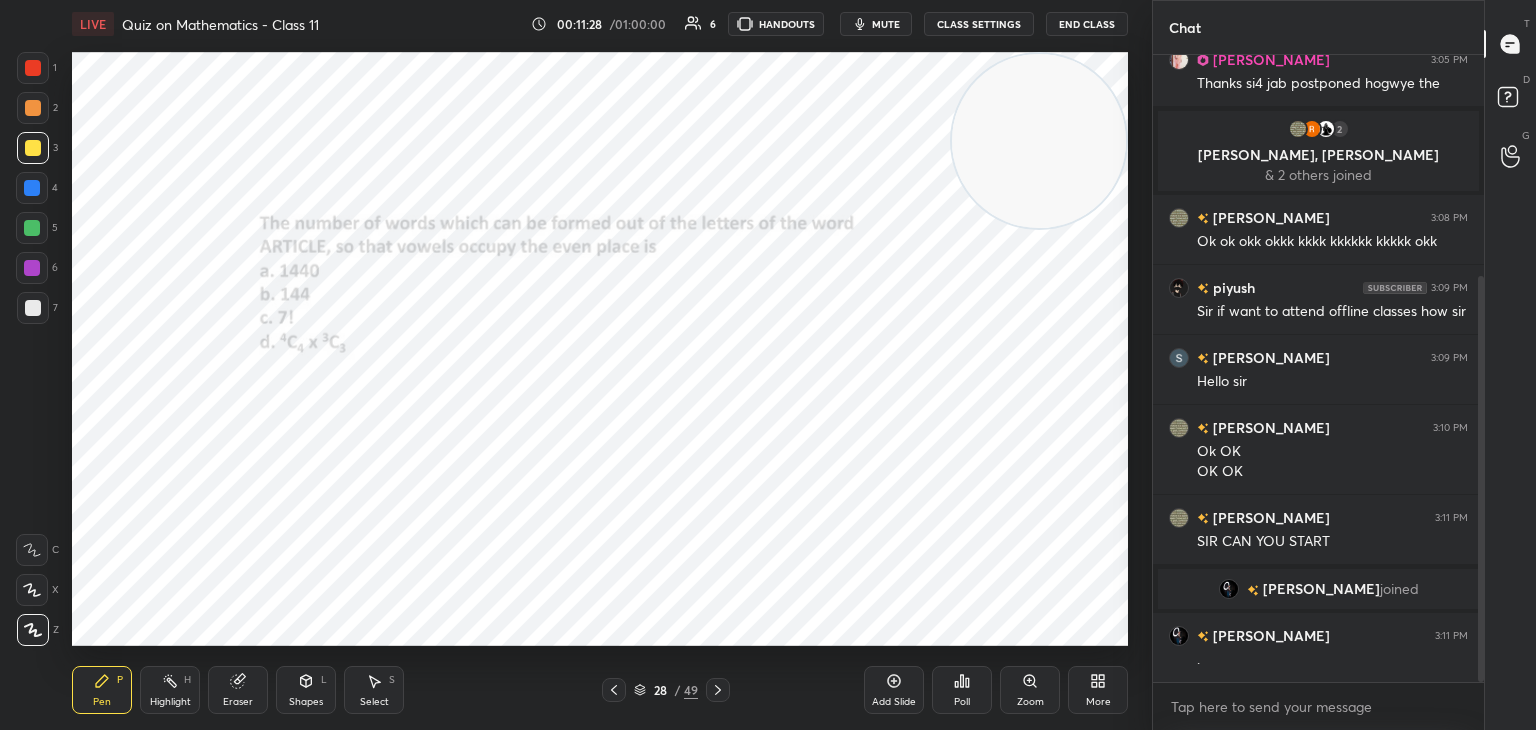 click 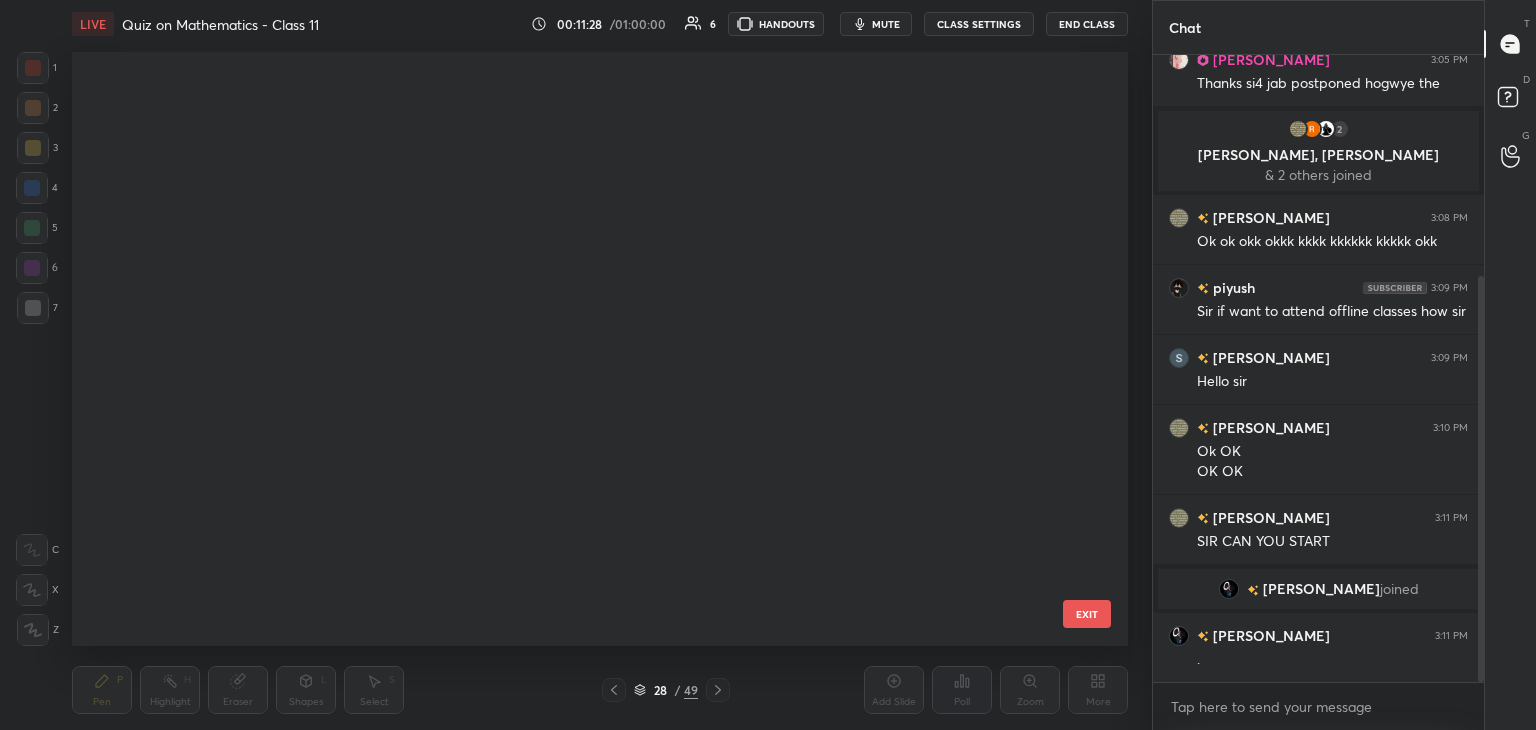 scroll, scrollTop: 1236, scrollLeft: 0, axis: vertical 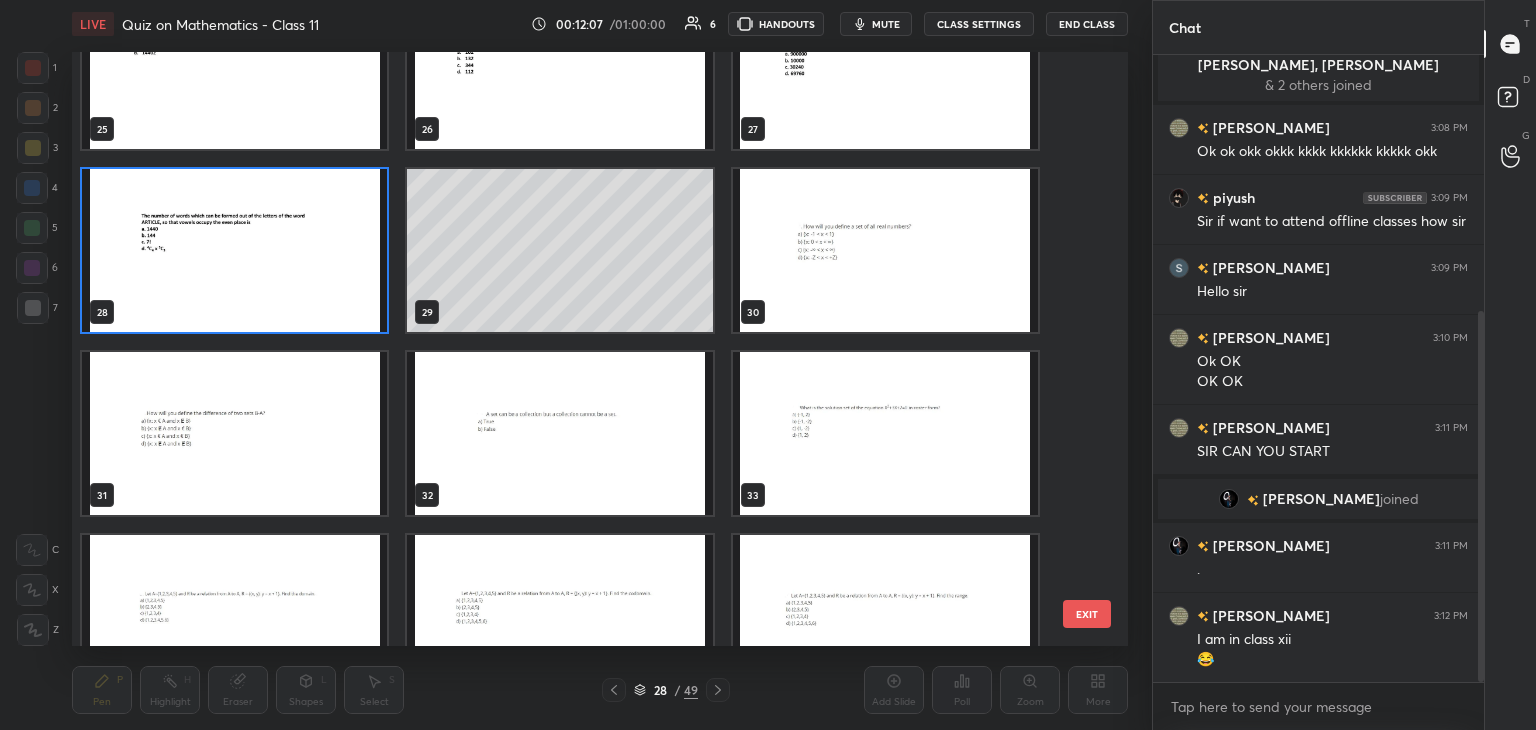 click on "1 2 3 4 5 6 7 C X Z C X Z E E Erase all   H H" at bounding box center [32, 349] 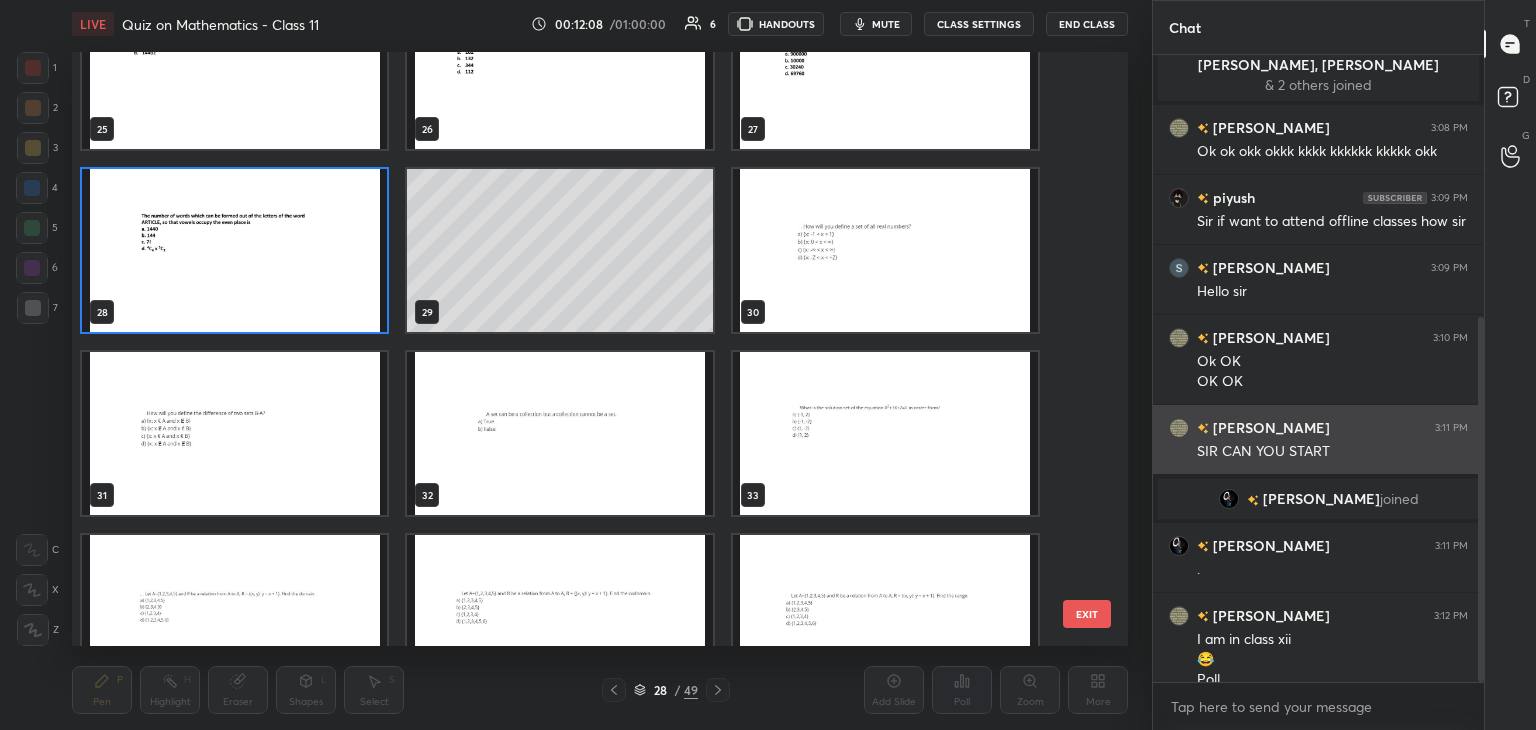 scroll, scrollTop: 452, scrollLeft: 0, axis: vertical 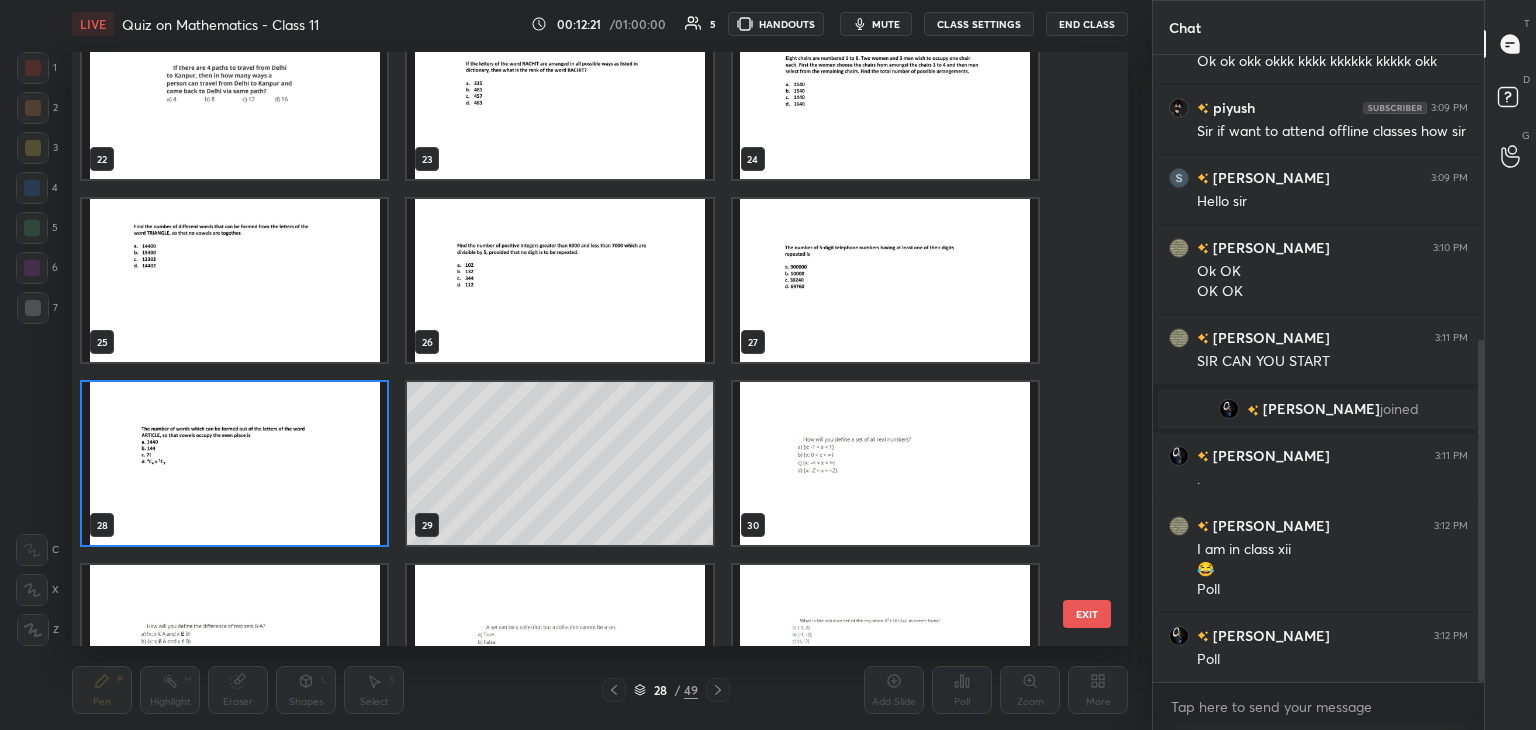 click on "1 2 3 4 5 6 7 C X Z C X Z E E Erase all   H H" at bounding box center (32, 349) 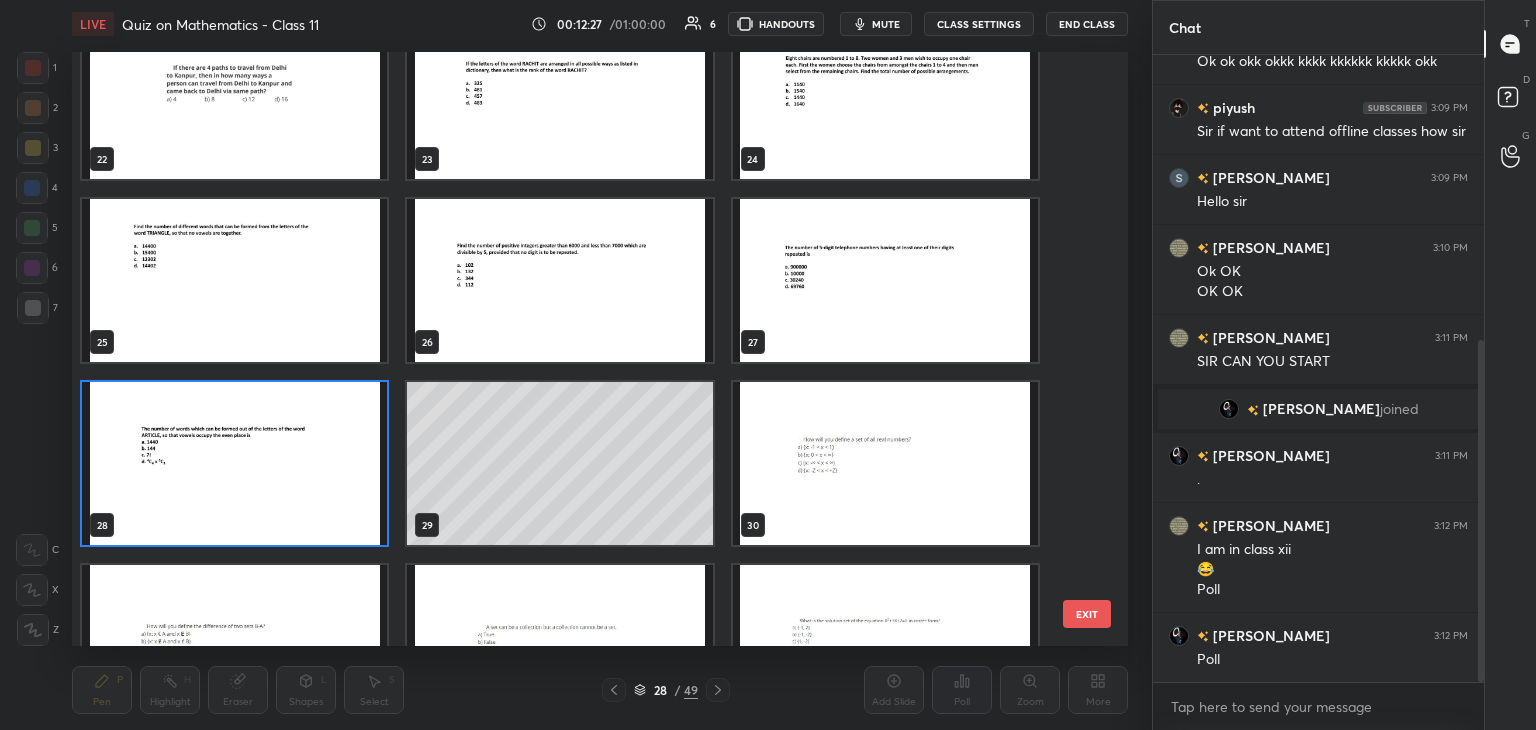 scroll, scrollTop: 592, scrollLeft: 0, axis: vertical 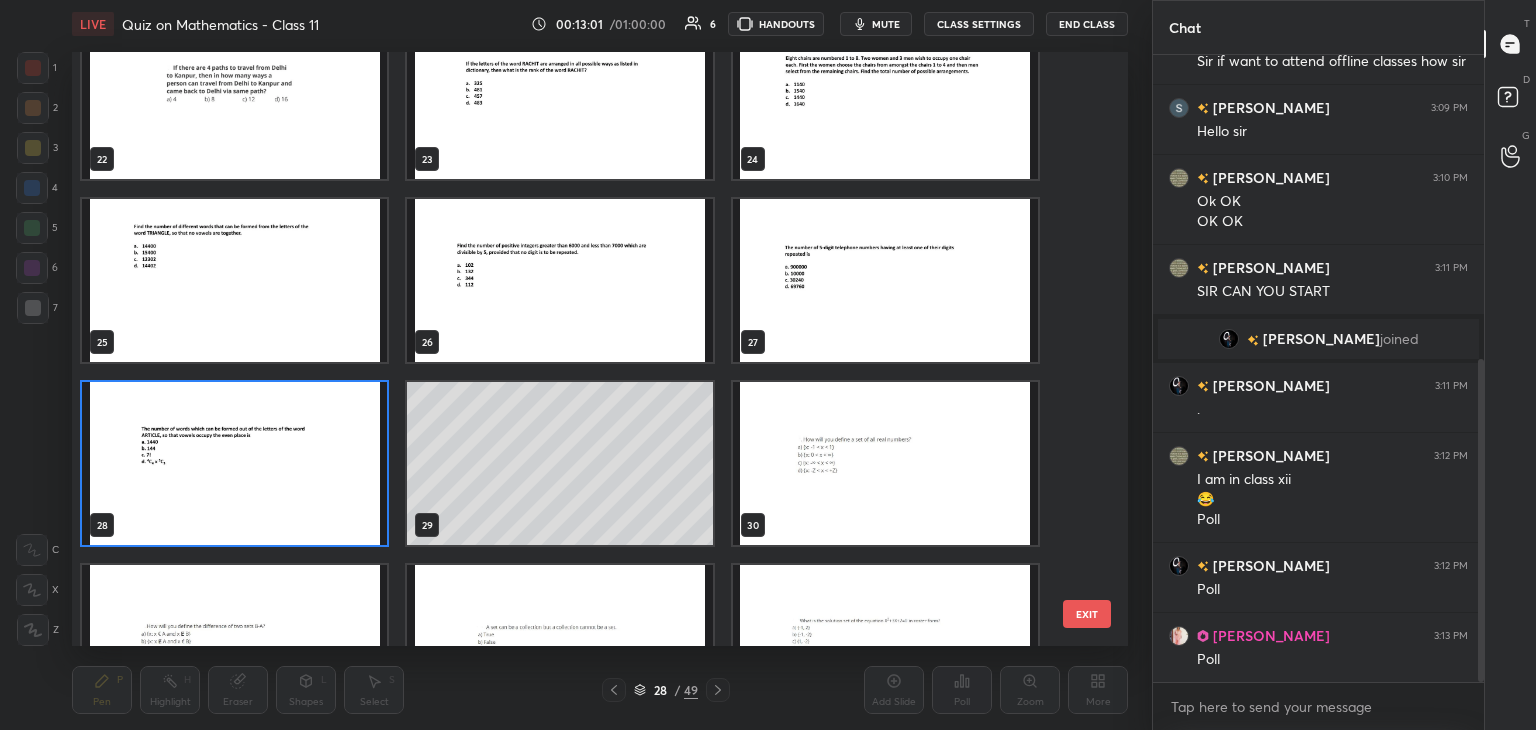 click on "1 2 3 4 5 6 7 C X Z C X Z E E Erase all   H H" at bounding box center (32, 349) 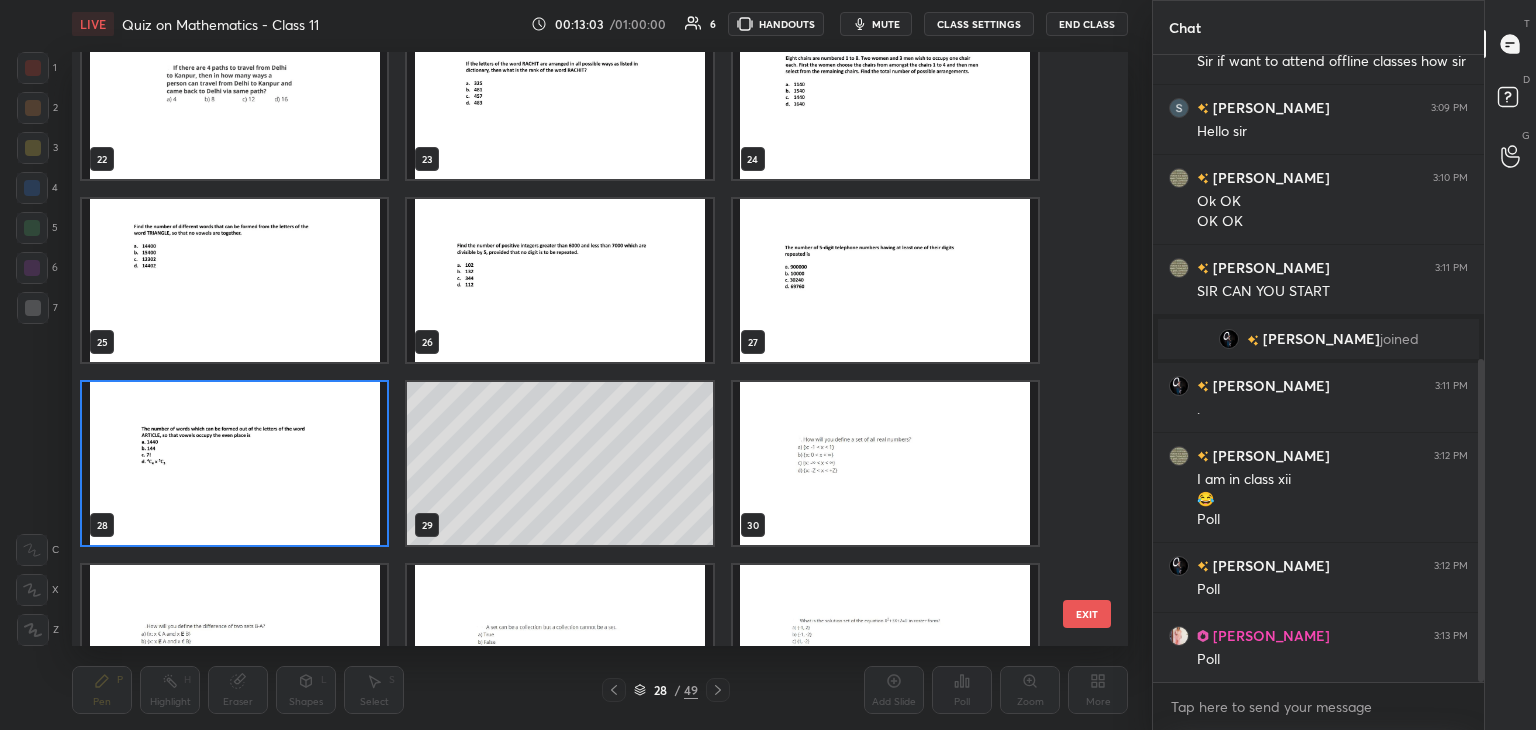 click on "EXIT" at bounding box center (1087, 614) 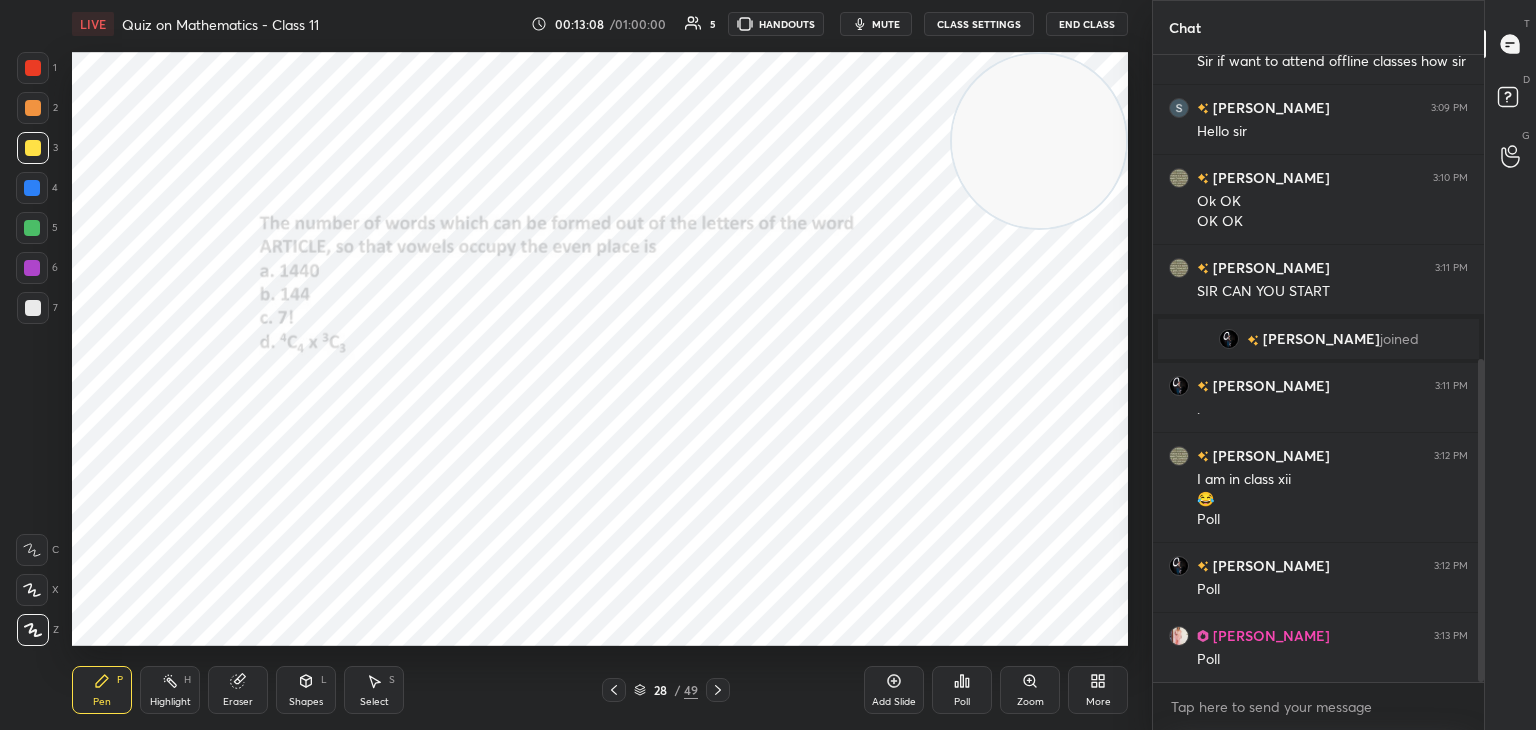 click on "1 2 3 4 5 6 7 C X Z C X Z E E Erase all   H H" at bounding box center (32, 349) 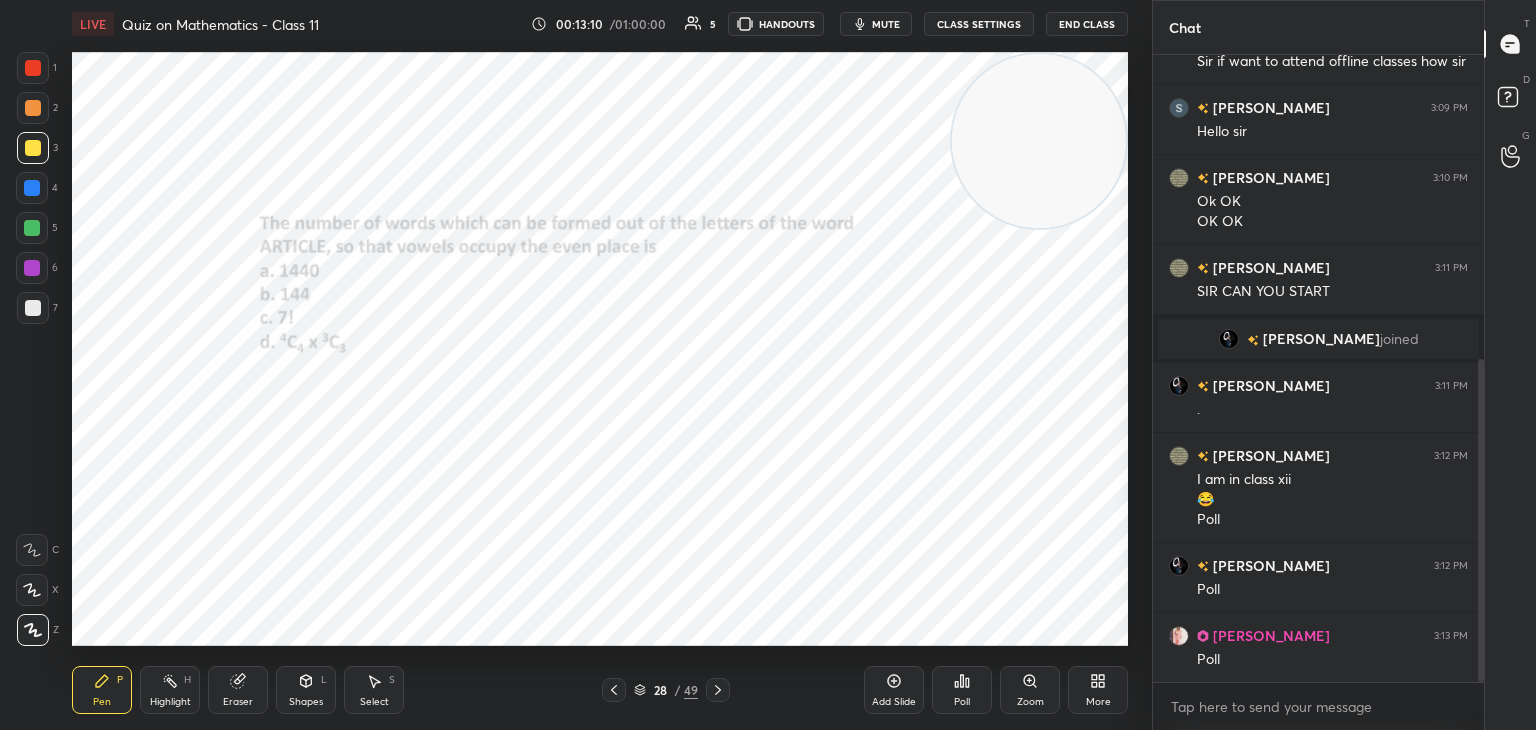 click on "mute" at bounding box center (876, 24) 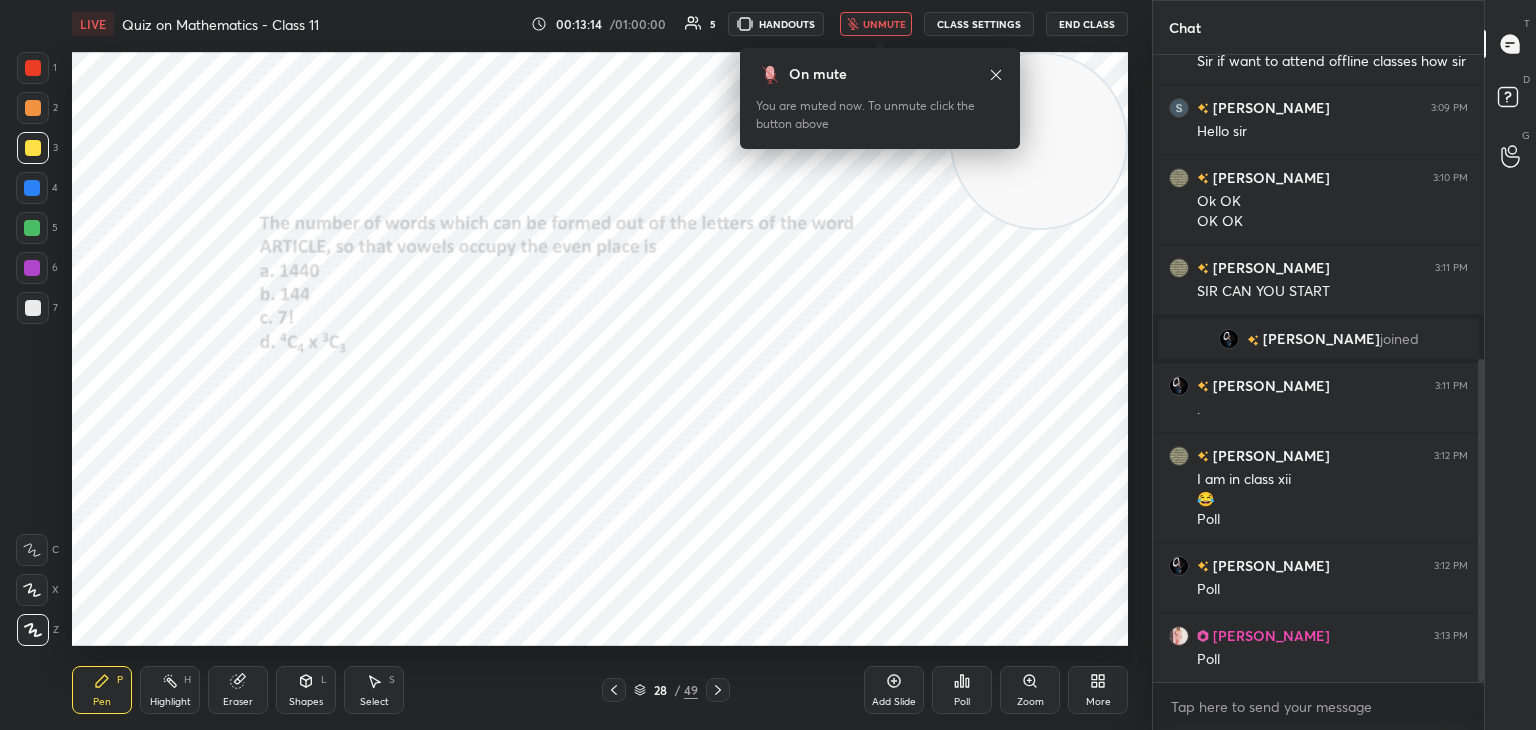 type 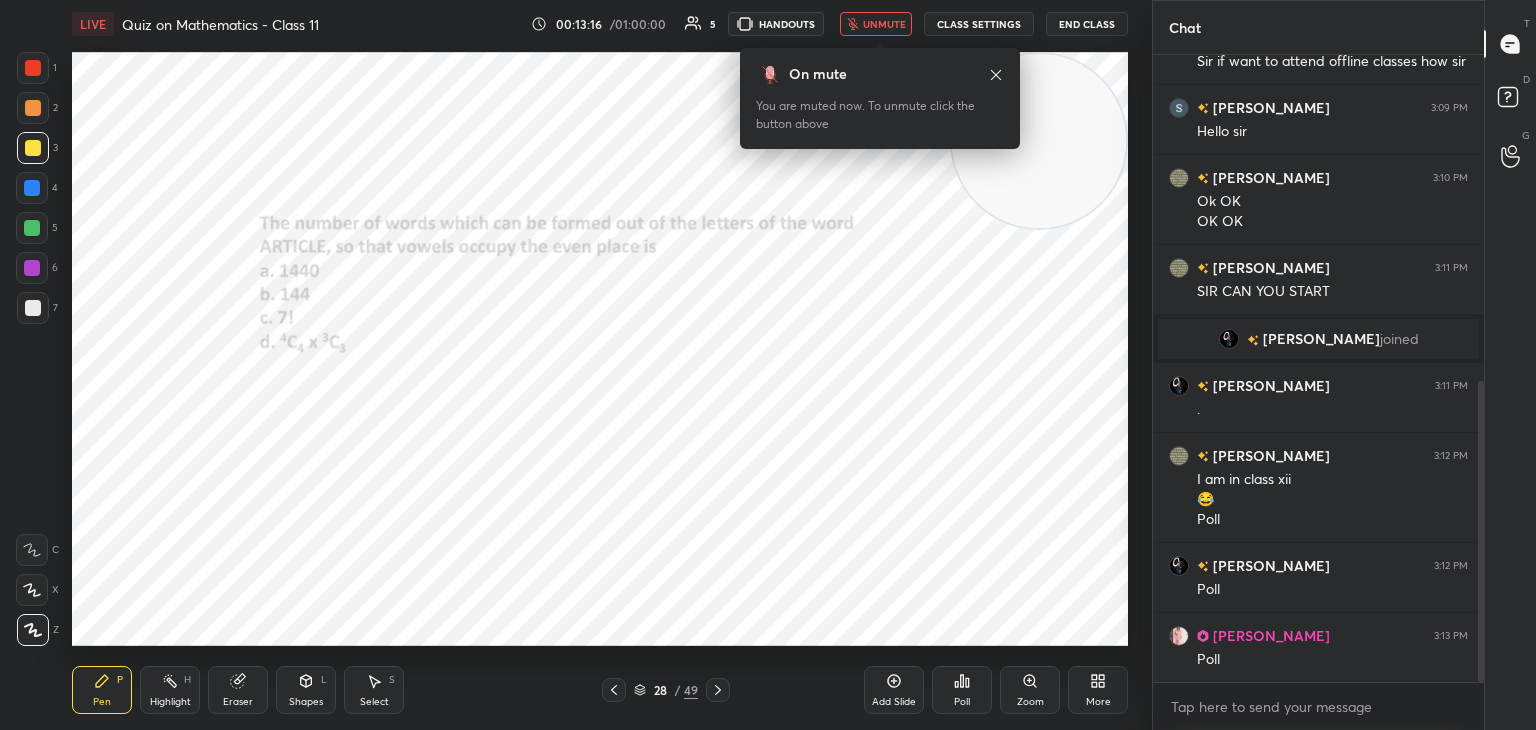 scroll, scrollTop: 680, scrollLeft: 0, axis: vertical 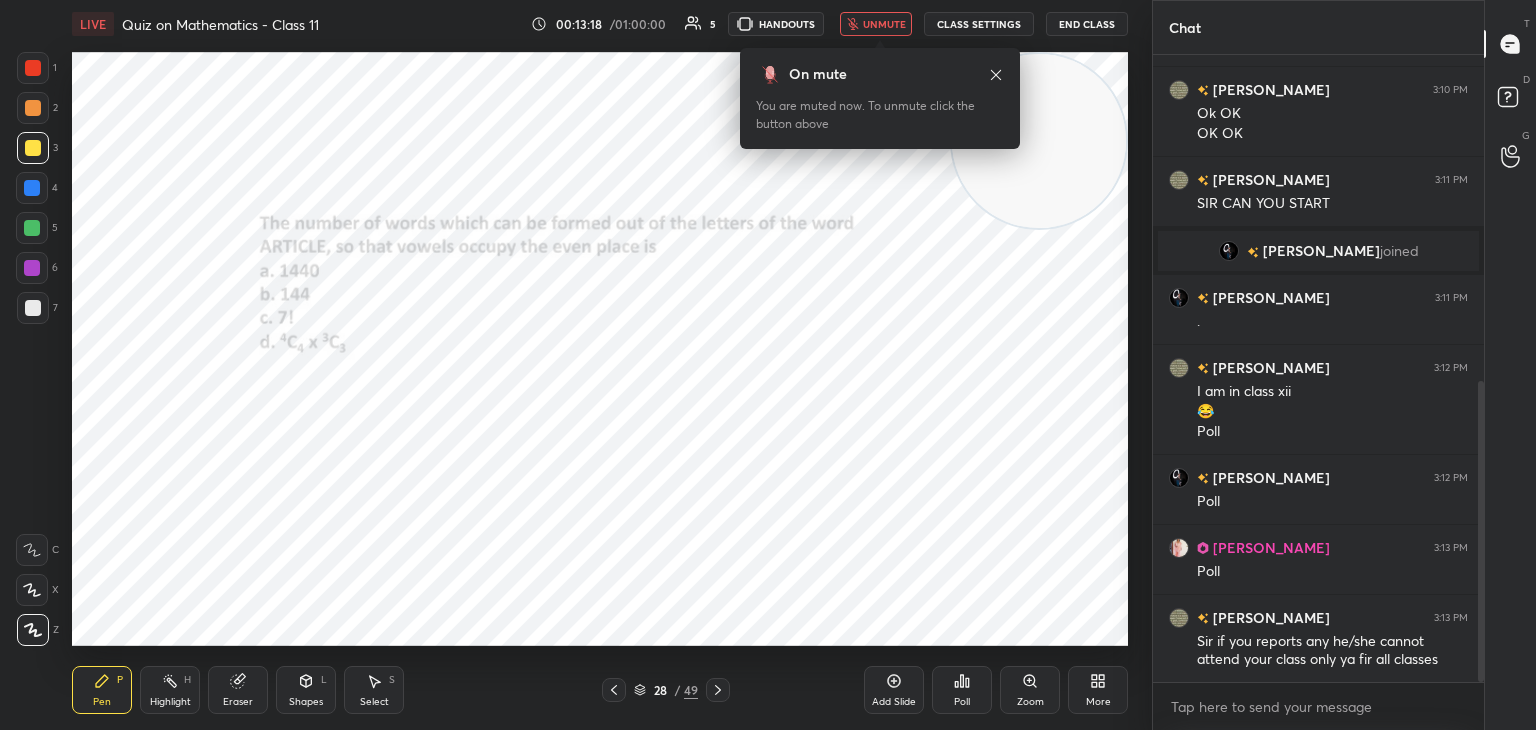 click on "1 2 3 4 5 6 7 C X Z C X Z E E Erase all   H H" at bounding box center [32, 349] 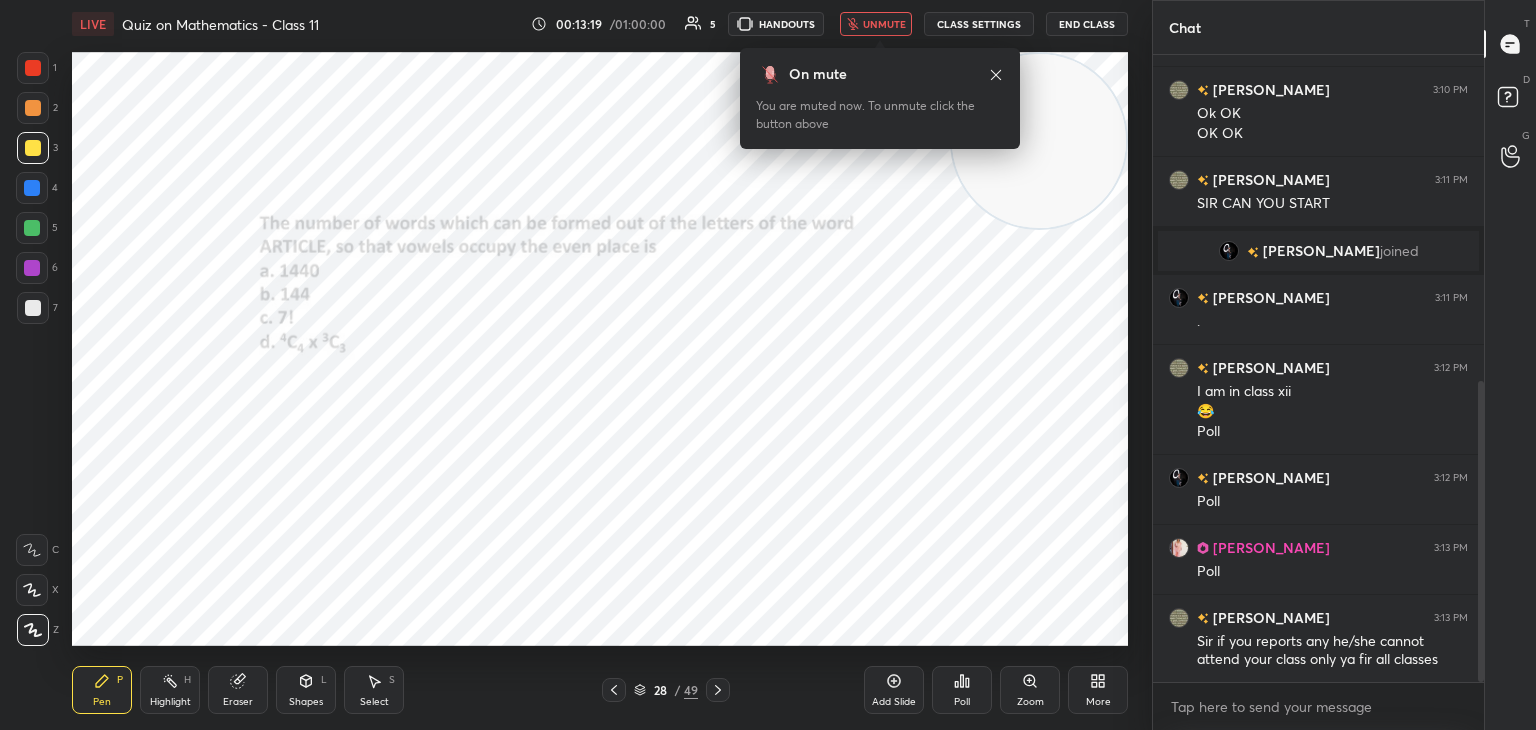 click on "unmute" at bounding box center [876, 24] 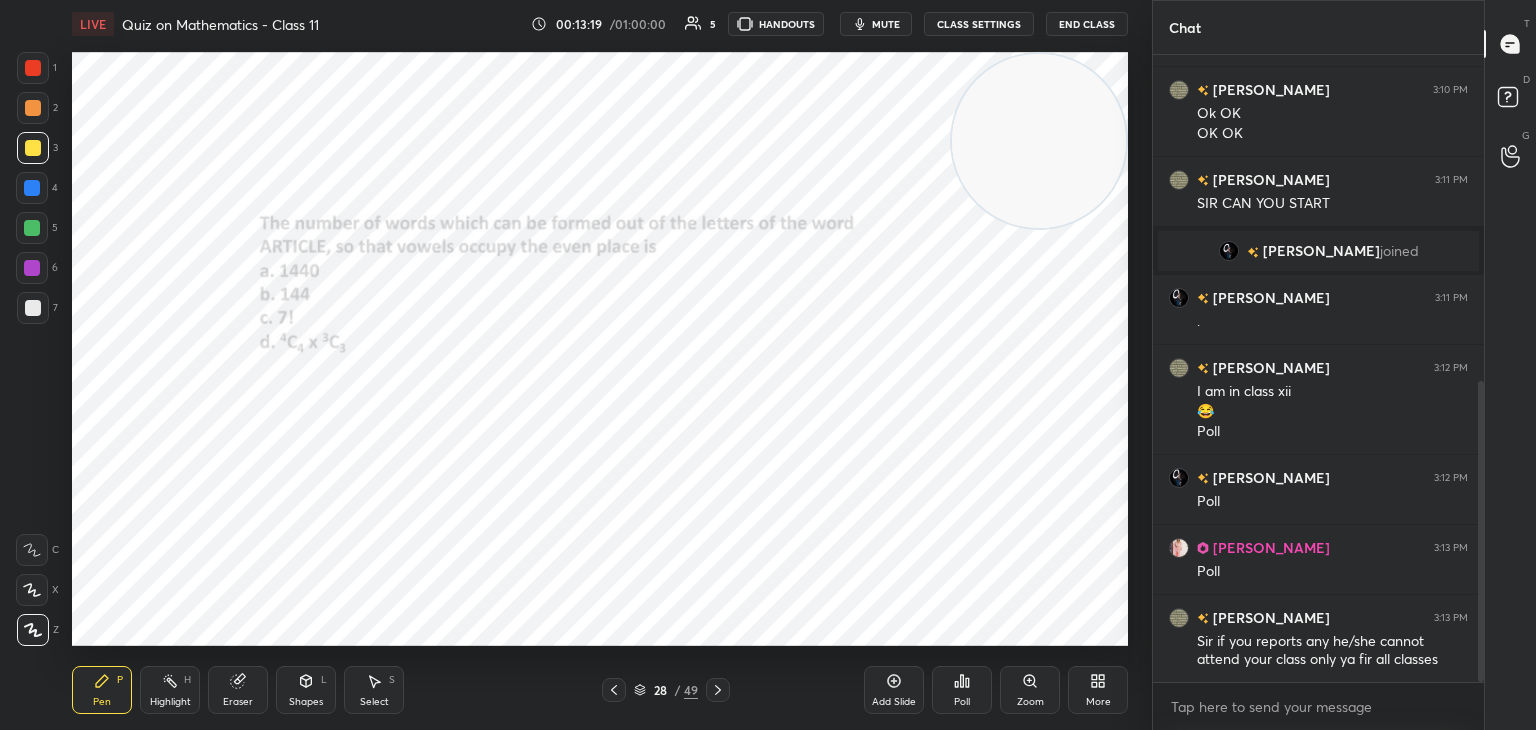 drag, startPoint x: 1011, startPoint y: 159, endPoint x: 1016, endPoint y: 146, distance: 13.928389 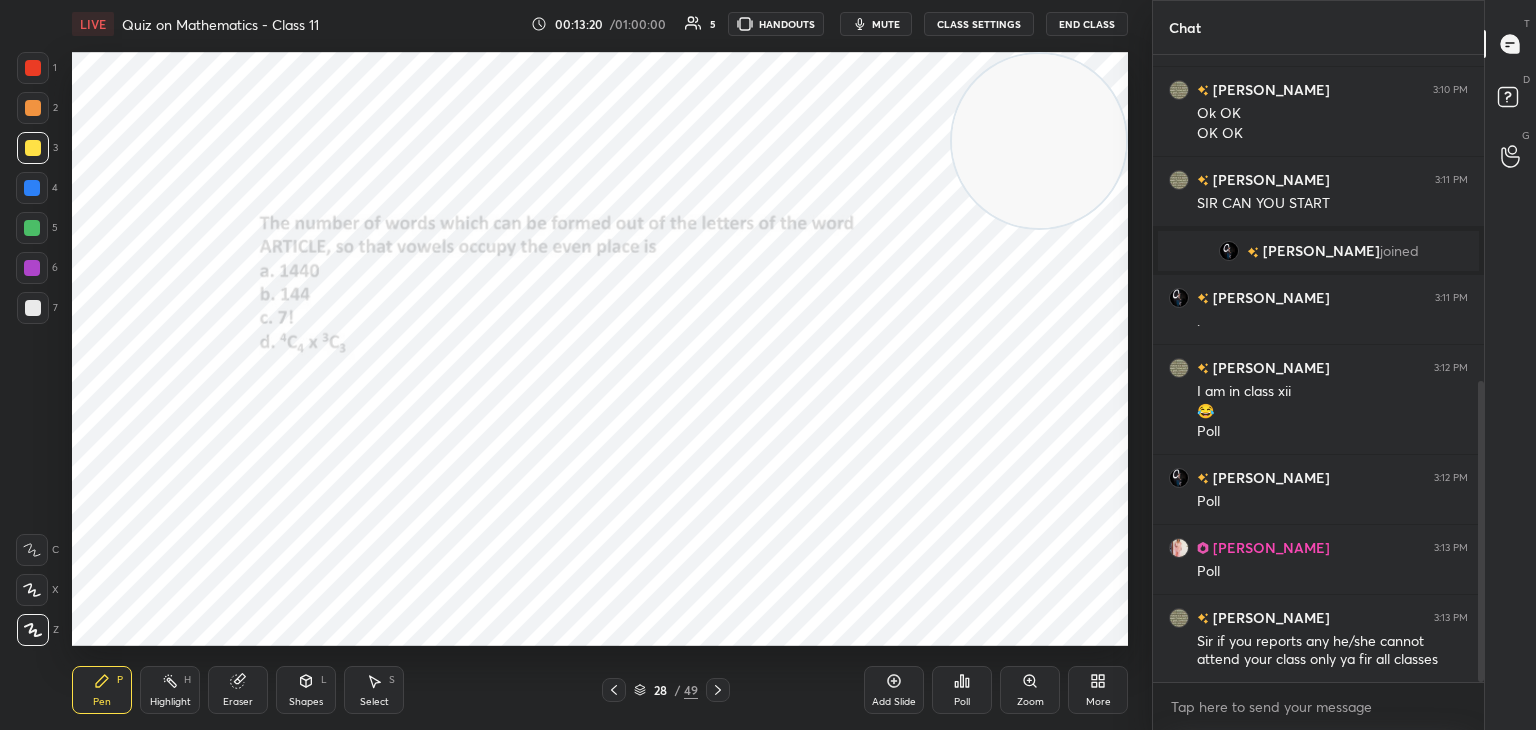 click on "Poll" at bounding box center (962, 702) 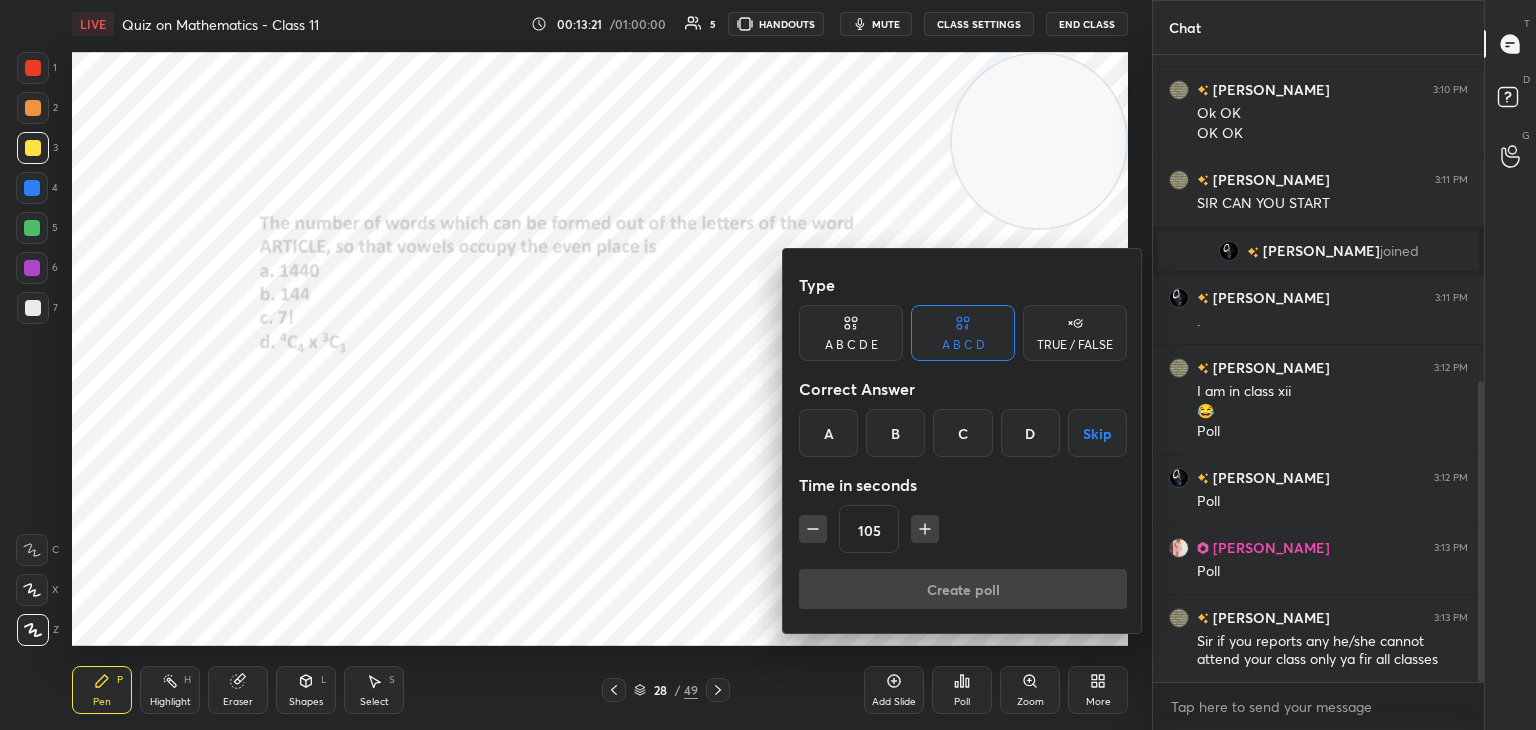 drag, startPoint x: 892, startPoint y: 425, endPoint x: 893, endPoint y: 452, distance: 27.018513 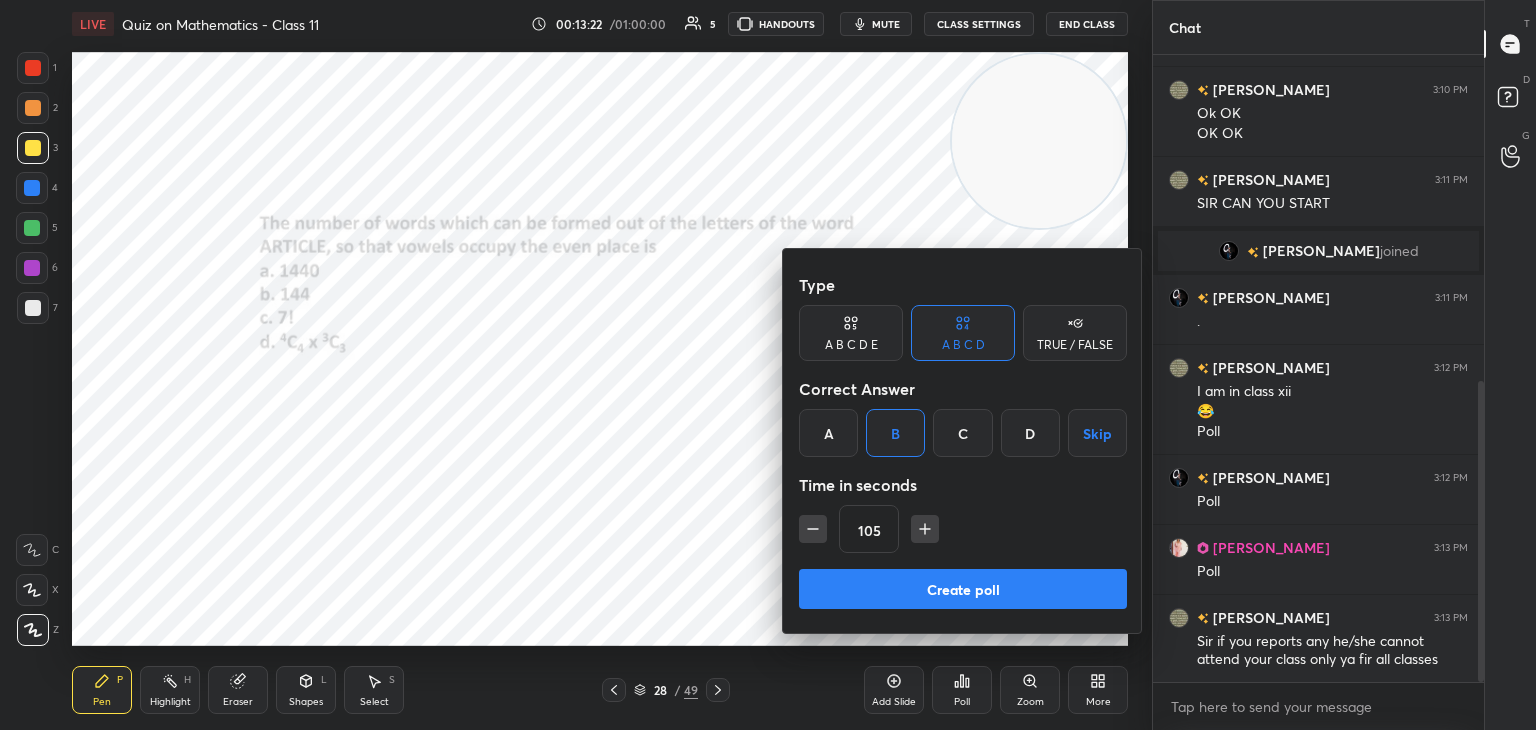 click 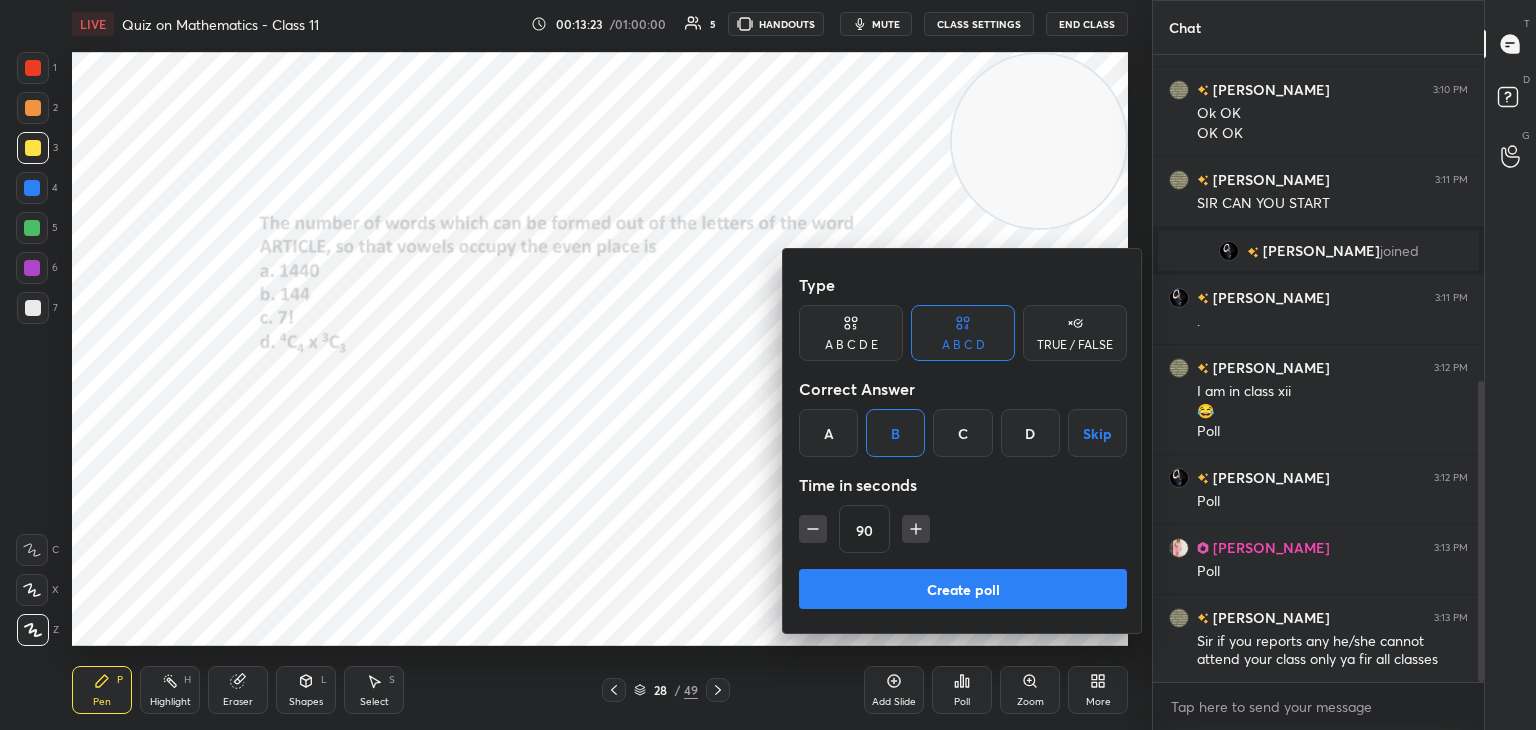click on "Create poll" at bounding box center [963, 589] 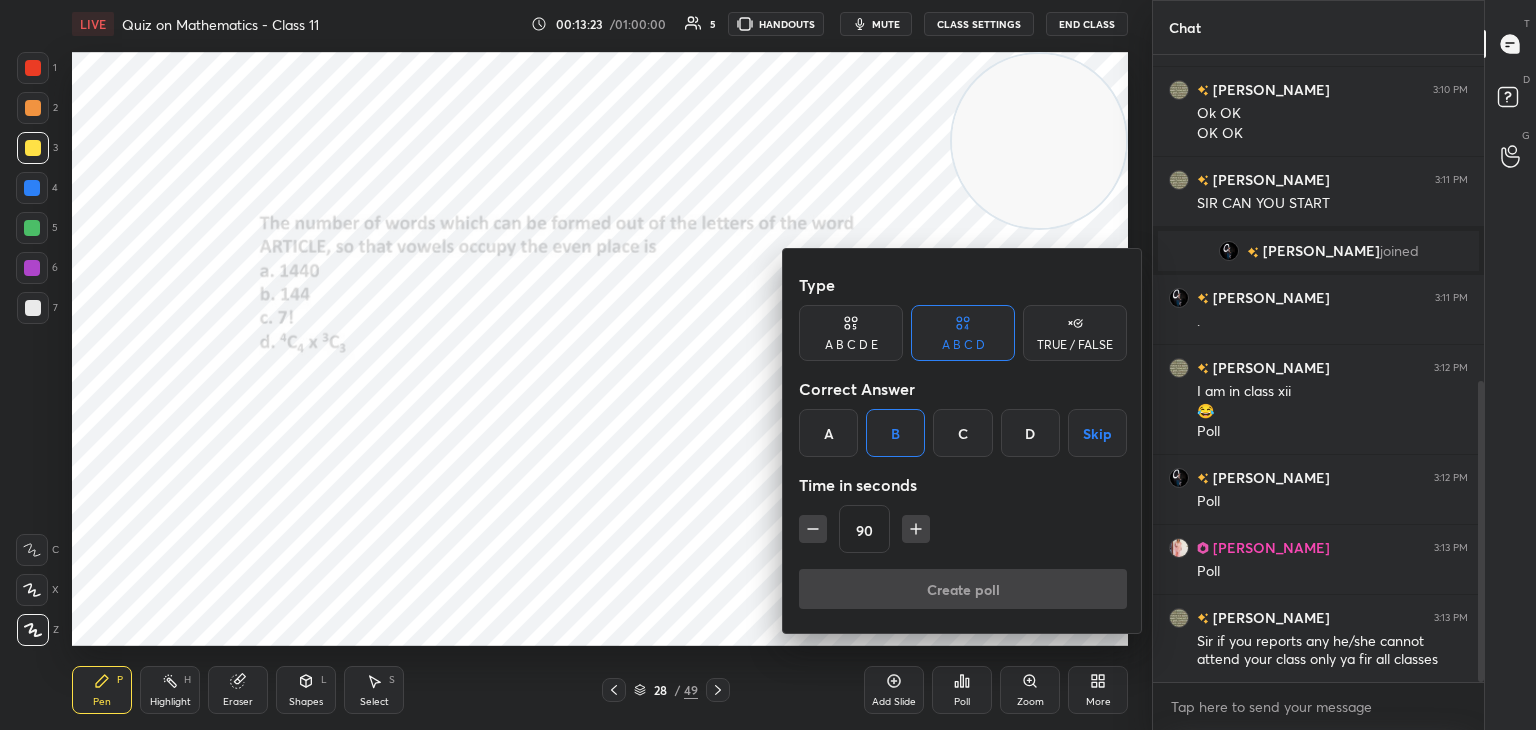 scroll, scrollTop: 569, scrollLeft: 325, axis: both 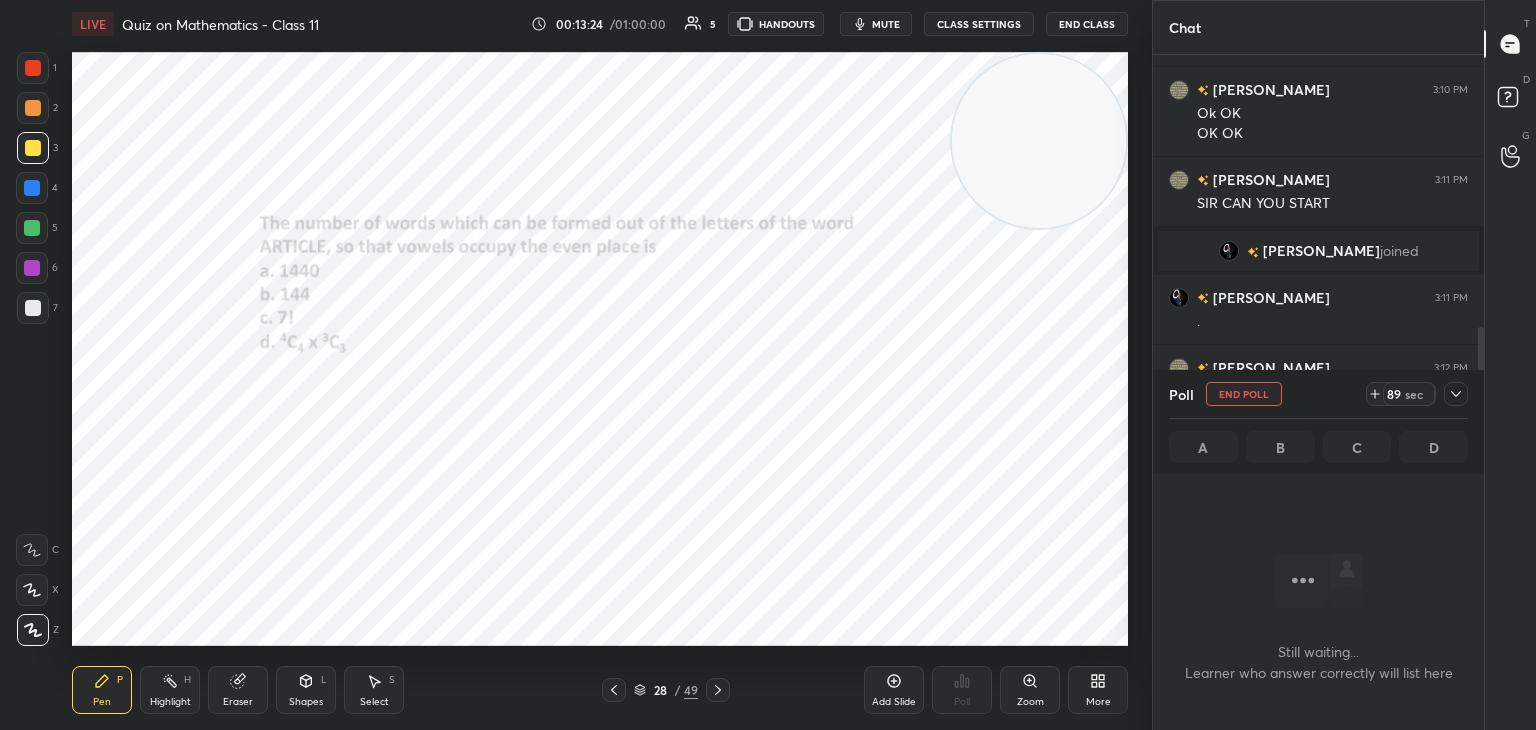 click 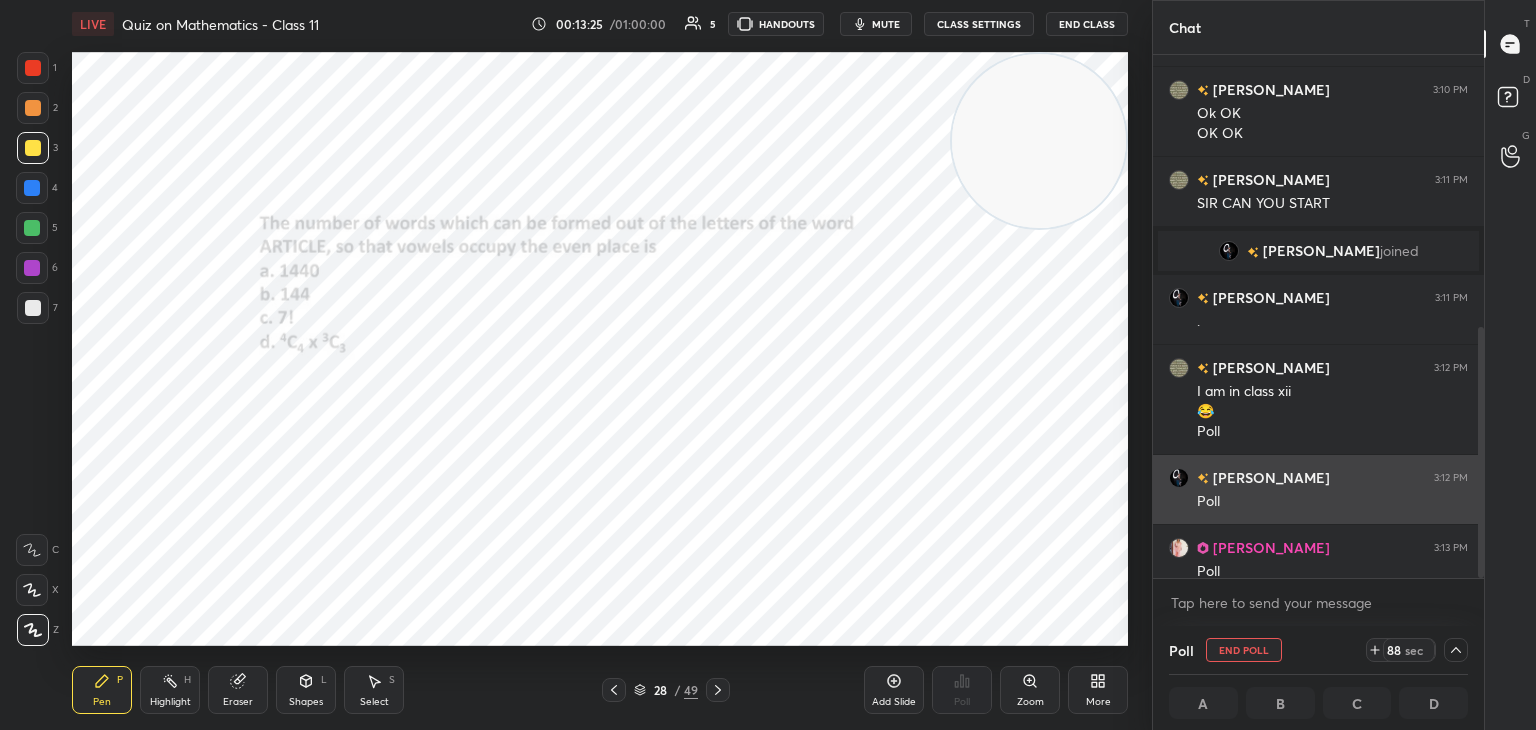 scroll, scrollTop: 0, scrollLeft: 6, axis: horizontal 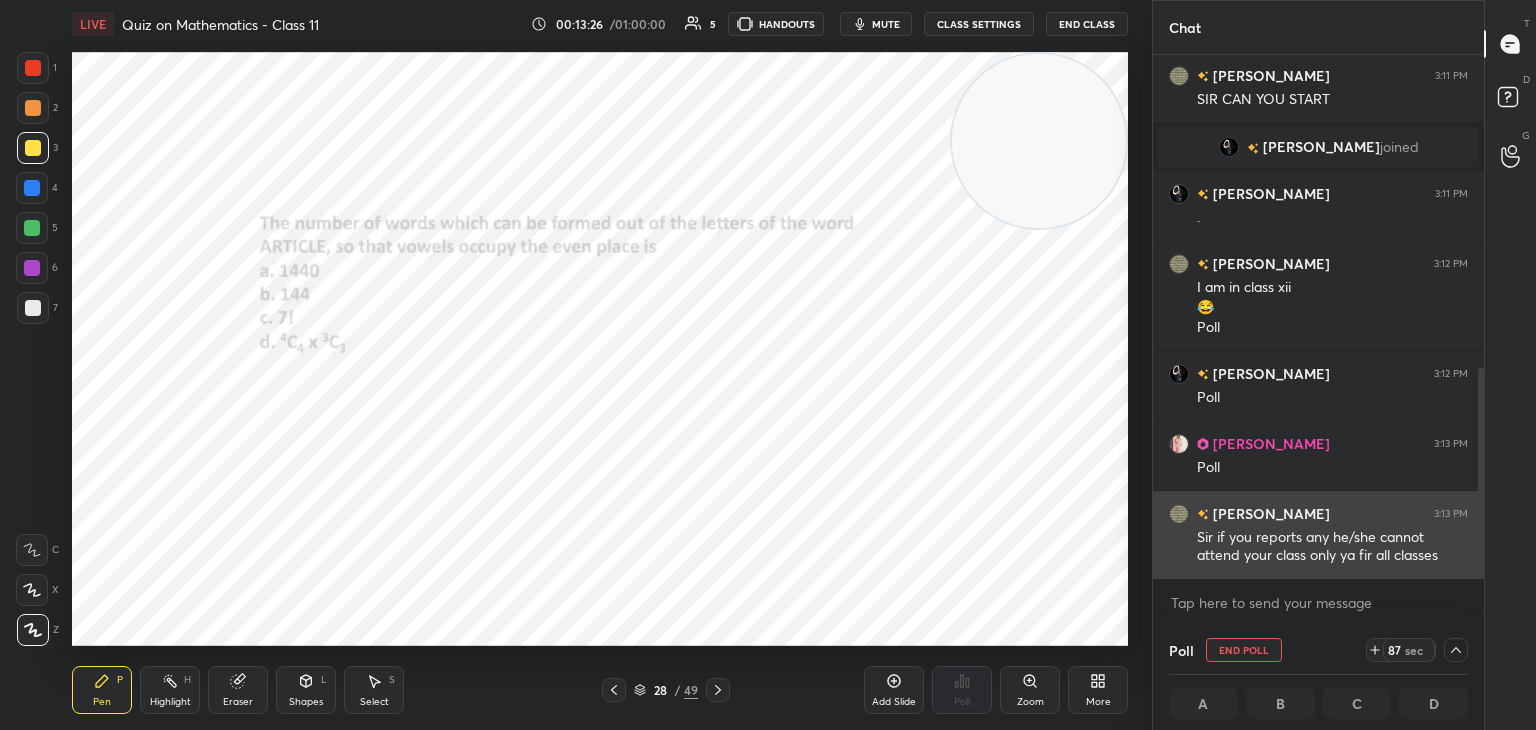 drag, startPoint x: 1482, startPoint y: 473, endPoint x: 1462, endPoint y: 557, distance: 86.34813 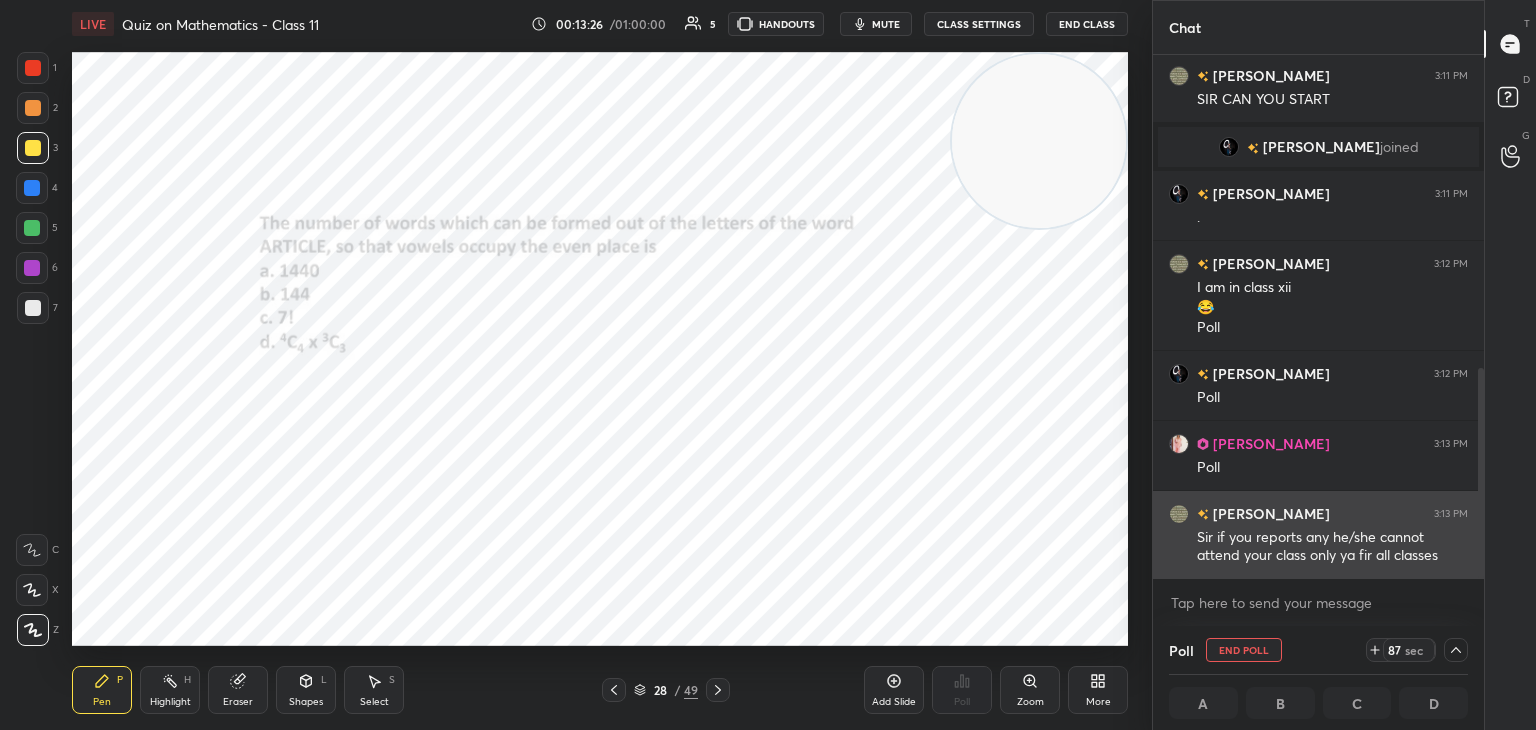 click at bounding box center [1478, 316] 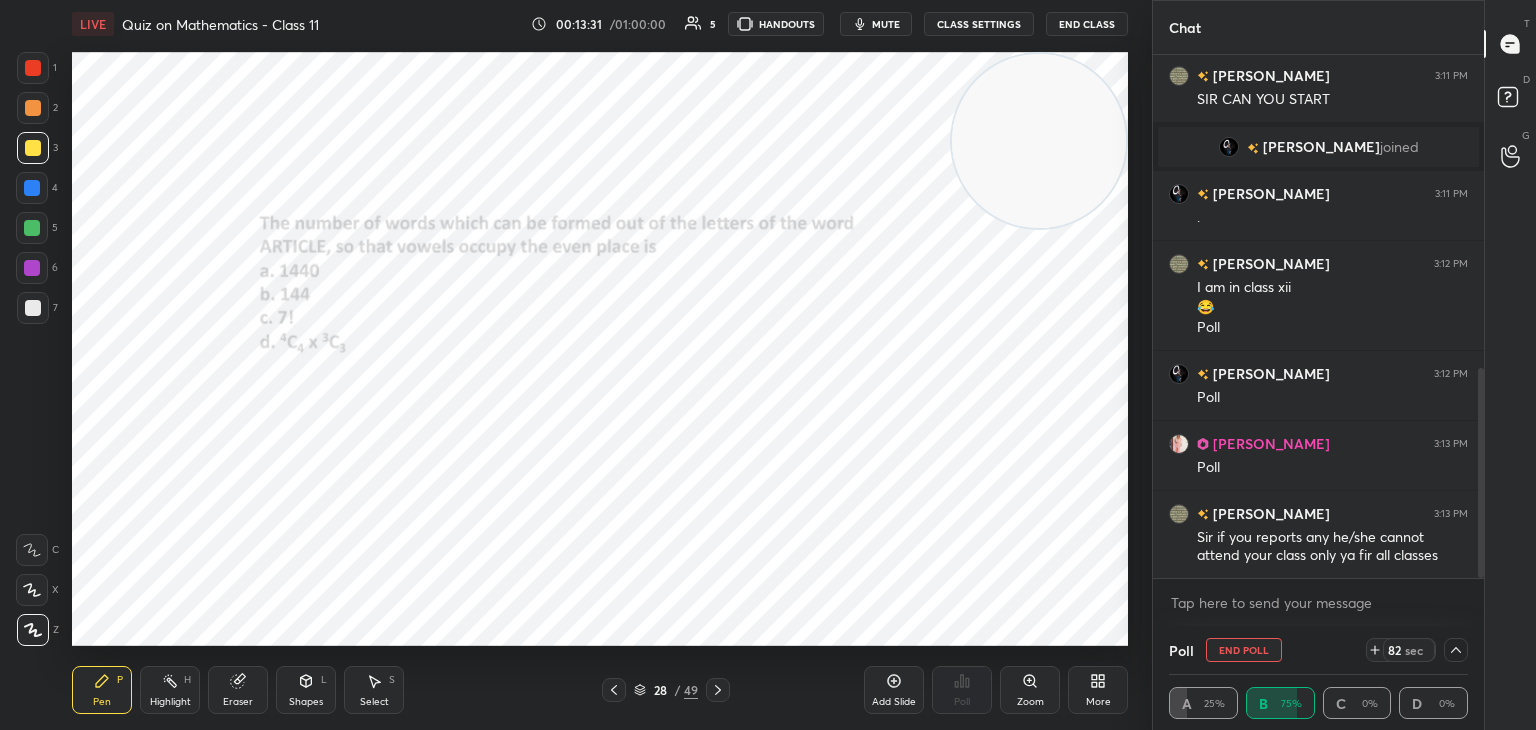 click 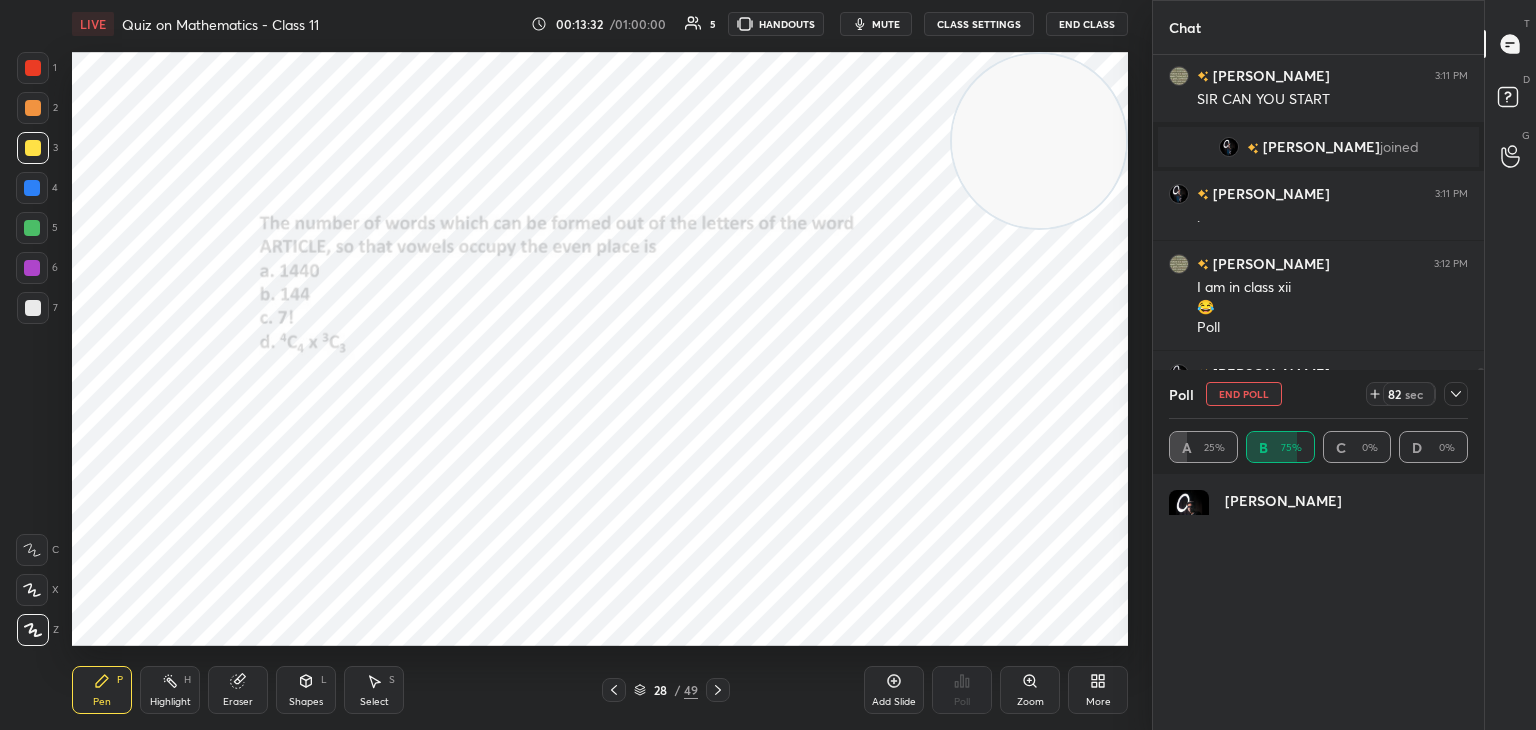 scroll, scrollTop: 6, scrollLeft: 6, axis: both 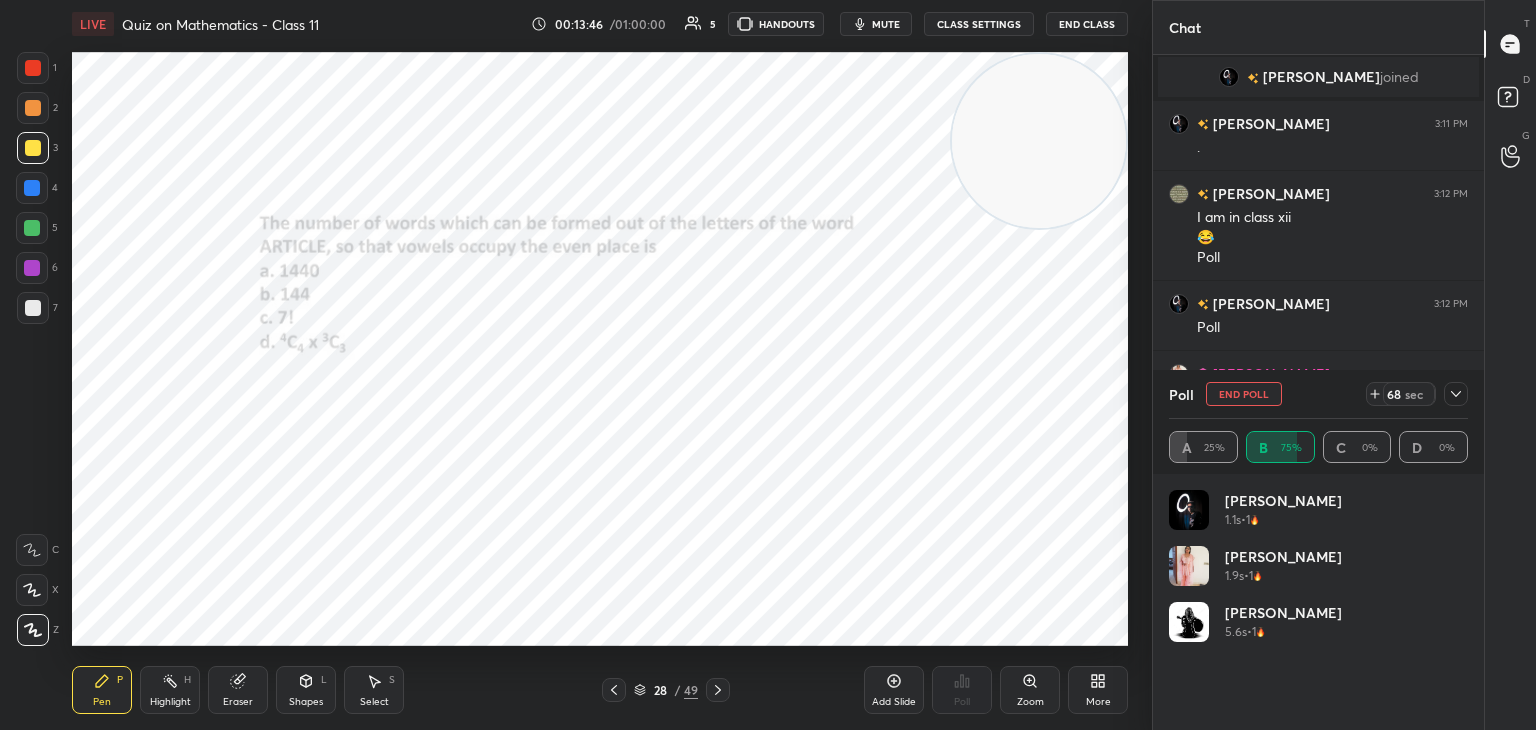 drag, startPoint x: 1, startPoint y: 383, endPoint x: 61, endPoint y: 373, distance: 60.827625 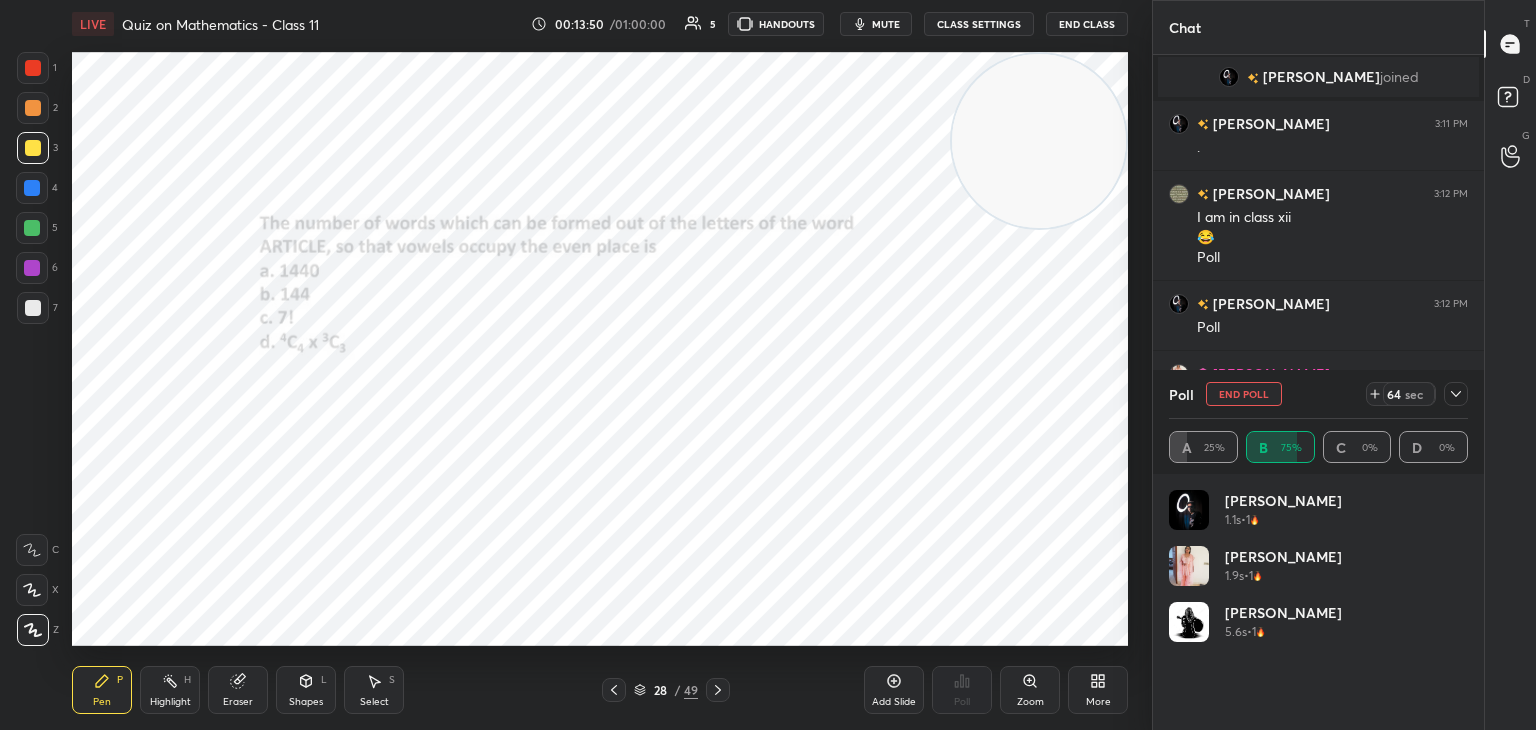 scroll, scrollTop: 874, scrollLeft: 0, axis: vertical 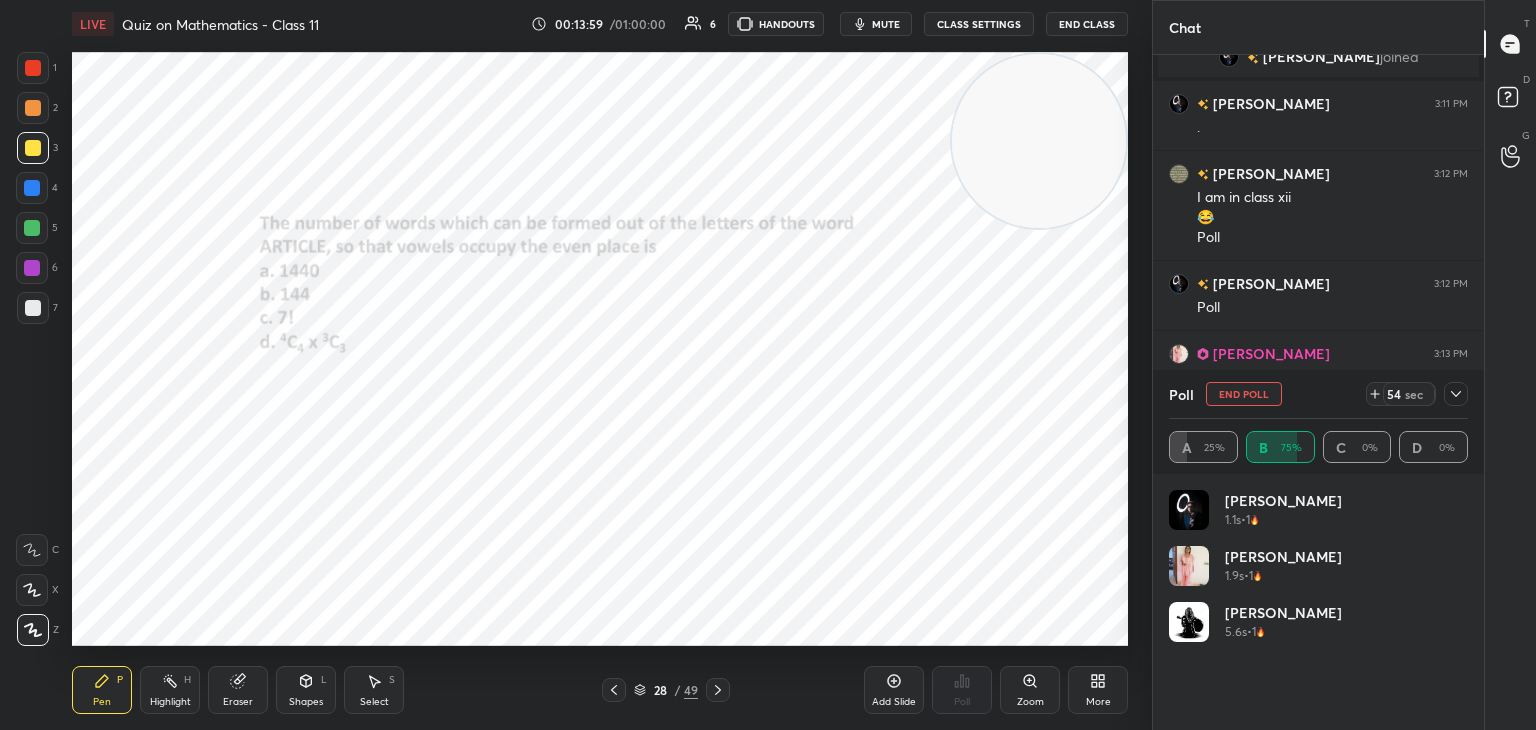drag, startPoint x: 2, startPoint y: 439, endPoint x: 62, endPoint y: 426, distance: 61.39218 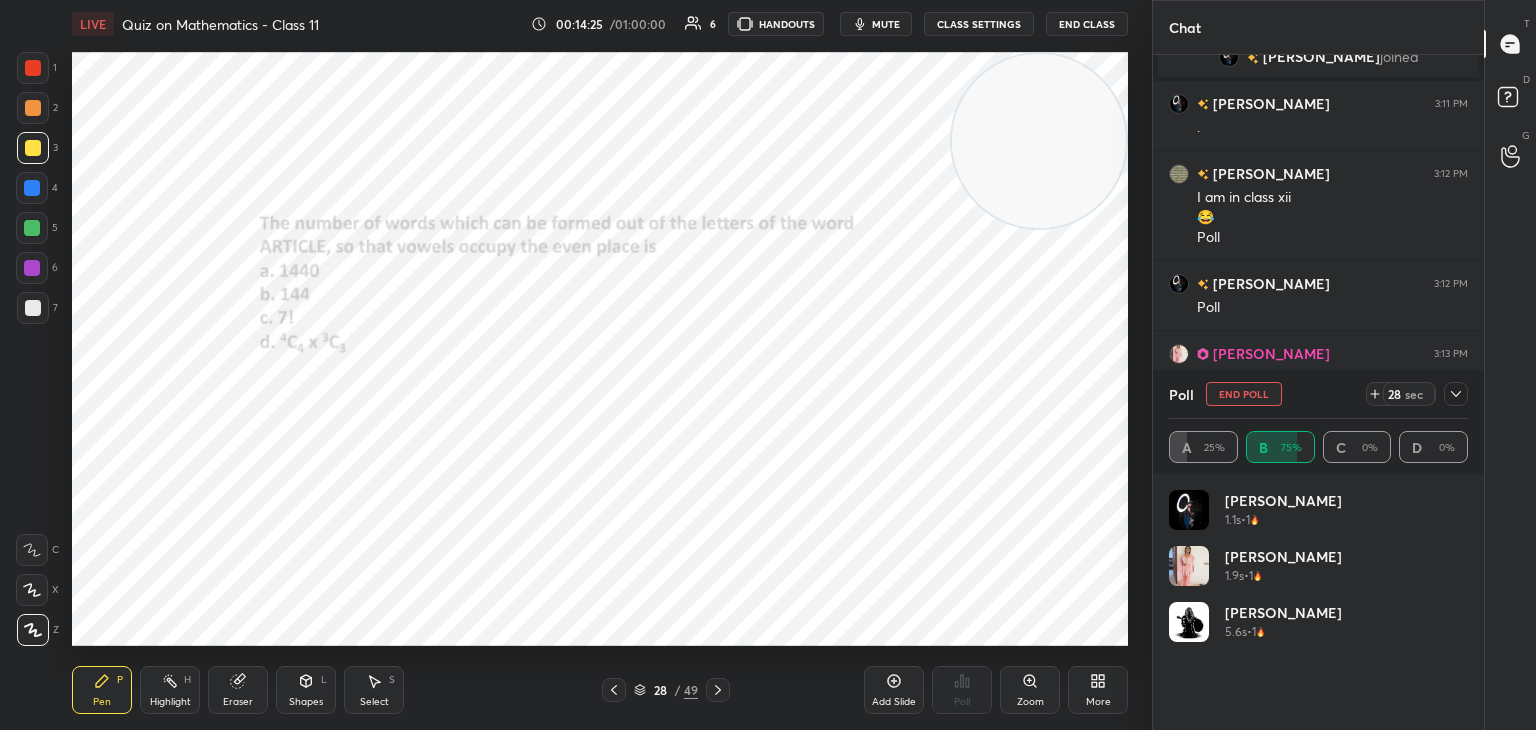 click 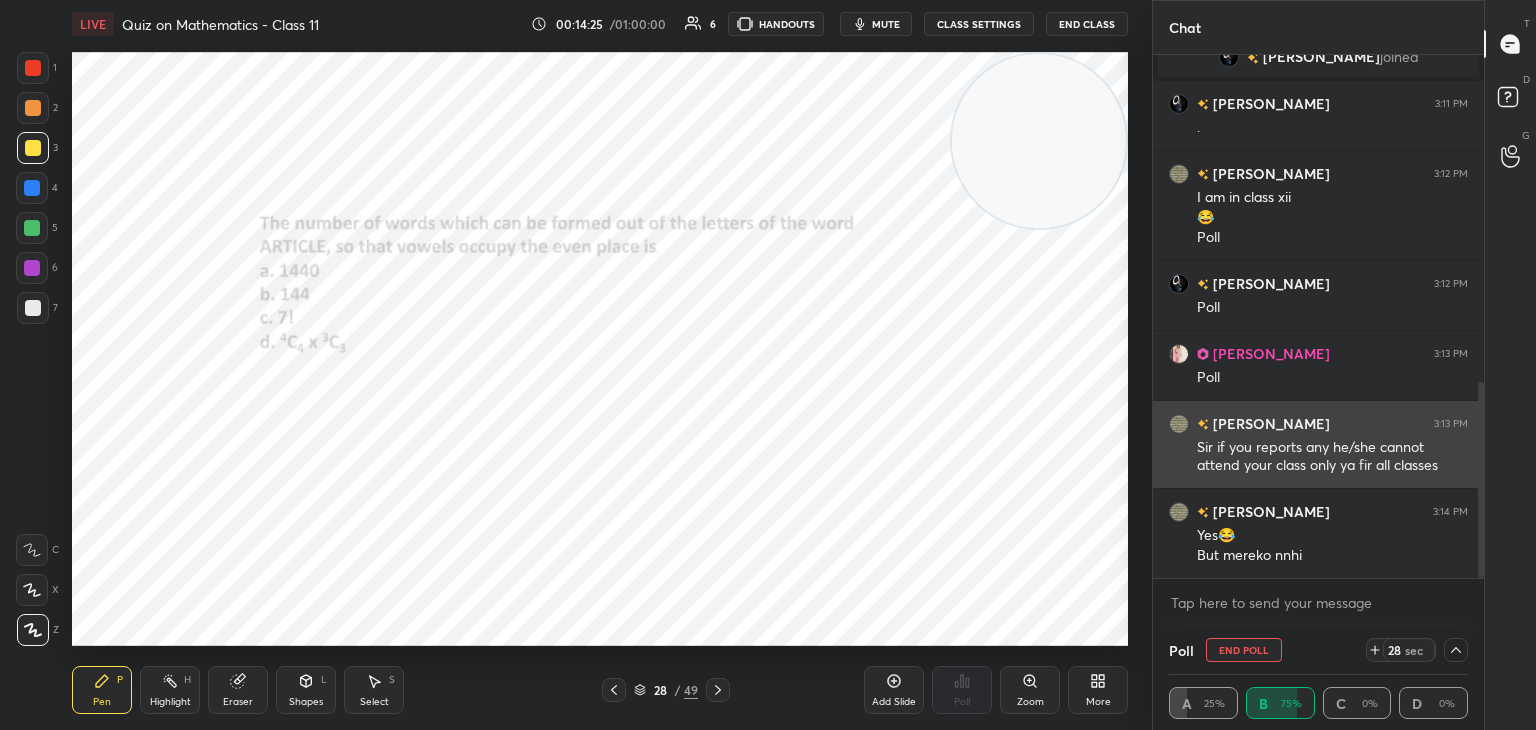 scroll, scrollTop: 131, scrollLeft: 293, axis: both 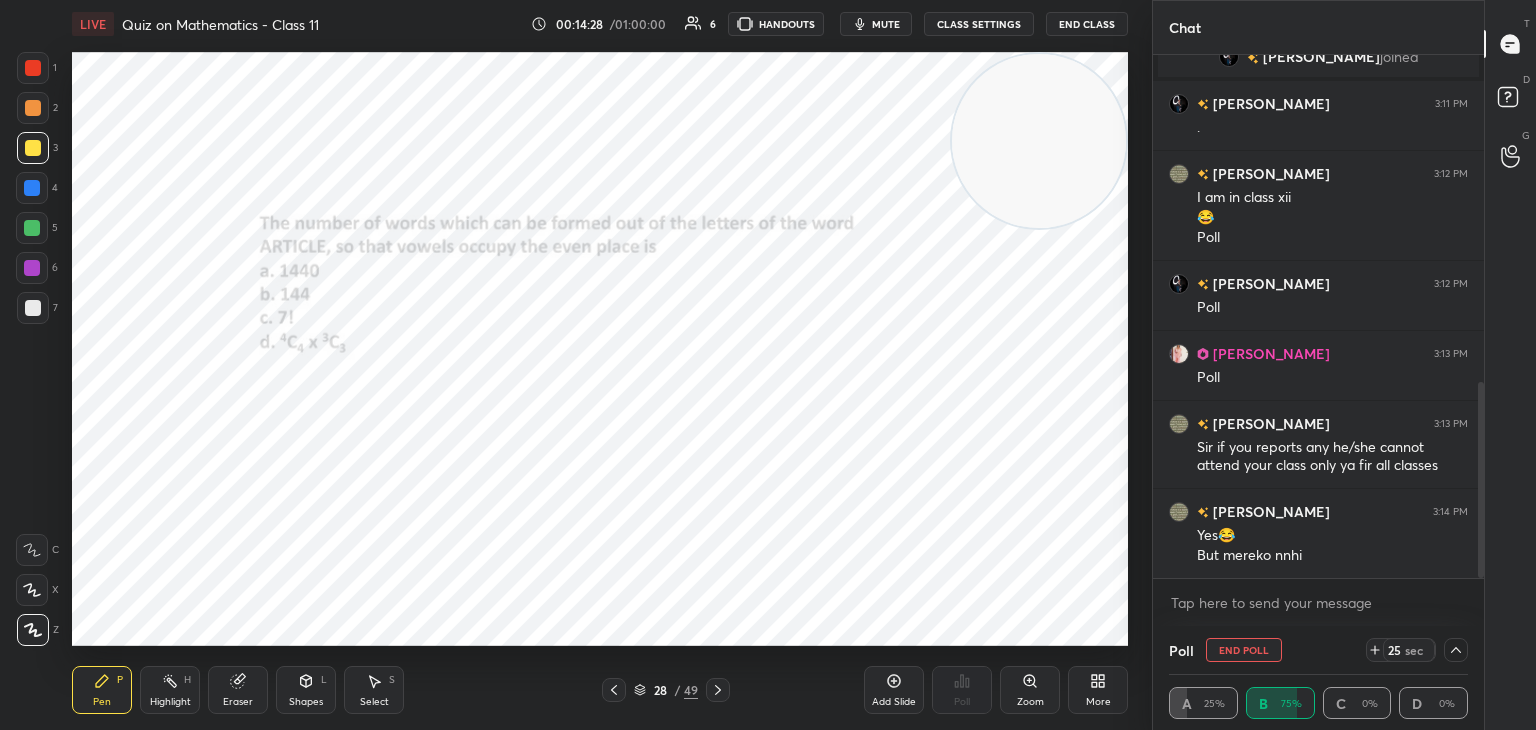 drag, startPoint x: 1484, startPoint y: 510, endPoint x: 1474, endPoint y: 577, distance: 67.74216 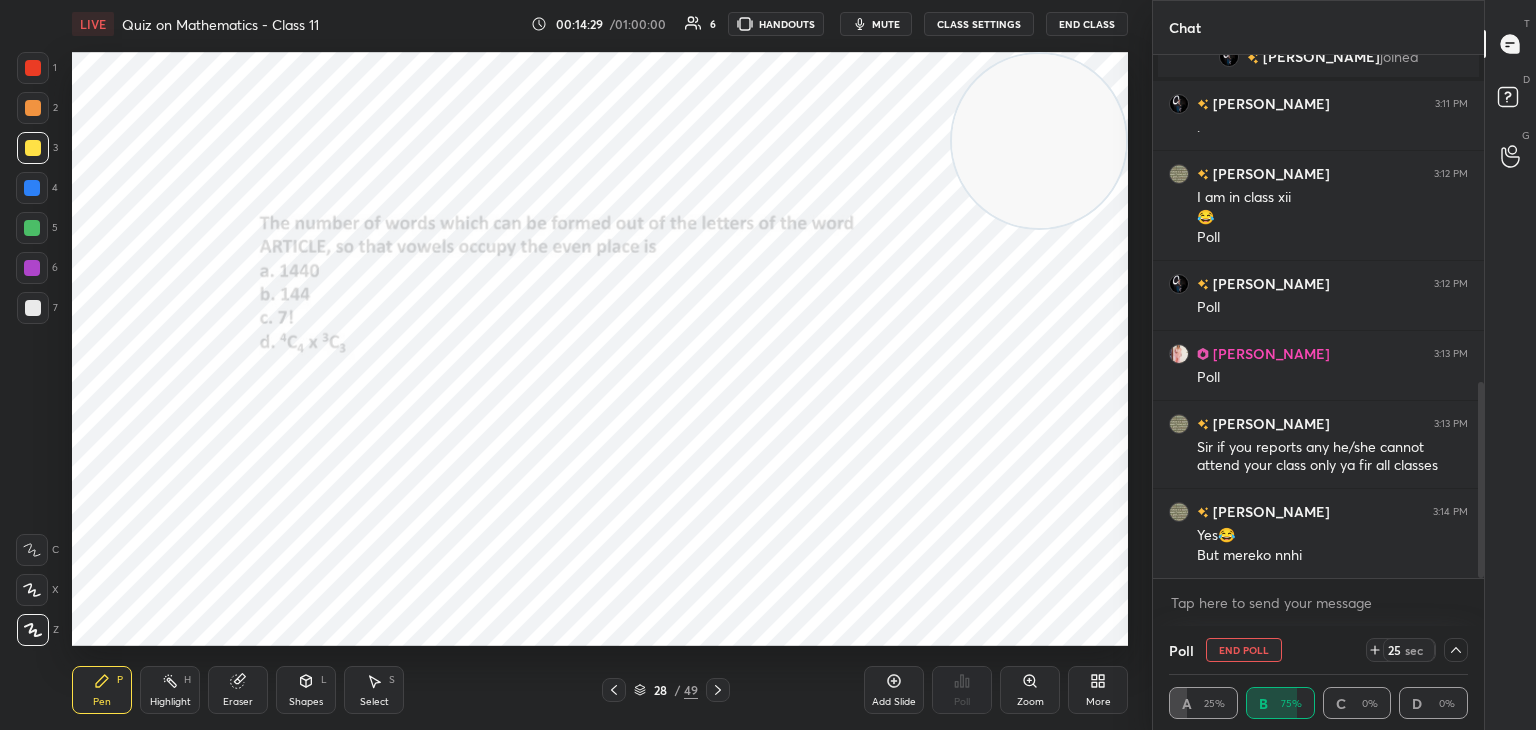 click 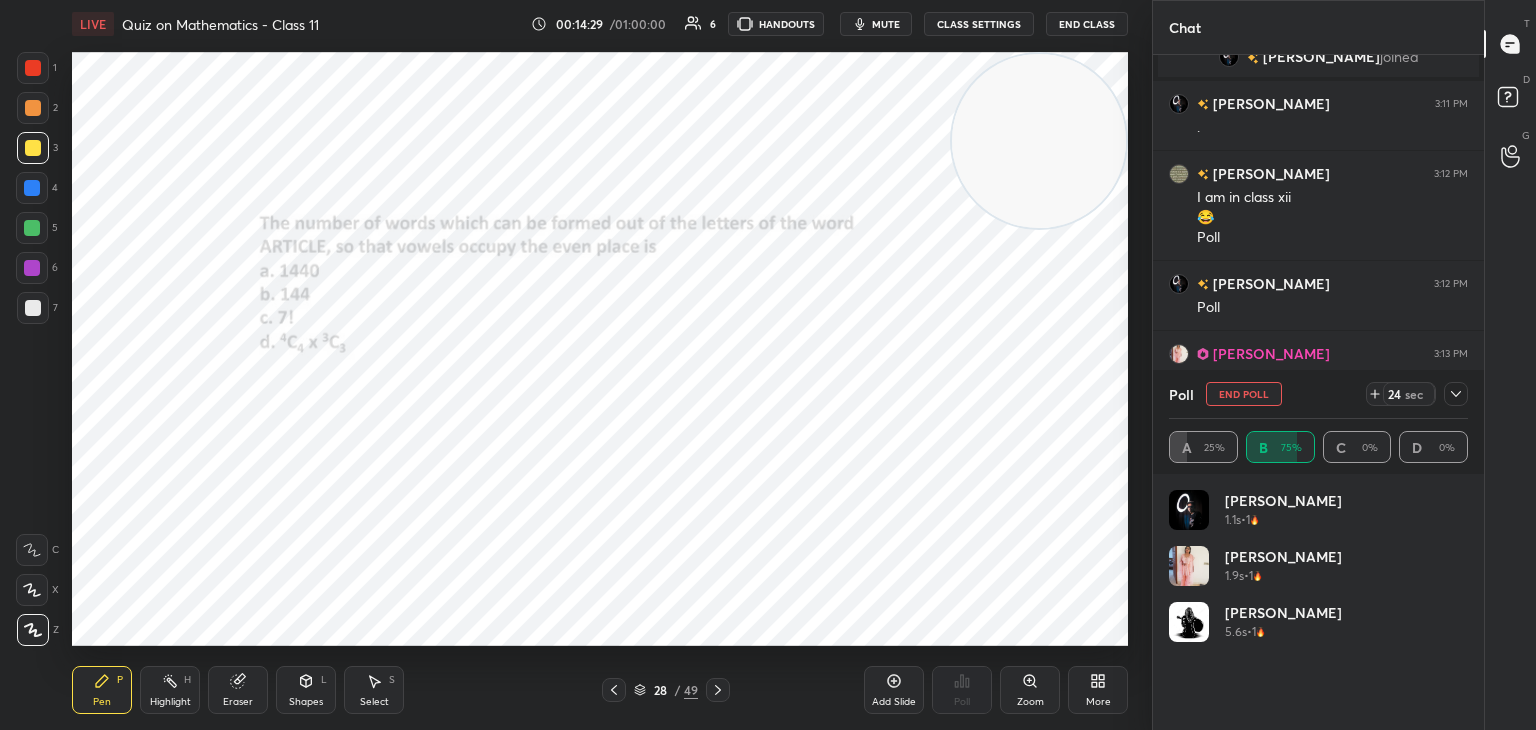 scroll, scrollTop: 7, scrollLeft: 6, axis: both 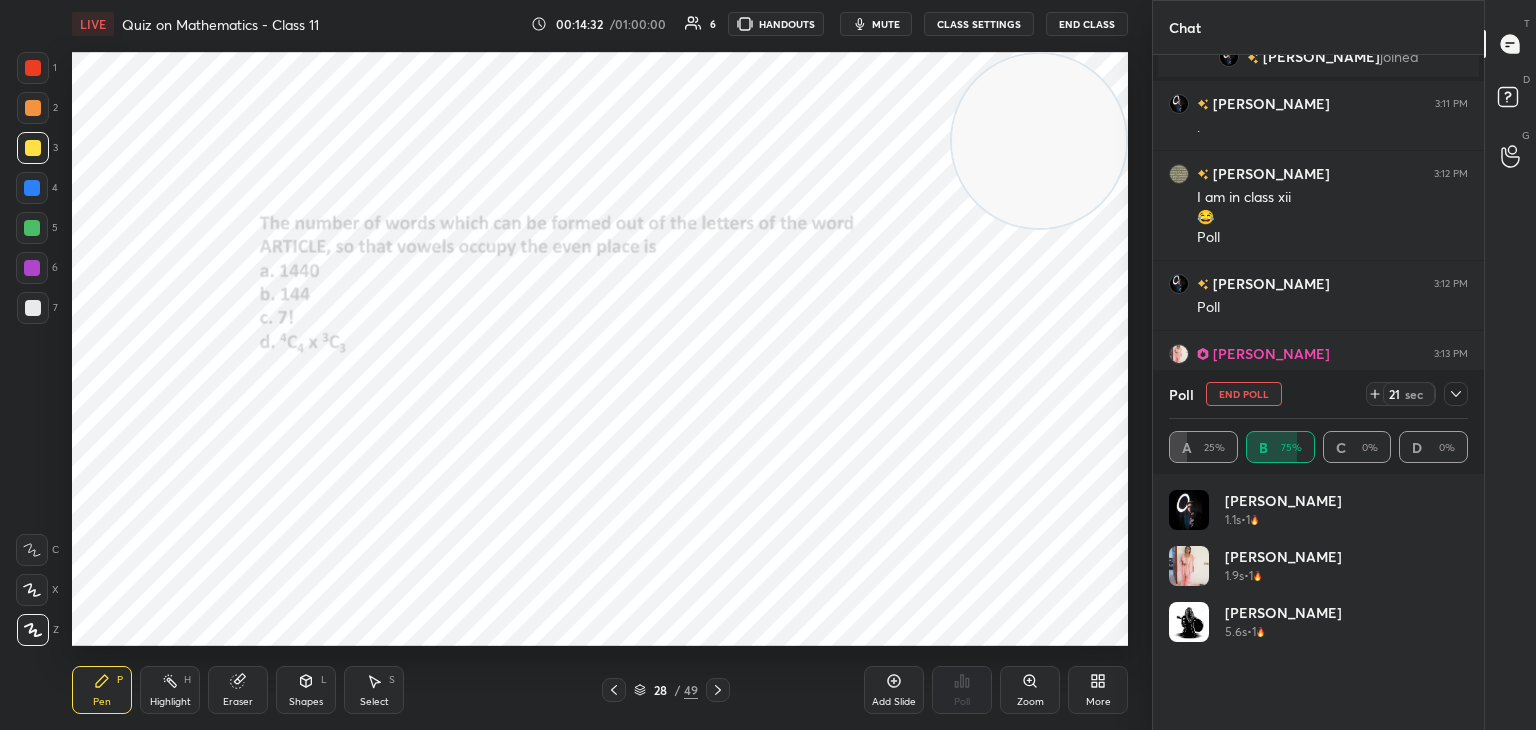 click on "1 2 3 4 5 6 7 C X Z C X Z E E Erase all   H H LIVE Quiz on Mathematics - Class 11 00:14:32 /  01:00:00 6 HANDOUTS mute CLASS SETTINGS End Class Setting up your live class Poll for   secs No correct answer Start poll Back Quiz on Mathematics - Class 11 [PERSON_NAME] Pen P Highlight H Eraser Shapes L Select S 28 / 49 Add Slide Poll Zoom More" at bounding box center [568, 365] 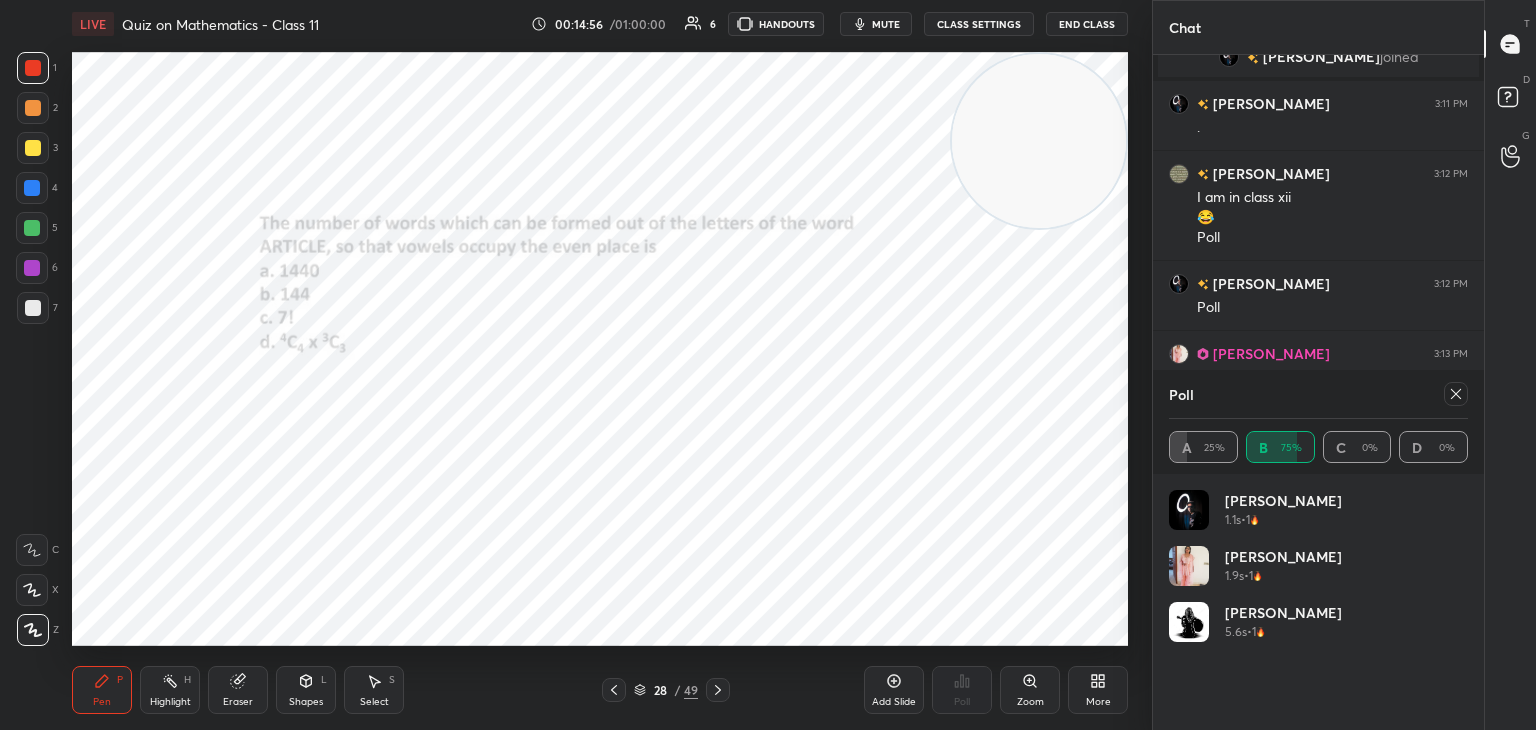 click 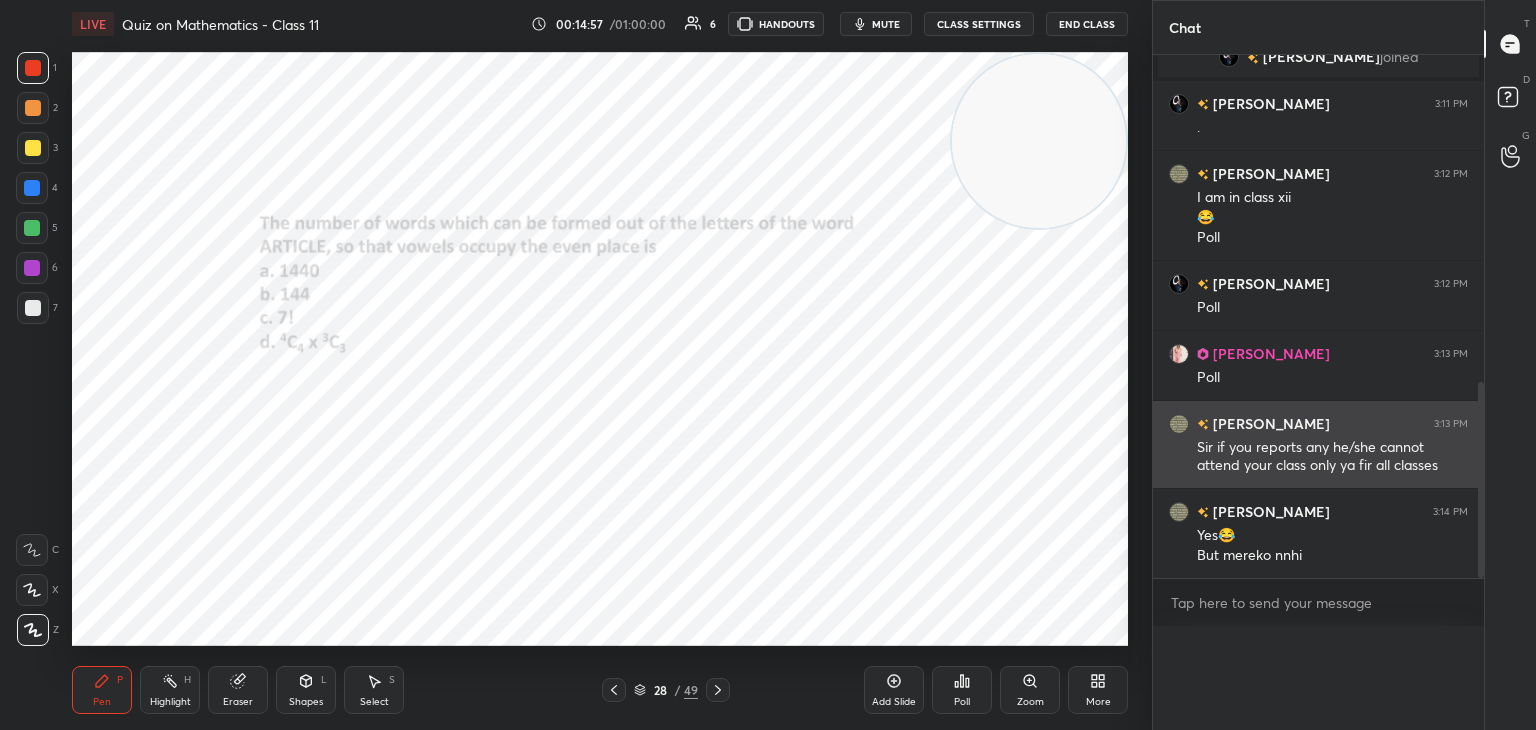 scroll, scrollTop: 89, scrollLeft: 293, axis: both 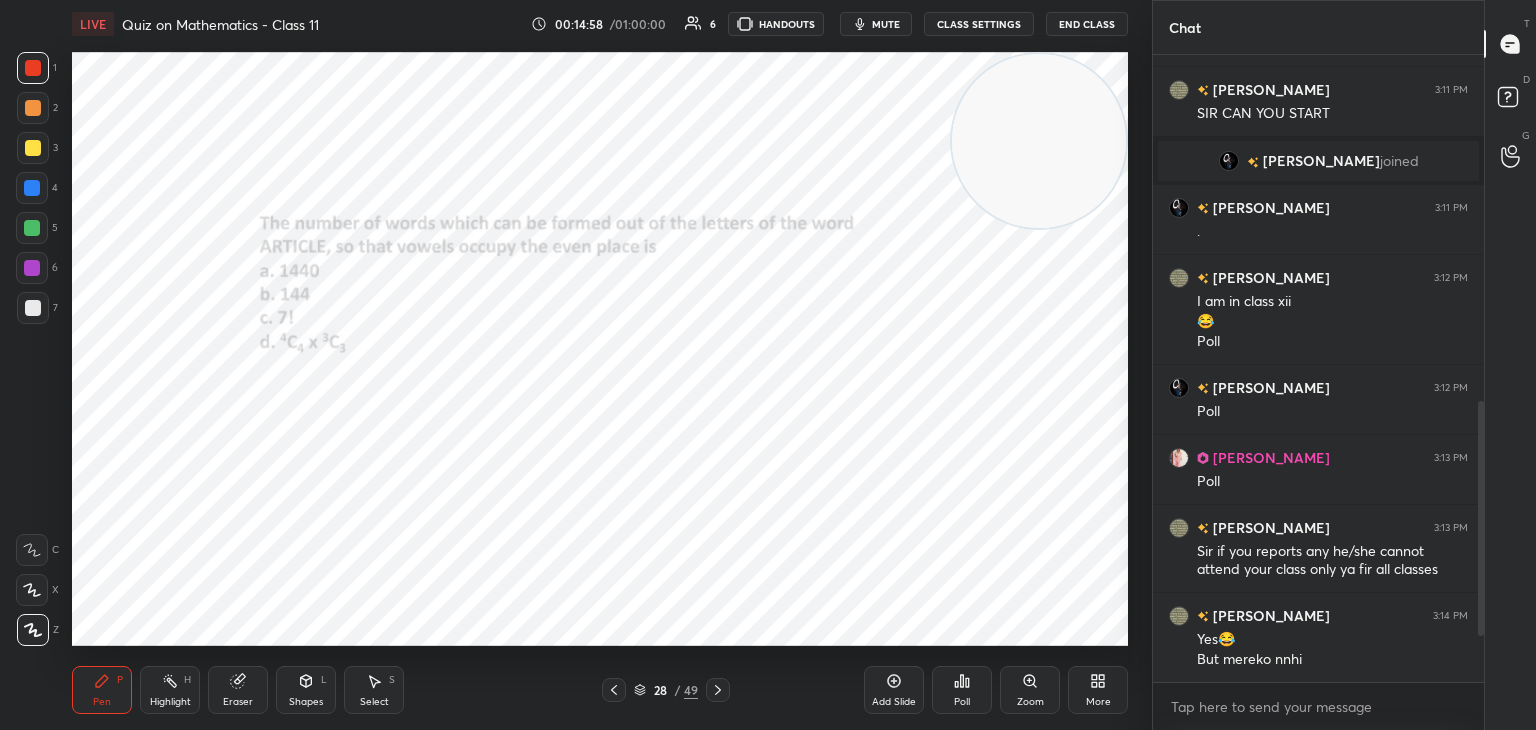 drag, startPoint x: 1480, startPoint y: 581, endPoint x: 1480, endPoint y: 619, distance: 38 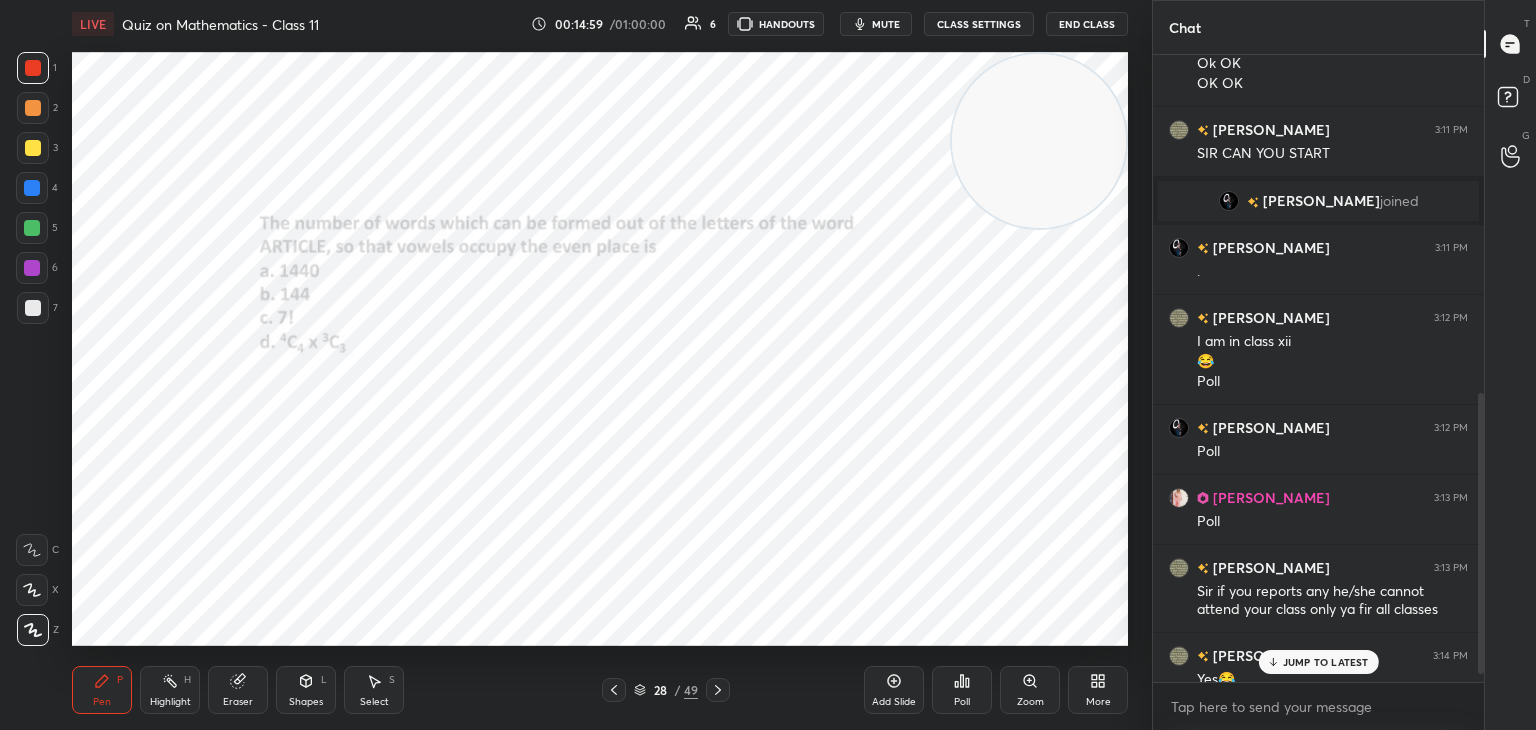 scroll, scrollTop: 770, scrollLeft: 0, axis: vertical 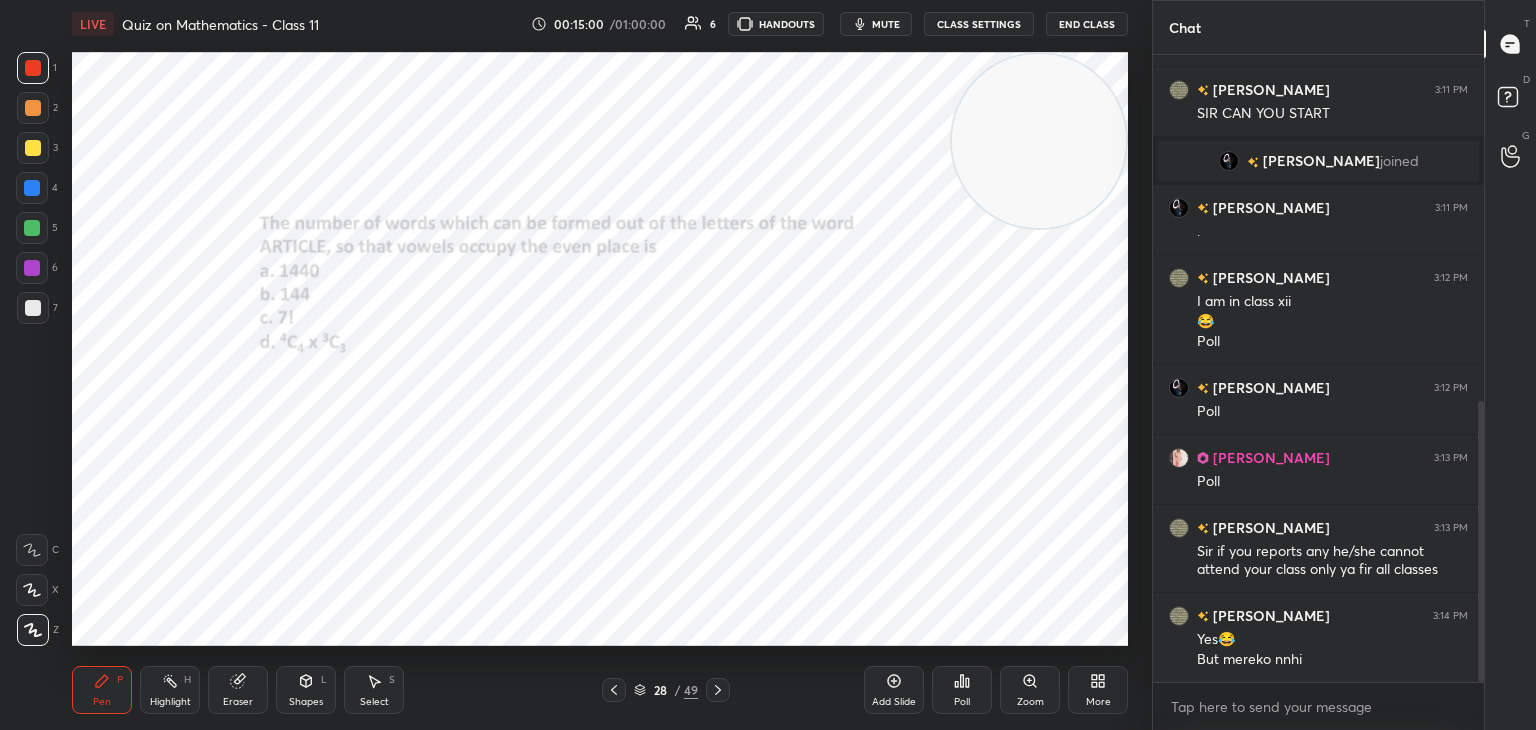 drag, startPoint x: 1482, startPoint y: 598, endPoint x: 1481, endPoint y: 638, distance: 40.012497 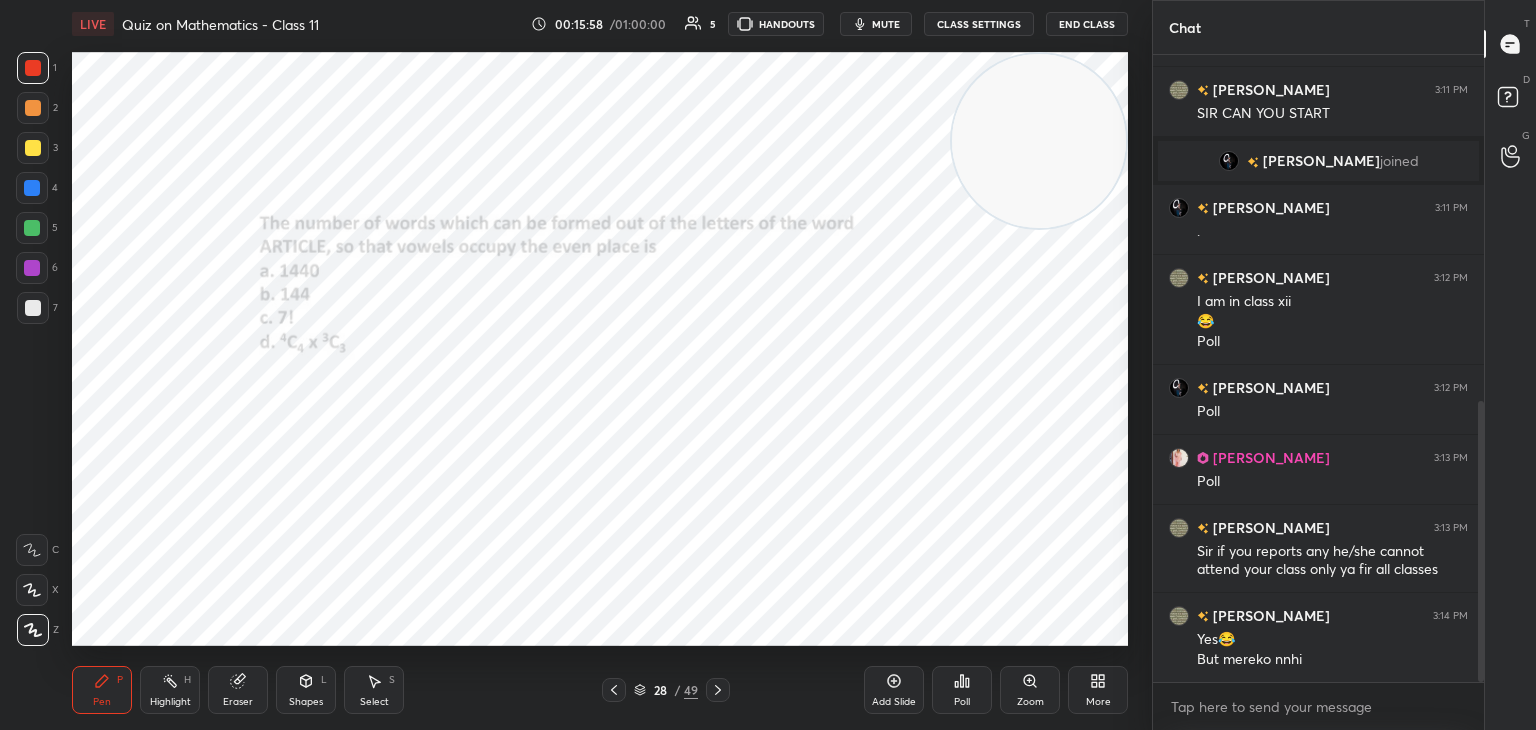 drag, startPoint x: 0, startPoint y: 499, endPoint x: 51, endPoint y: 498, distance: 51.009804 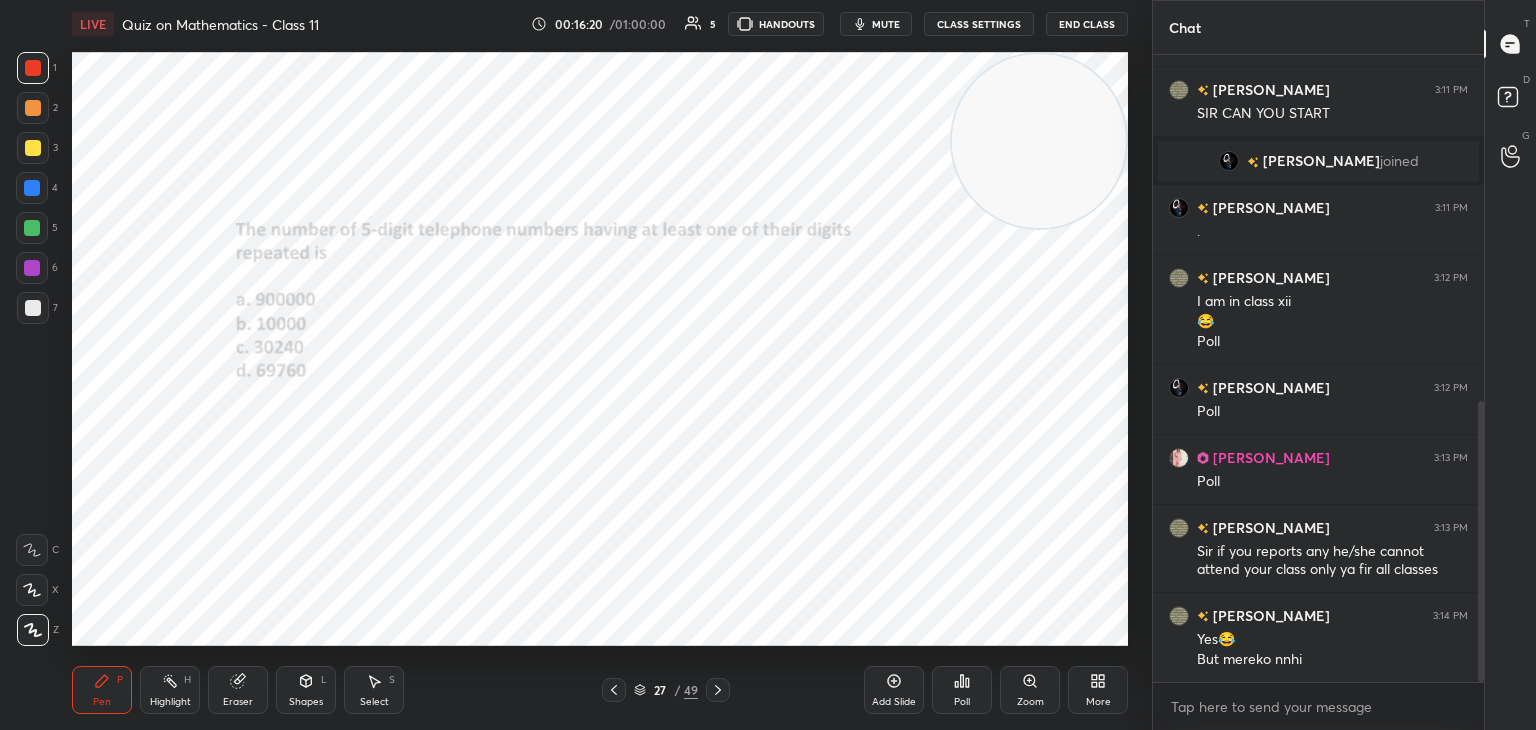 click on "1 2 3 4 5 6 7 C X Z C X Z E E Erase all   H H" at bounding box center (32, 349) 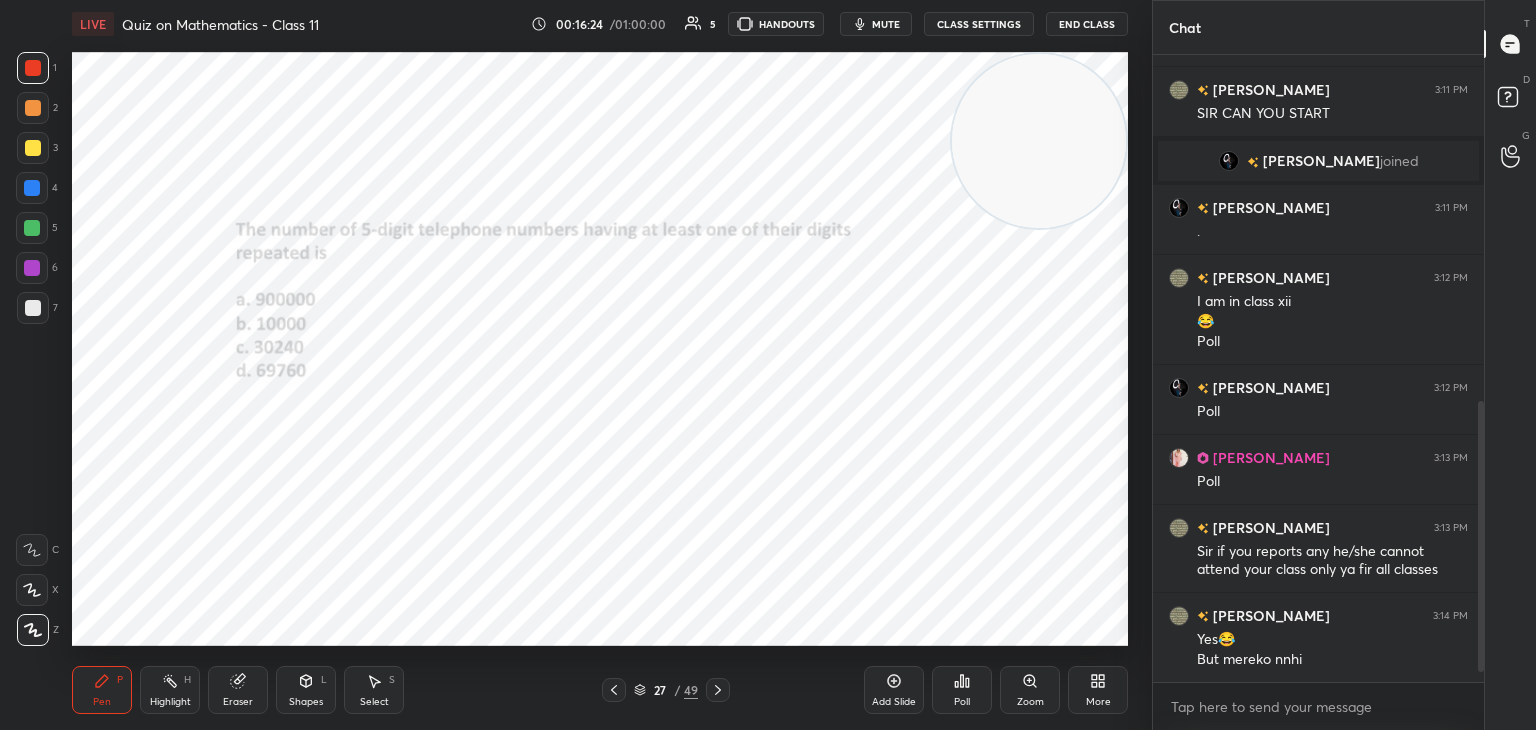 scroll, scrollTop: 840, scrollLeft: 0, axis: vertical 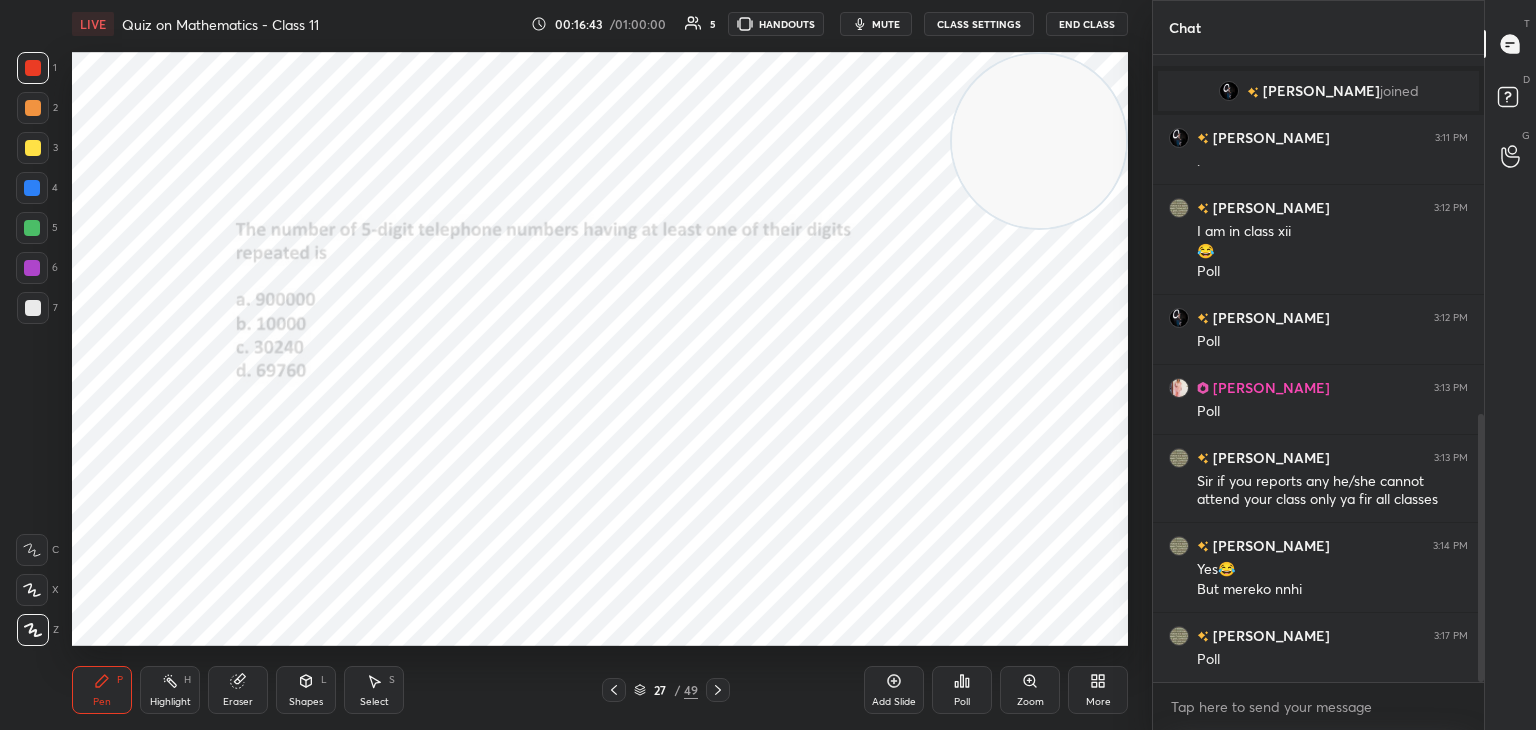 click on "Poll" at bounding box center [962, 690] 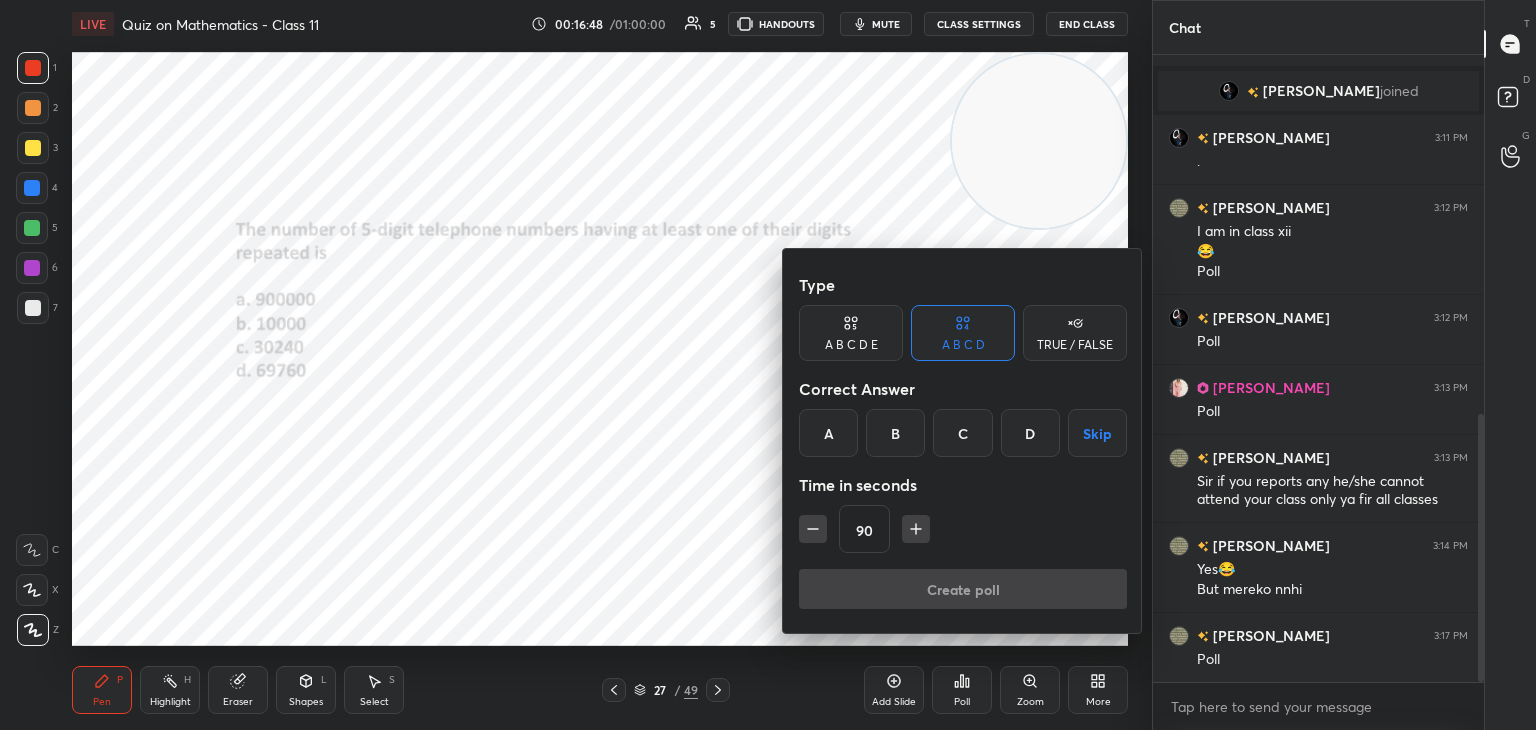 drag, startPoint x: 1036, startPoint y: 445, endPoint x: 1038, endPoint y: 463, distance: 18.110771 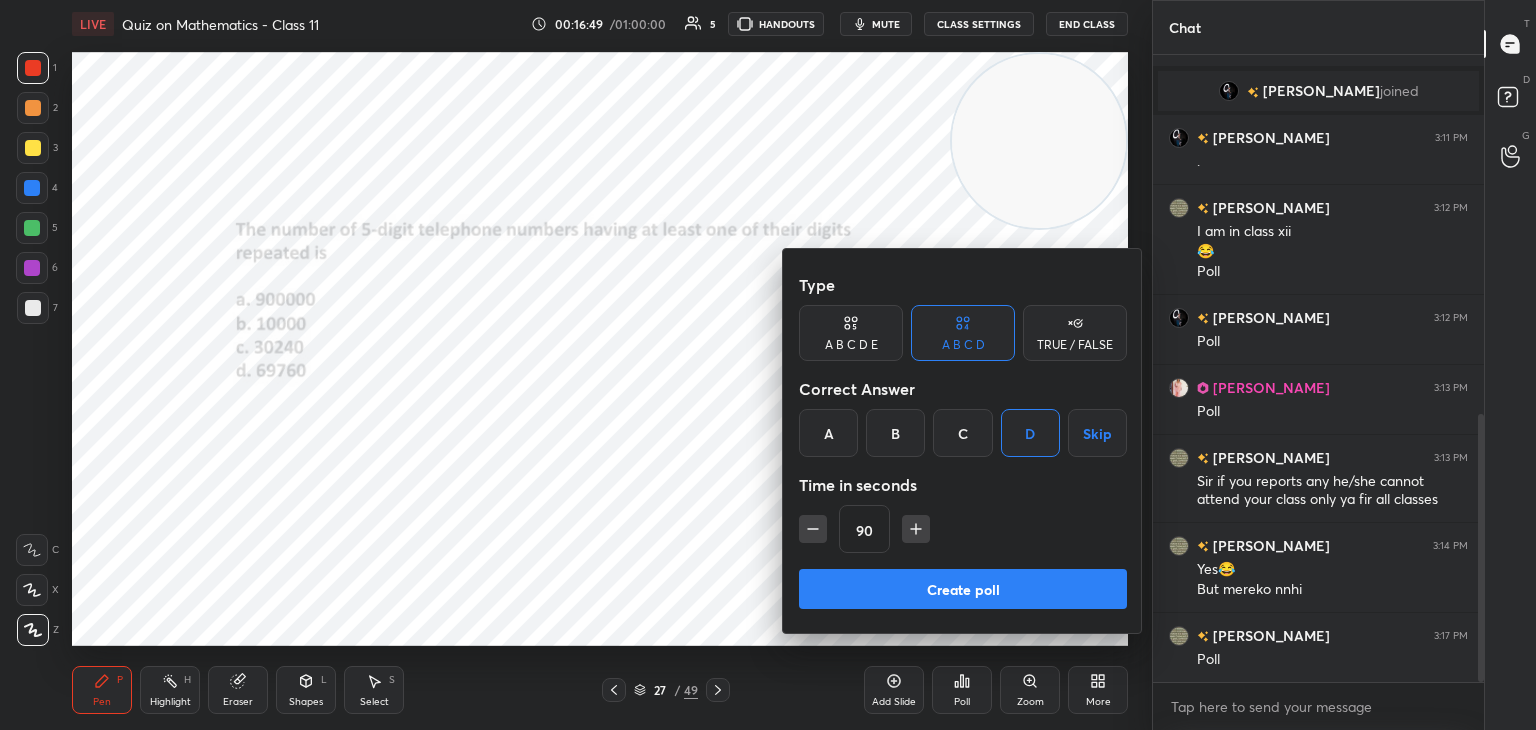 click 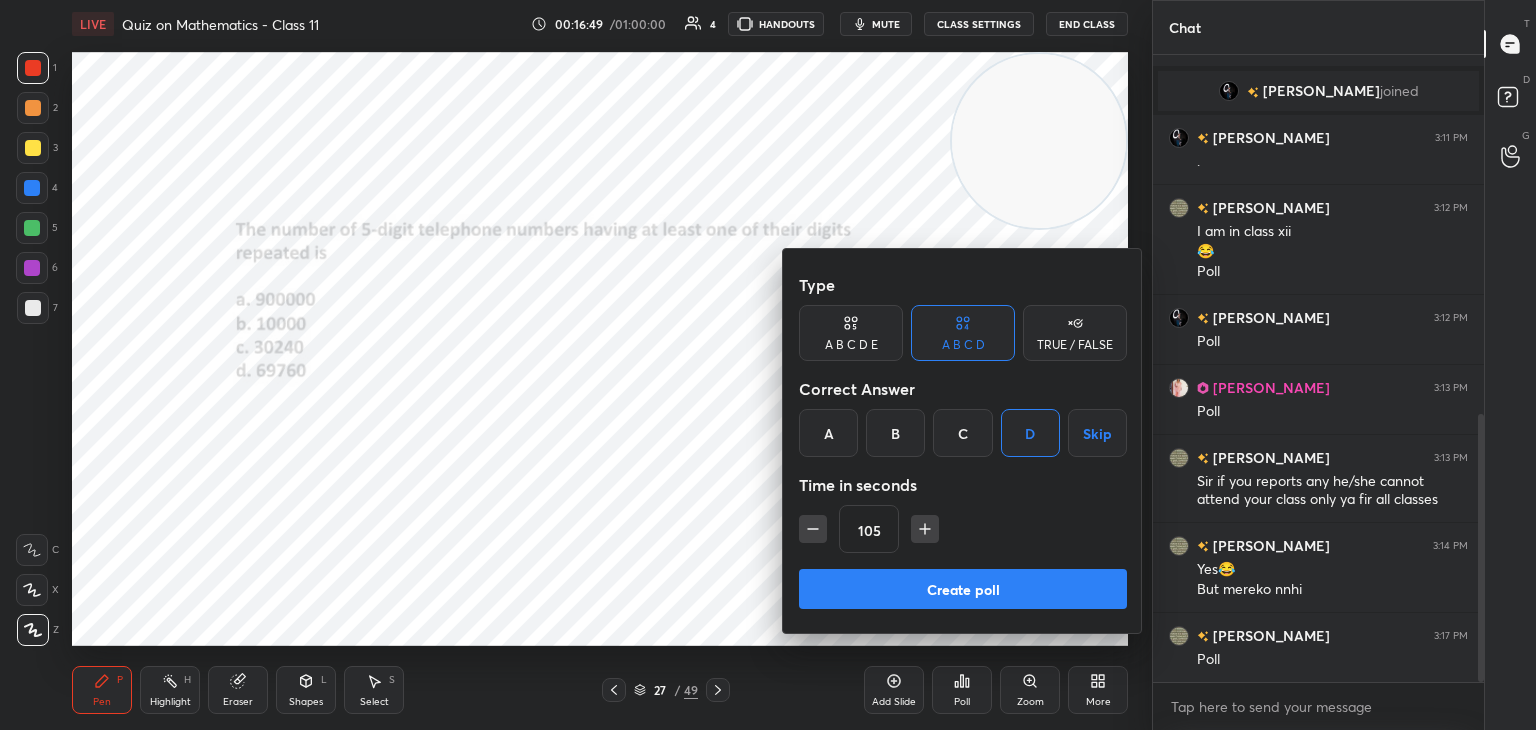 click 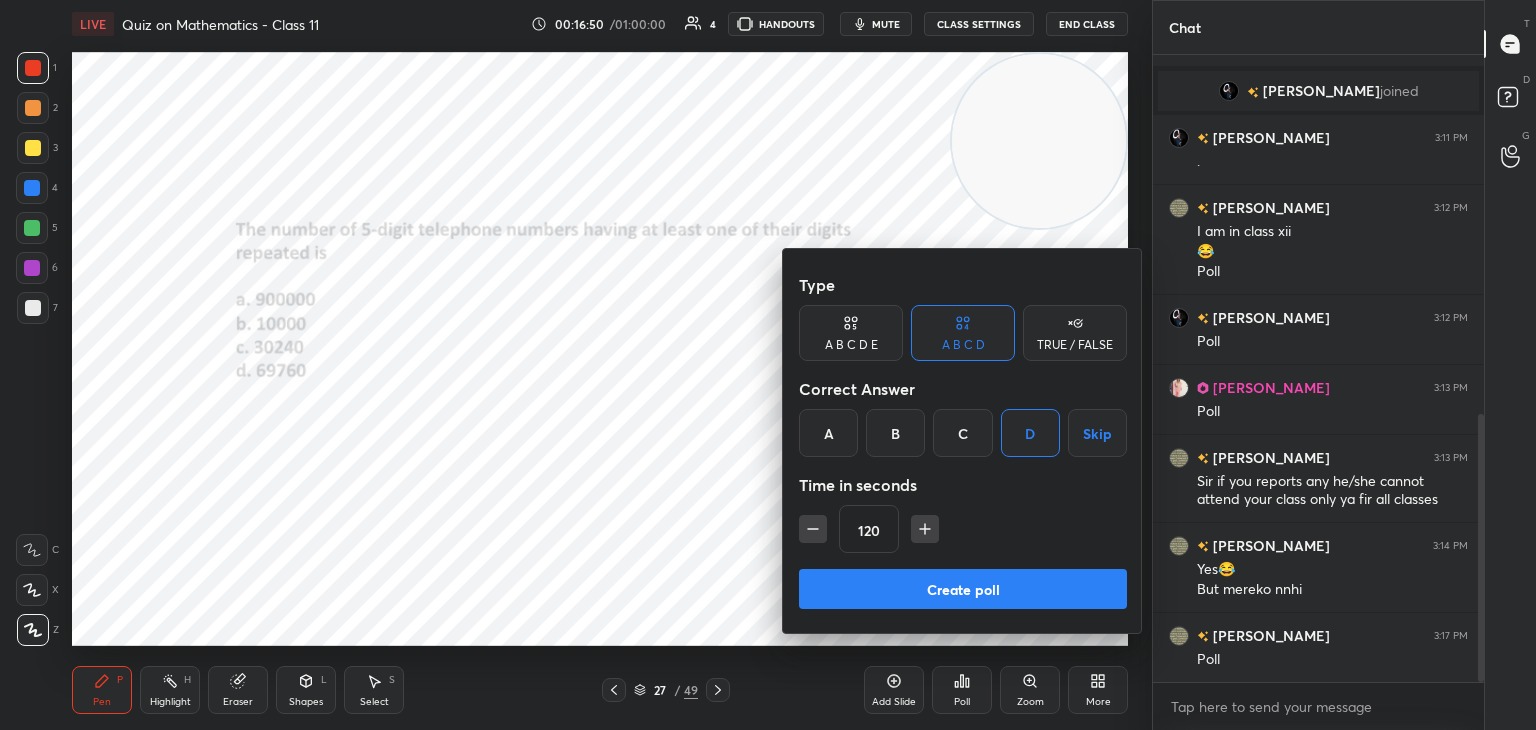 click 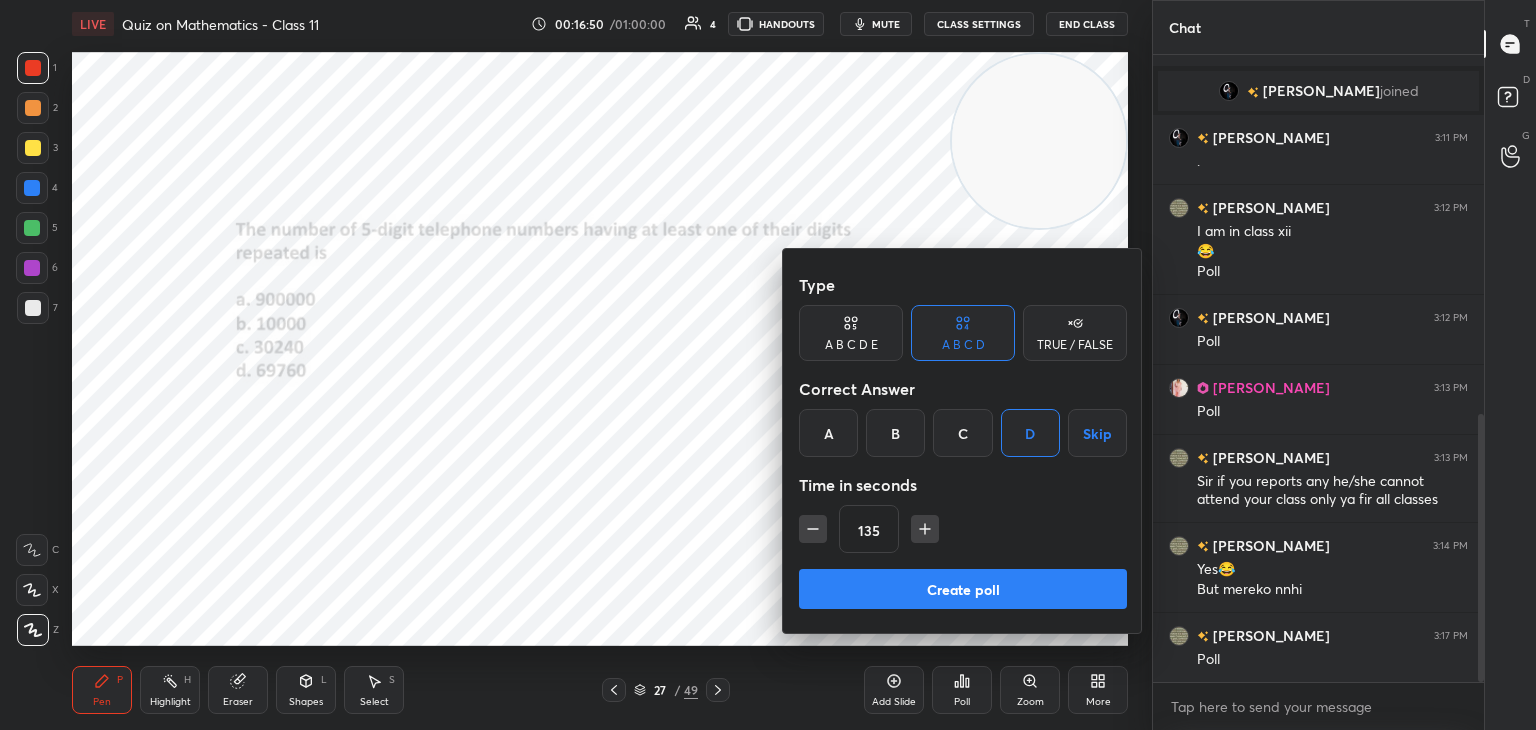 click 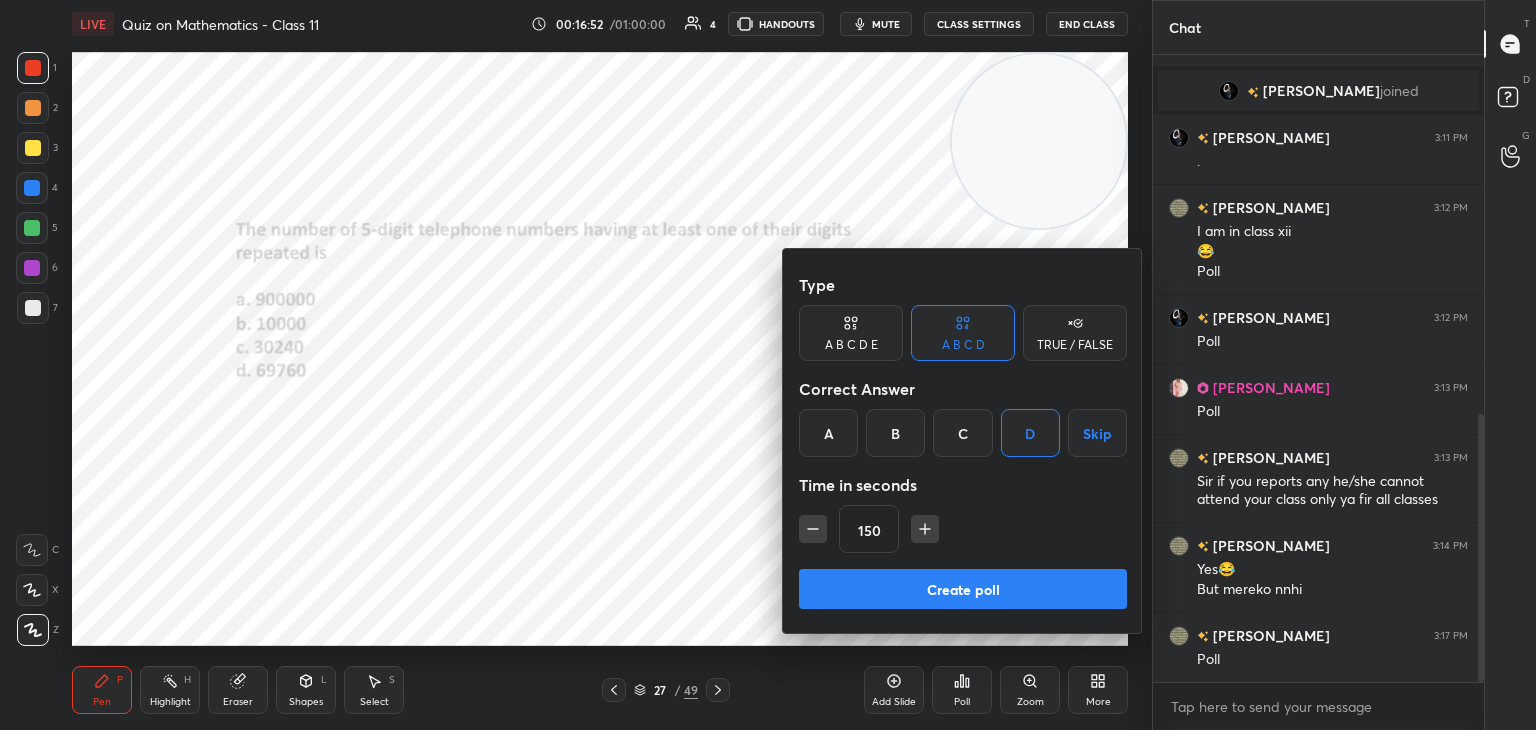 click on "Create poll" at bounding box center [963, 589] 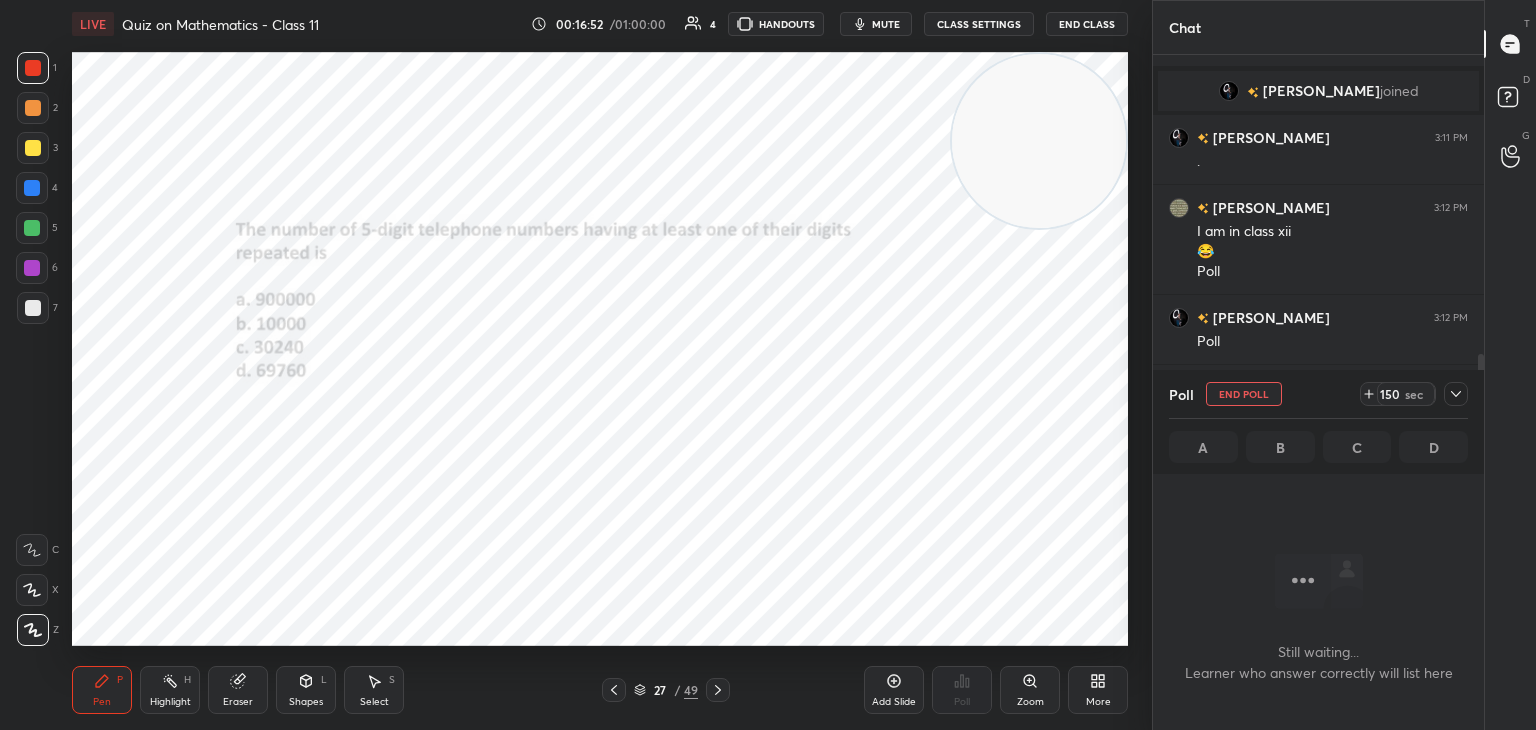 scroll, scrollTop: 560, scrollLeft: 325, axis: both 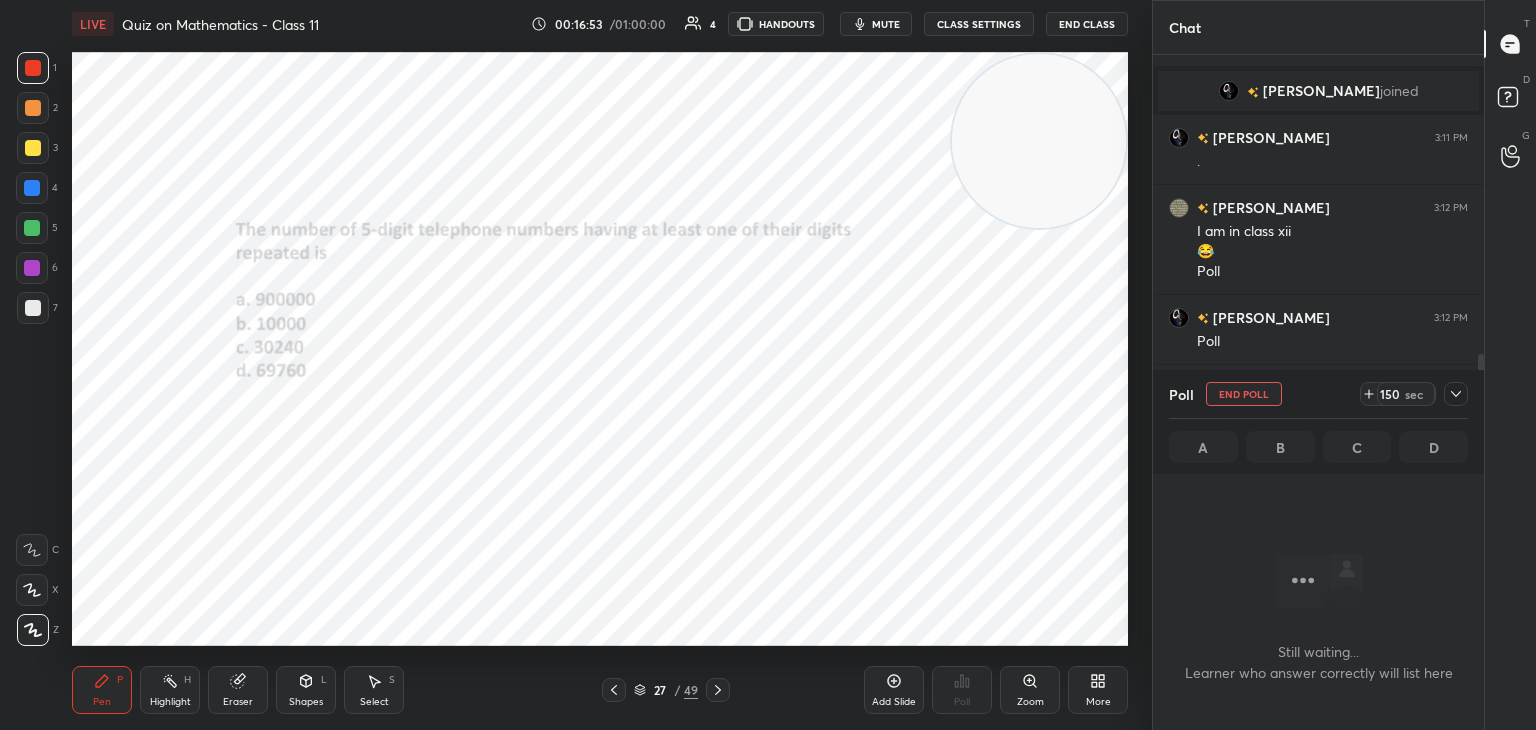 drag, startPoint x: 1029, startPoint y: 193, endPoint x: 1058, endPoint y: 169, distance: 37.64306 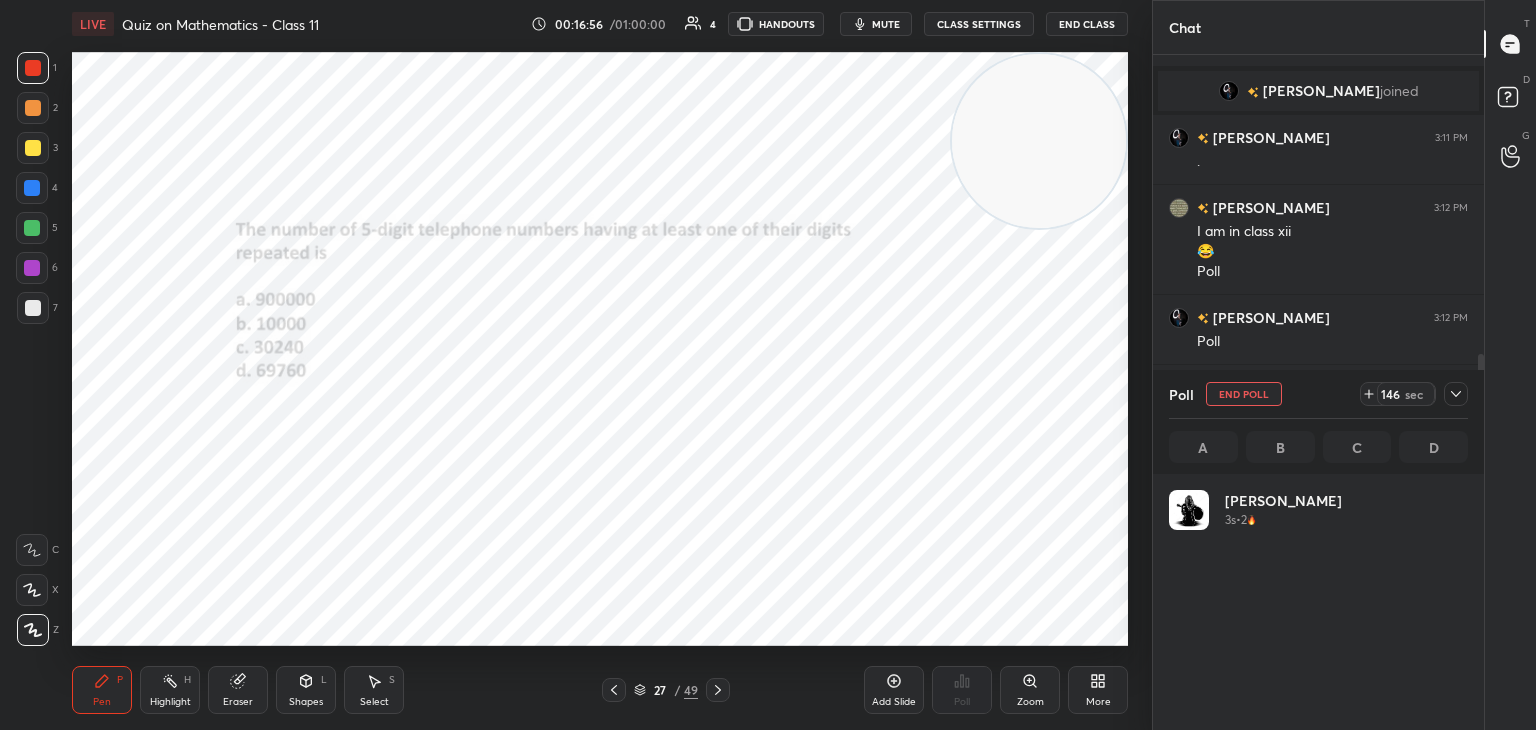 scroll, scrollTop: 6, scrollLeft: 6, axis: both 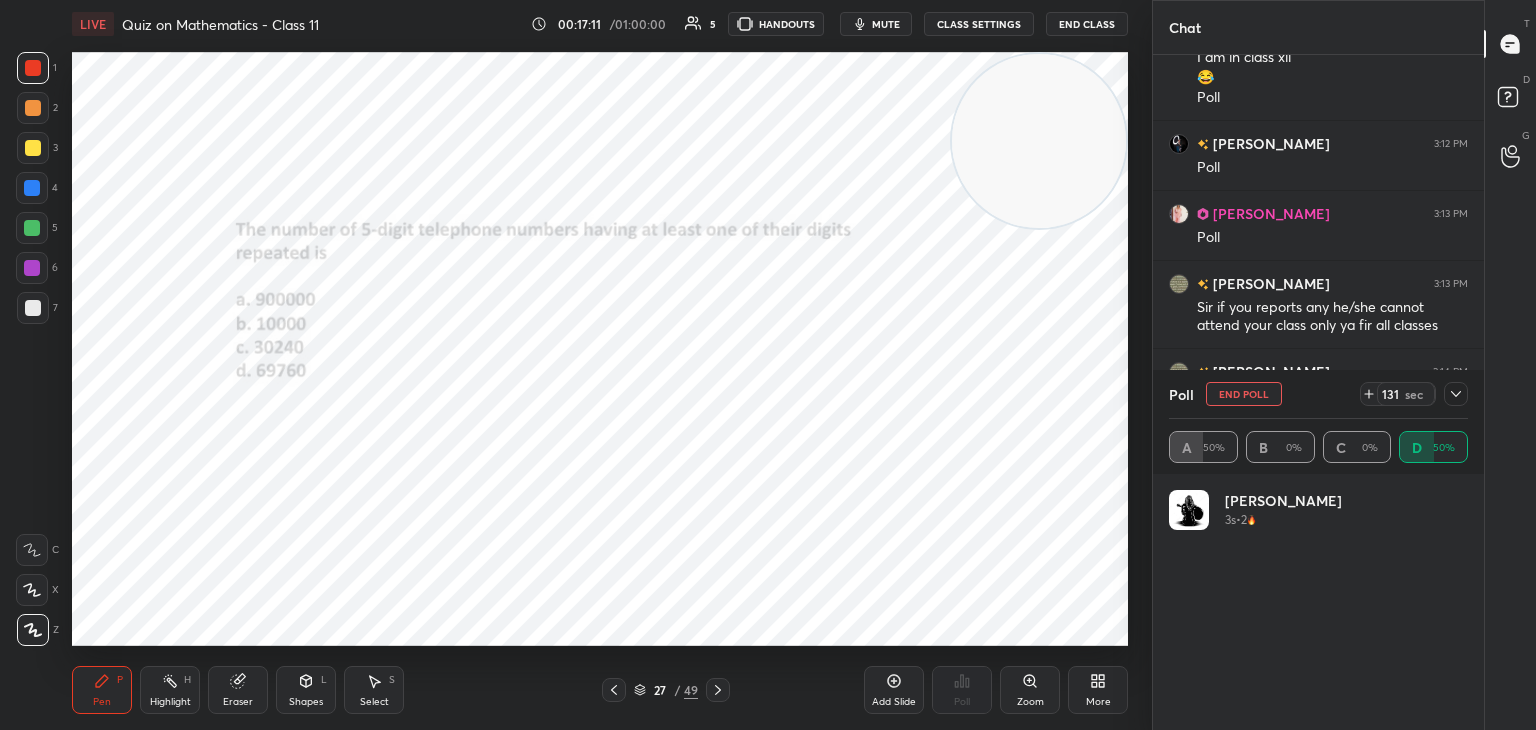 click 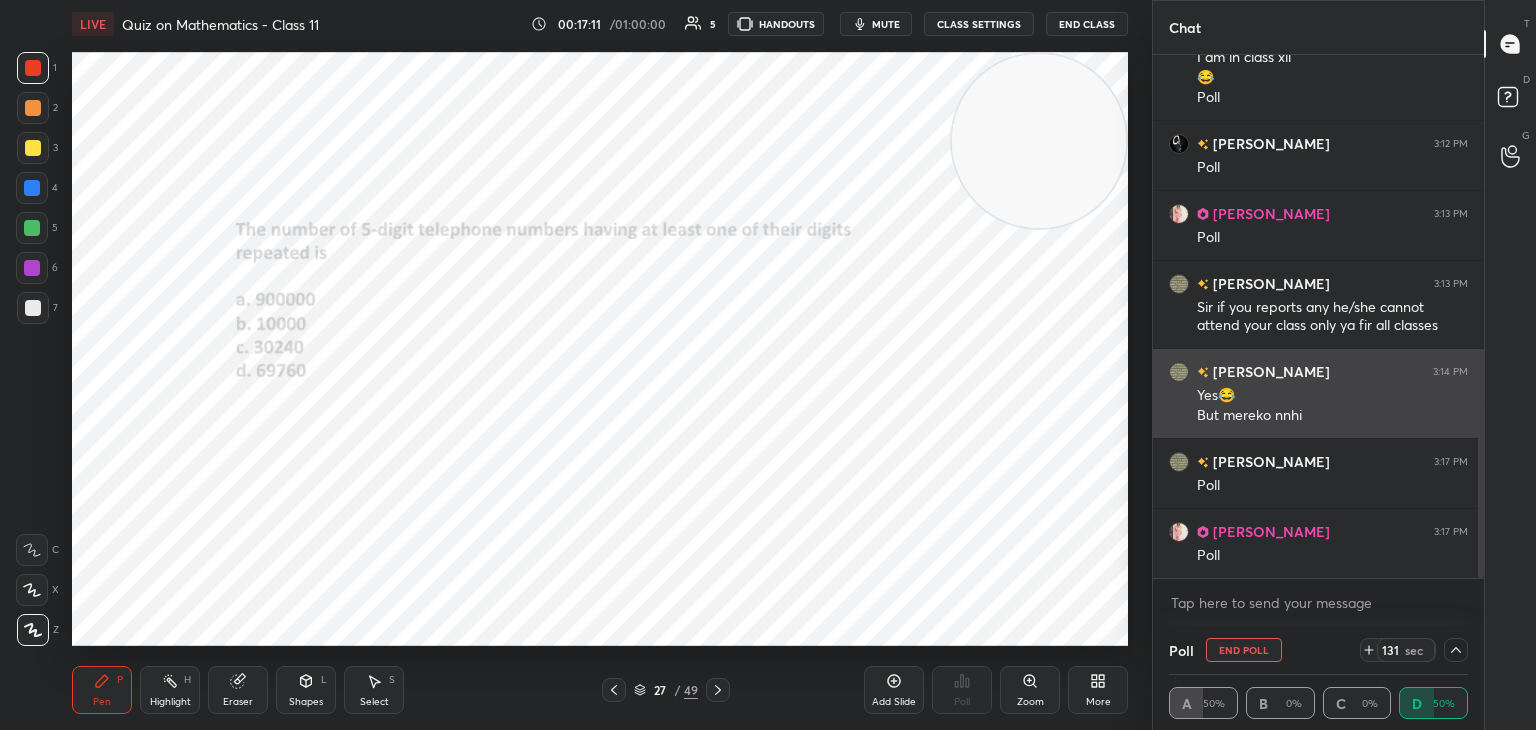 scroll, scrollTop: 131, scrollLeft: 293, axis: both 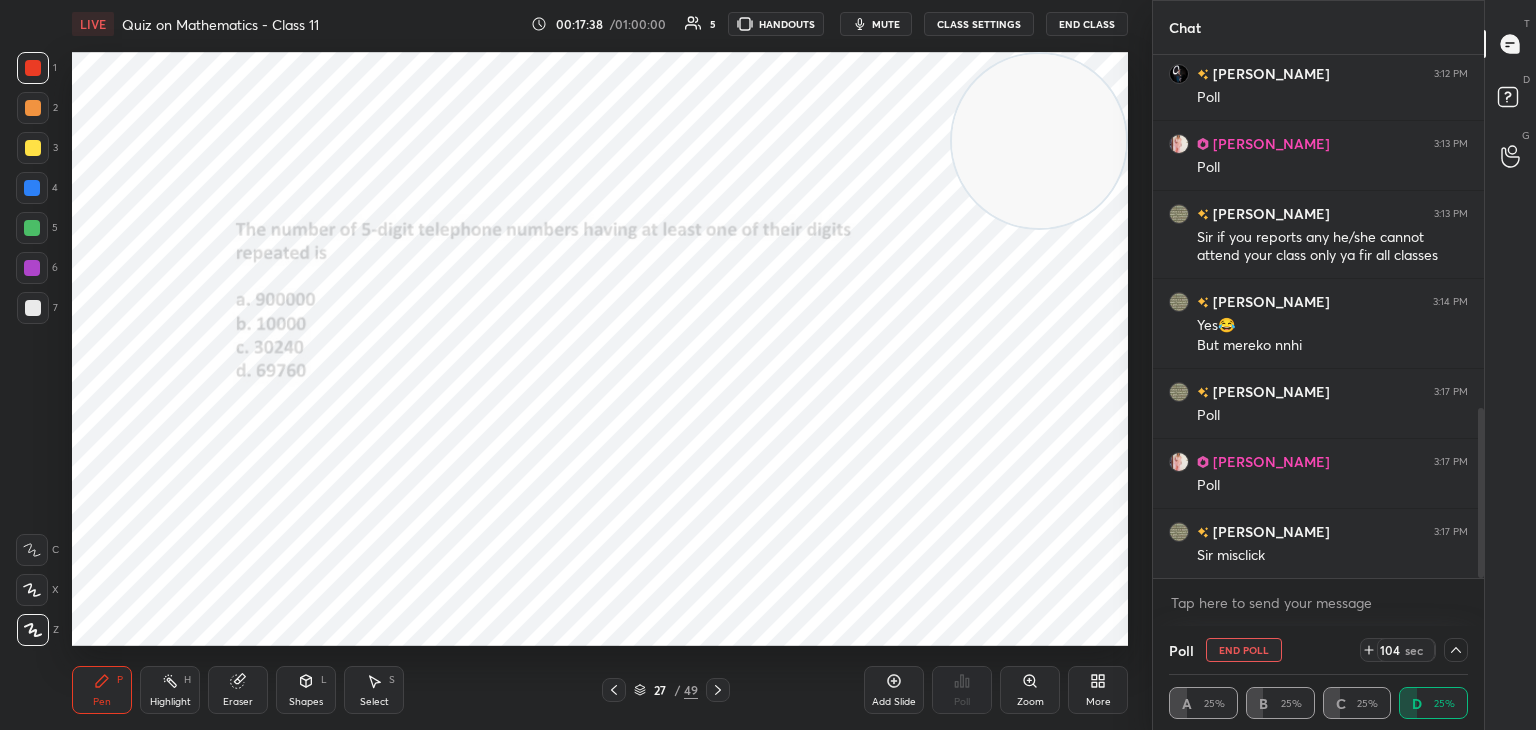 click 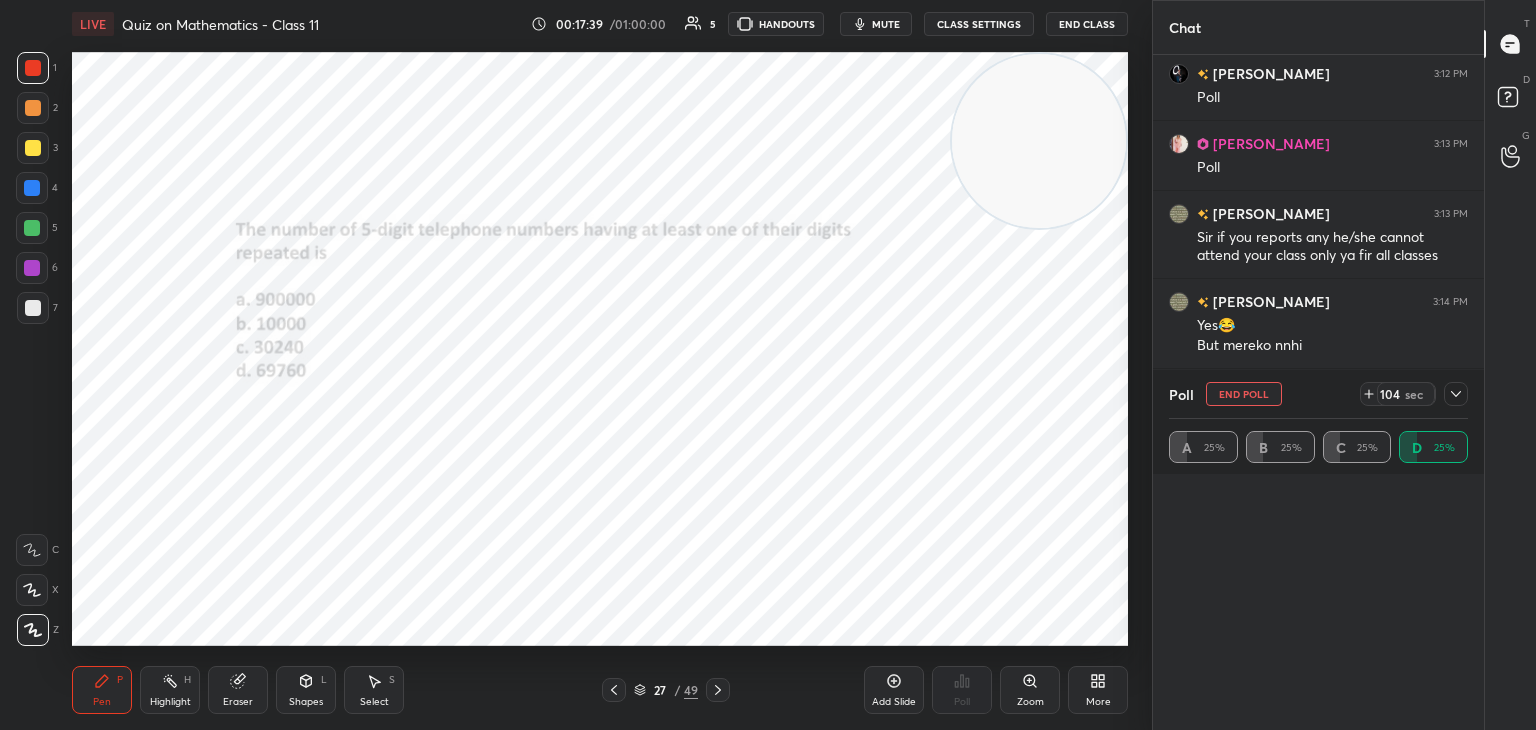 scroll, scrollTop: 6, scrollLeft: 6, axis: both 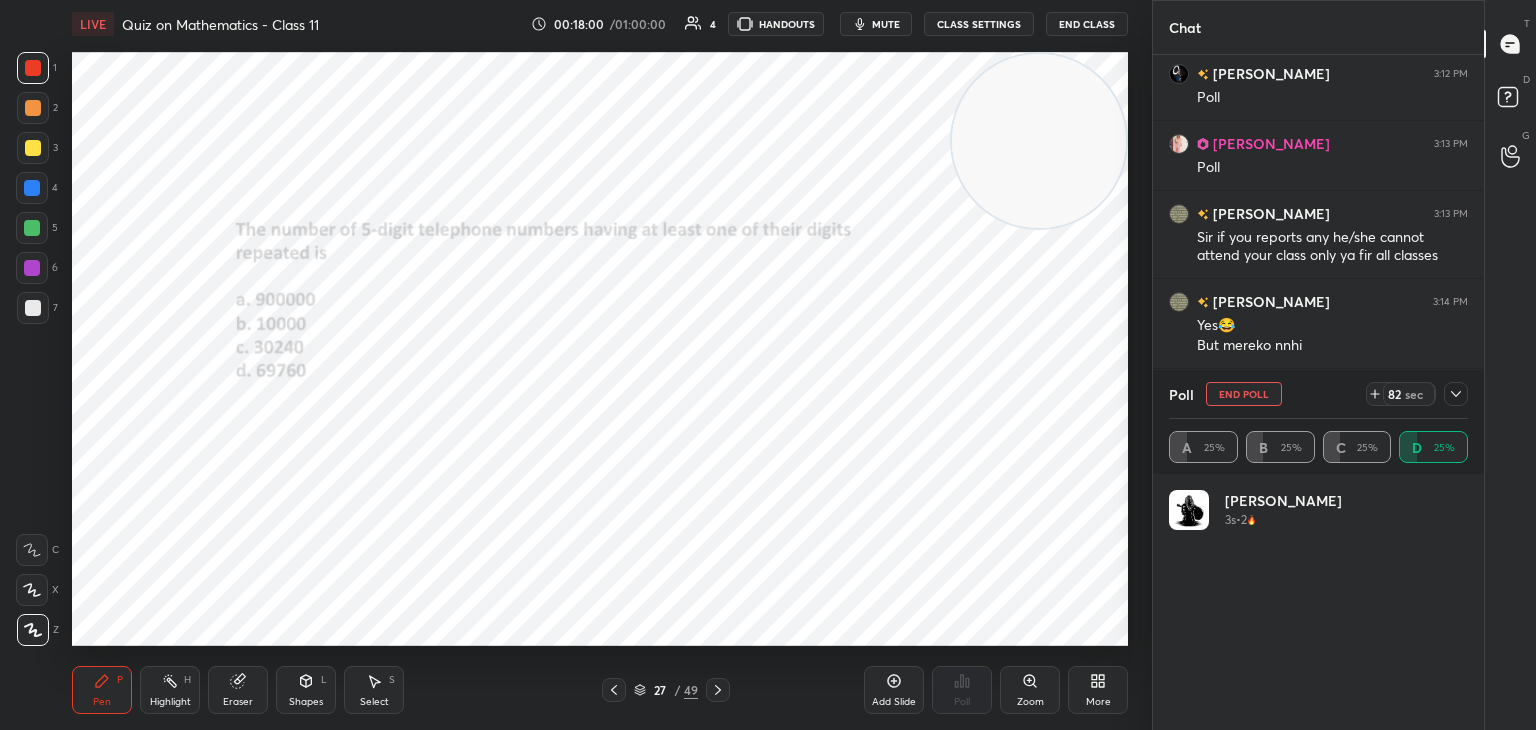 click on "End Poll" at bounding box center (1244, 394) 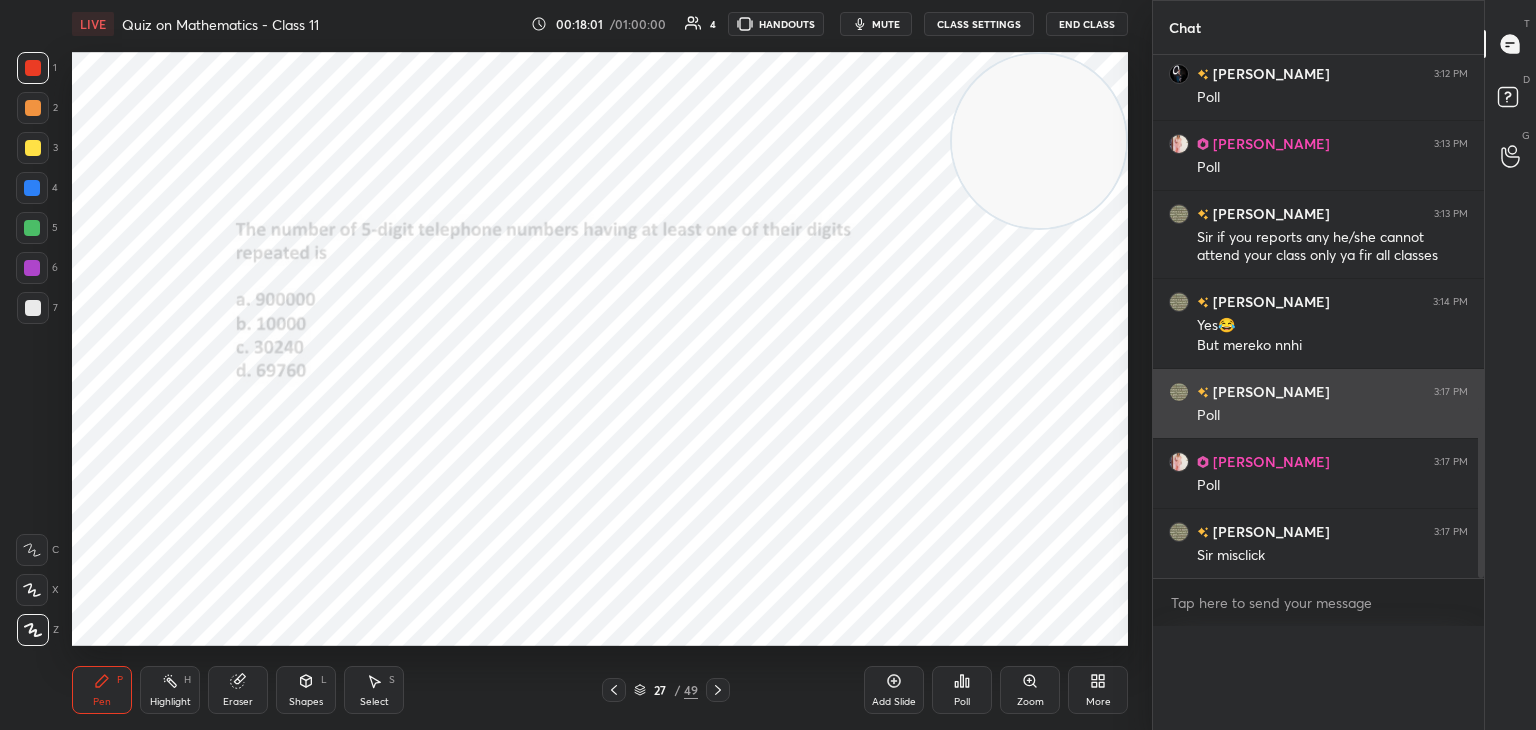scroll, scrollTop: 121, scrollLeft: 293, axis: both 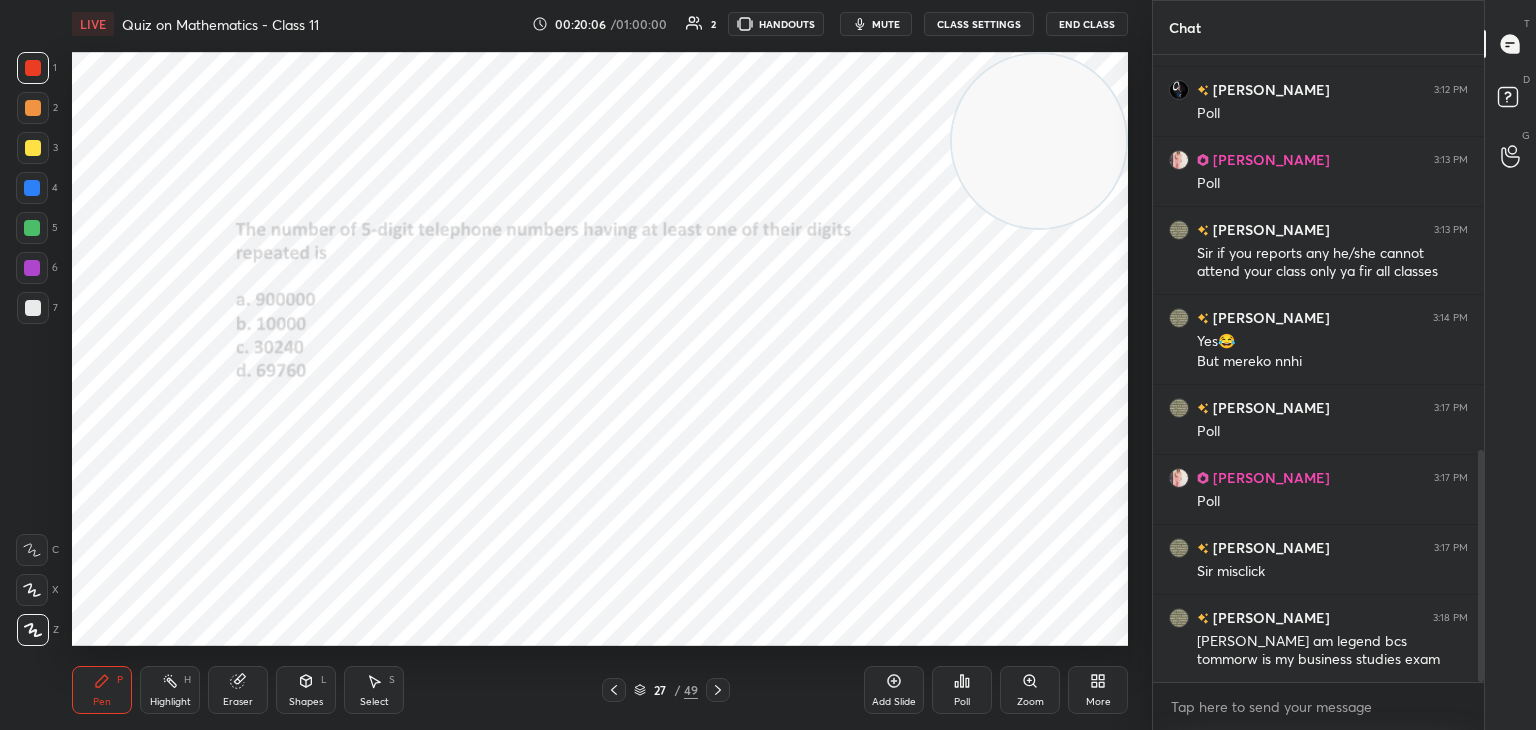 click on "Highlight H" at bounding box center [170, 690] 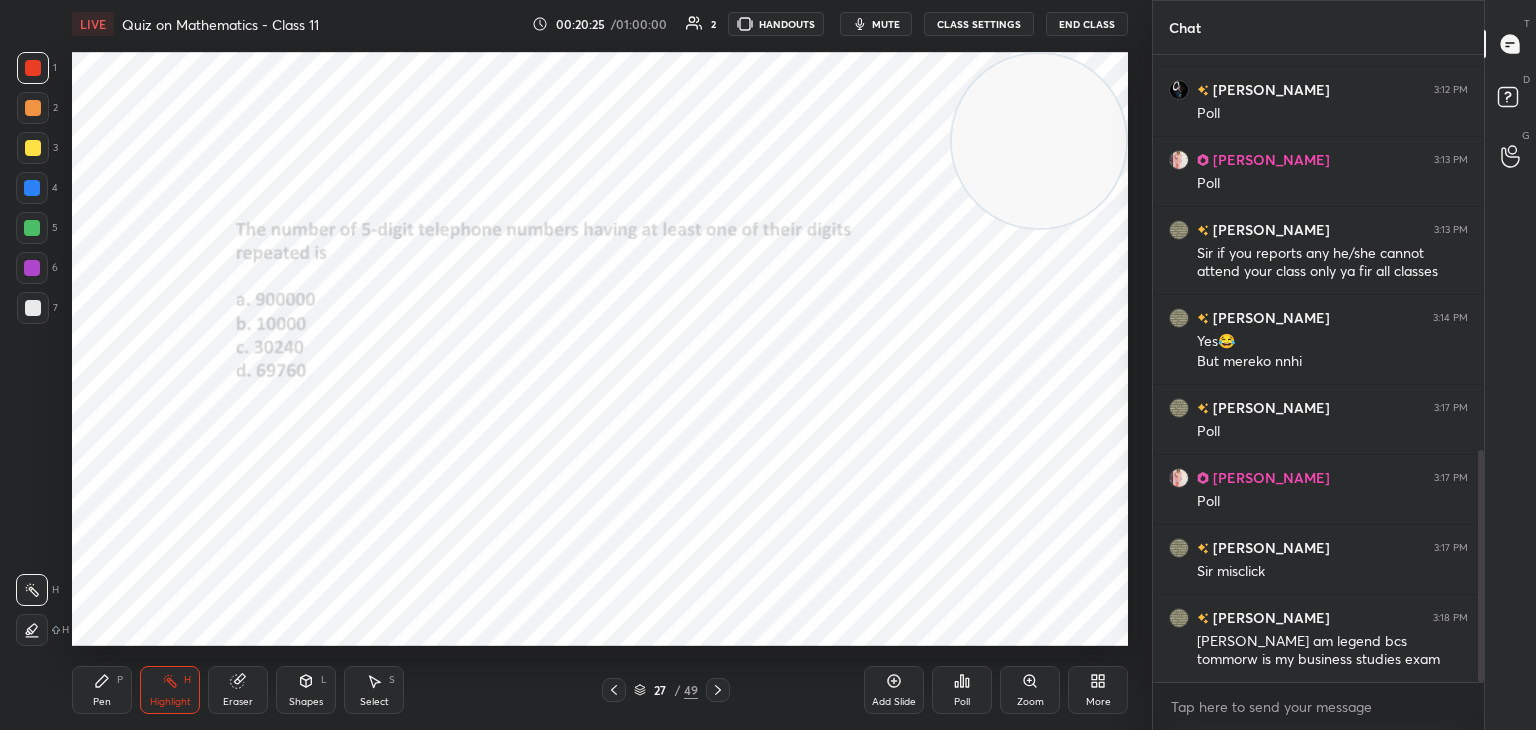 click 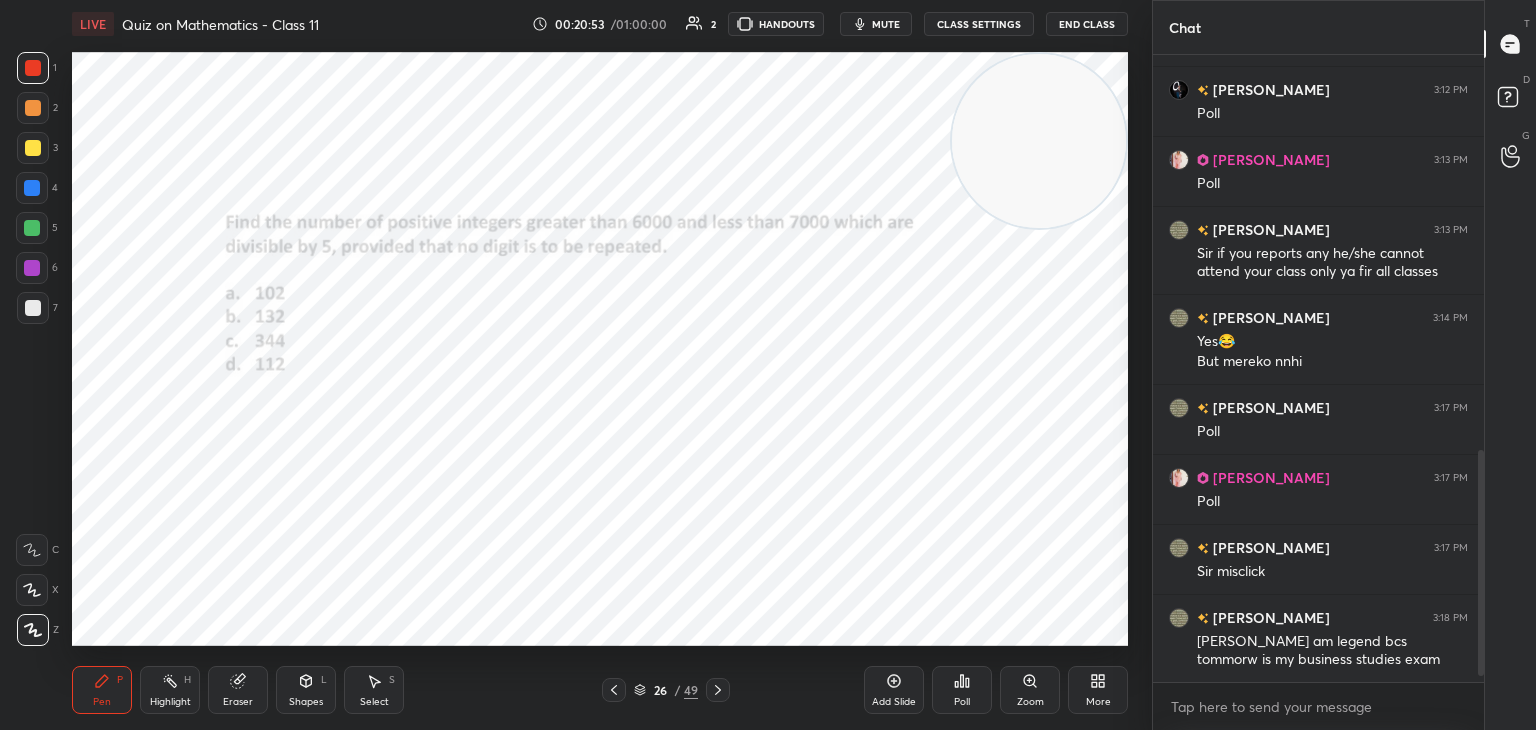 scroll, scrollTop: 1116, scrollLeft: 0, axis: vertical 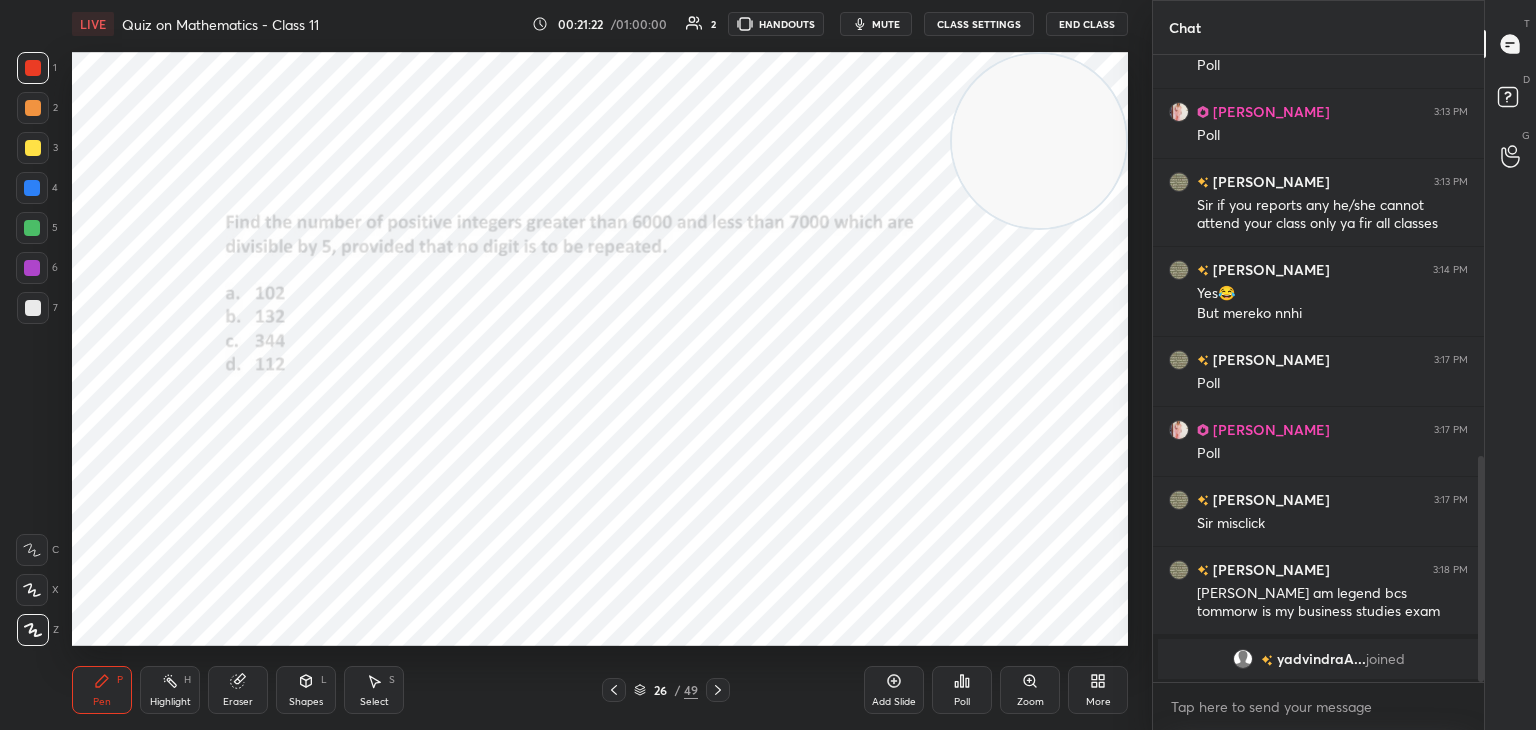 click on "1 2 3 4 5 6 7 C X Z C X Z E E Erase all   H H" at bounding box center (32, 349) 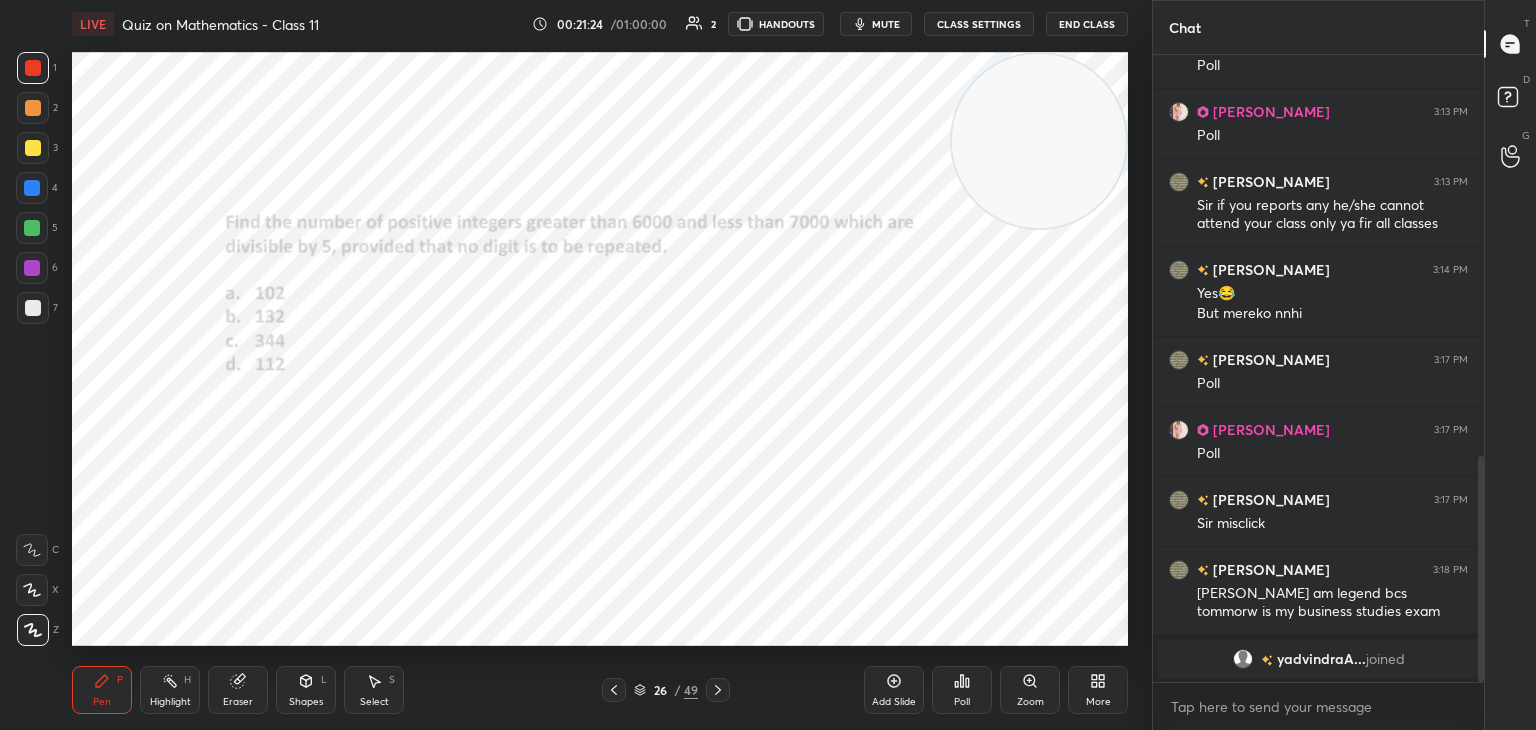 click on "Poll" at bounding box center [962, 690] 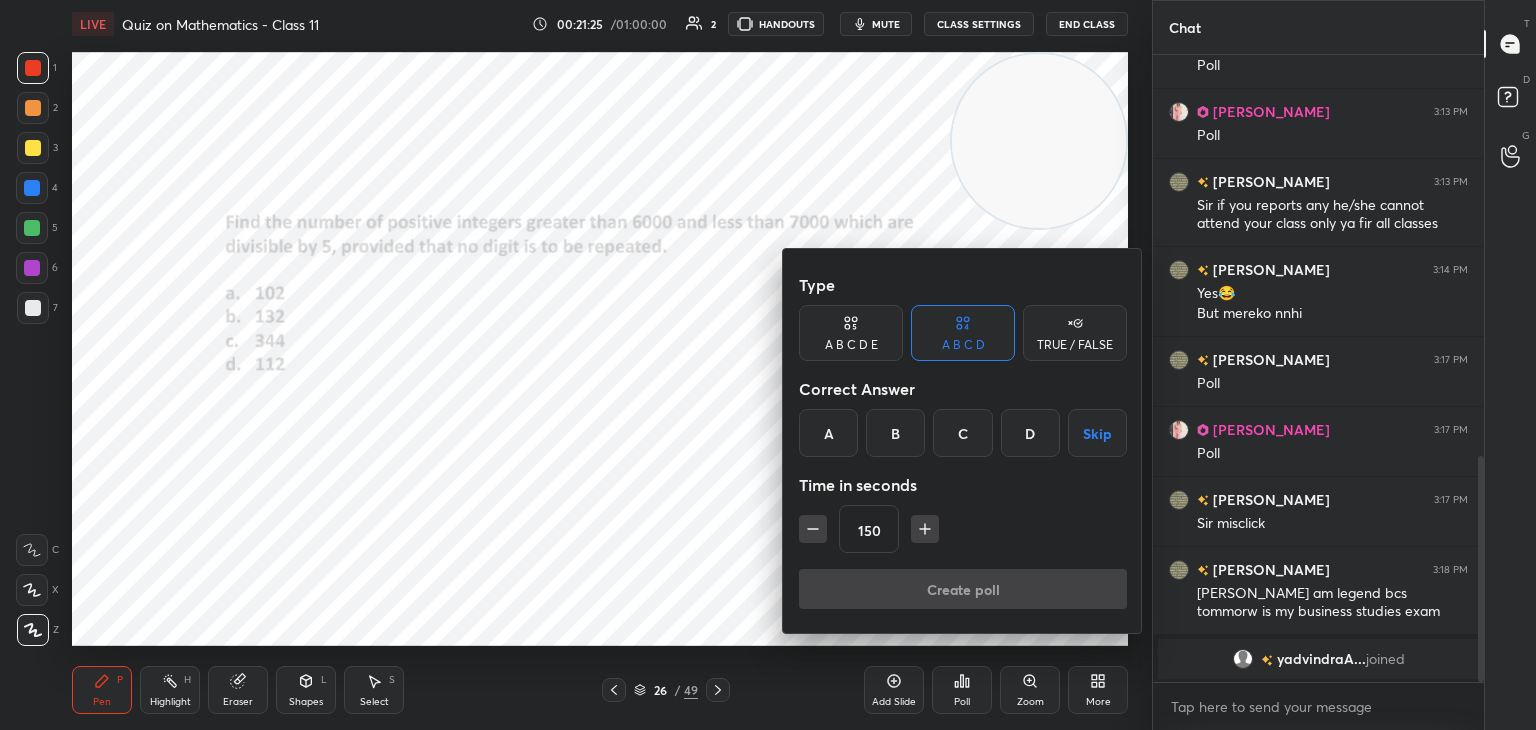 click on "D" at bounding box center [1030, 433] 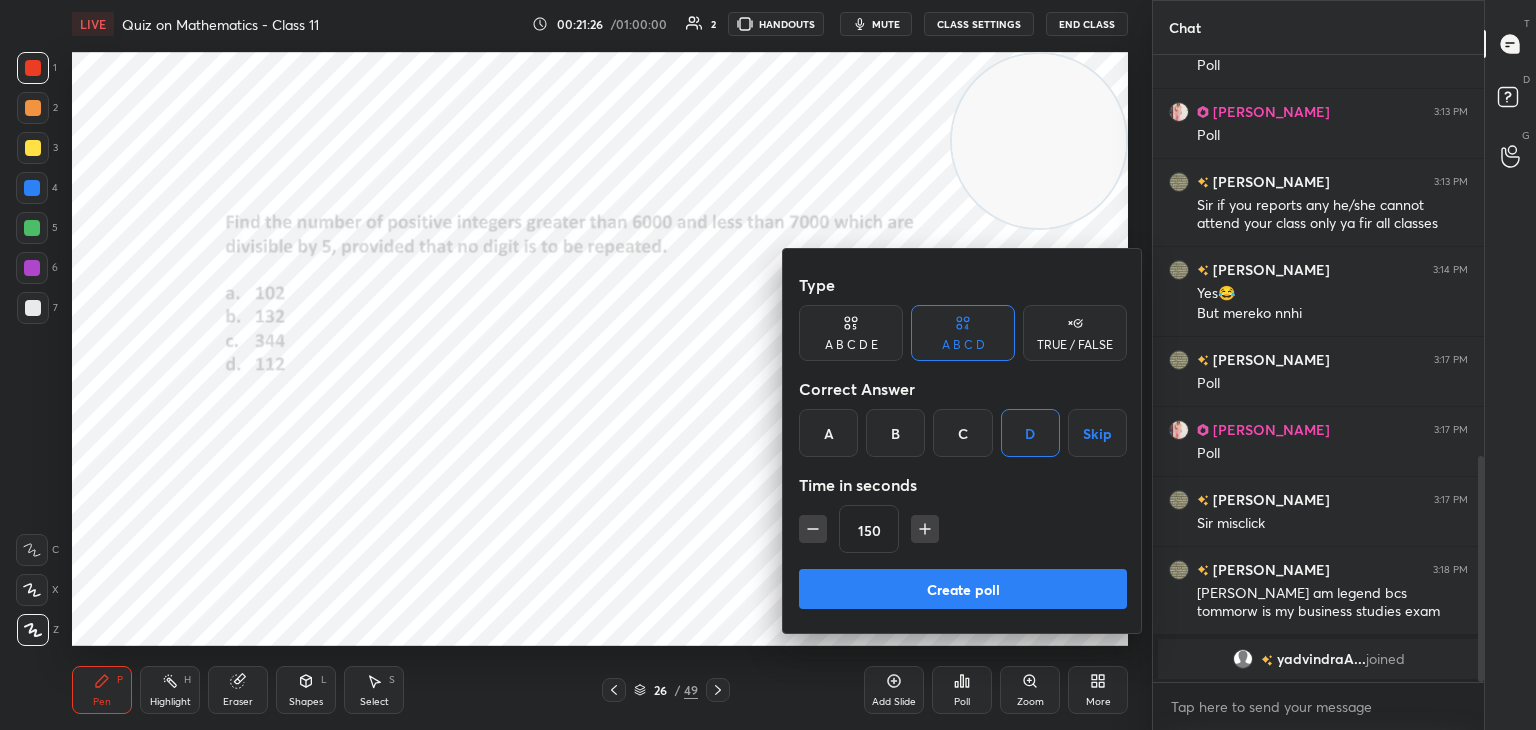 click on "150" at bounding box center (963, 529) 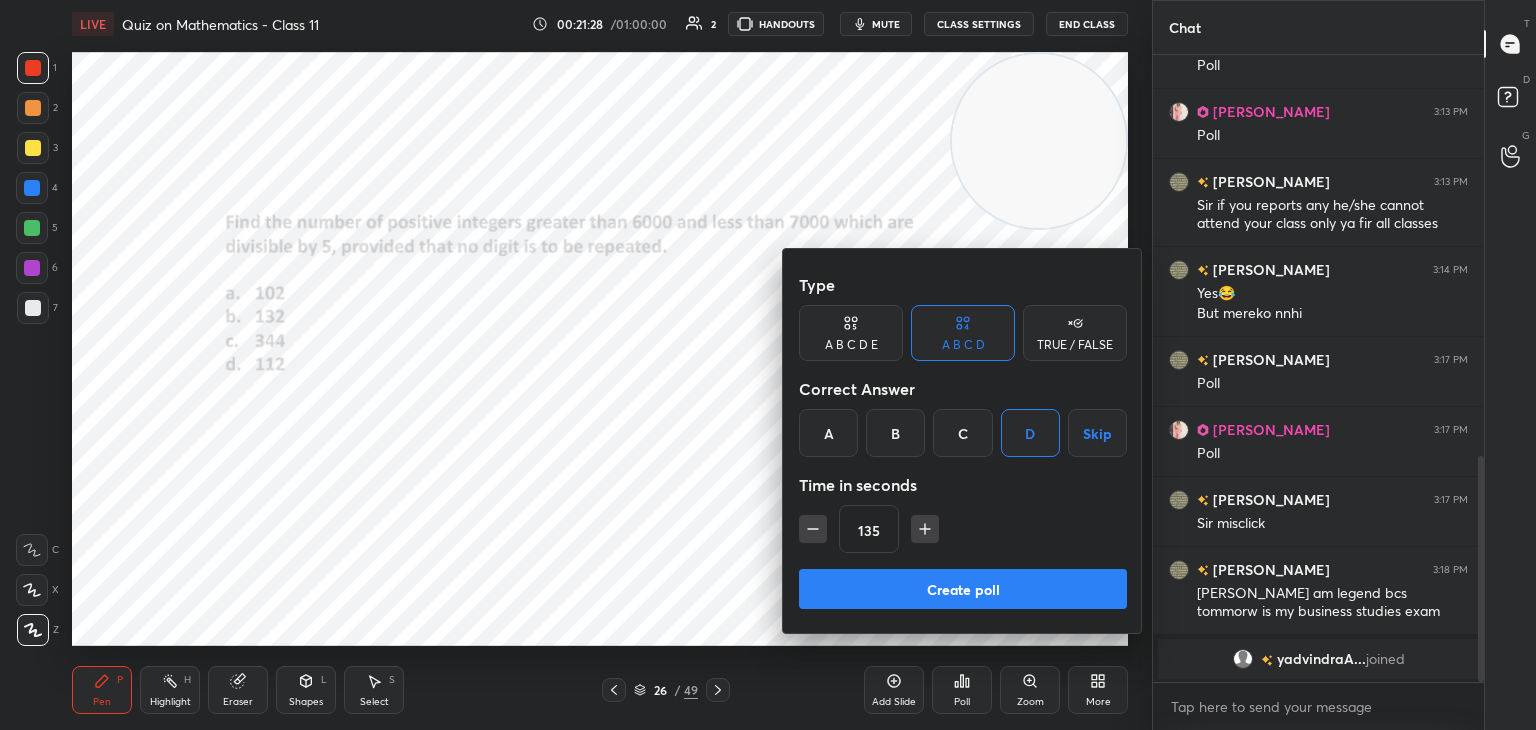 click on "Create poll" at bounding box center (963, 589) 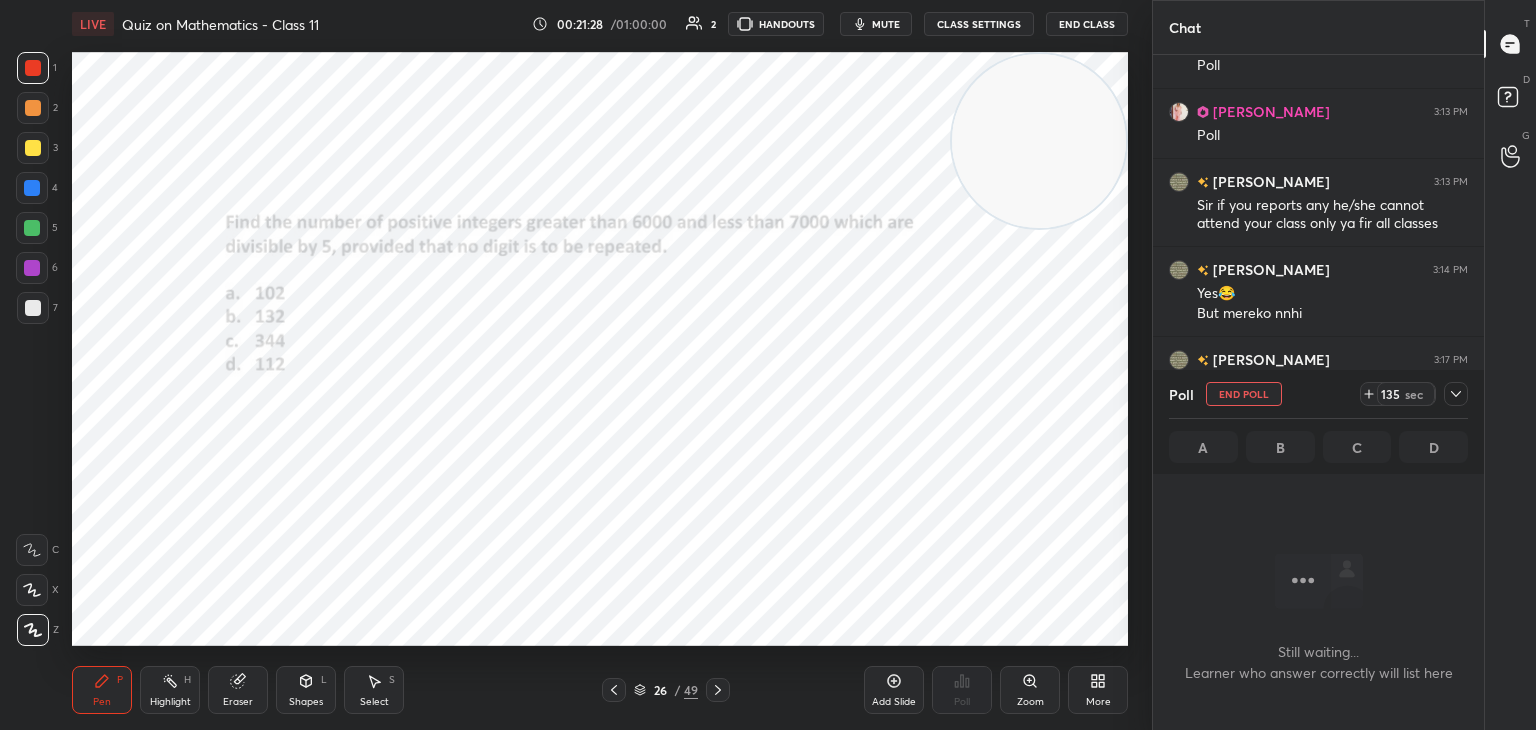 scroll, scrollTop: 604, scrollLeft: 325, axis: both 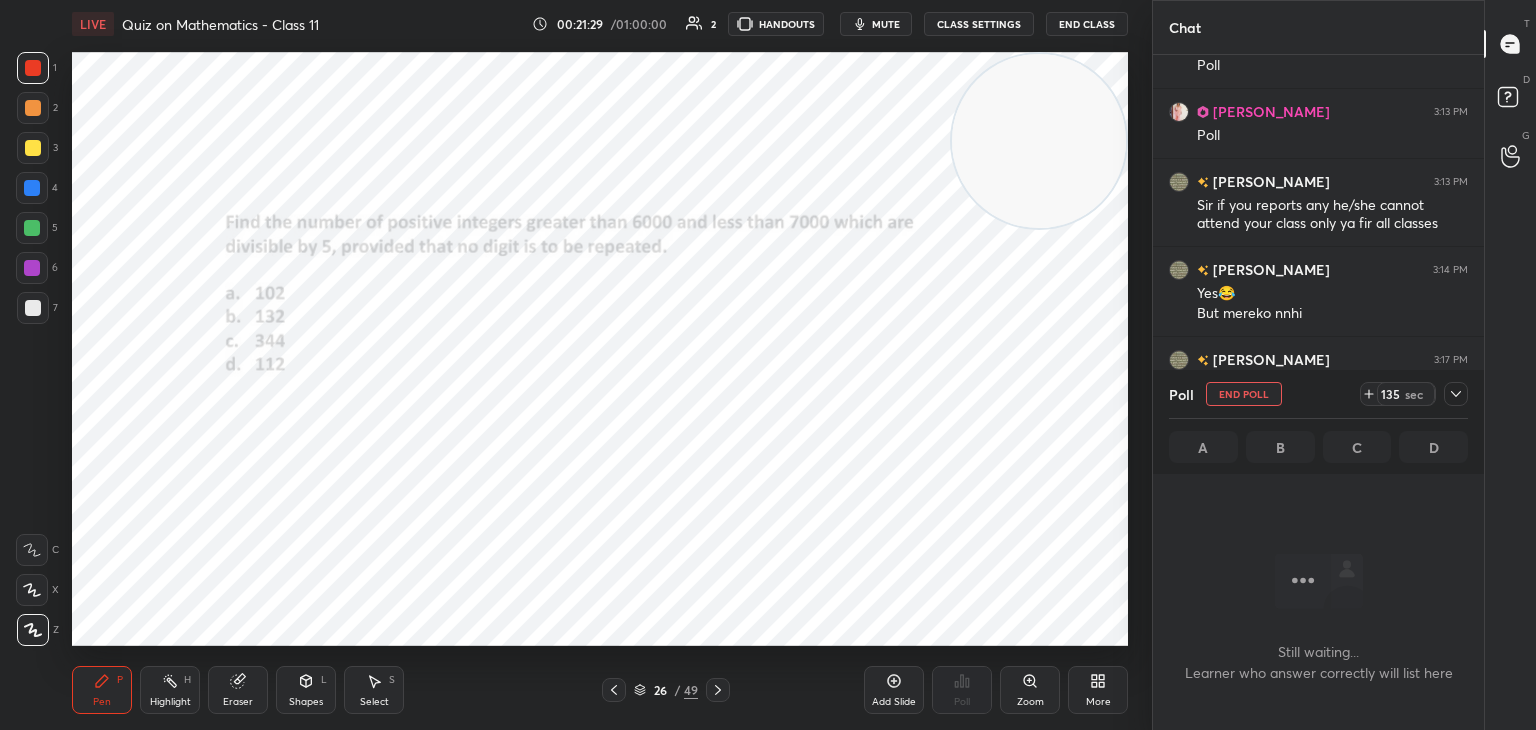 drag, startPoint x: 1031, startPoint y: 212, endPoint x: 1004, endPoint y: 185, distance: 38.183765 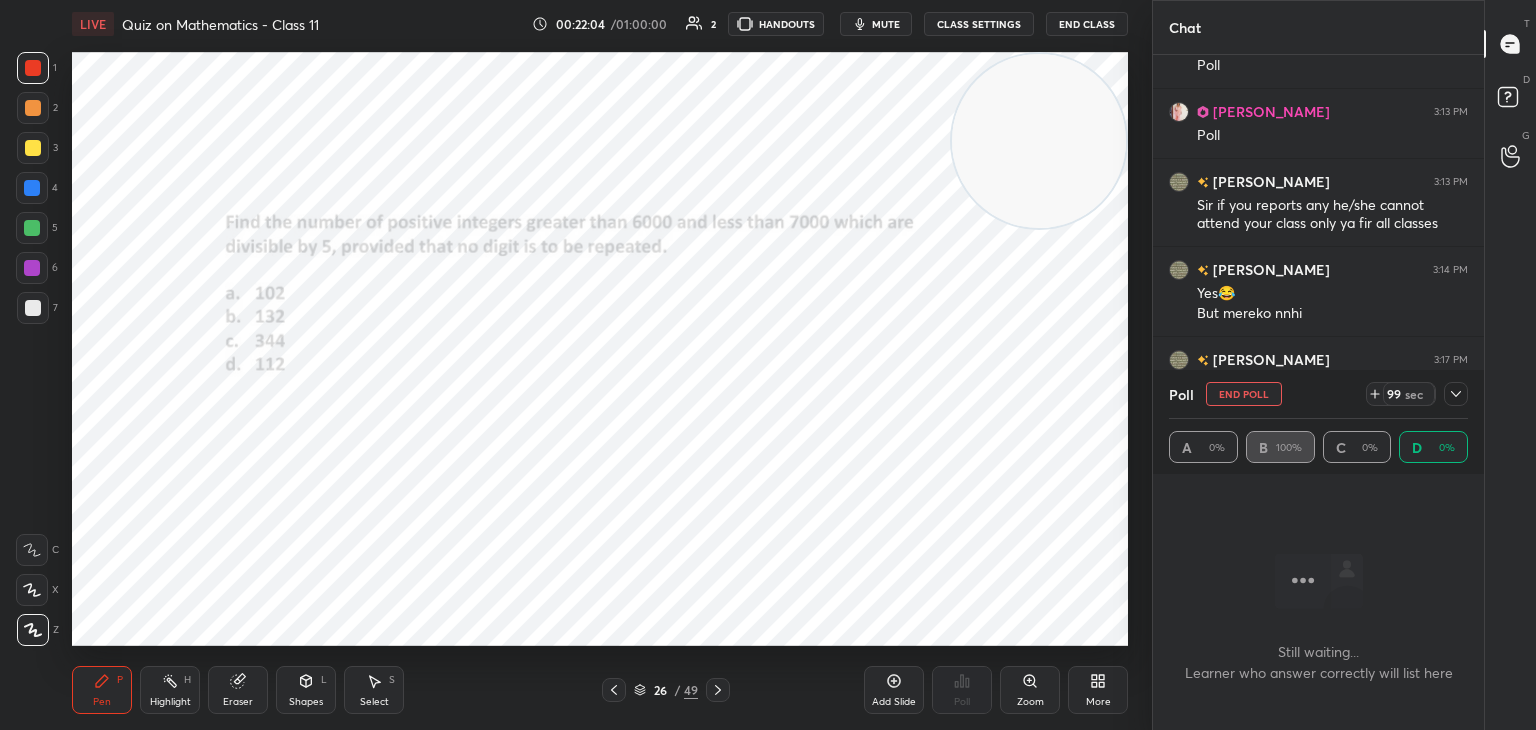 drag, startPoint x: 1045, startPoint y: 104, endPoint x: 1059, endPoint y: 92, distance: 18.439089 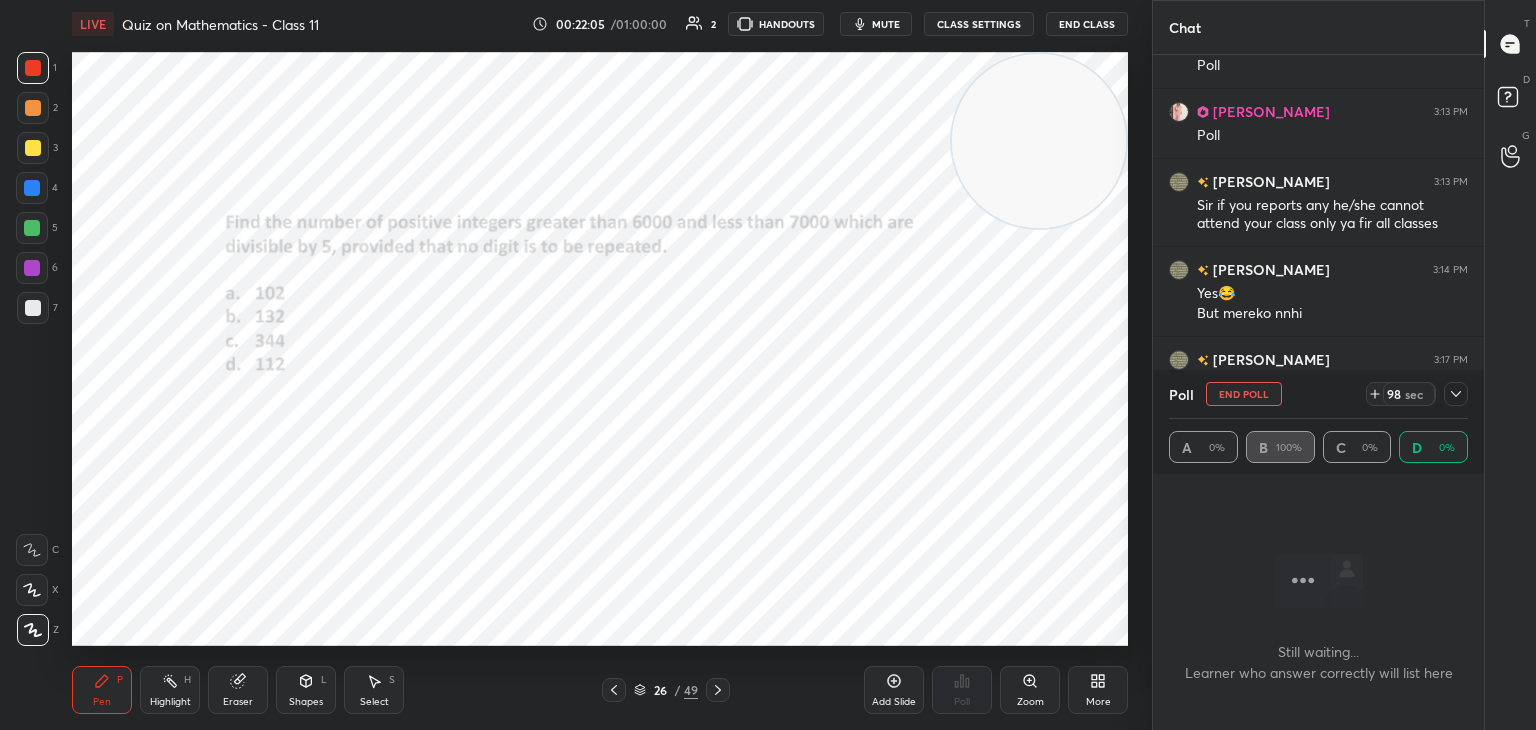 click on "mute" at bounding box center (876, 24) 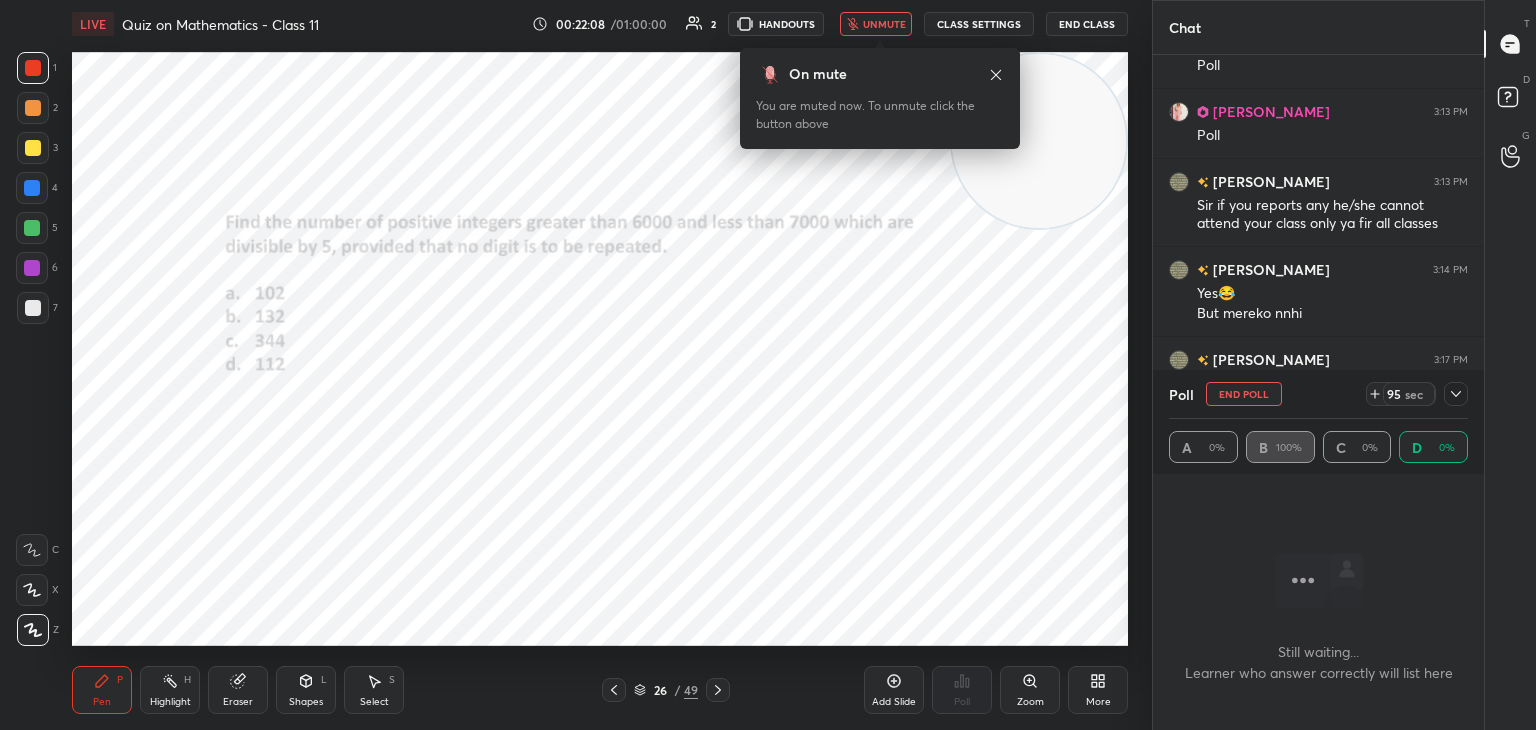 click on "unmute" at bounding box center [876, 24] 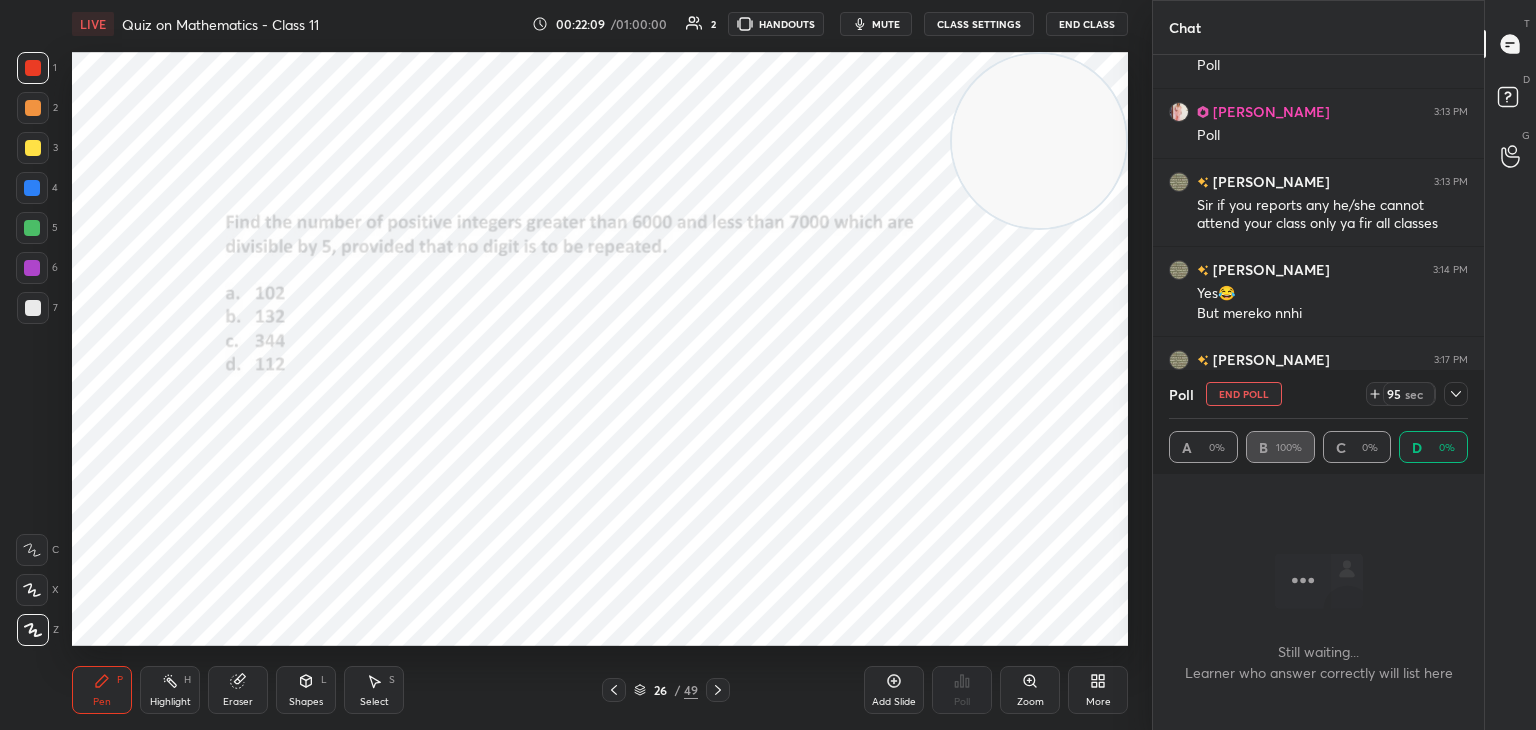 drag, startPoint x: 1016, startPoint y: 121, endPoint x: 1071, endPoint y: 115, distance: 55.326305 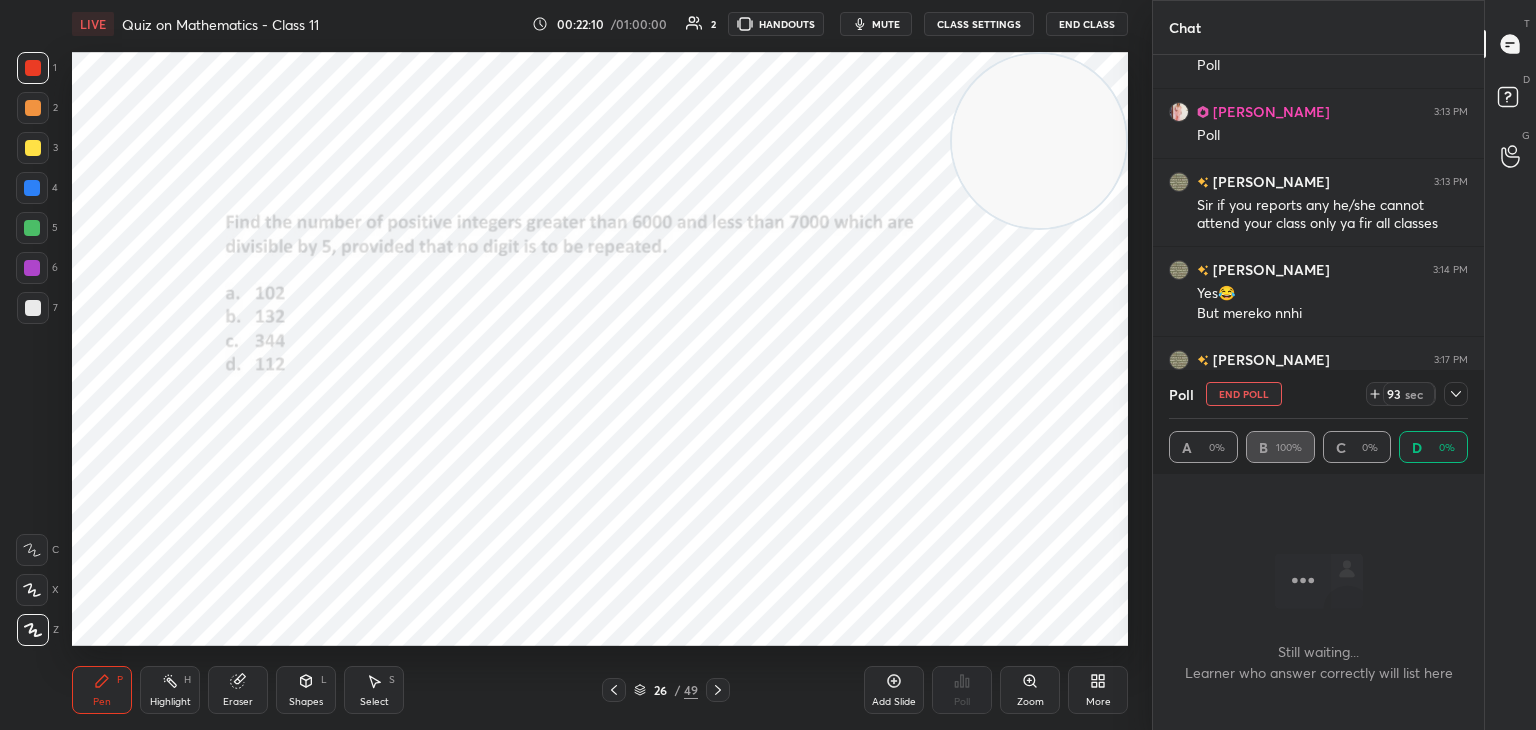 click 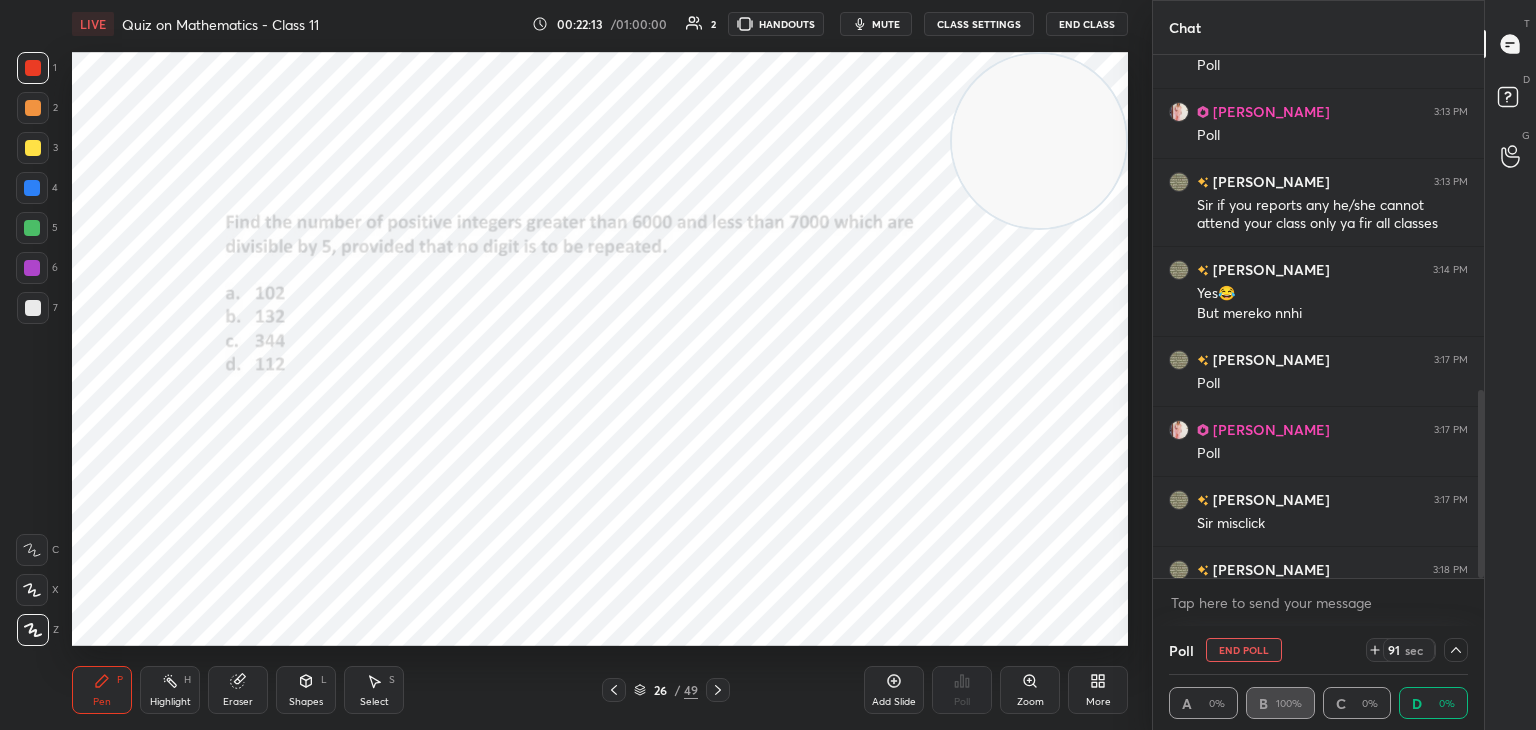 drag, startPoint x: 1484, startPoint y: 462, endPoint x: 1484, endPoint y: 494, distance: 32 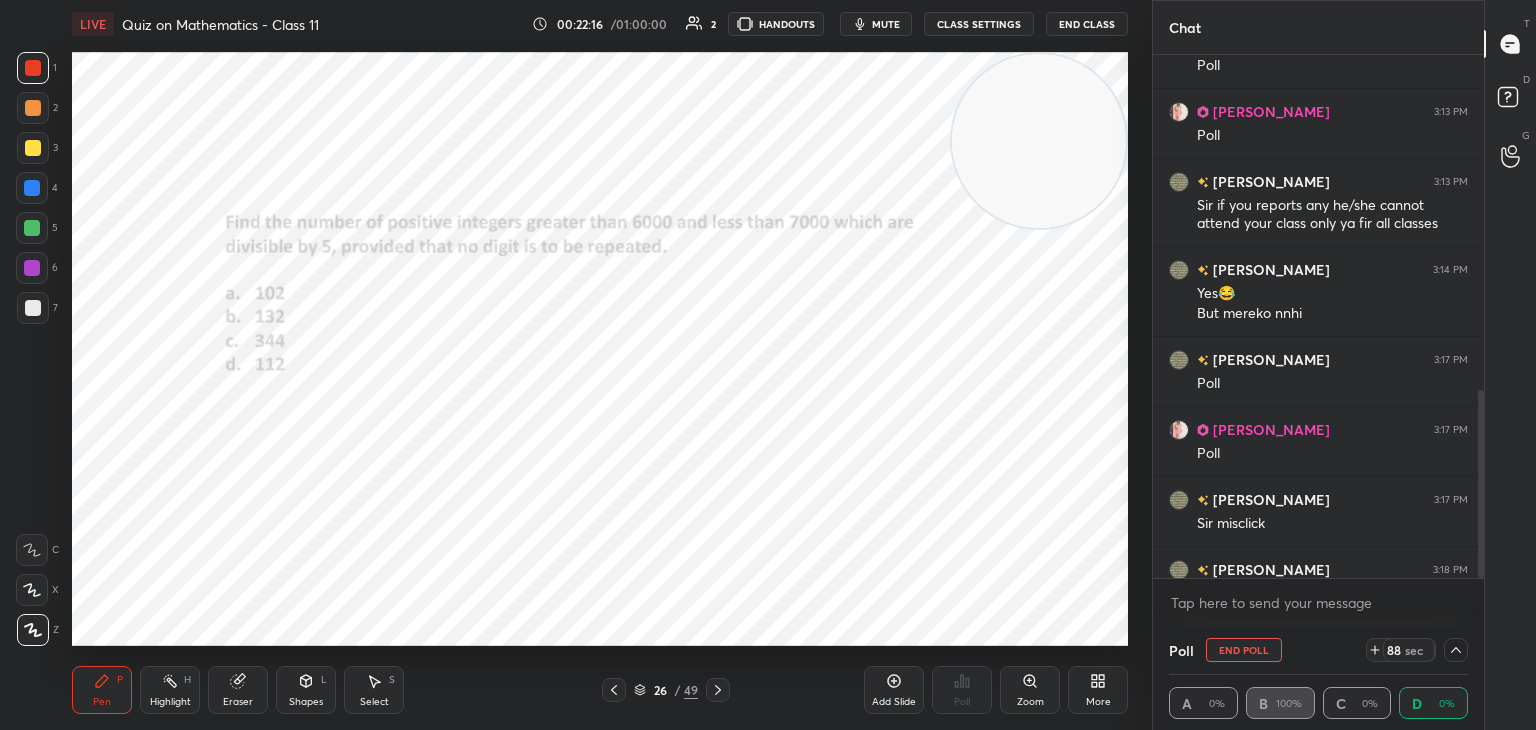 click 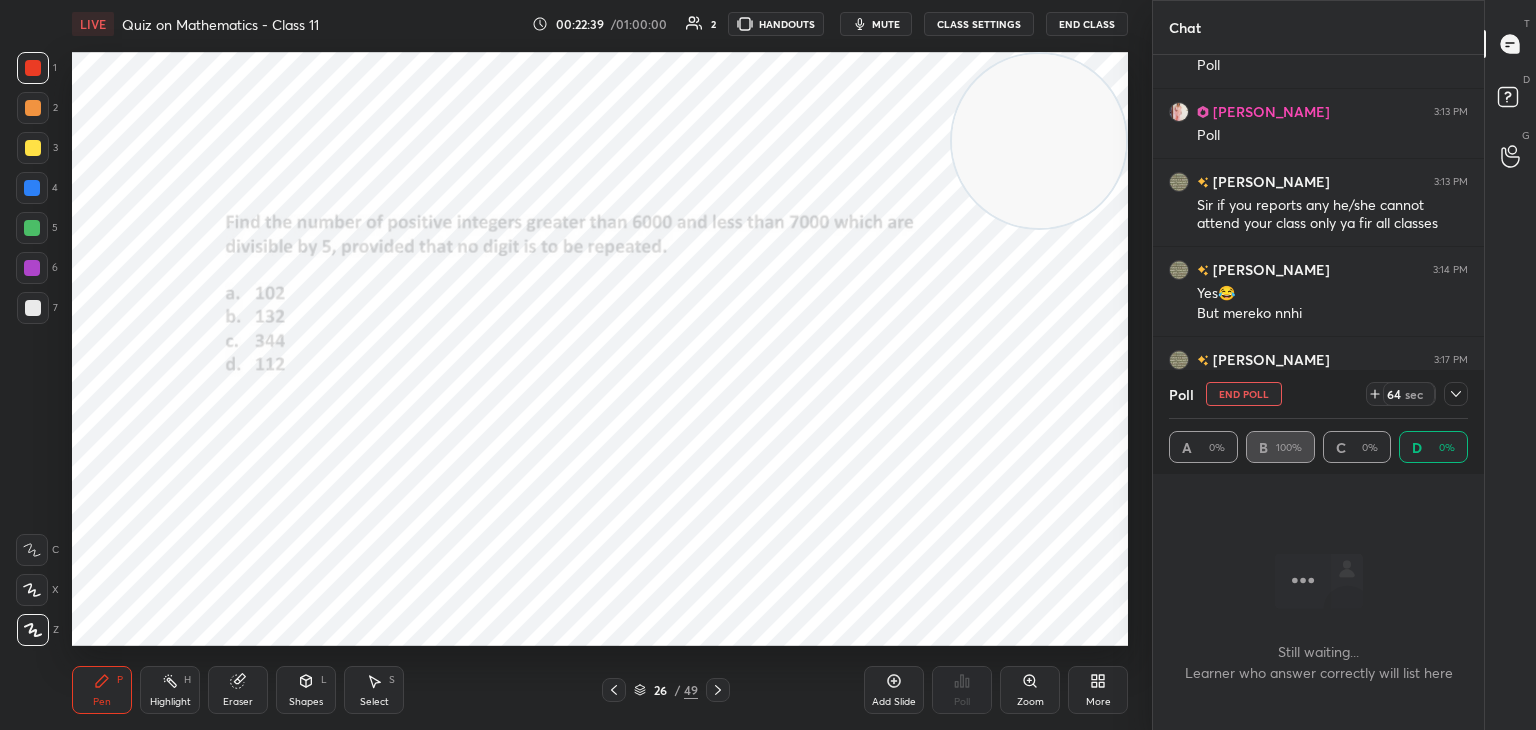 click on "End Poll" at bounding box center [1244, 394] 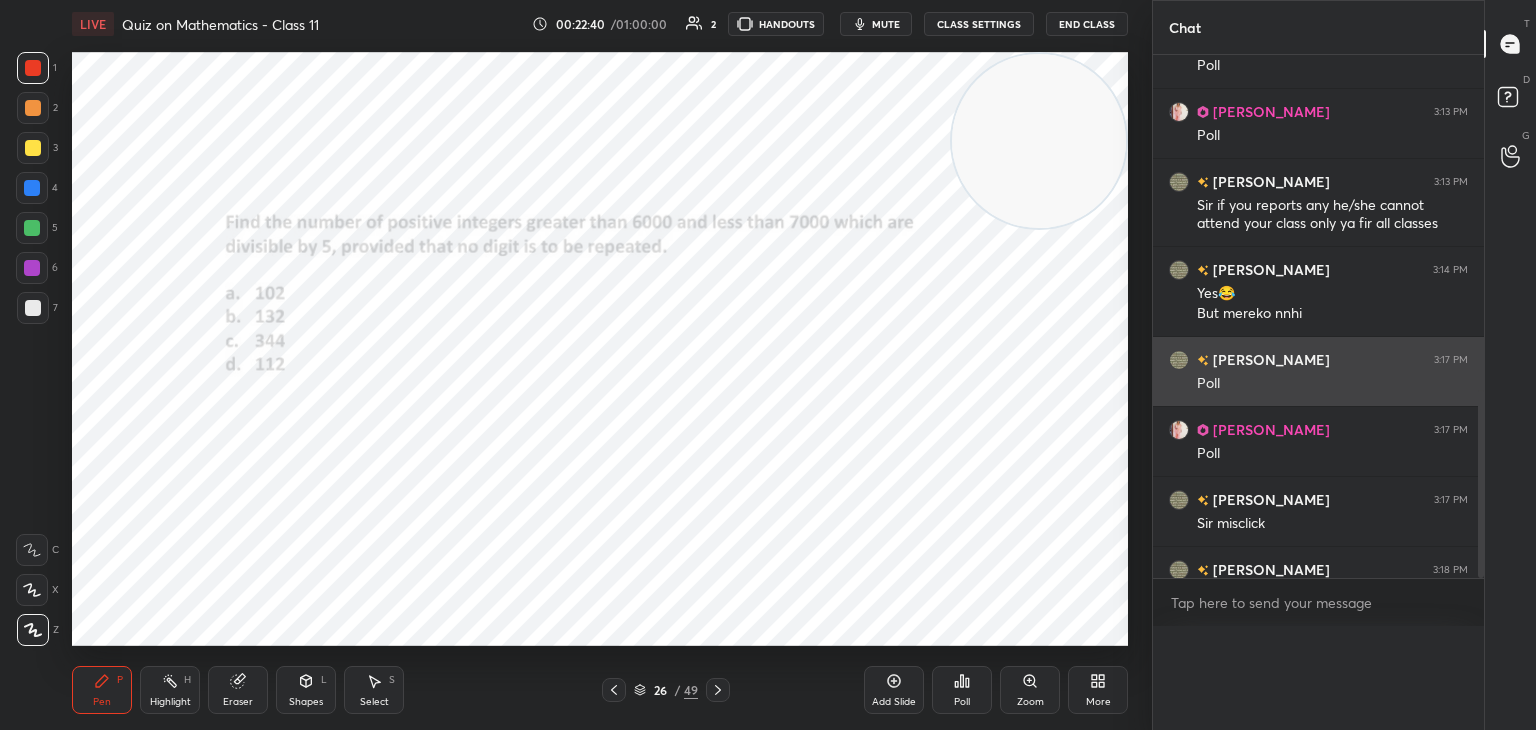 scroll, scrollTop: 7, scrollLeft: 6, axis: both 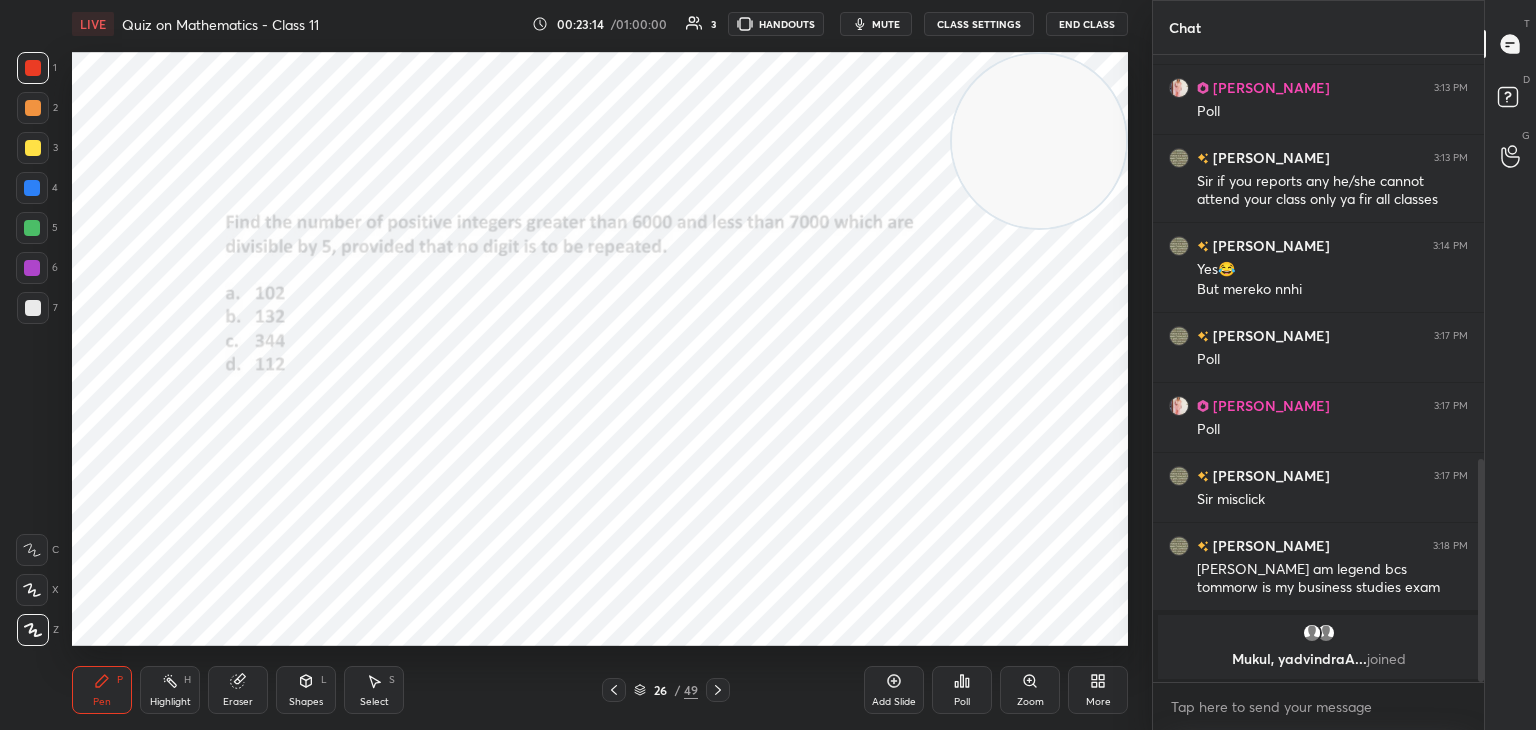 drag, startPoint x: 179, startPoint y: 692, endPoint x: 191, endPoint y: 661, distance: 33.24154 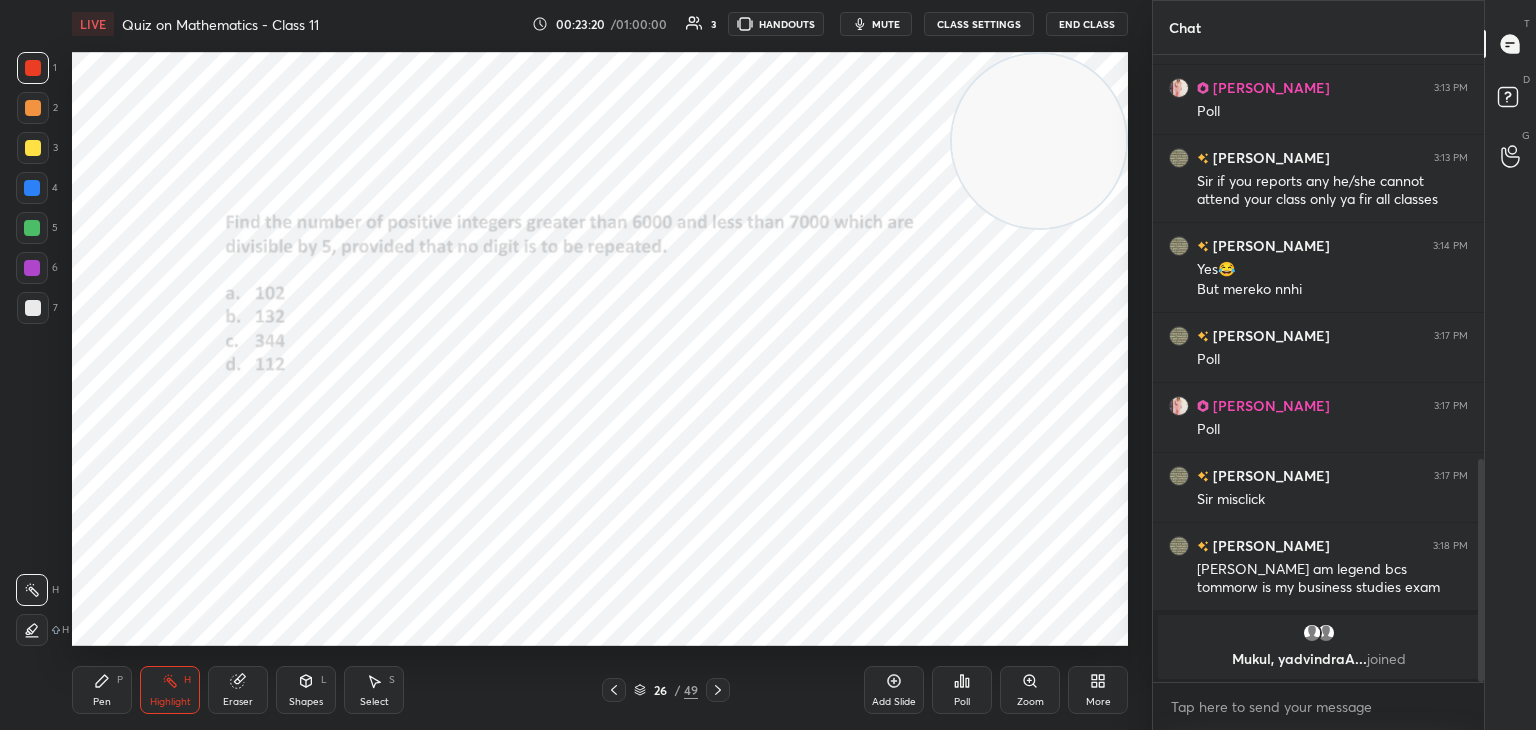 click on "Pen P" at bounding box center [102, 690] 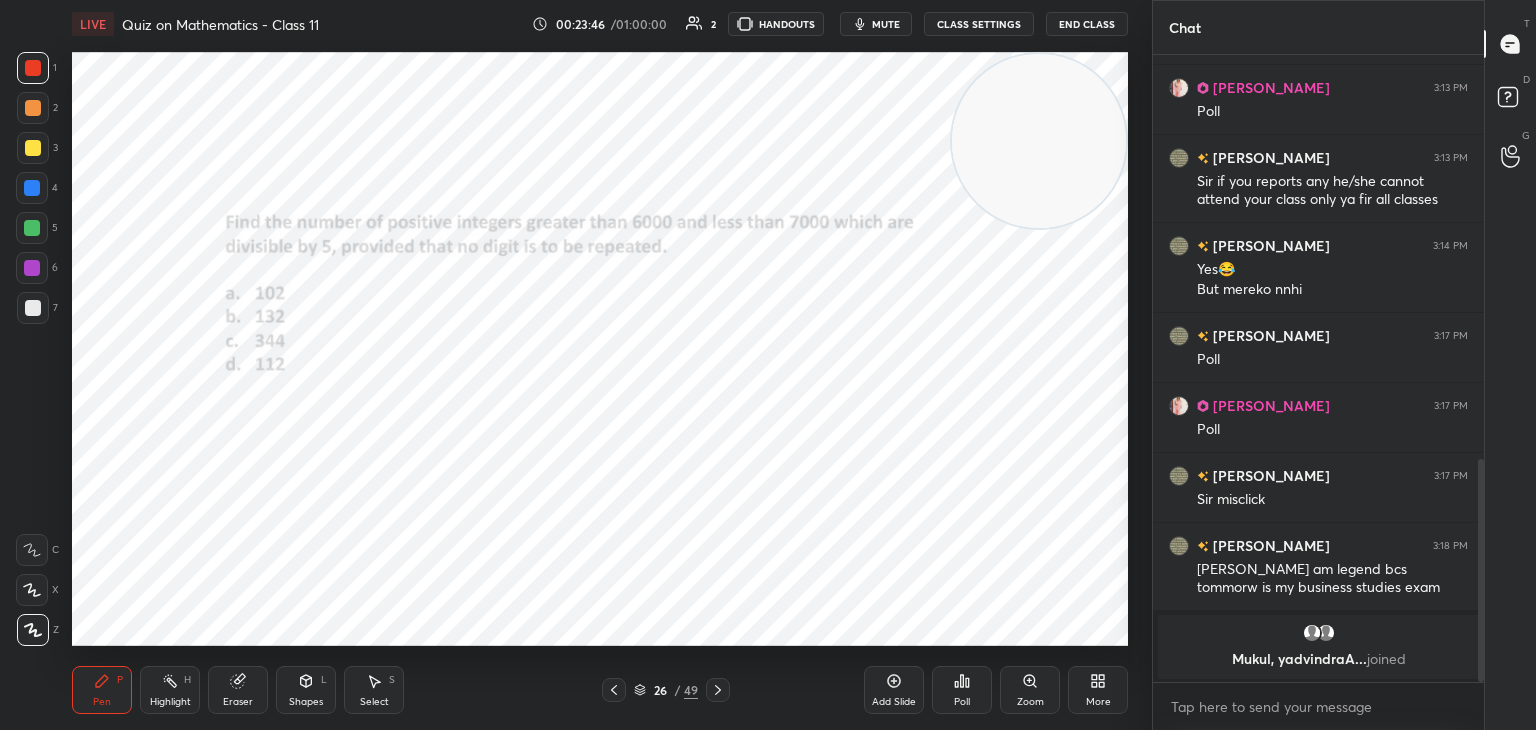 drag, startPoint x: 155, startPoint y: 691, endPoint x: 180, endPoint y: 646, distance: 51.47815 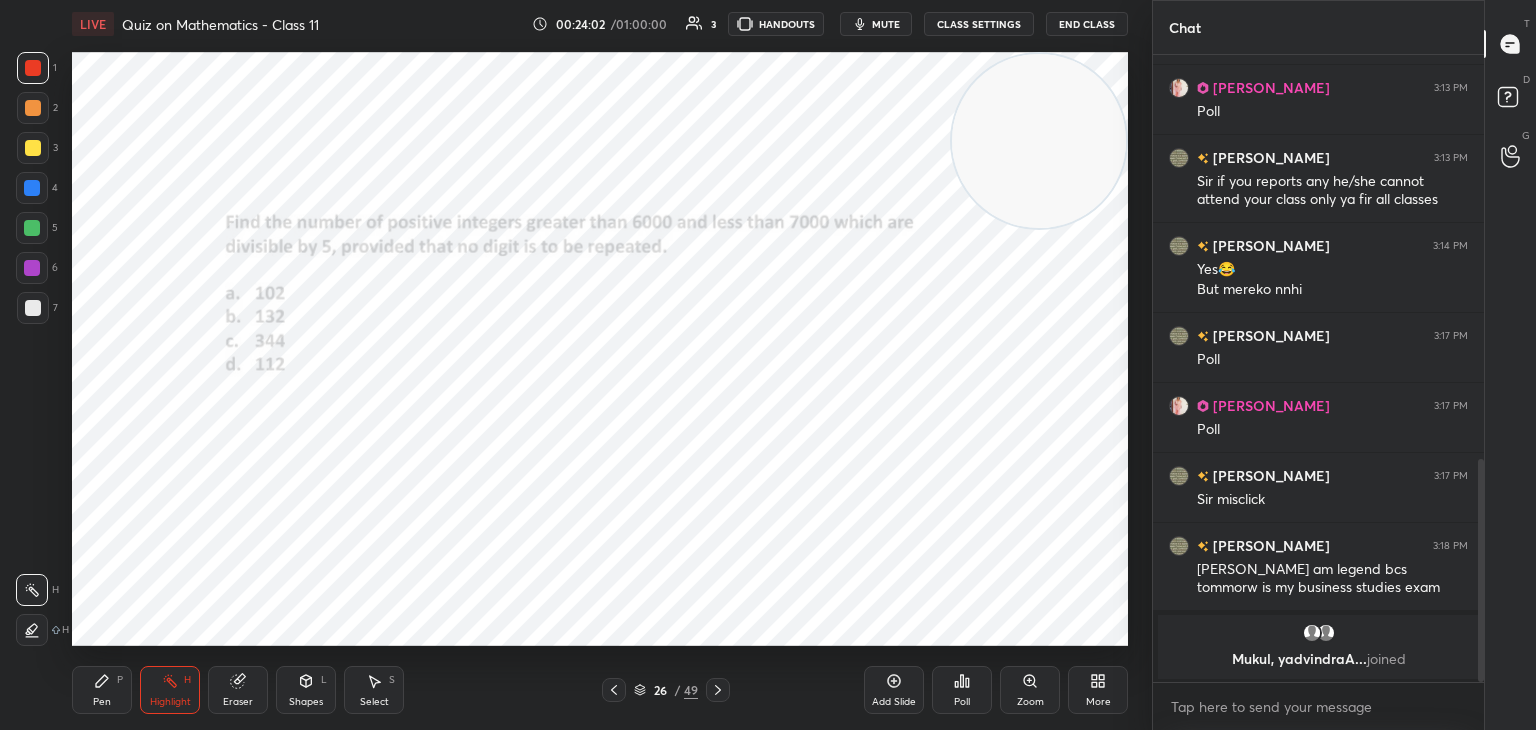 click on "Pen P" at bounding box center [102, 690] 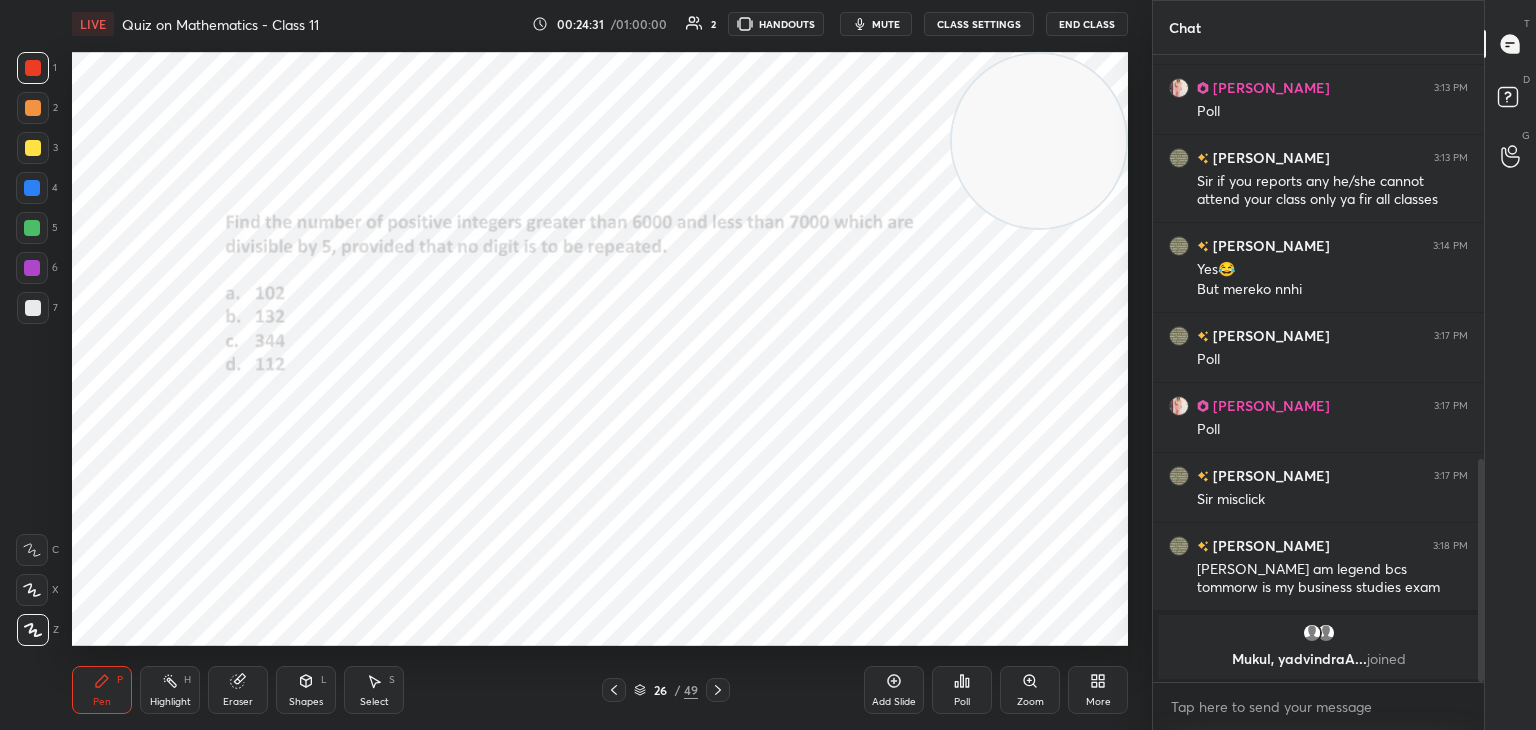 click on "1 2 3 4 5 6 7 C X Z C X Z E E Erase all   H H" at bounding box center (32, 349) 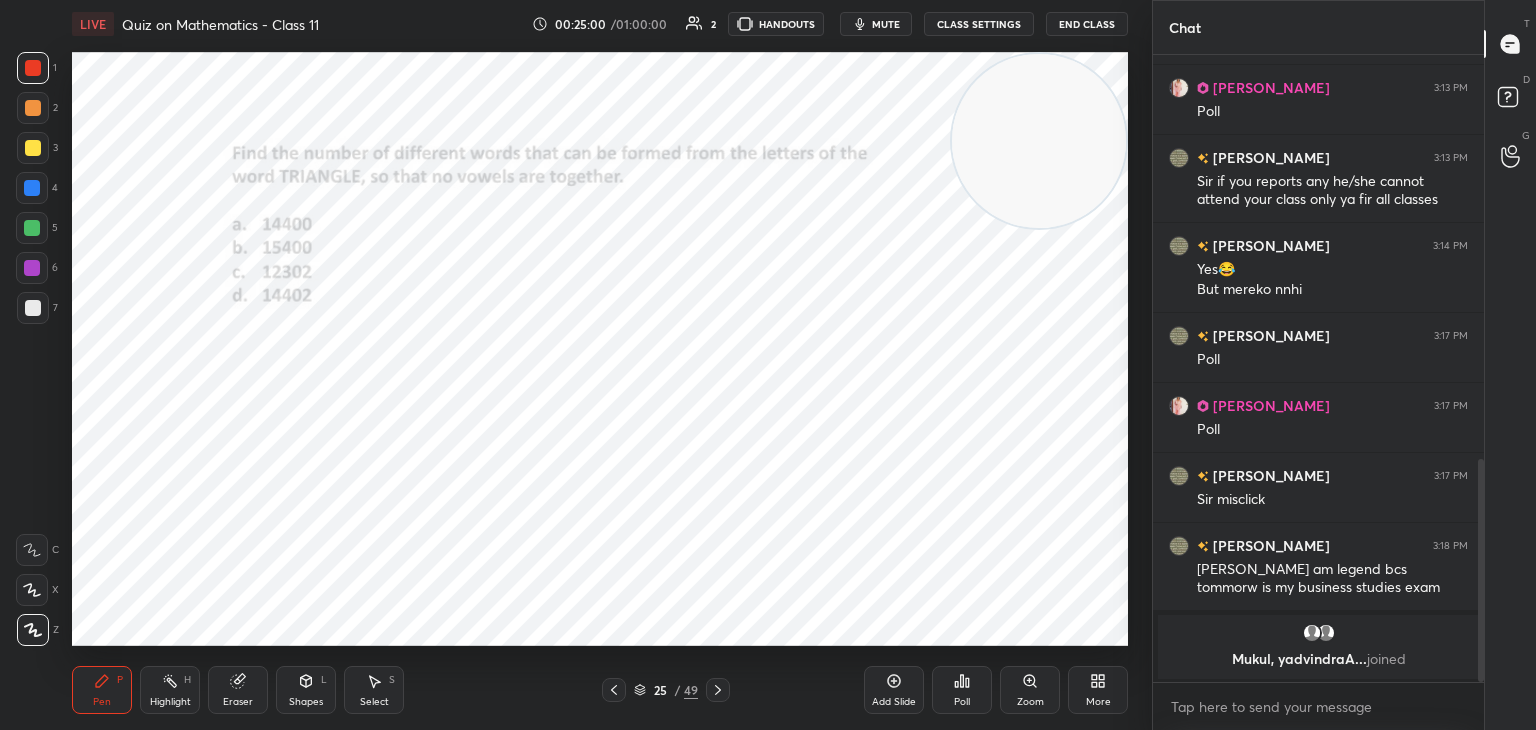 click on "1 2 3 4 5 6 7 C X Z C X Z E E Erase all   H H" at bounding box center [32, 349] 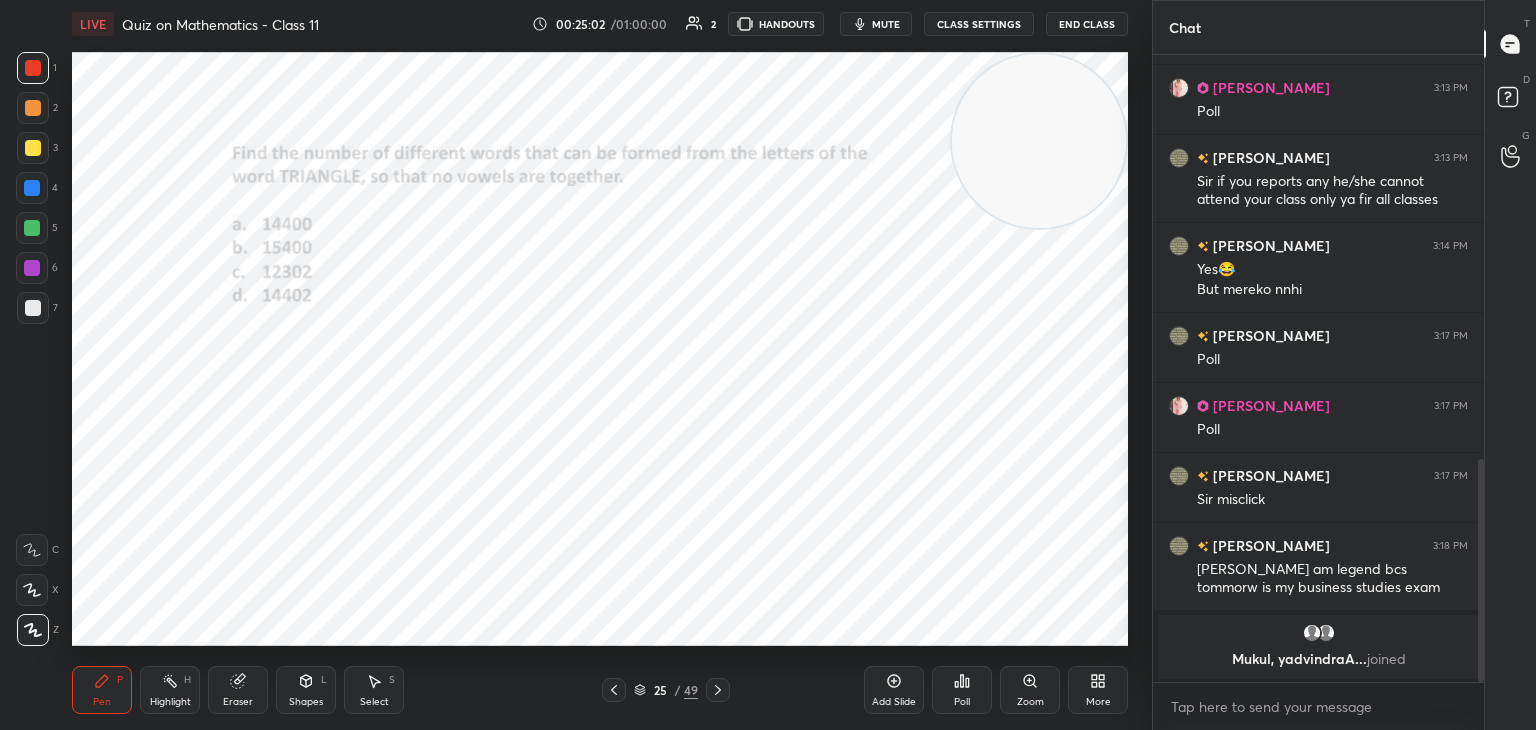 click 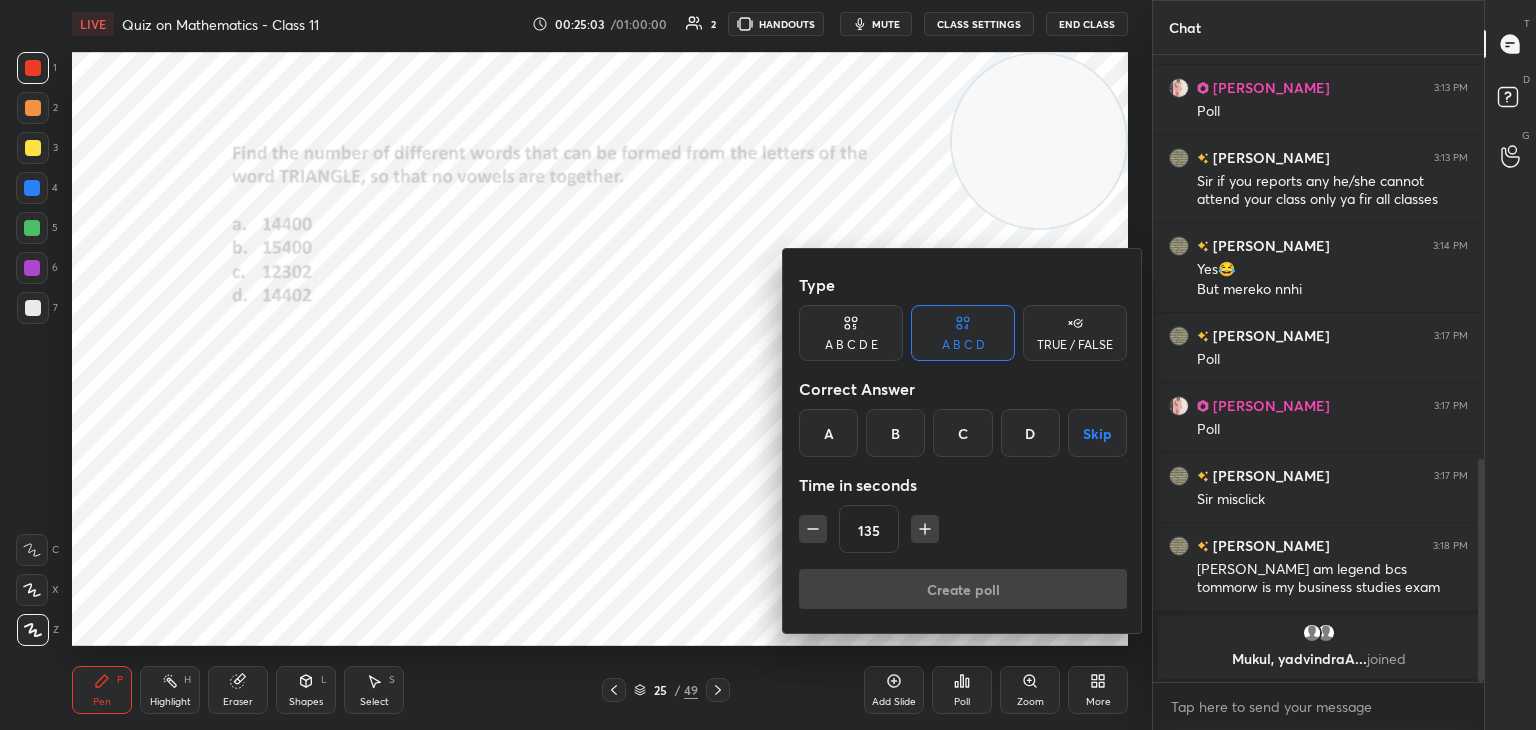 click on "A" at bounding box center [828, 433] 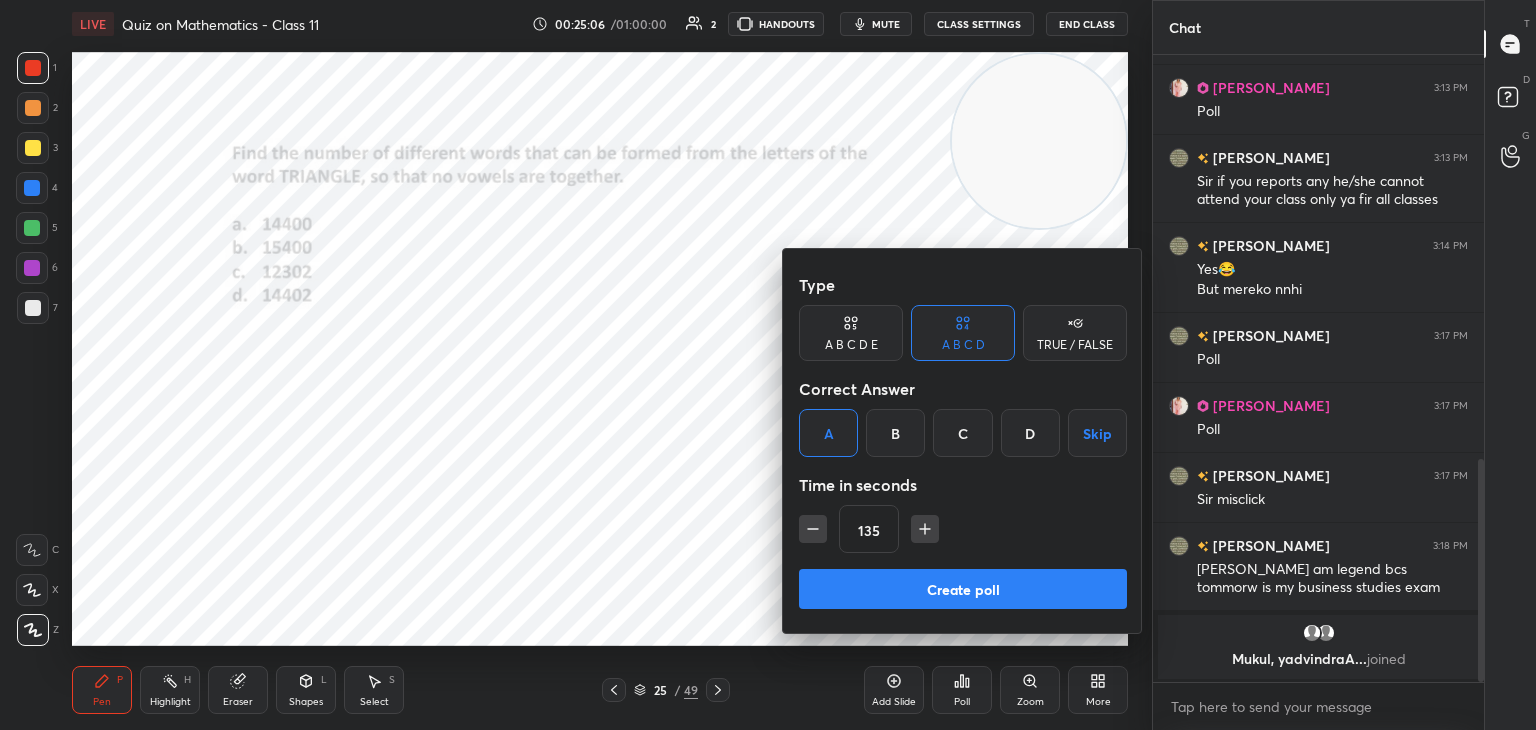 click on "Create poll" at bounding box center (963, 589) 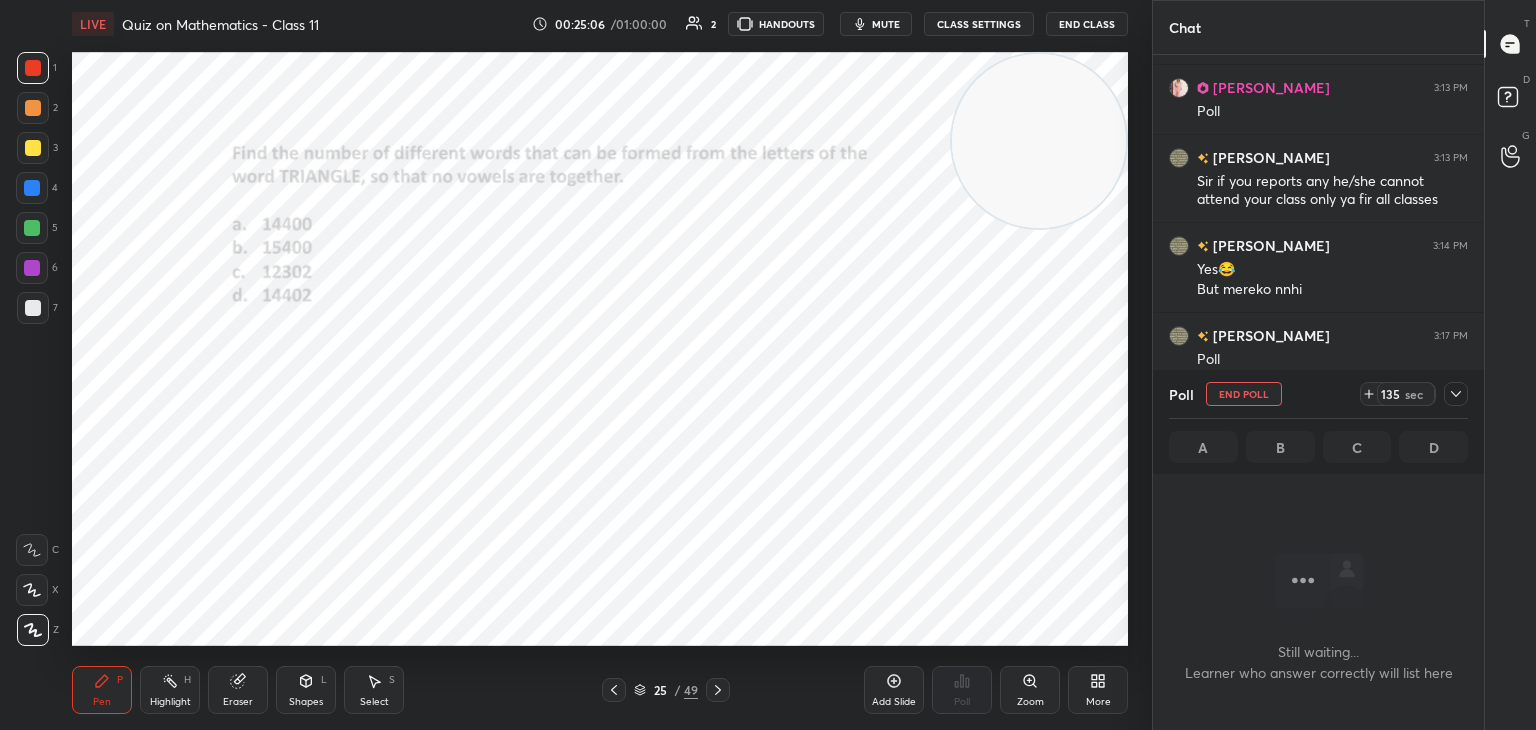 scroll, scrollTop: 560, scrollLeft: 325, axis: both 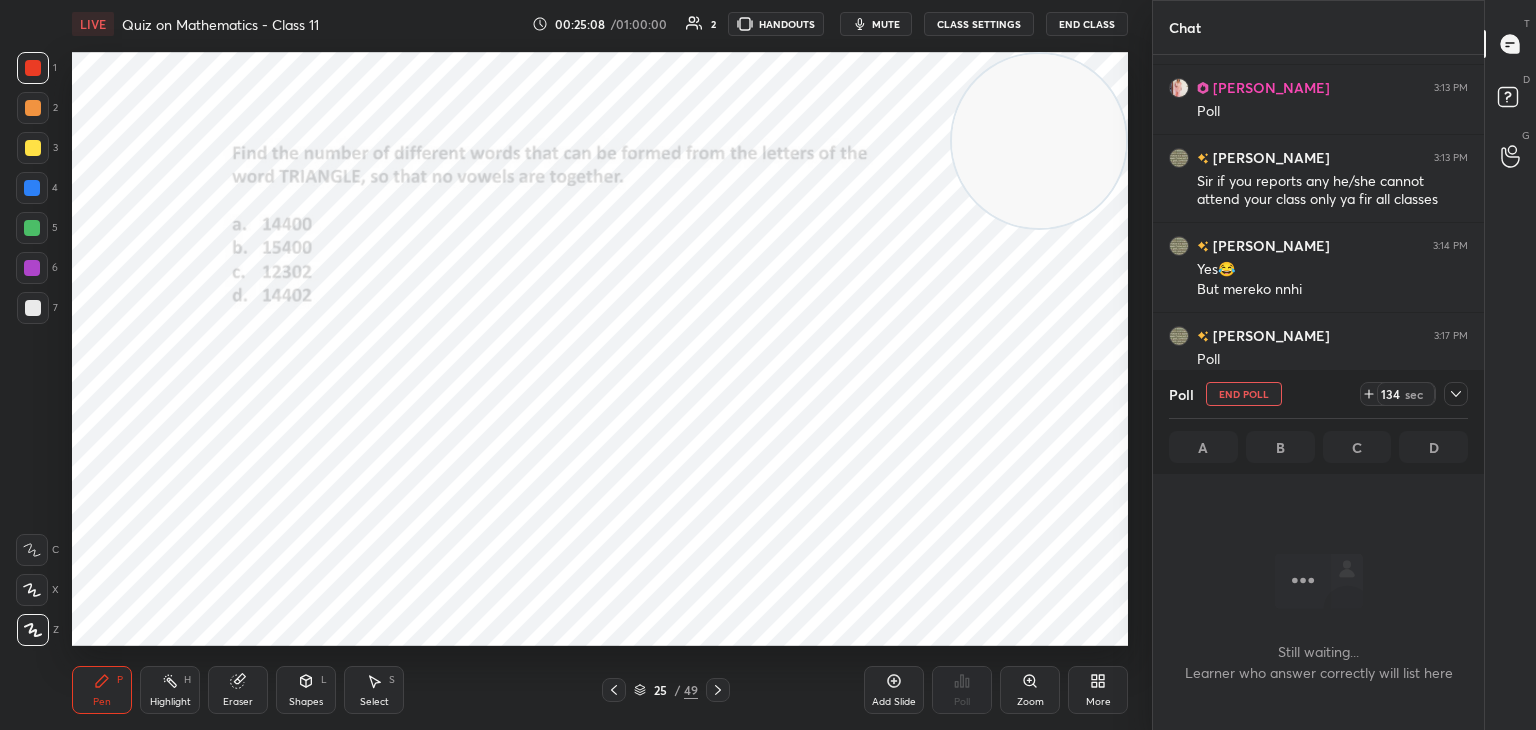 click 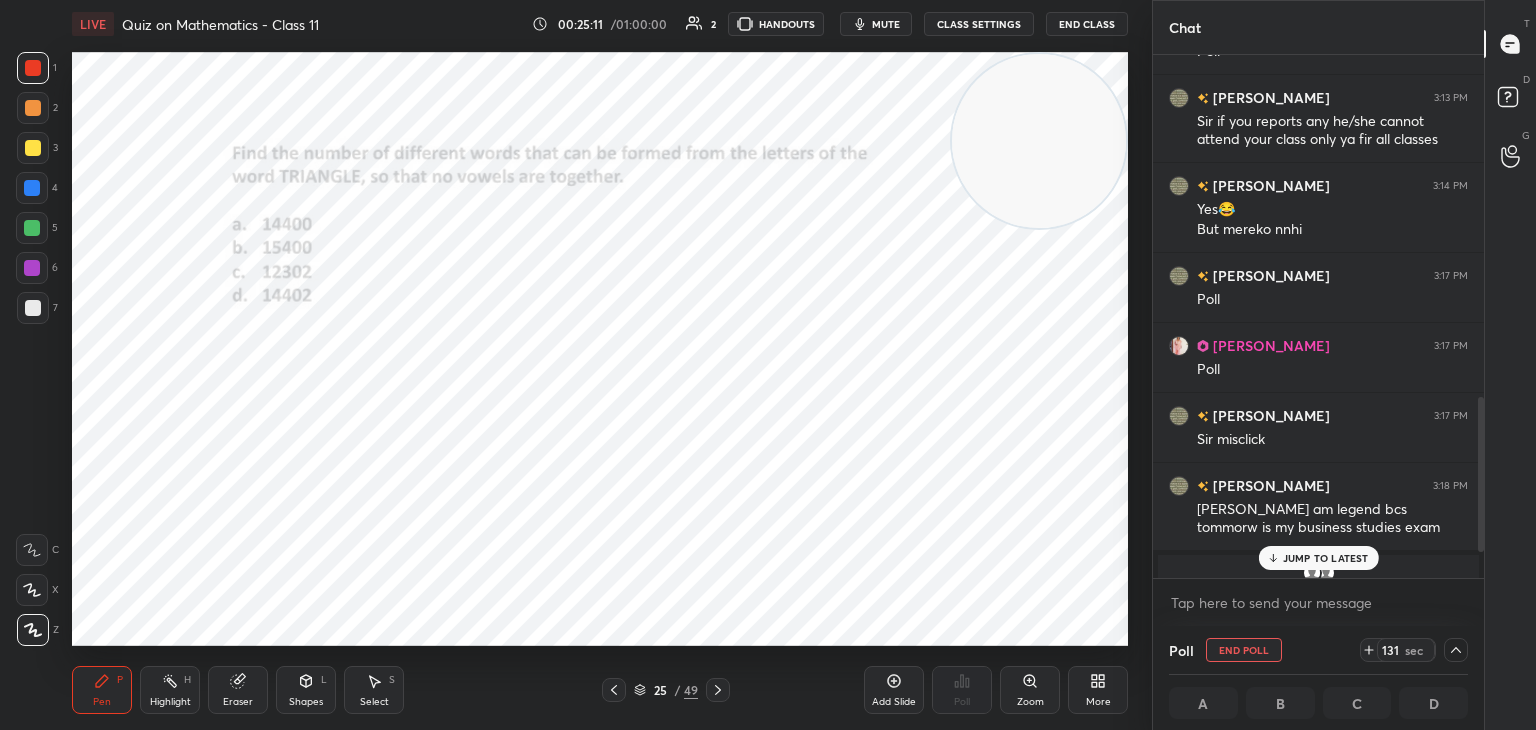 scroll, scrollTop: 1231, scrollLeft: 0, axis: vertical 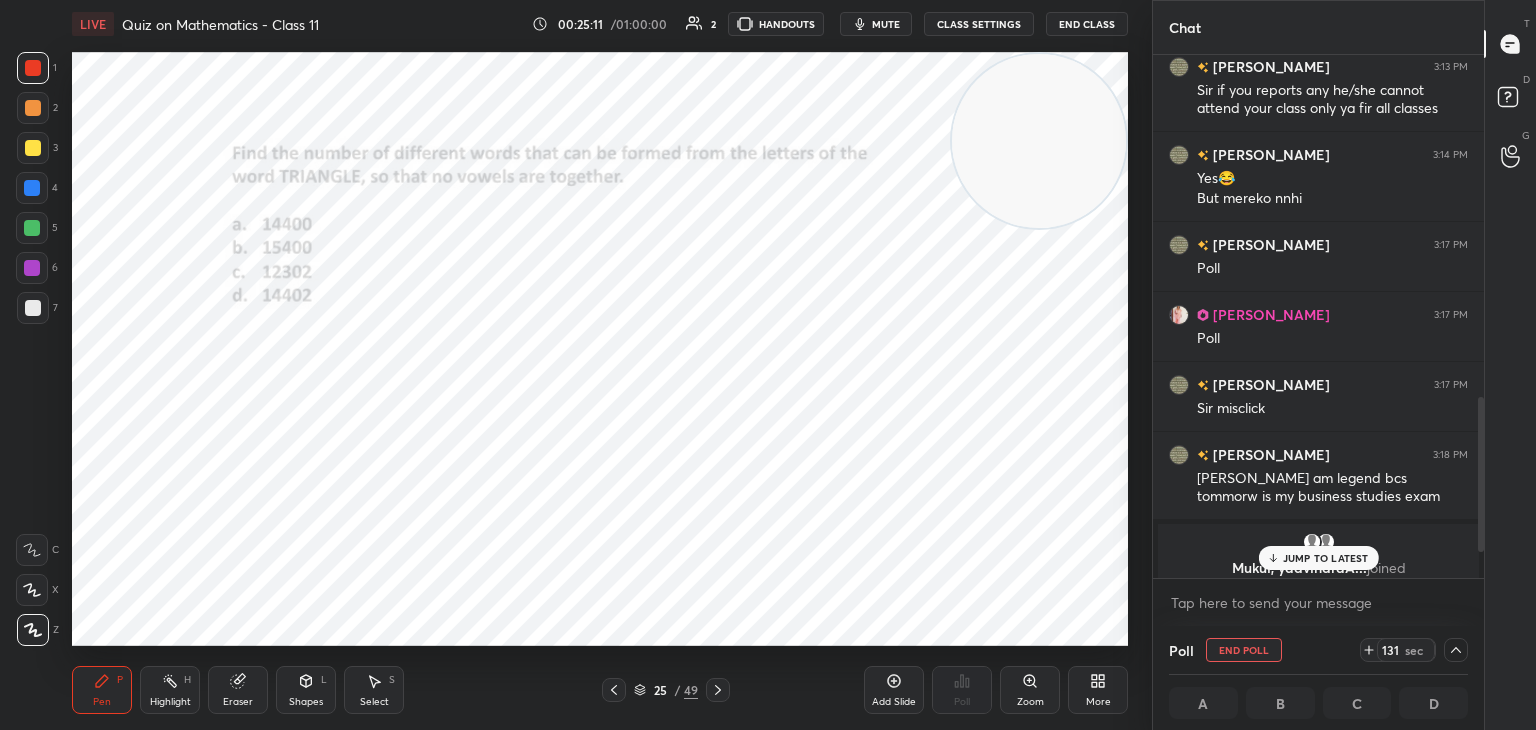drag, startPoint x: 1480, startPoint y: 501, endPoint x: 1476, endPoint y: 527, distance: 26.305893 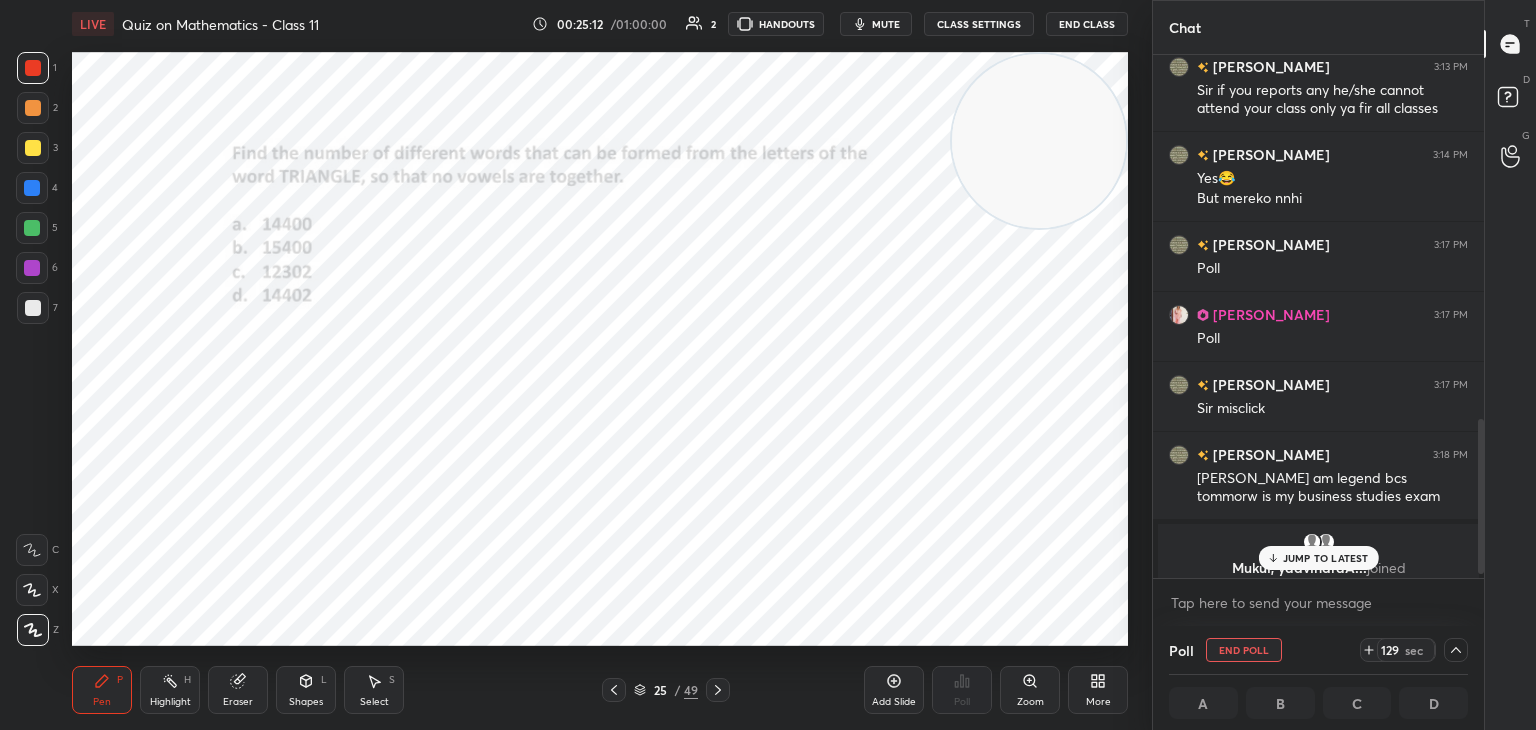 scroll, scrollTop: 0, scrollLeft: 6, axis: horizontal 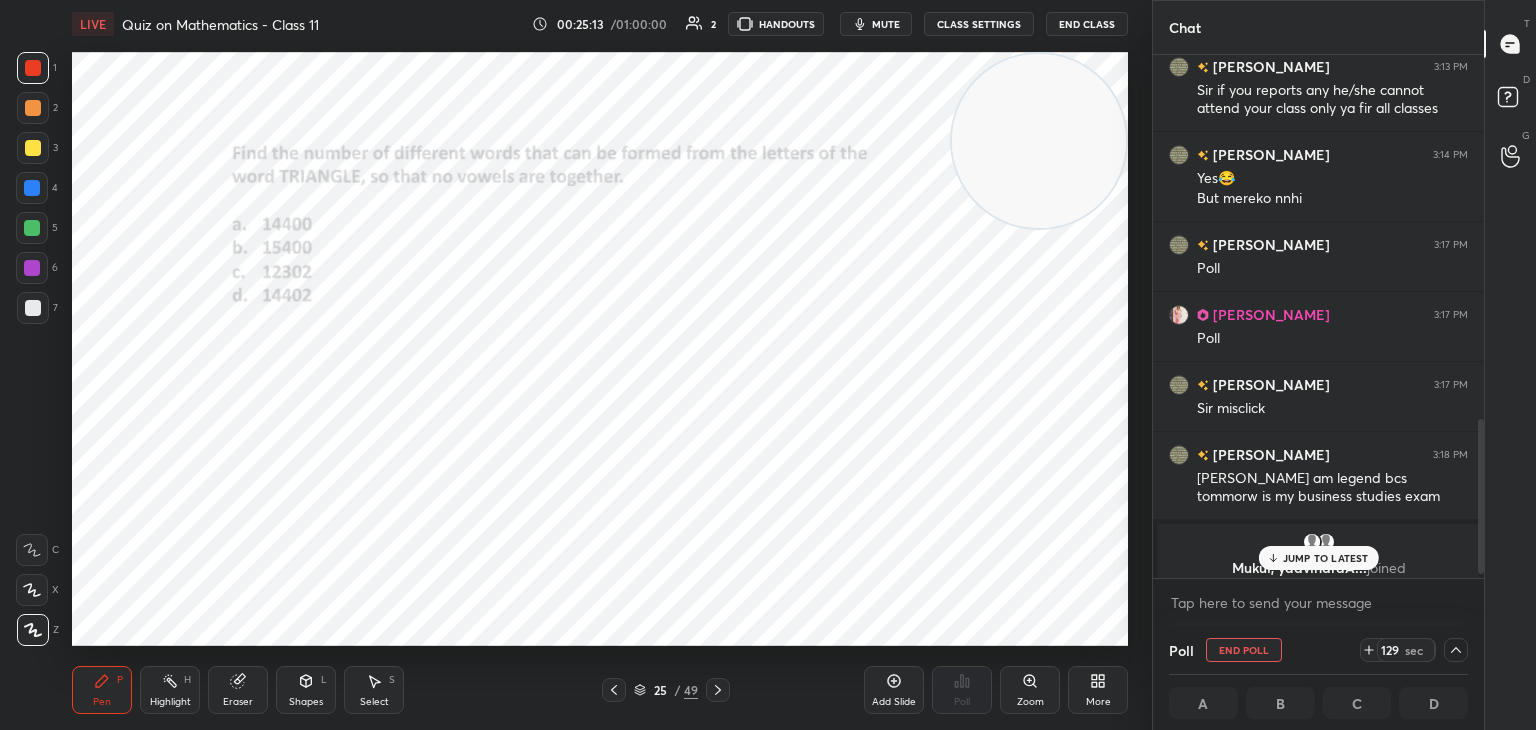 click on "JUMP TO LATEST" at bounding box center (1326, 558) 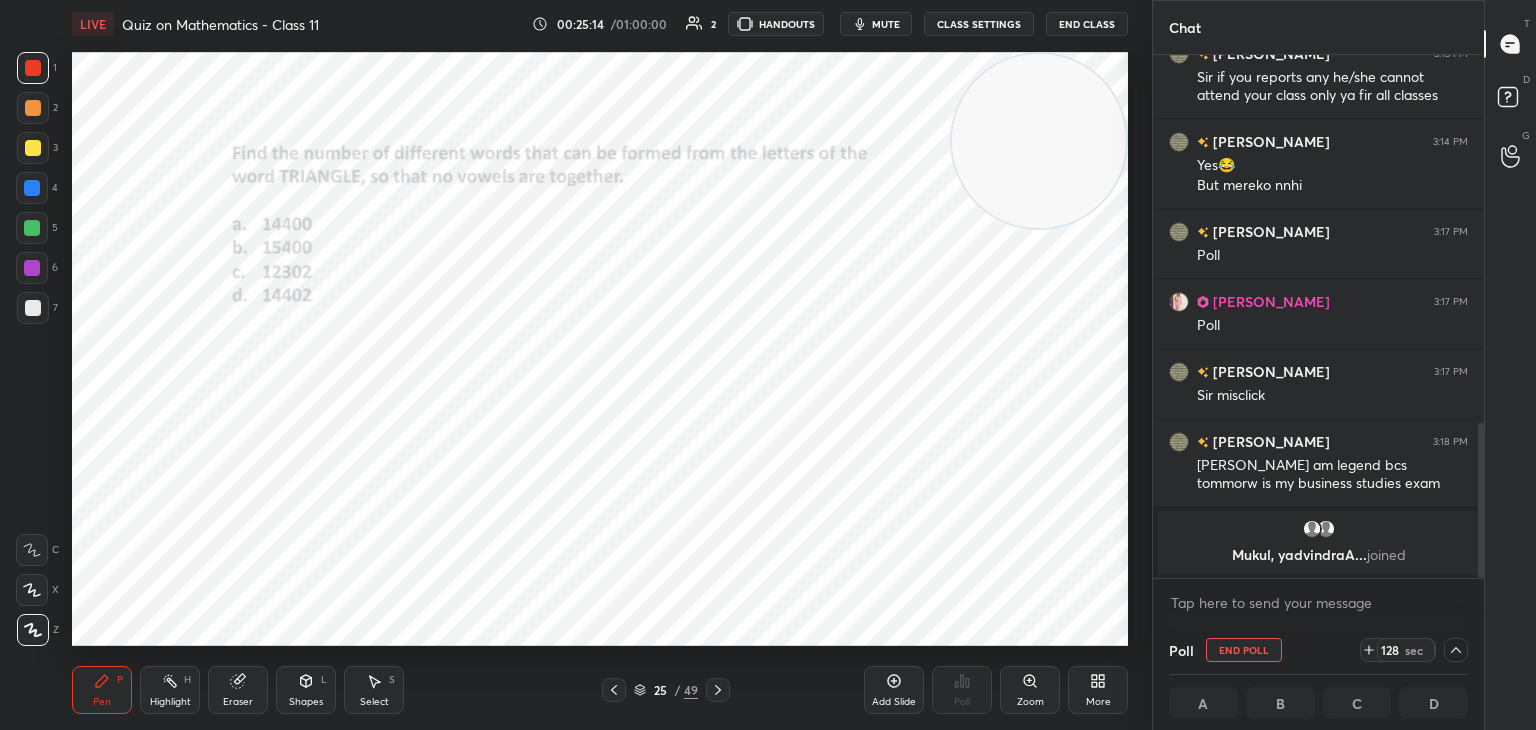 click at bounding box center (1456, 650) 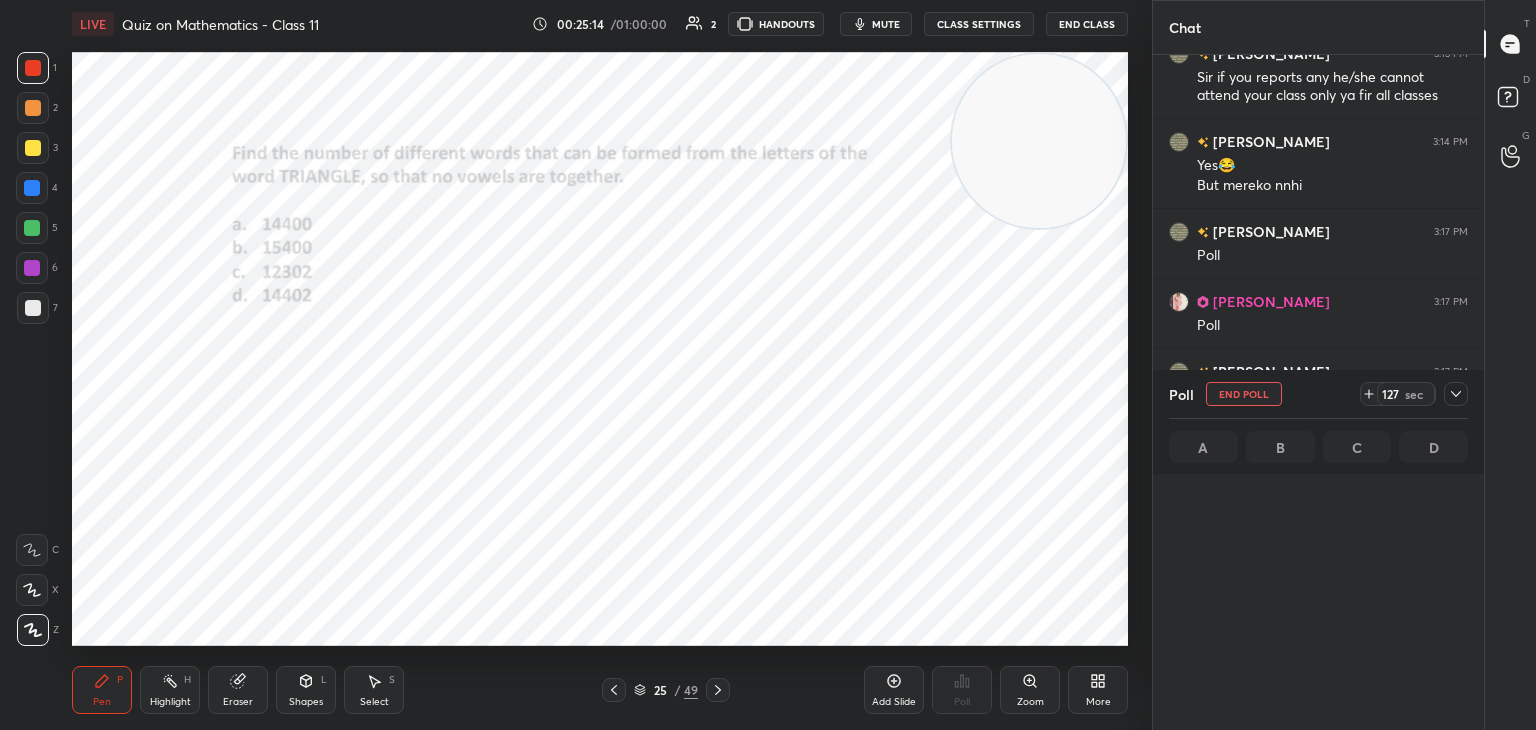 scroll, scrollTop: 0, scrollLeft: 0, axis: both 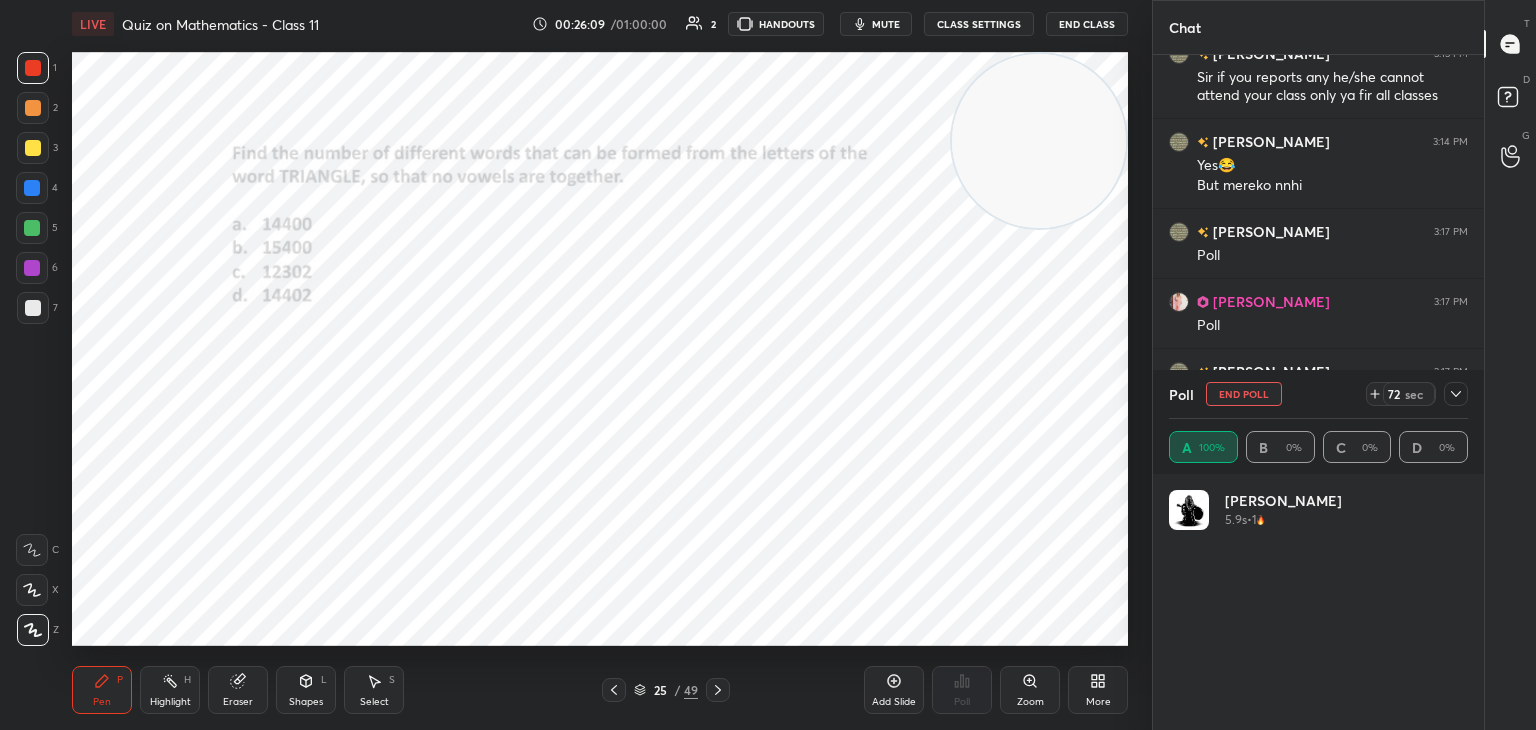 click on "1 2 3 4 5 6 7 C X Z C X Z E E Erase all   H H" at bounding box center (32, 349) 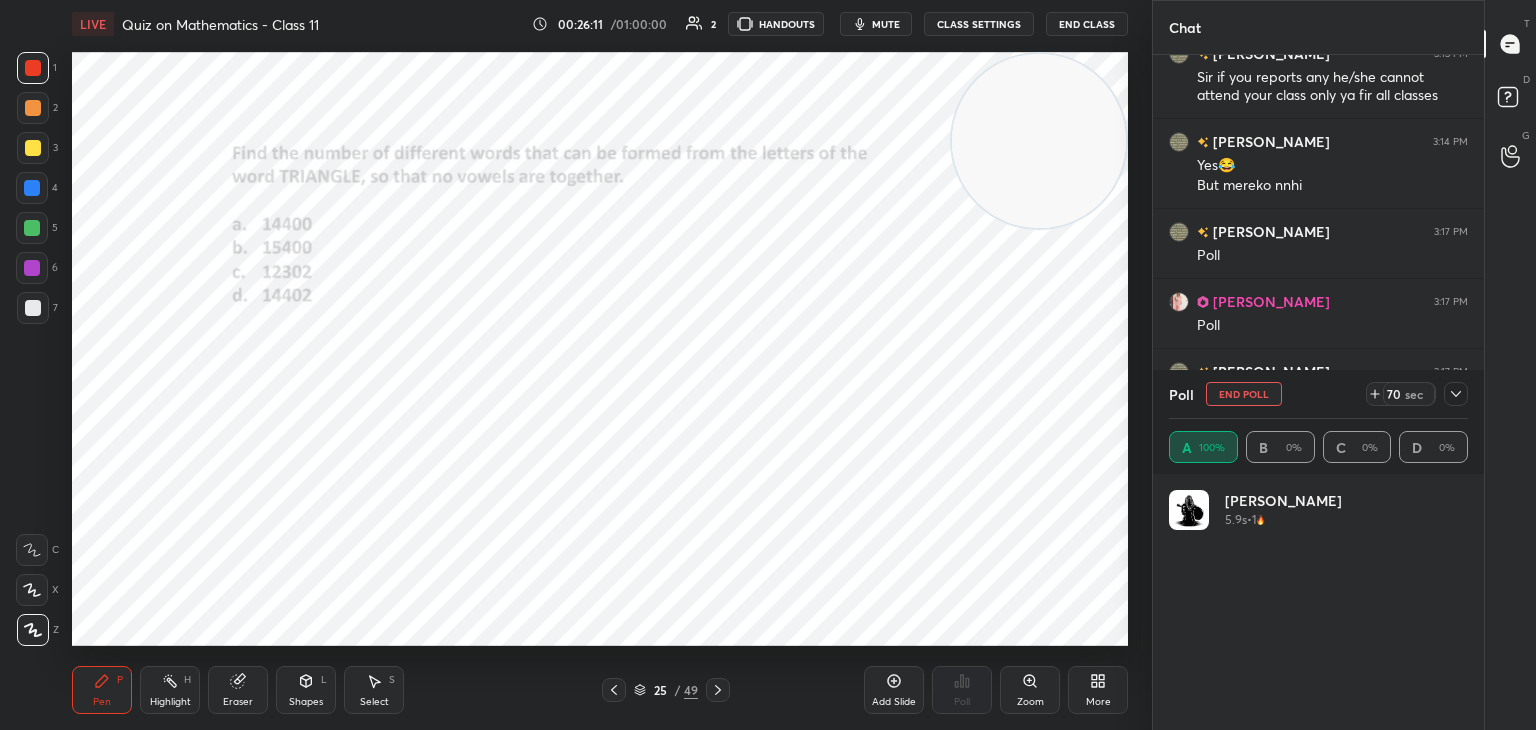 drag, startPoint x: 1268, startPoint y: 392, endPoint x: 1247, endPoint y: 408, distance: 26.400757 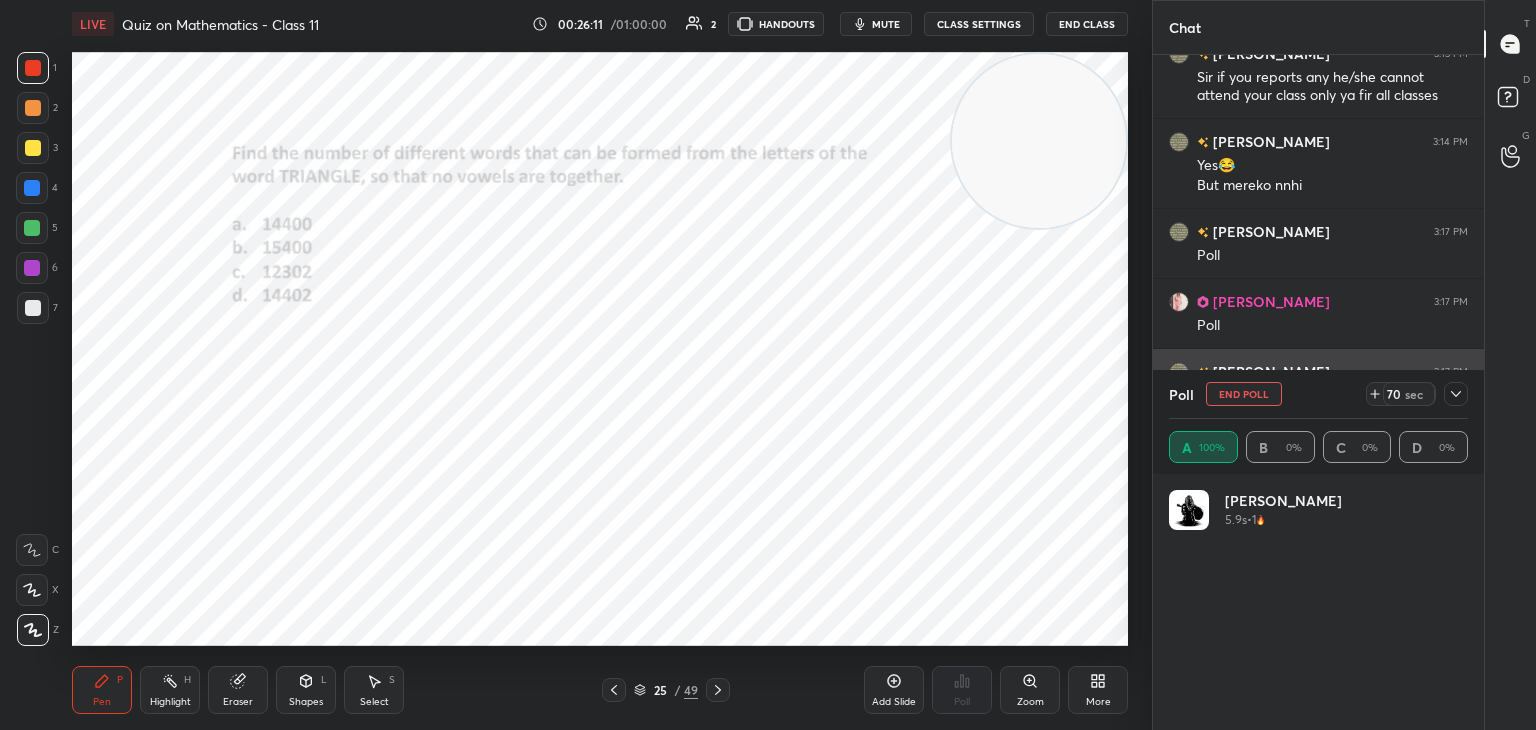 click on "End Poll" at bounding box center (1244, 394) 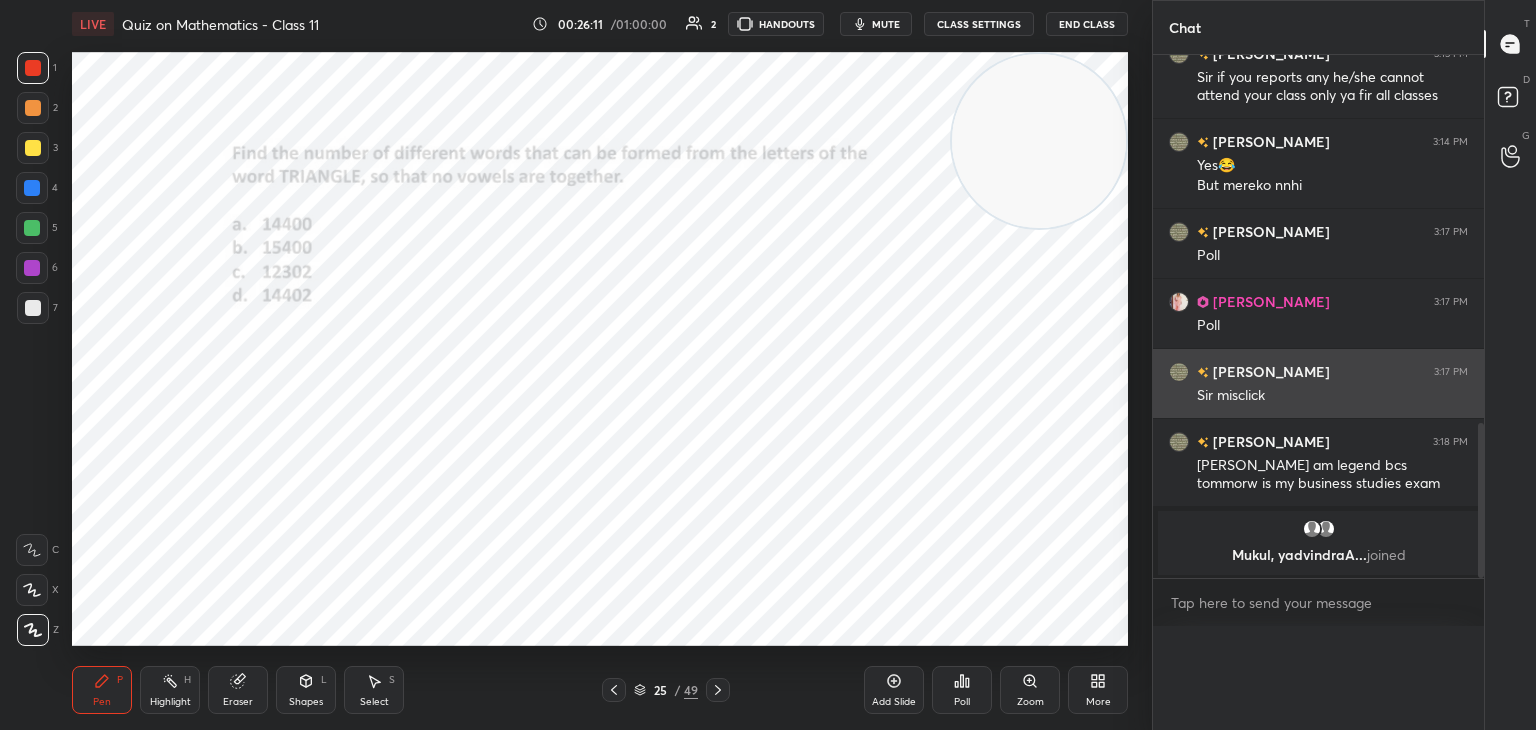 scroll, scrollTop: 0, scrollLeft: 0, axis: both 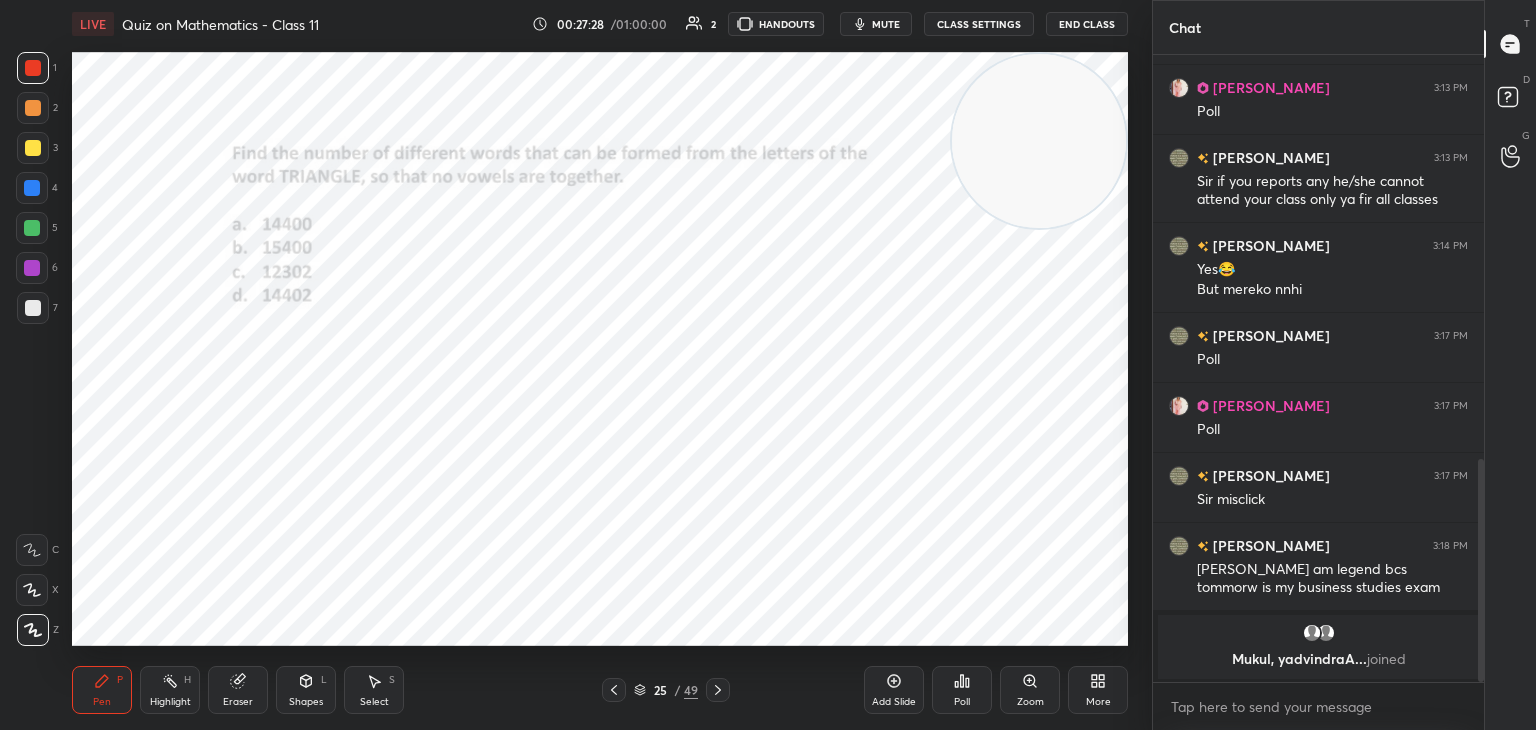 drag, startPoint x: 172, startPoint y: 705, endPoint x: 188, endPoint y: 680, distance: 29.681644 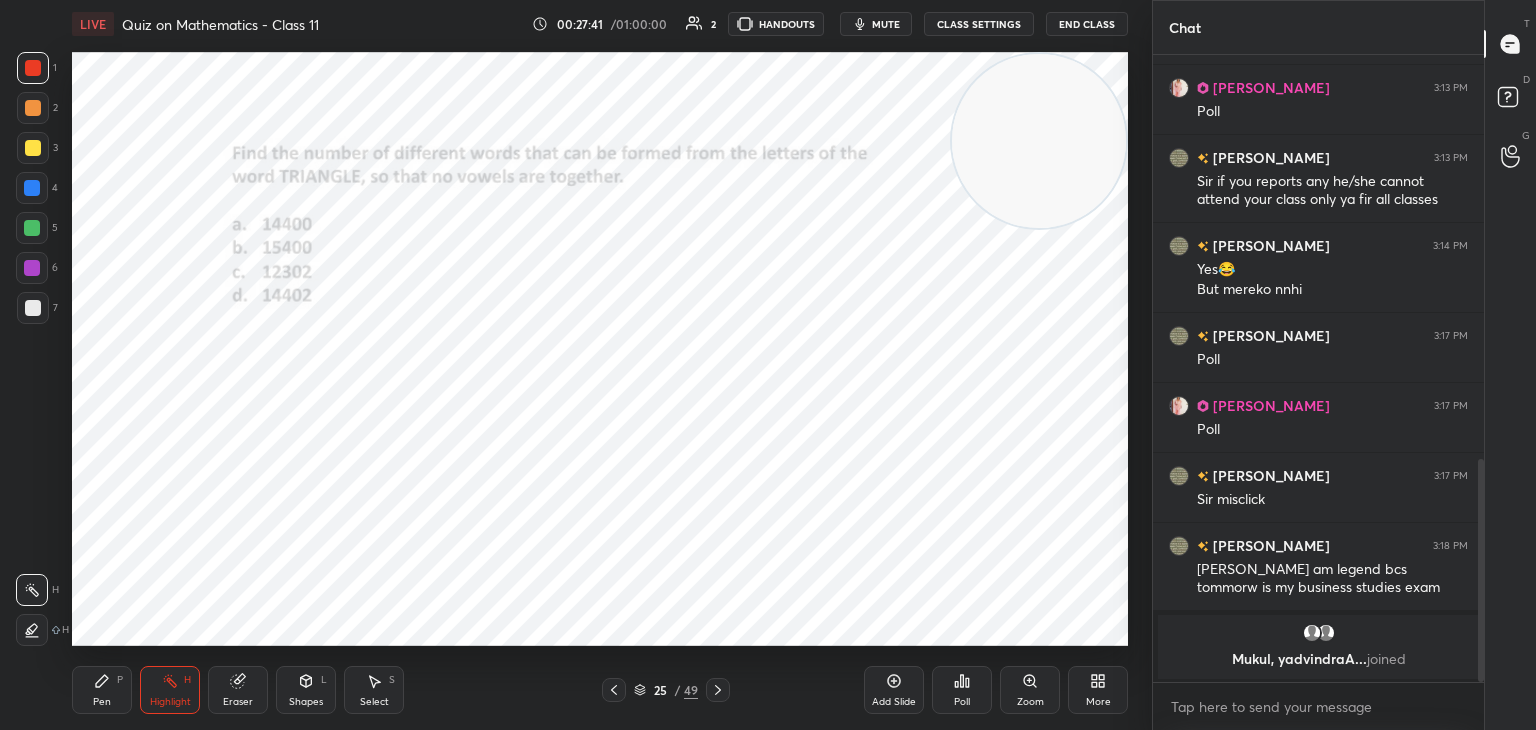 click on "Pen P" at bounding box center [102, 690] 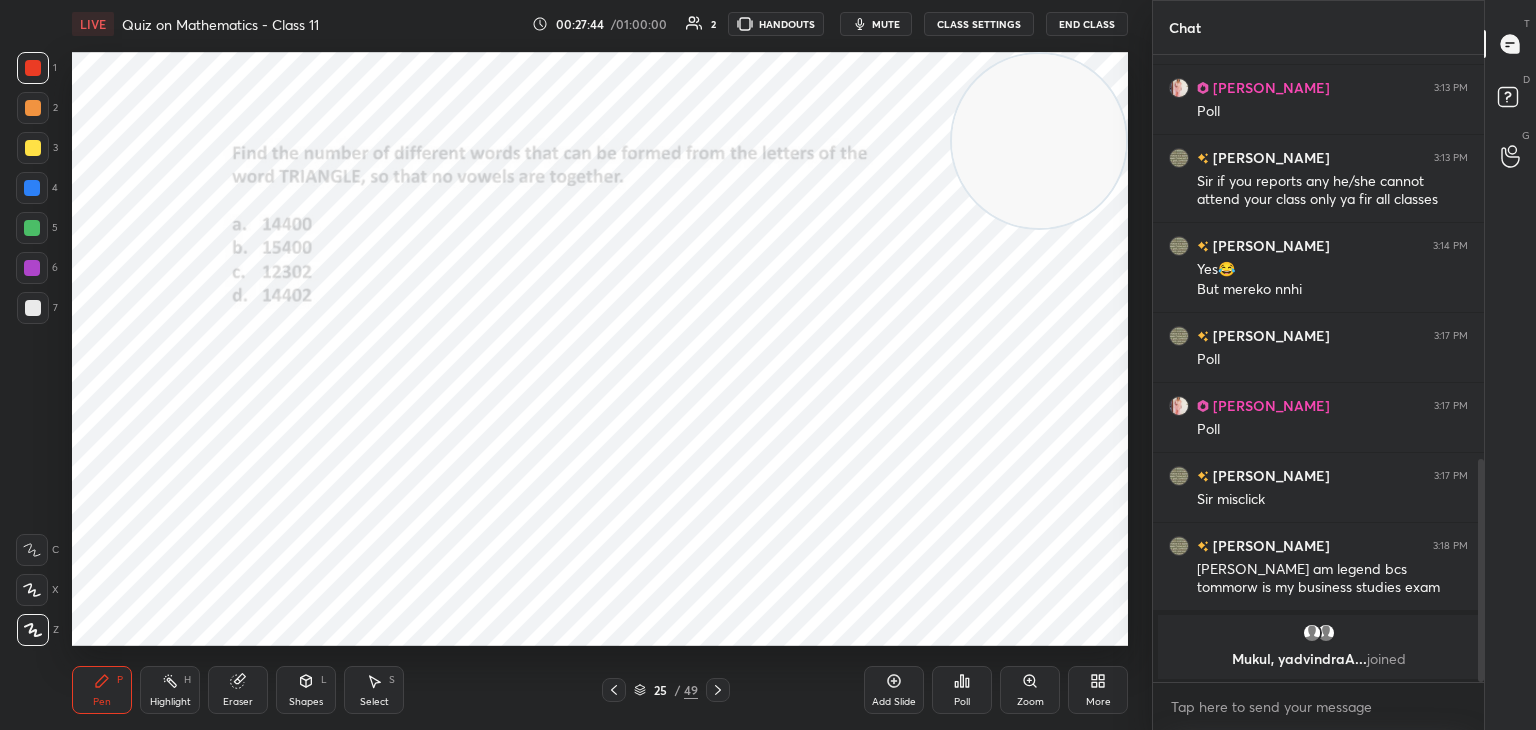 drag, startPoint x: 32, startPoint y: 269, endPoint x: 44, endPoint y: 269, distance: 12 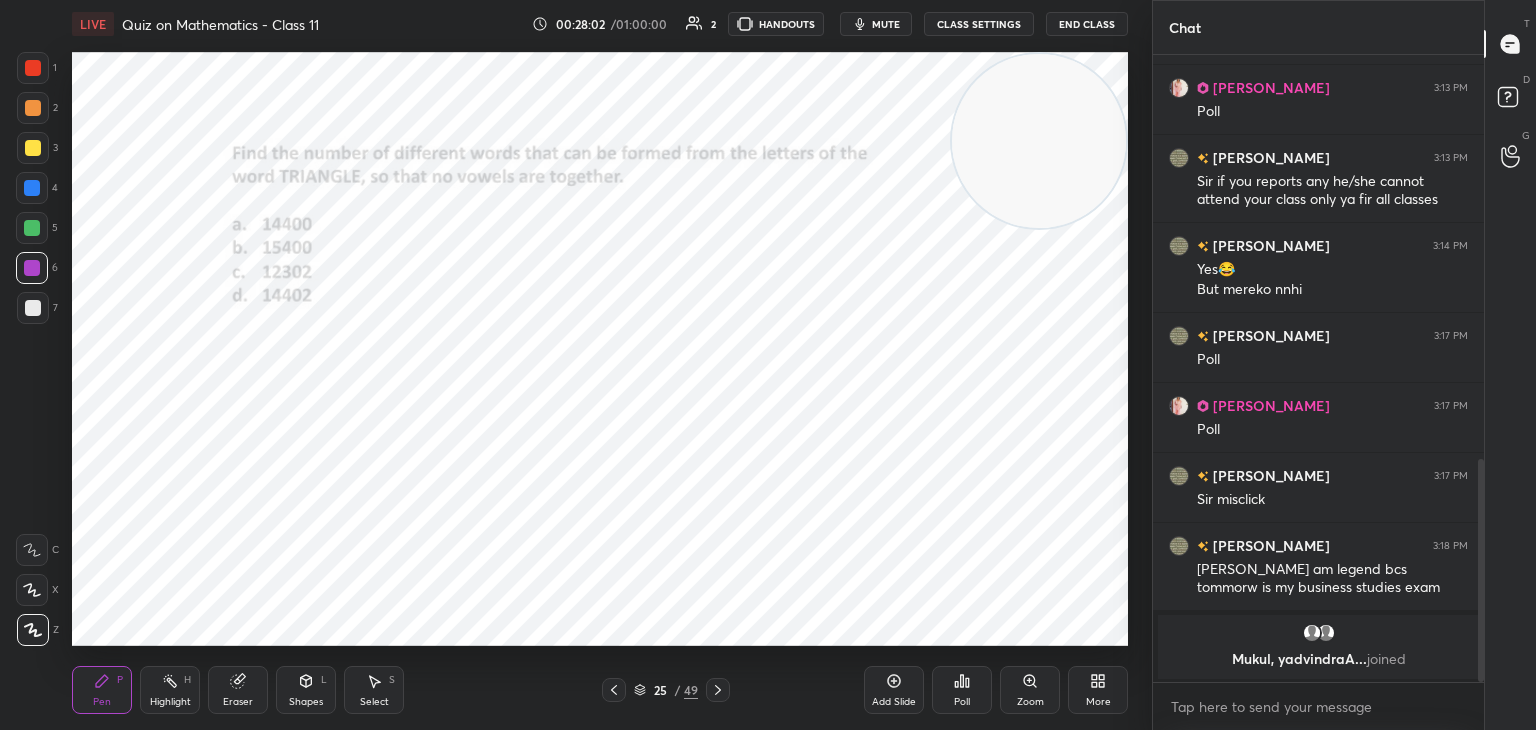 click 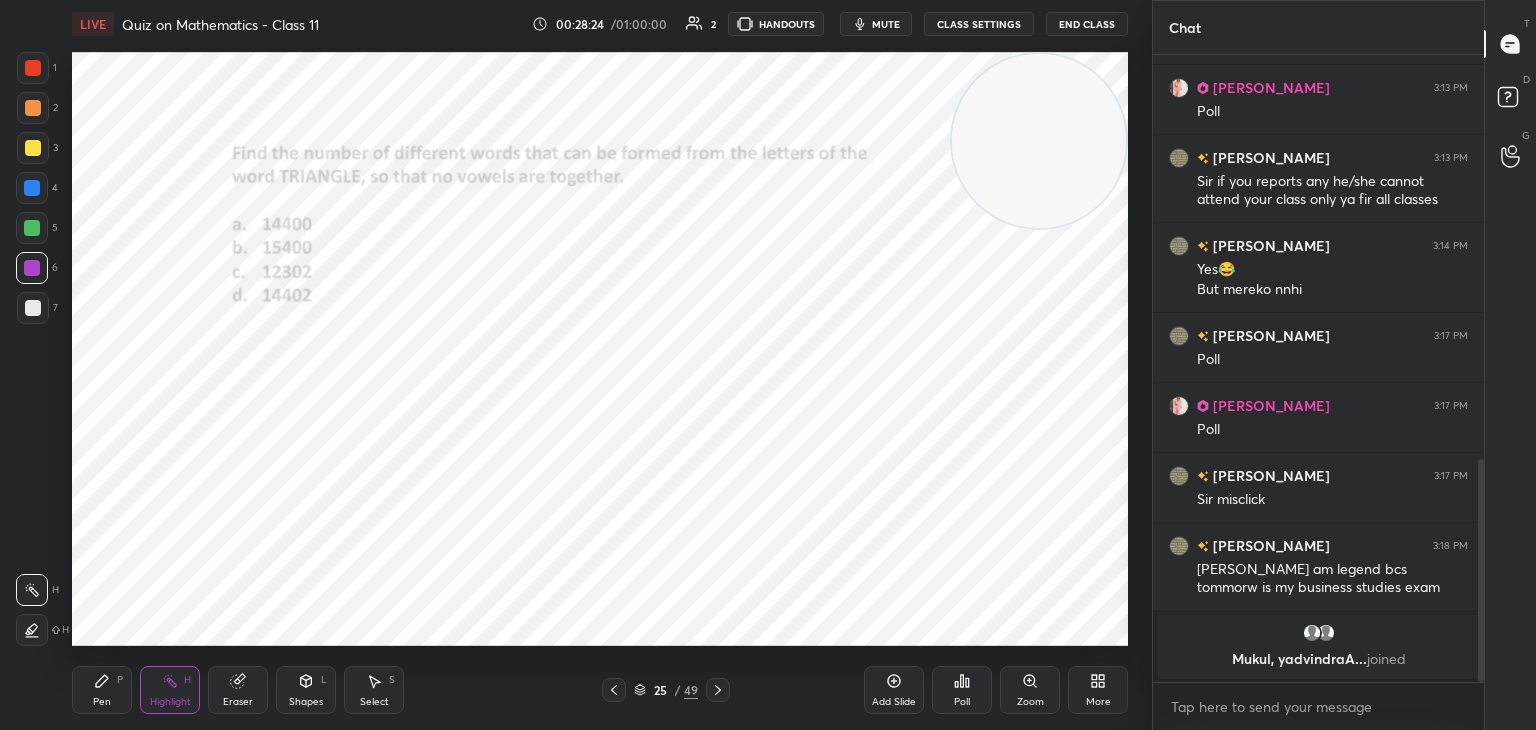 click on "Pen P" at bounding box center (102, 690) 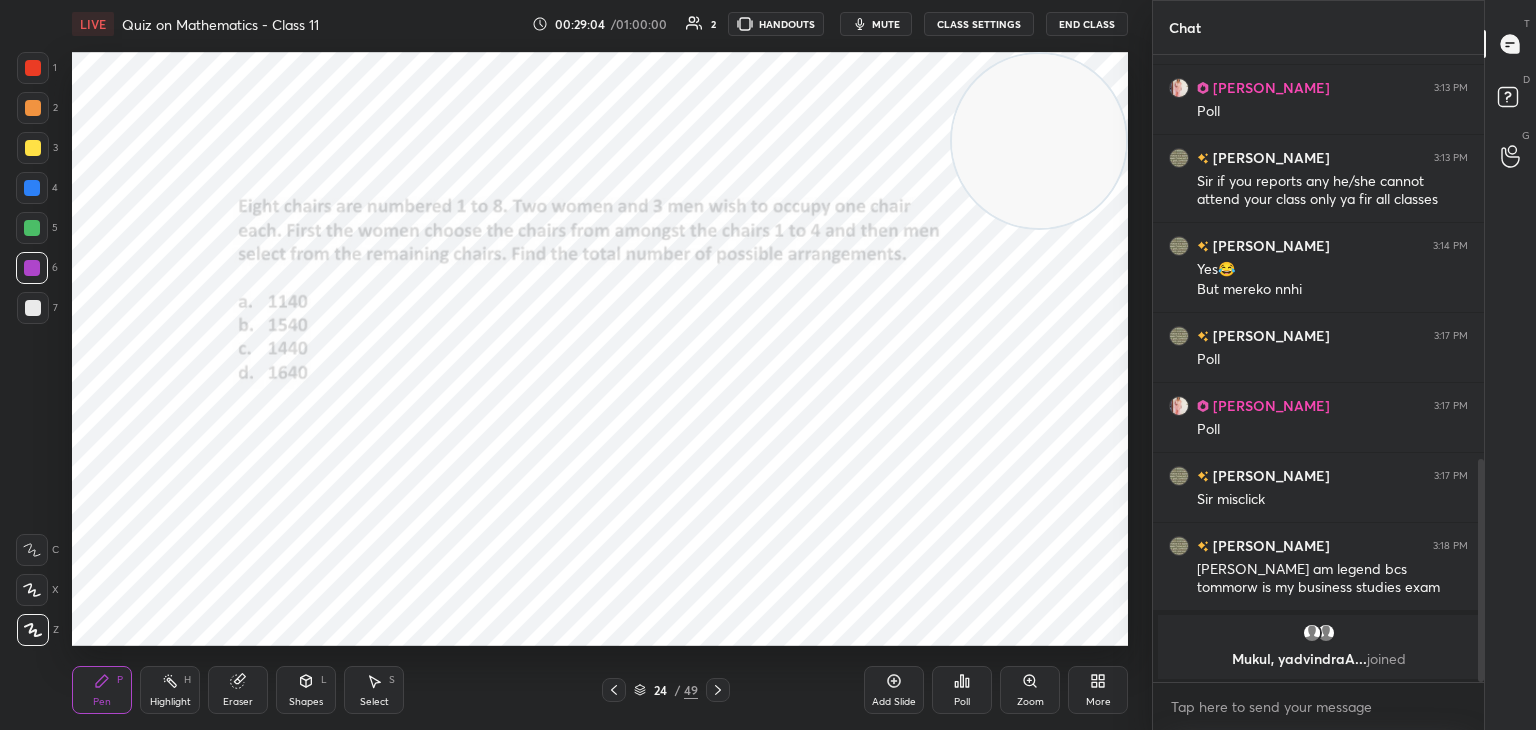 click on "1 2 3 4 5 6 7 C X Z C X Z E E Erase all   H H" at bounding box center [32, 349] 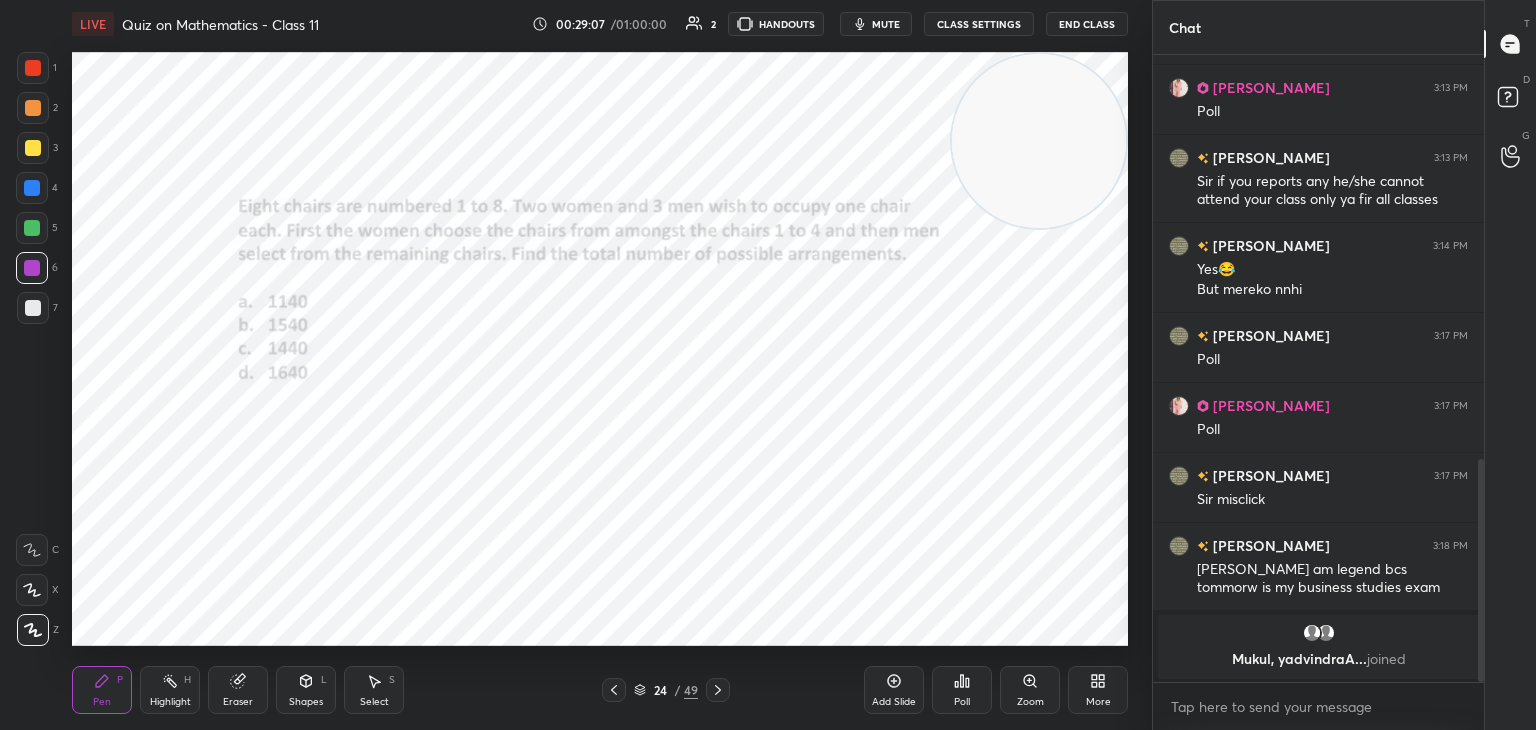 click on "1 2 3 4 5 6 7 C X Z C X Z E E Erase all   H H" at bounding box center [32, 349] 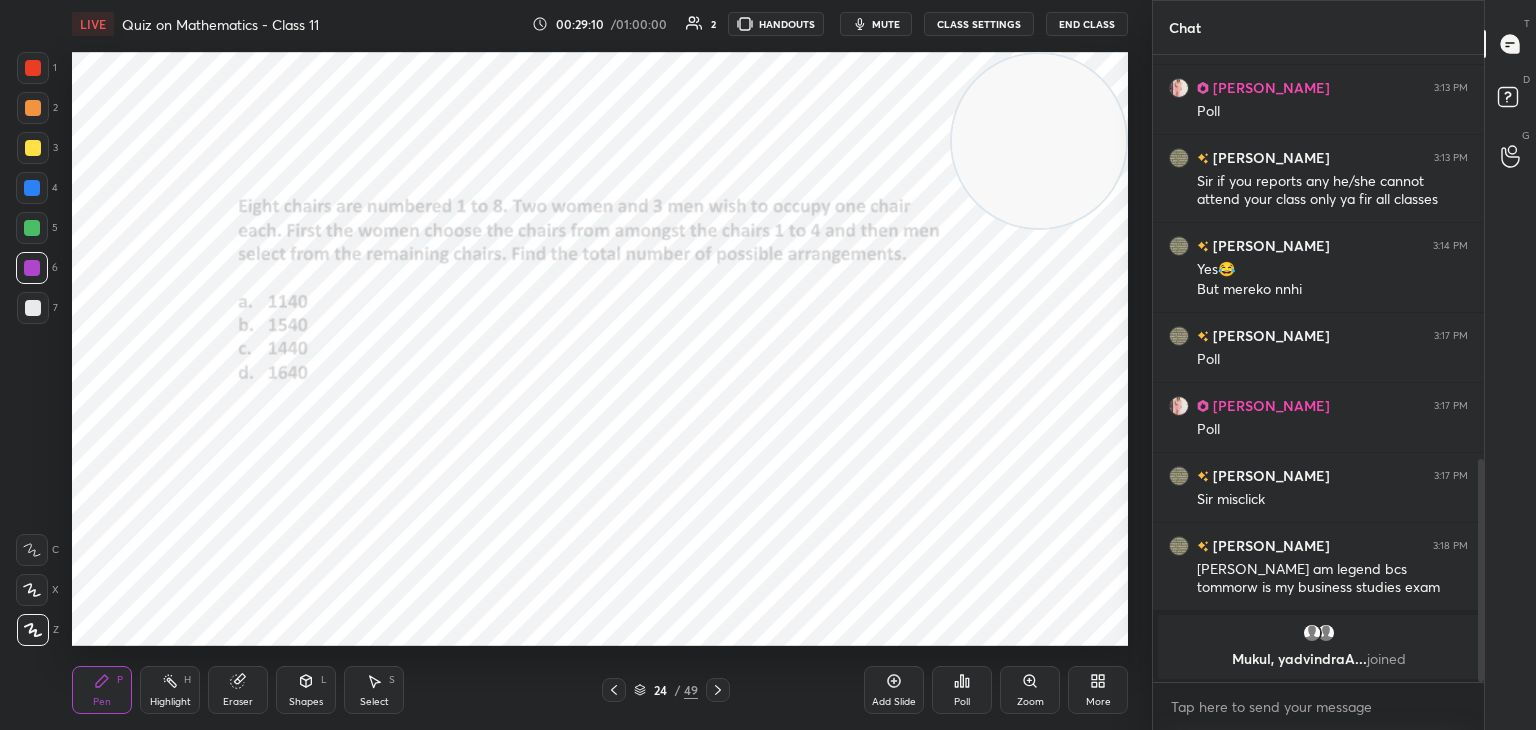 click 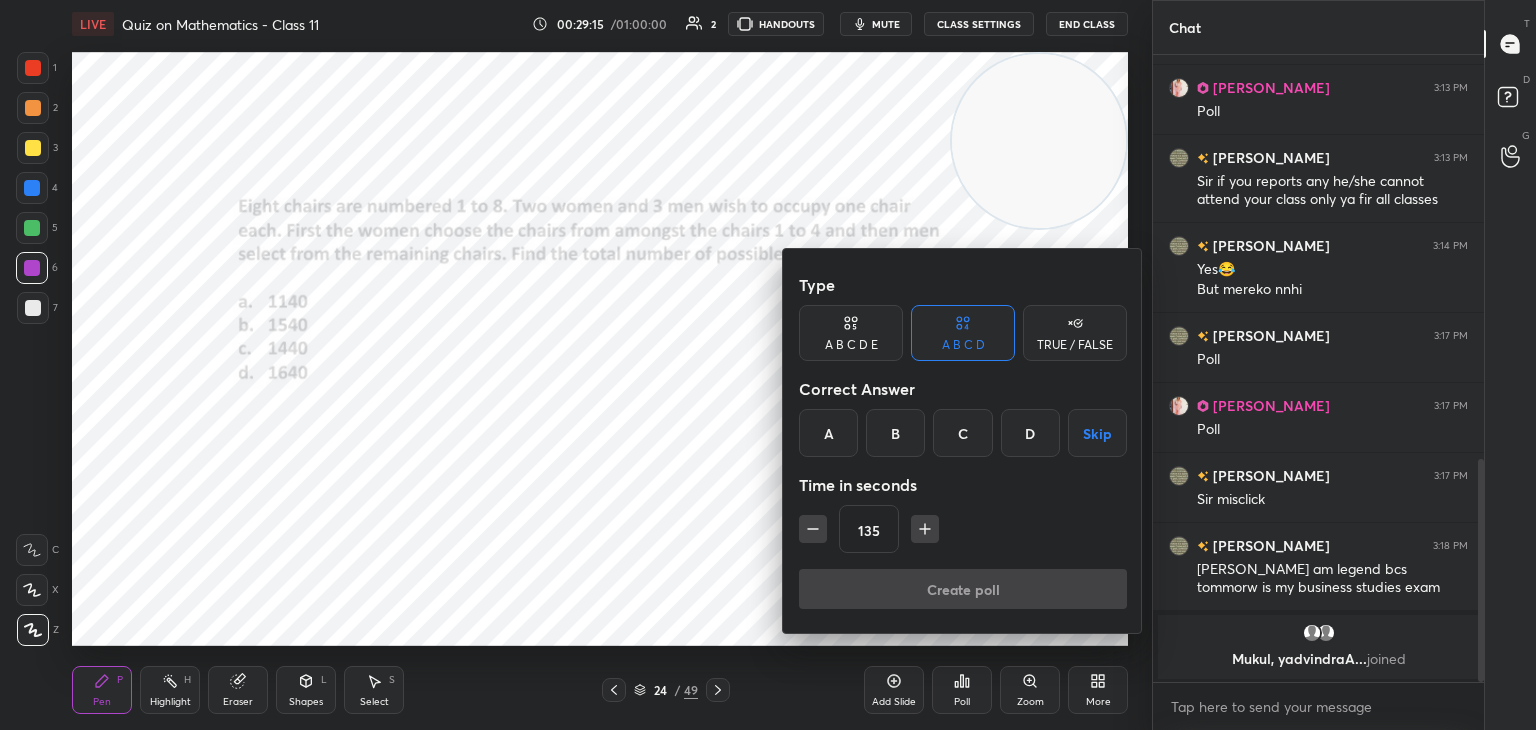 click on "C" at bounding box center [962, 433] 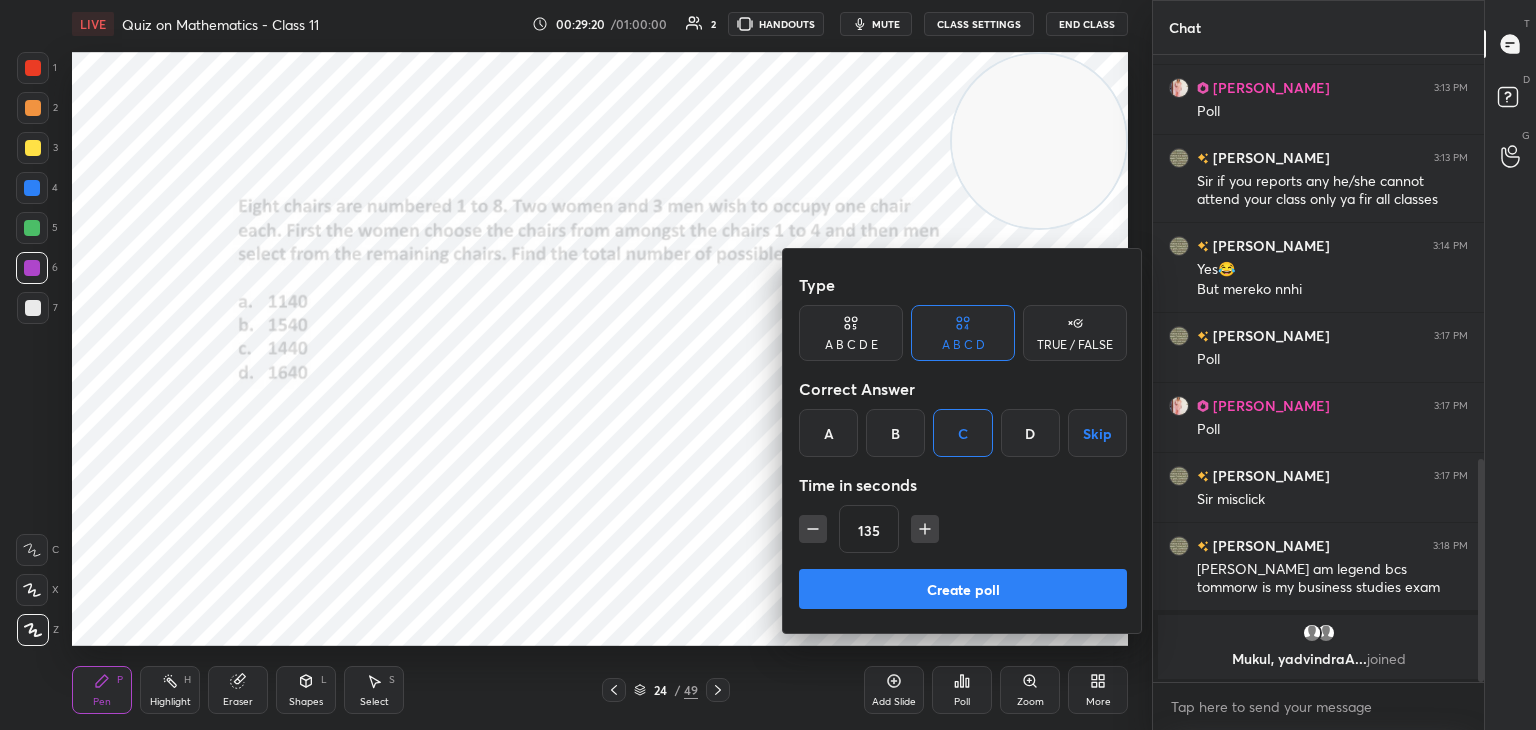 click on "Create poll" at bounding box center (963, 589) 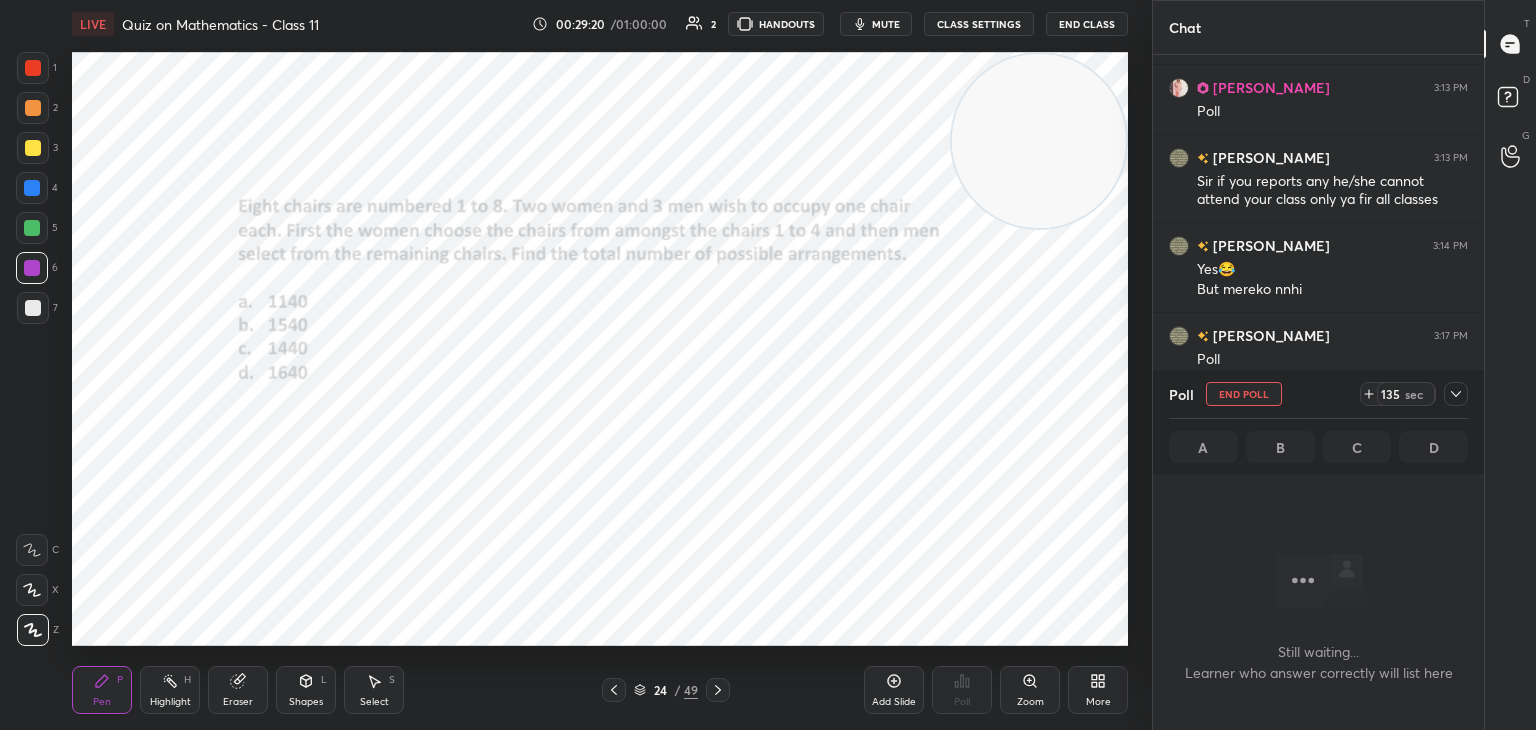 scroll, scrollTop: 588, scrollLeft: 325, axis: both 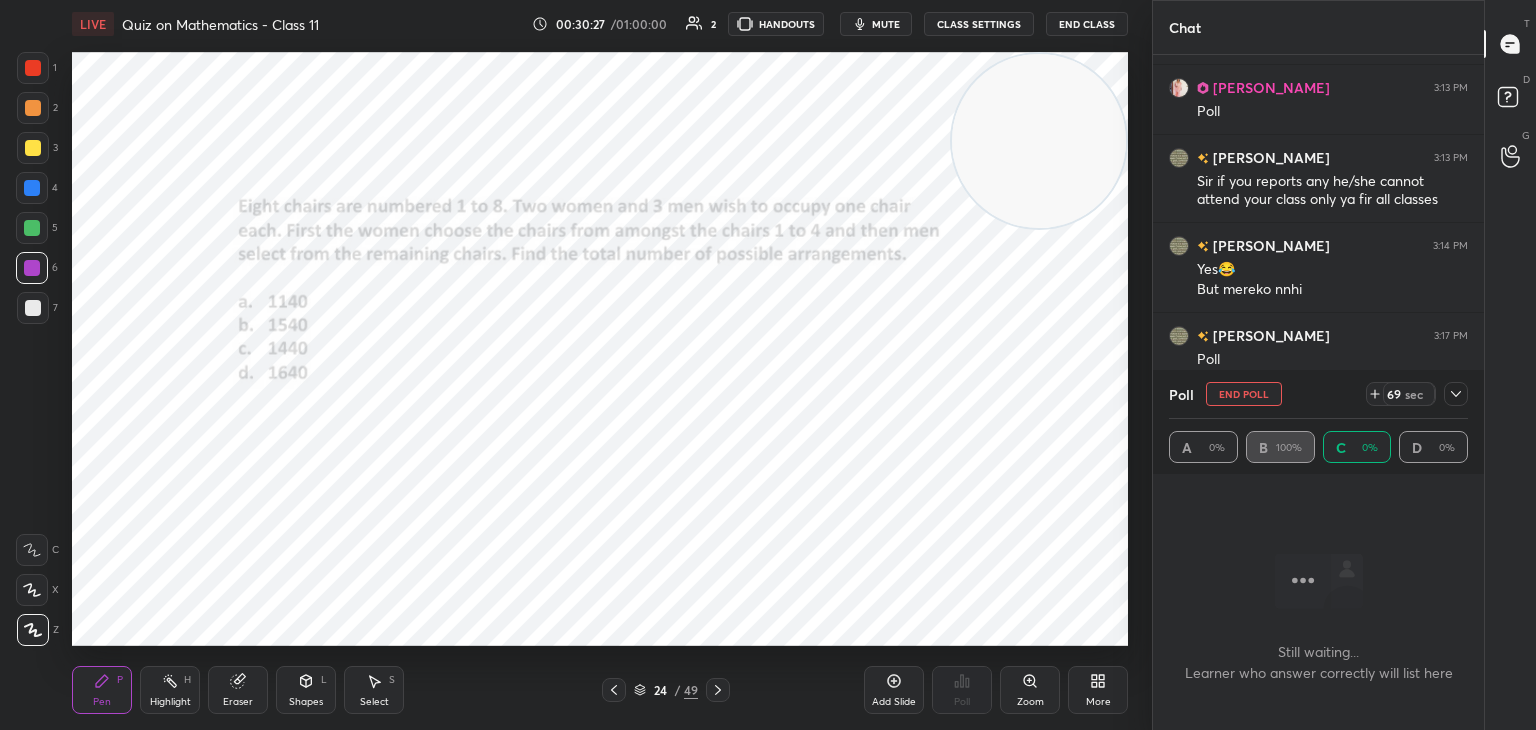 drag, startPoint x: 0, startPoint y: 467, endPoint x: 31, endPoint y: 465, distance: 31.06445 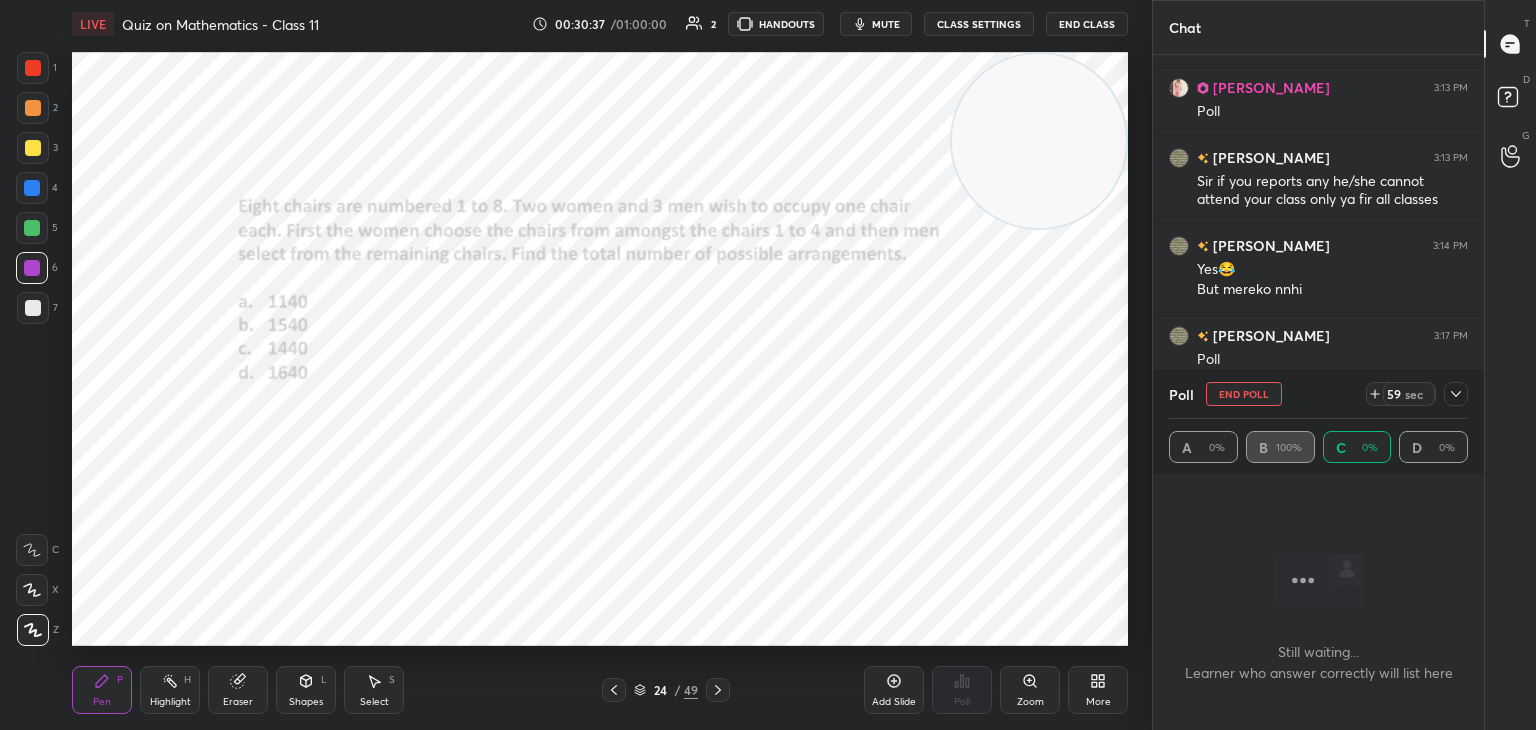 click on "Highlight H" at bounding box center [170, 690] 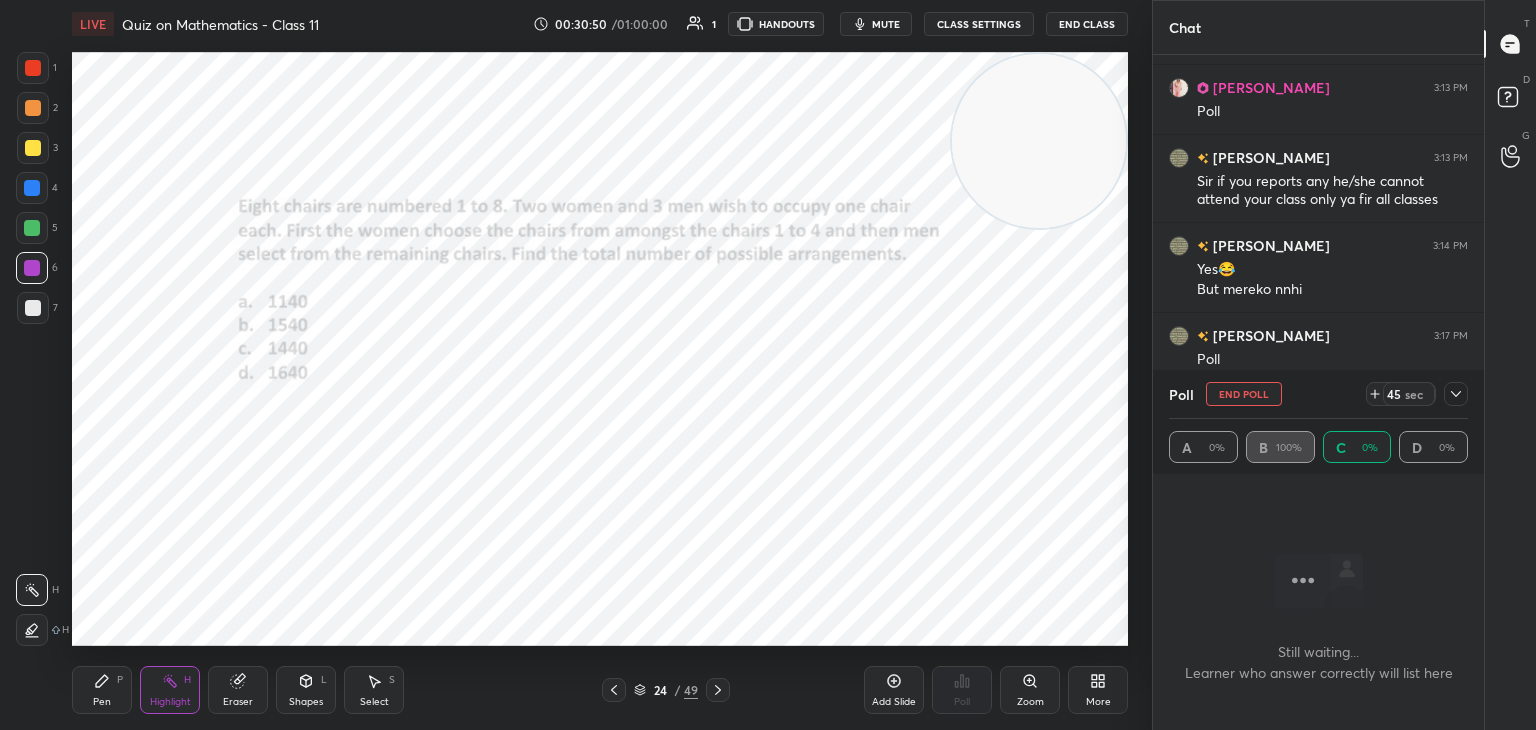 click on "End Poll" at bounding box center (1244, 394) 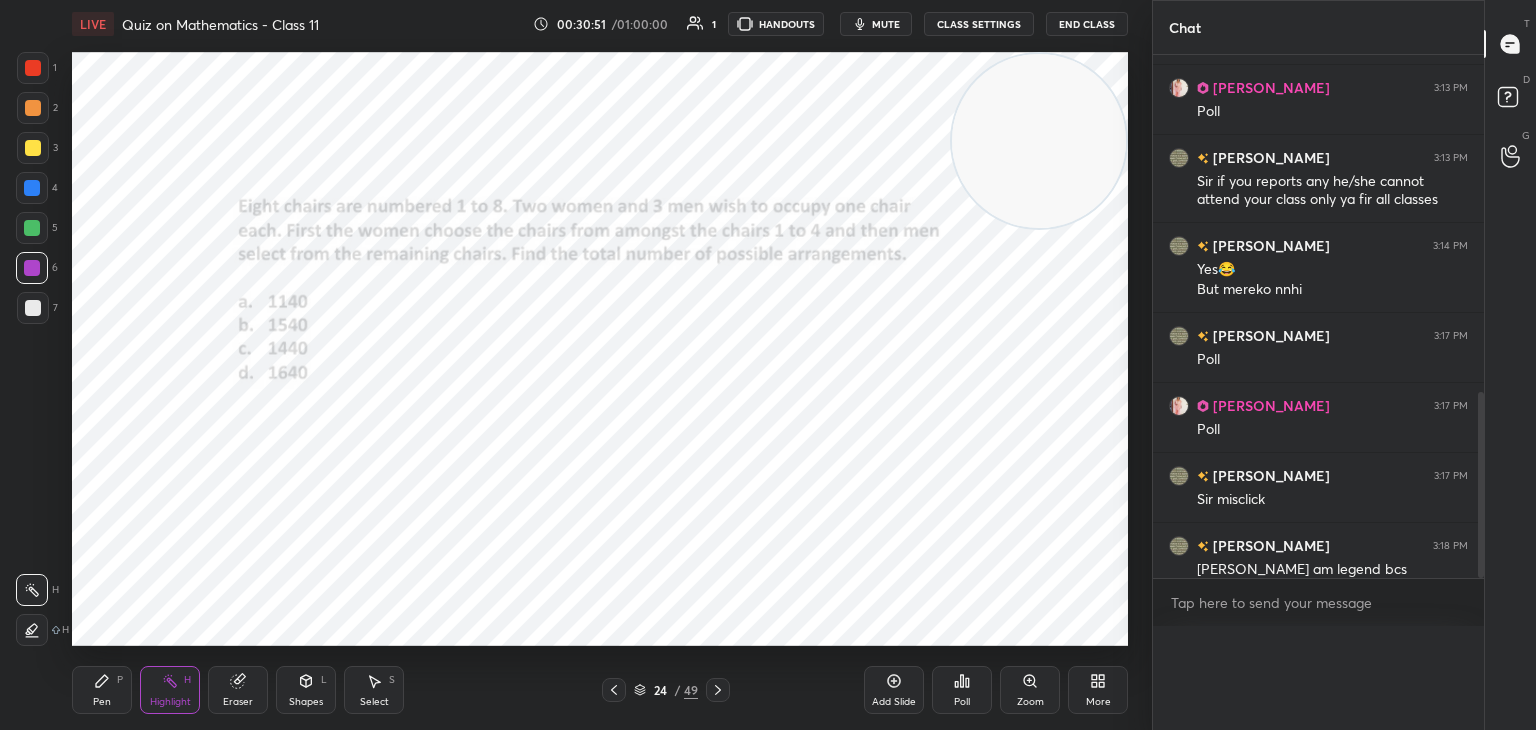 scroll, scrollTop: 551, scrollLeft: 325, axis: both 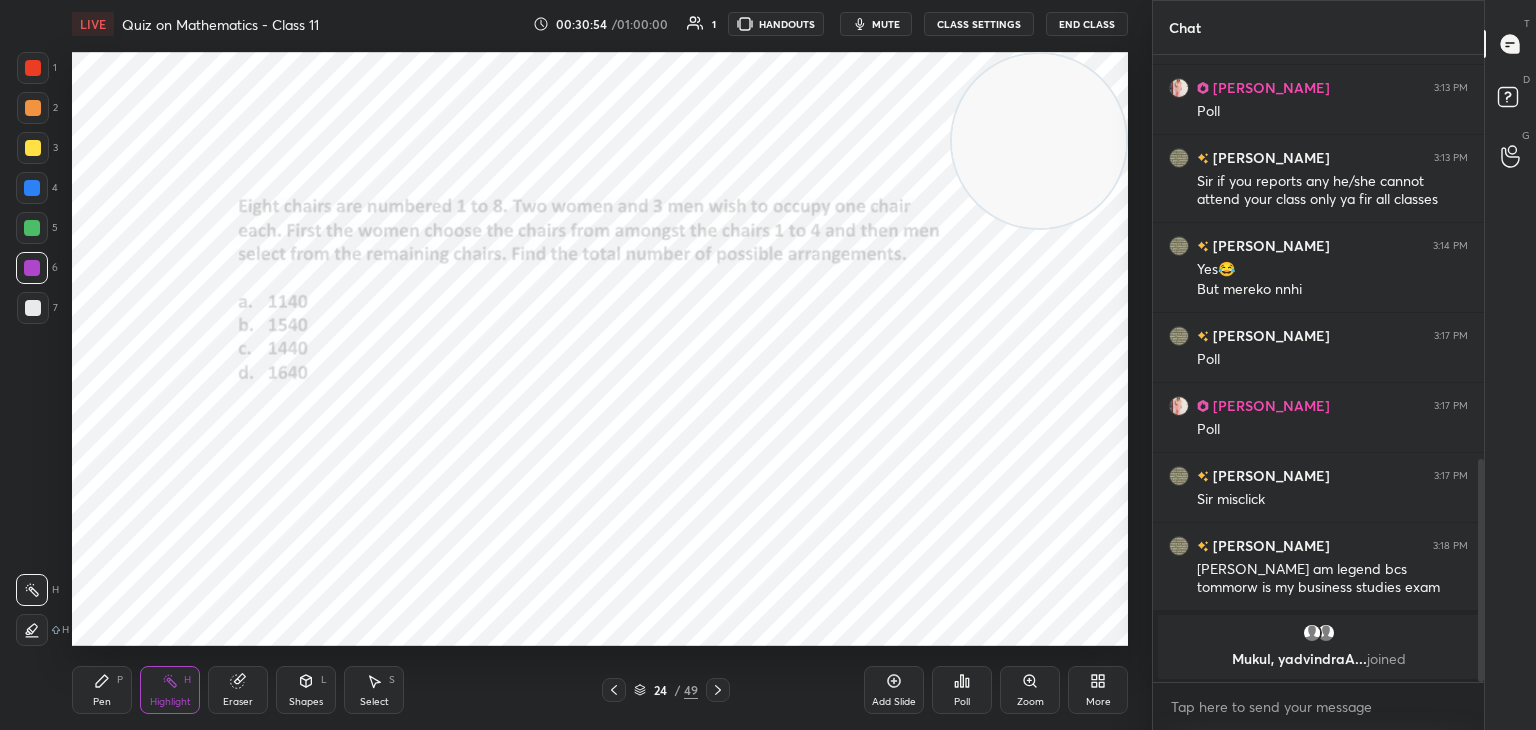 click at bounding box center [1039, 141] 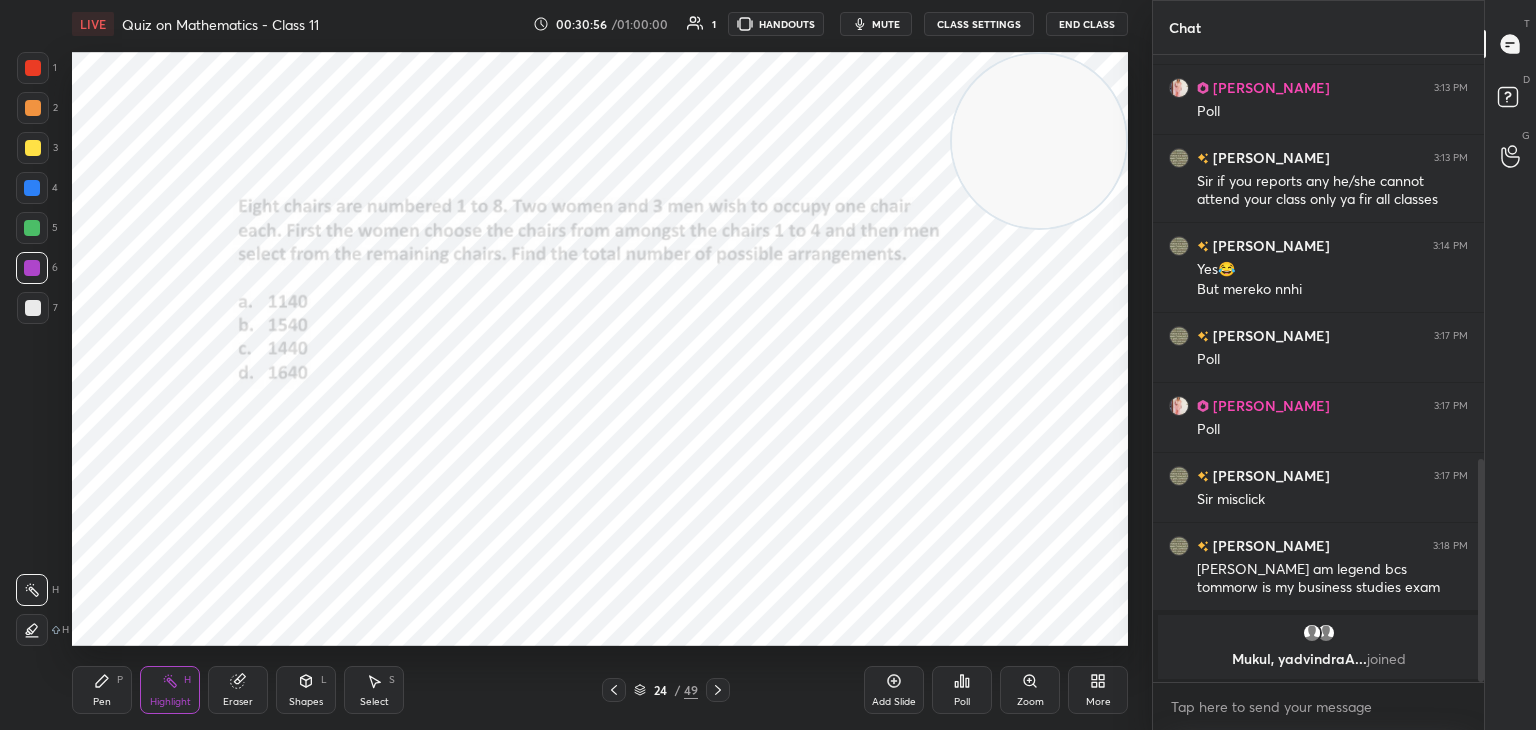 click on "Pen P" at bounding box center [102, 690] 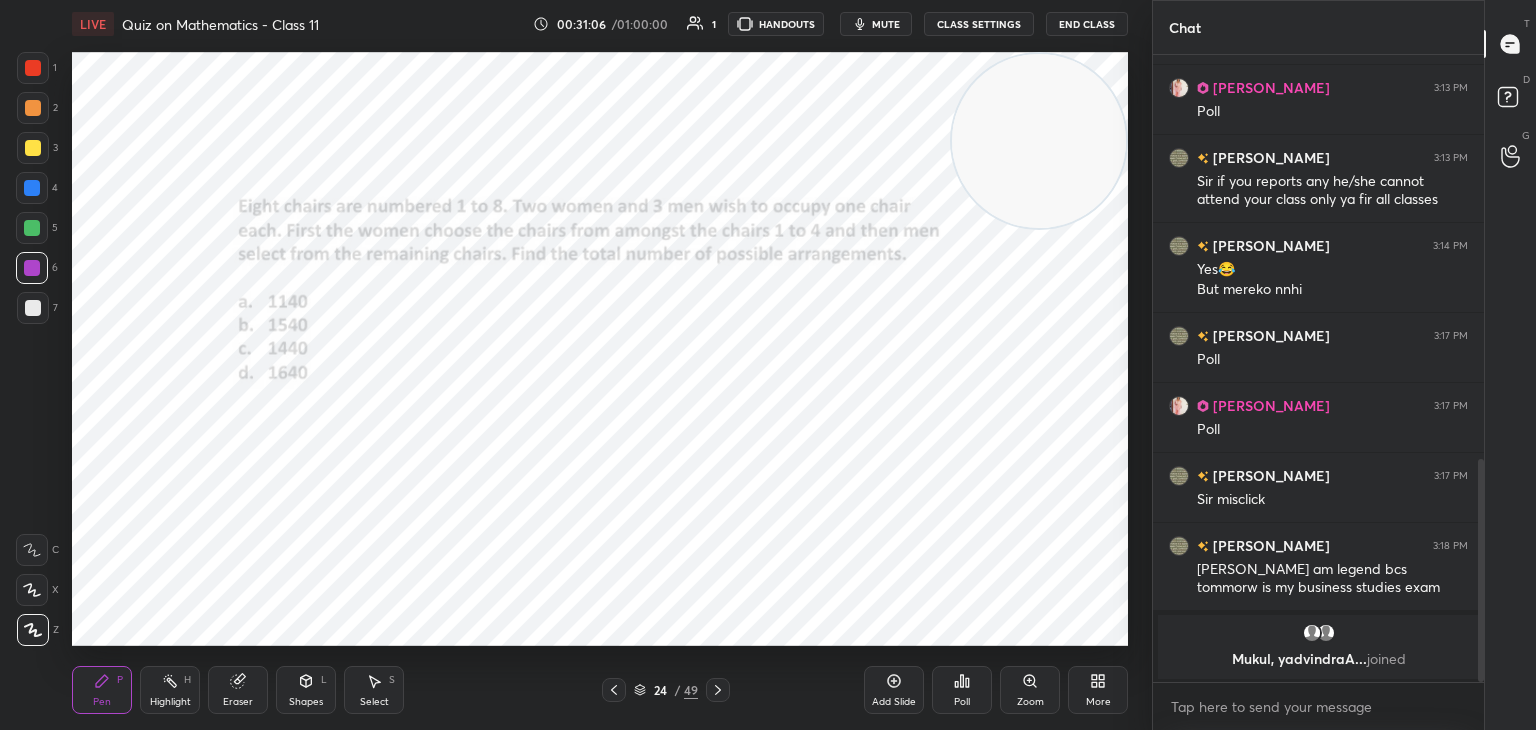 click on "1 2 3 4 5 6 7 C X Z C X Z E E Erase all   H H" at bounding box center (32, 349) 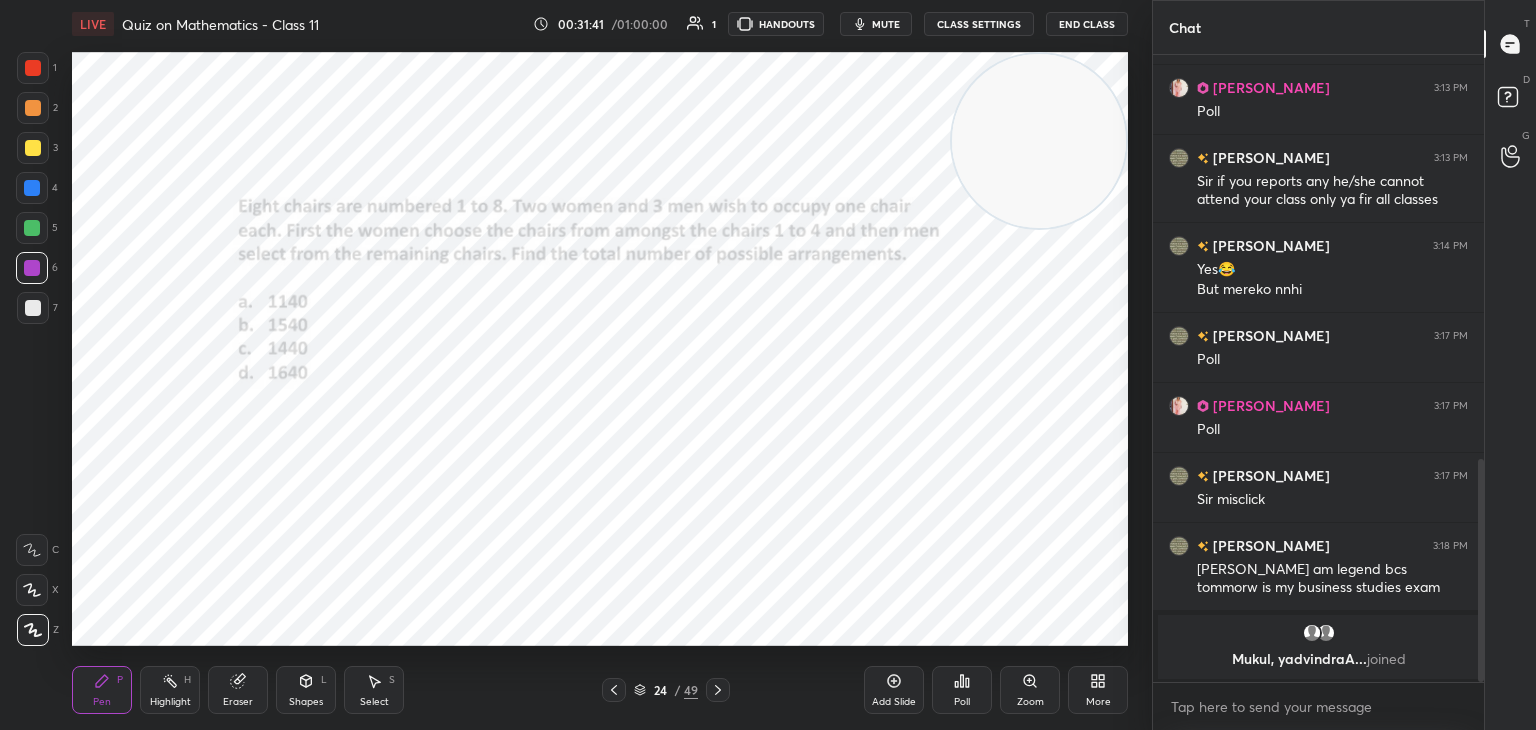 click on "Eraser" at bounding box center (238, 702) 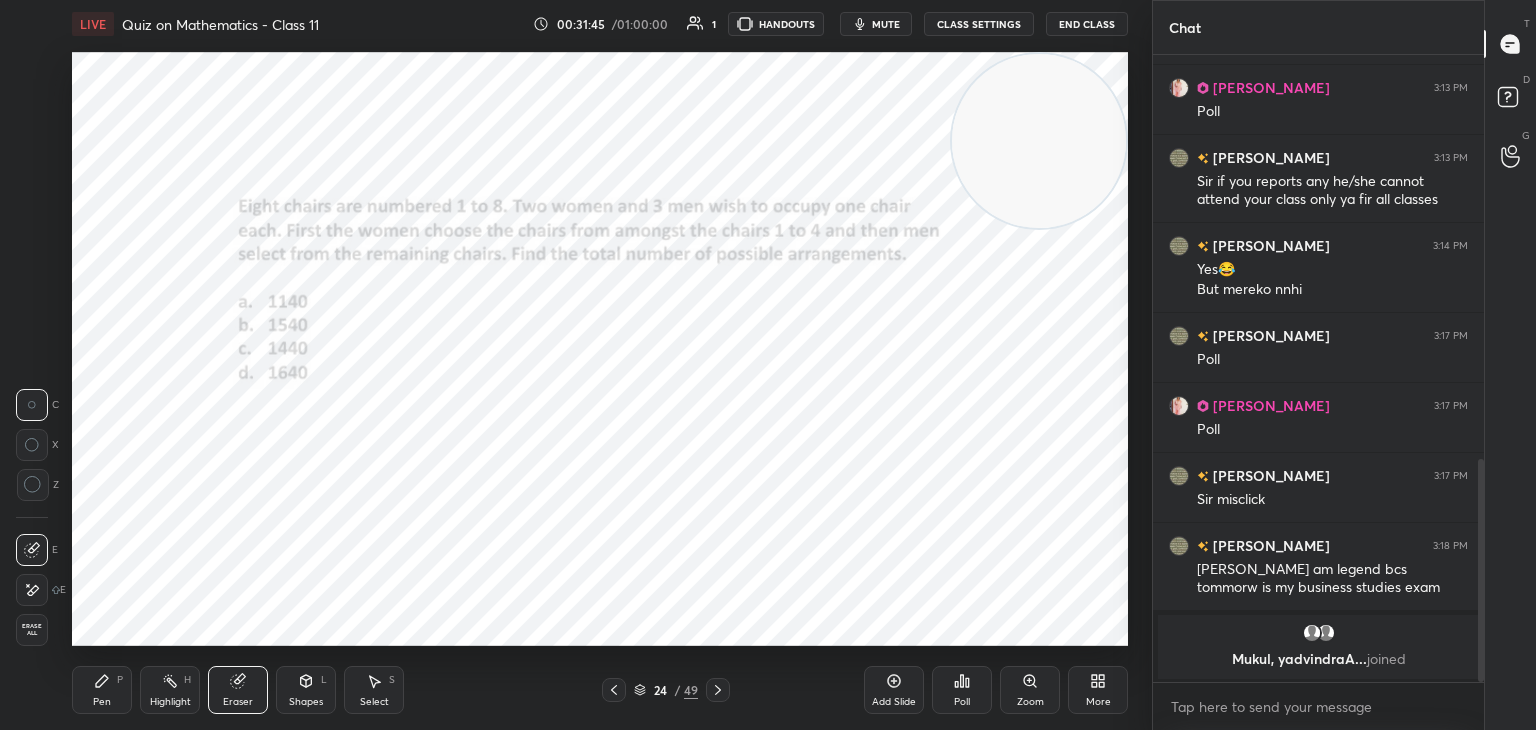 click on "Pen" at bounding box center [102, 702] 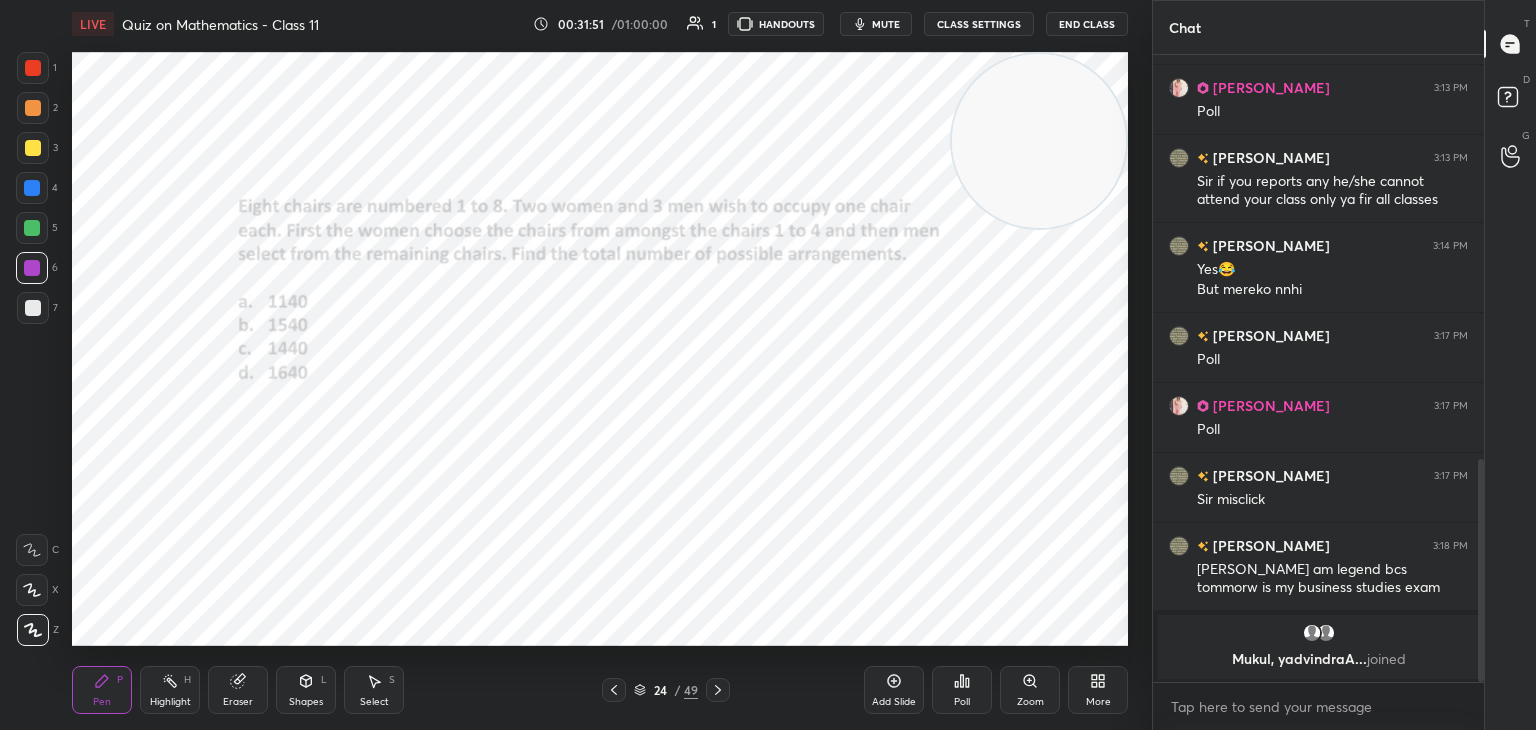 click on "1 2 3 4 5 6 7 C X Z C X Z E E Erase all   H H" at bounding box center [32, 349] 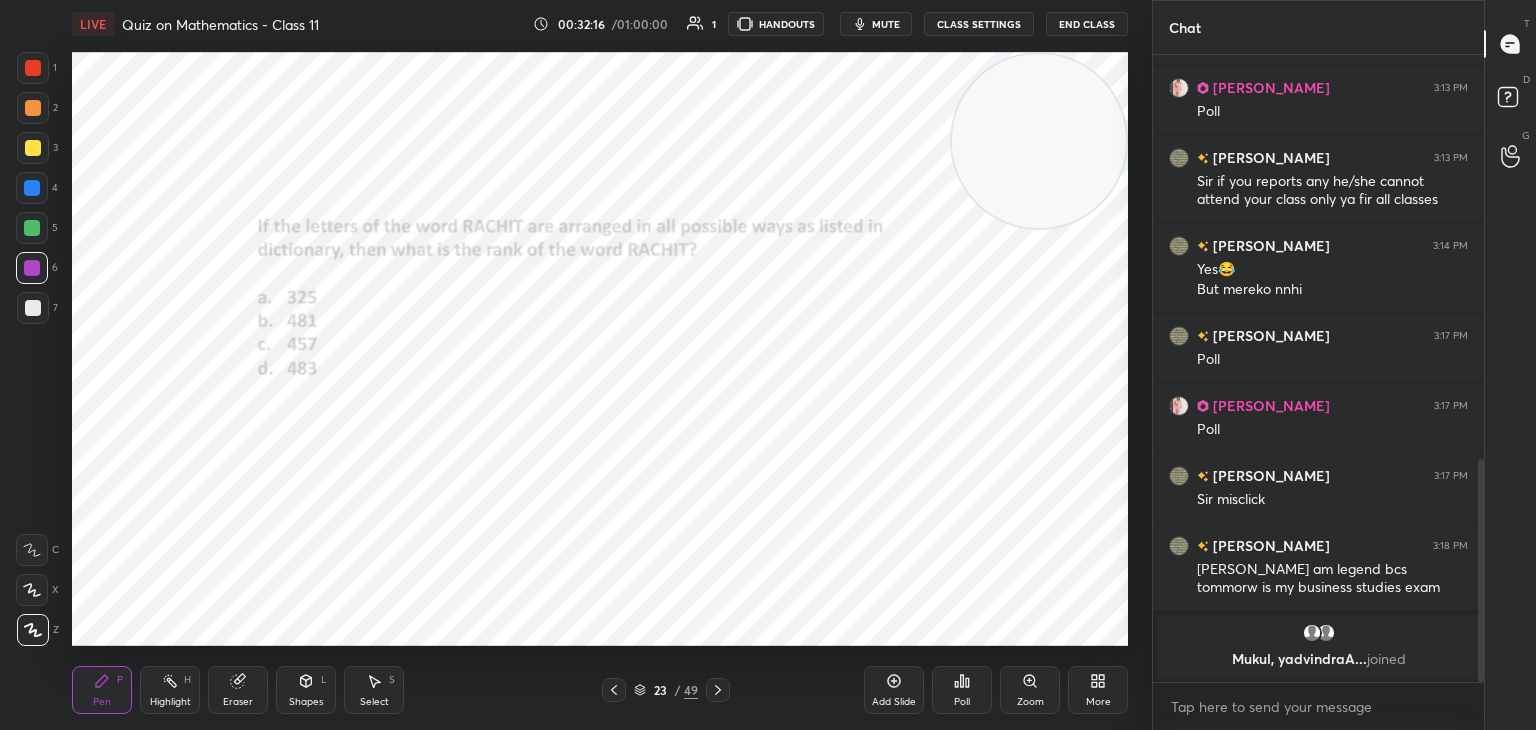 drag, startPoint x: 10, startPoint y: 440, endPoint x: 51, endPoint y: 421, distance: 45.188496 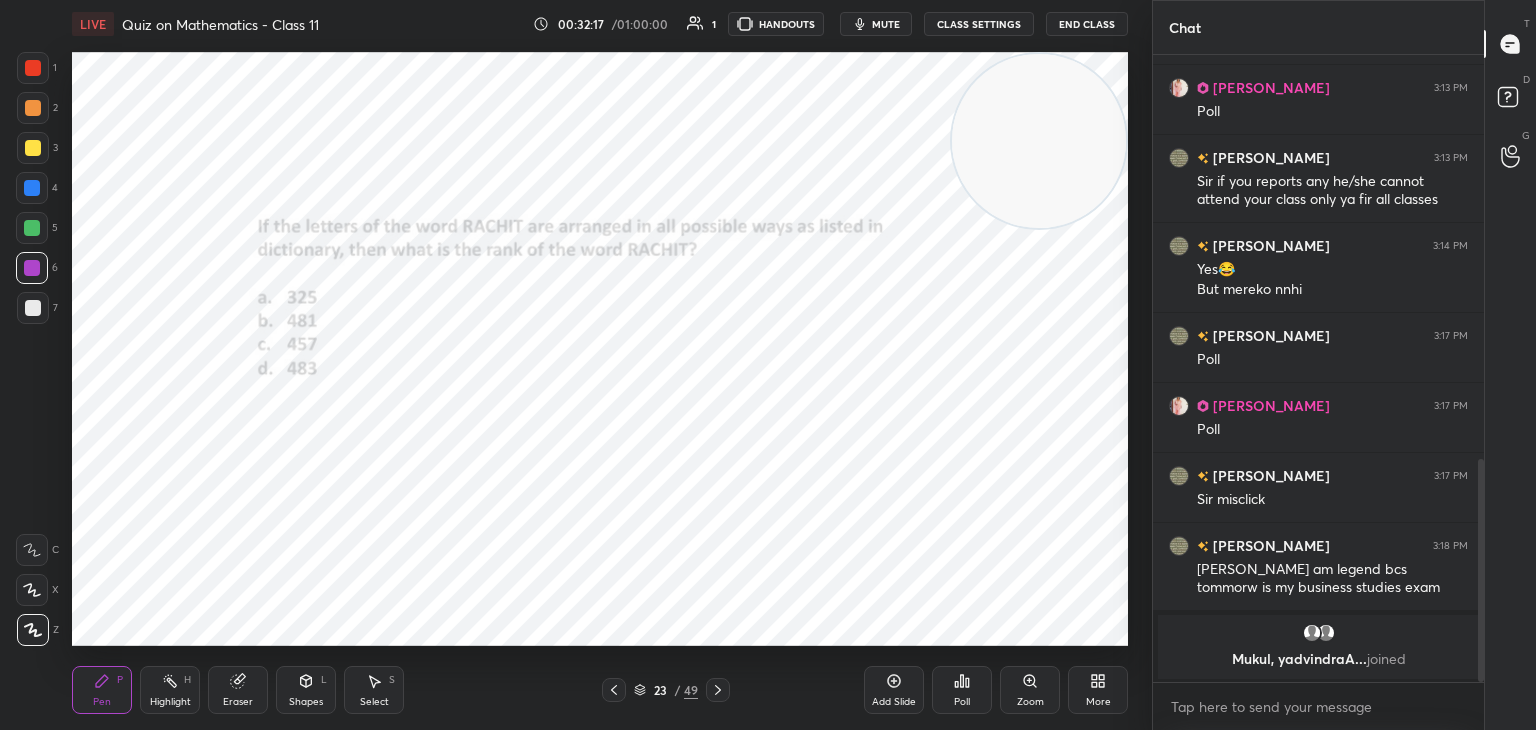 drag, startPoint x: 1015, startPoint y: 109, endPoint x: 1040, endPoint y: 97, distance: 27.730848 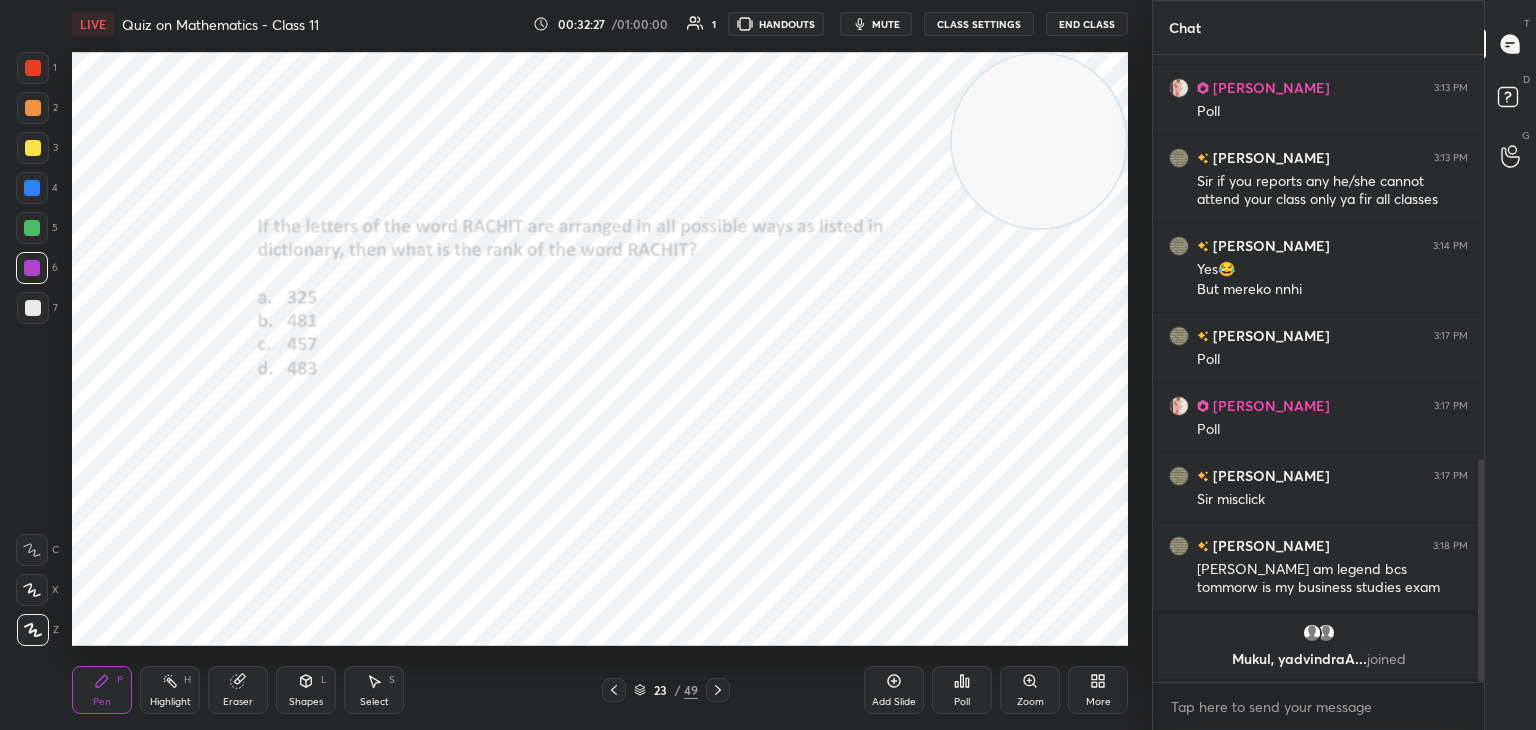 drag, startPoint x: 1012, startPoint y: 85, endPoint x: 1000, endPoint y: 65, distance: 23.323807 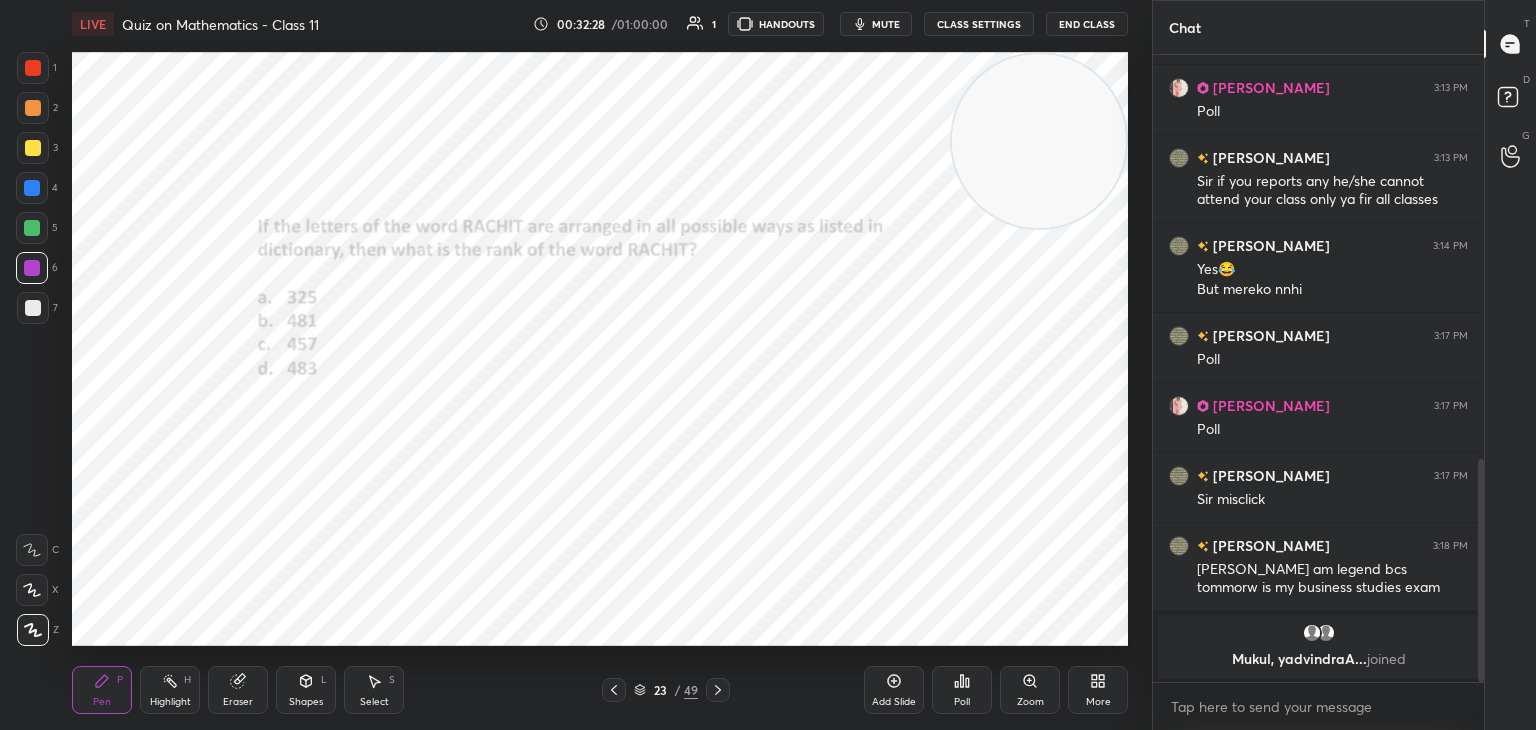 click on "mute" at bounding box center [886, 24] 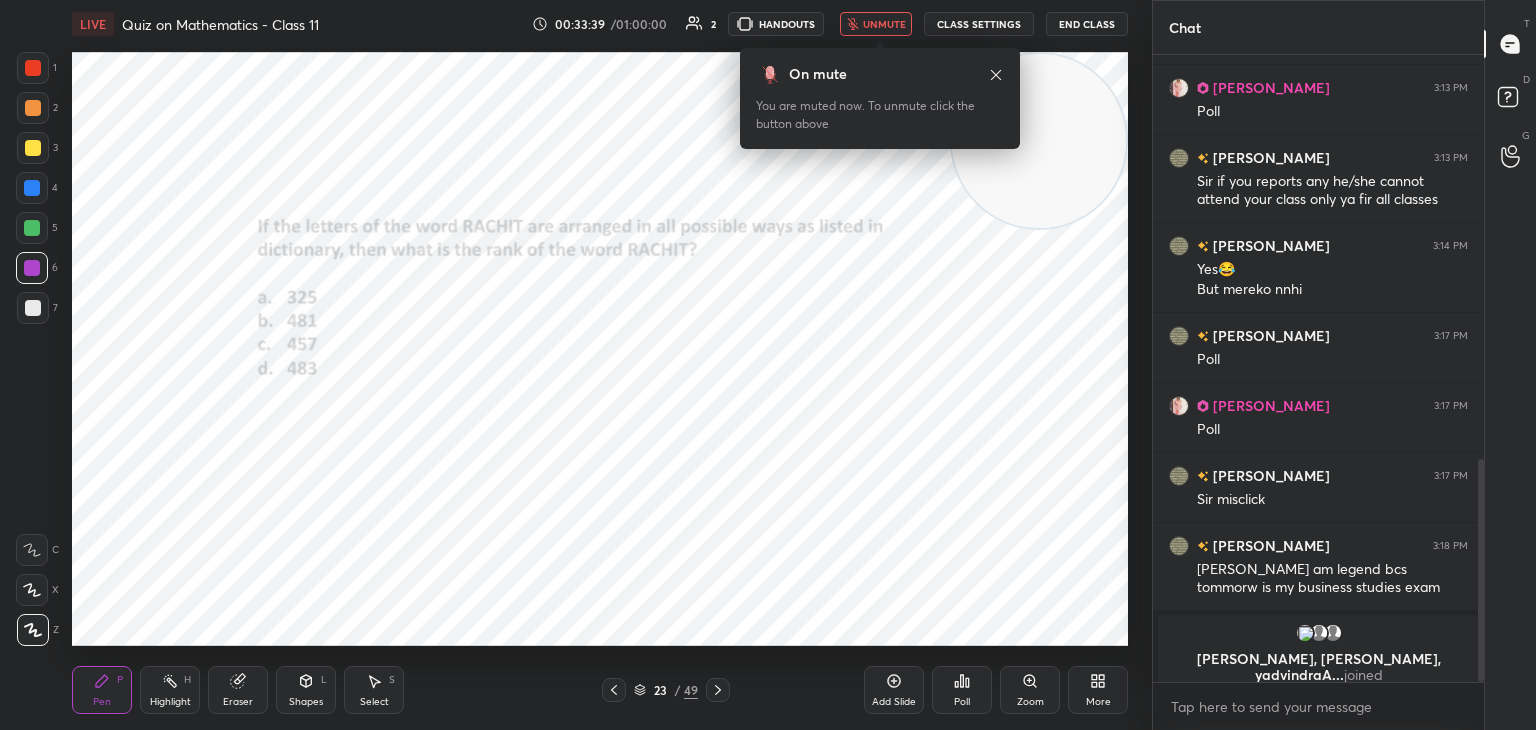 click 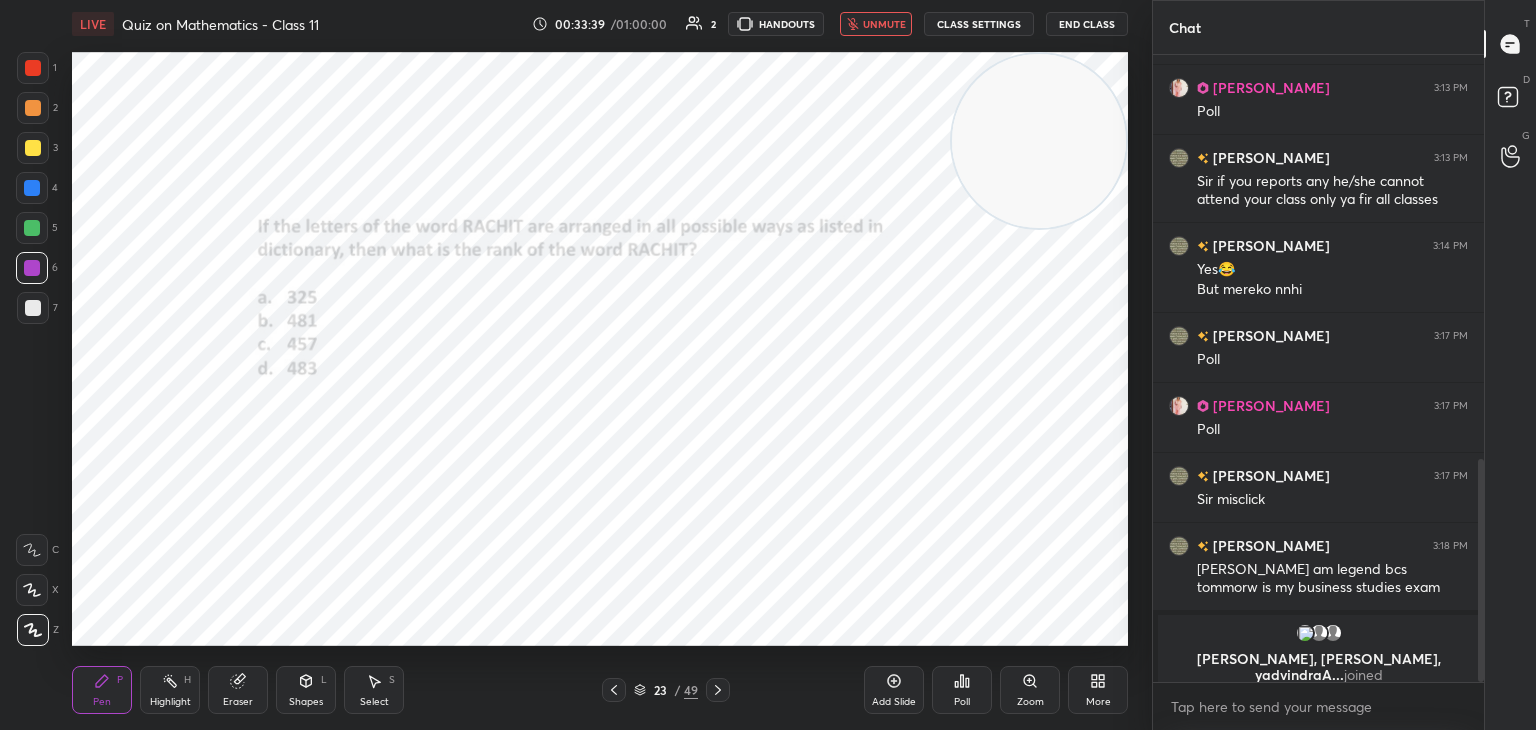 drag, startPoint x: 1021, startPoint y: 105, endPoint x: 1019, endPoint y: 79, distance: 26.076809 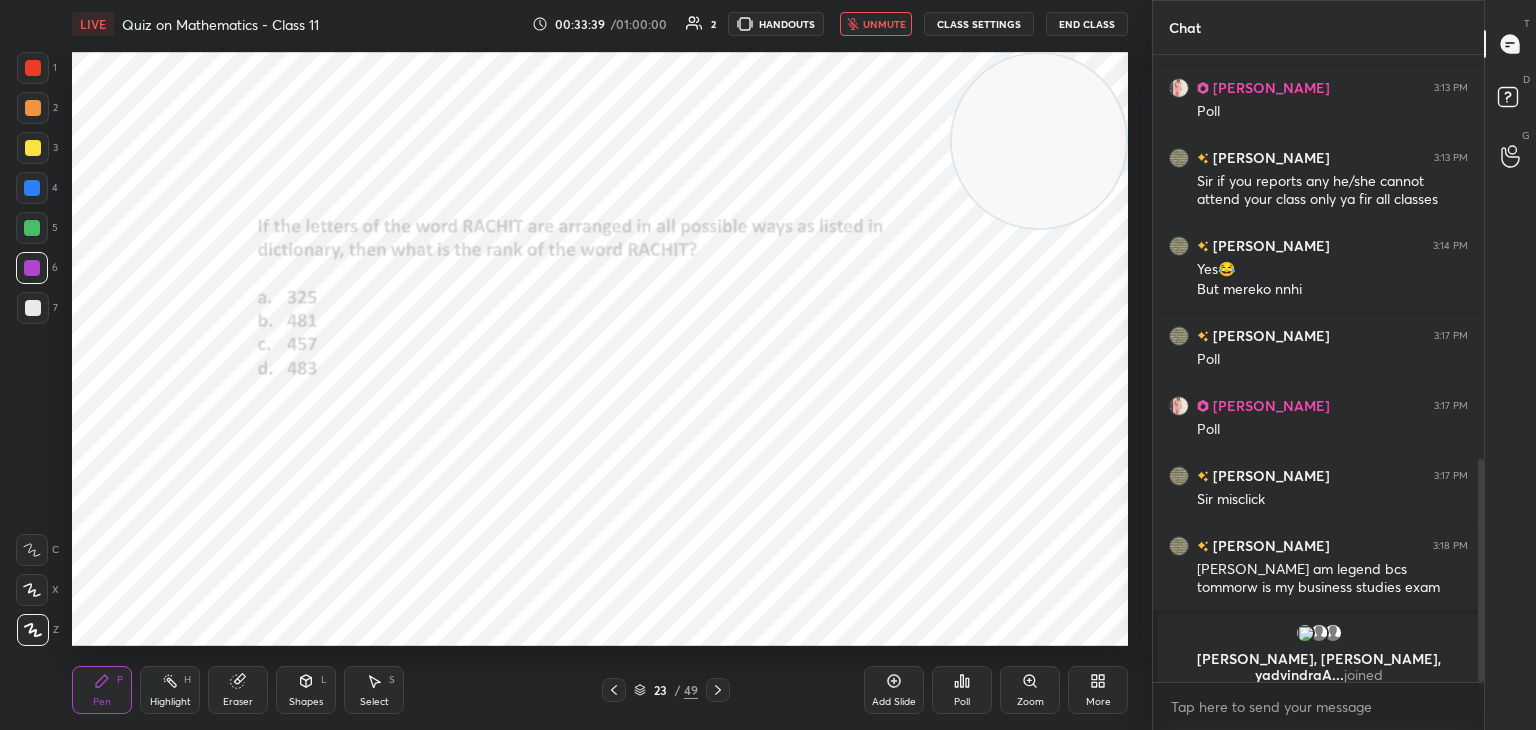 click at bounding box center [1039, 141] 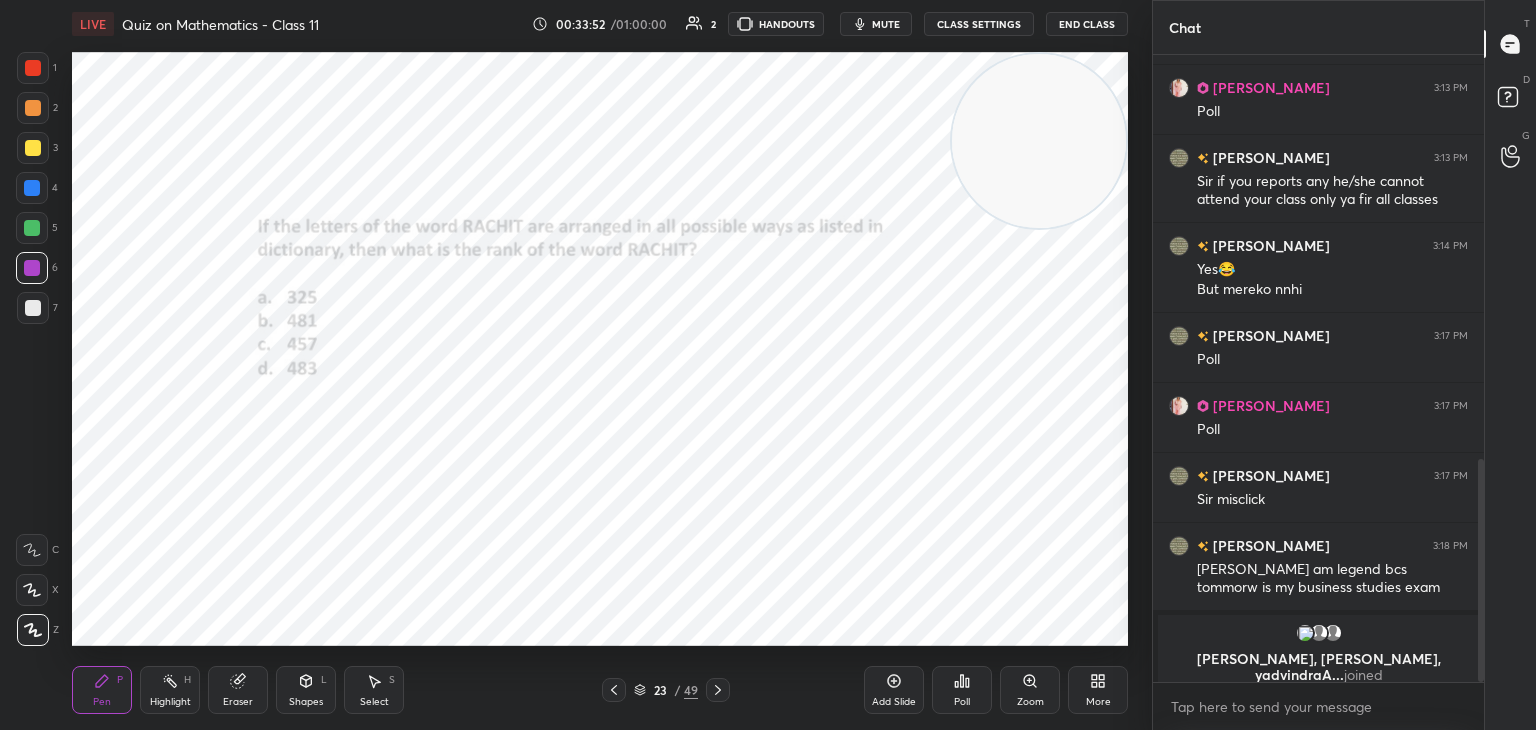 click on "Poll" at bounding box center (962, 690) 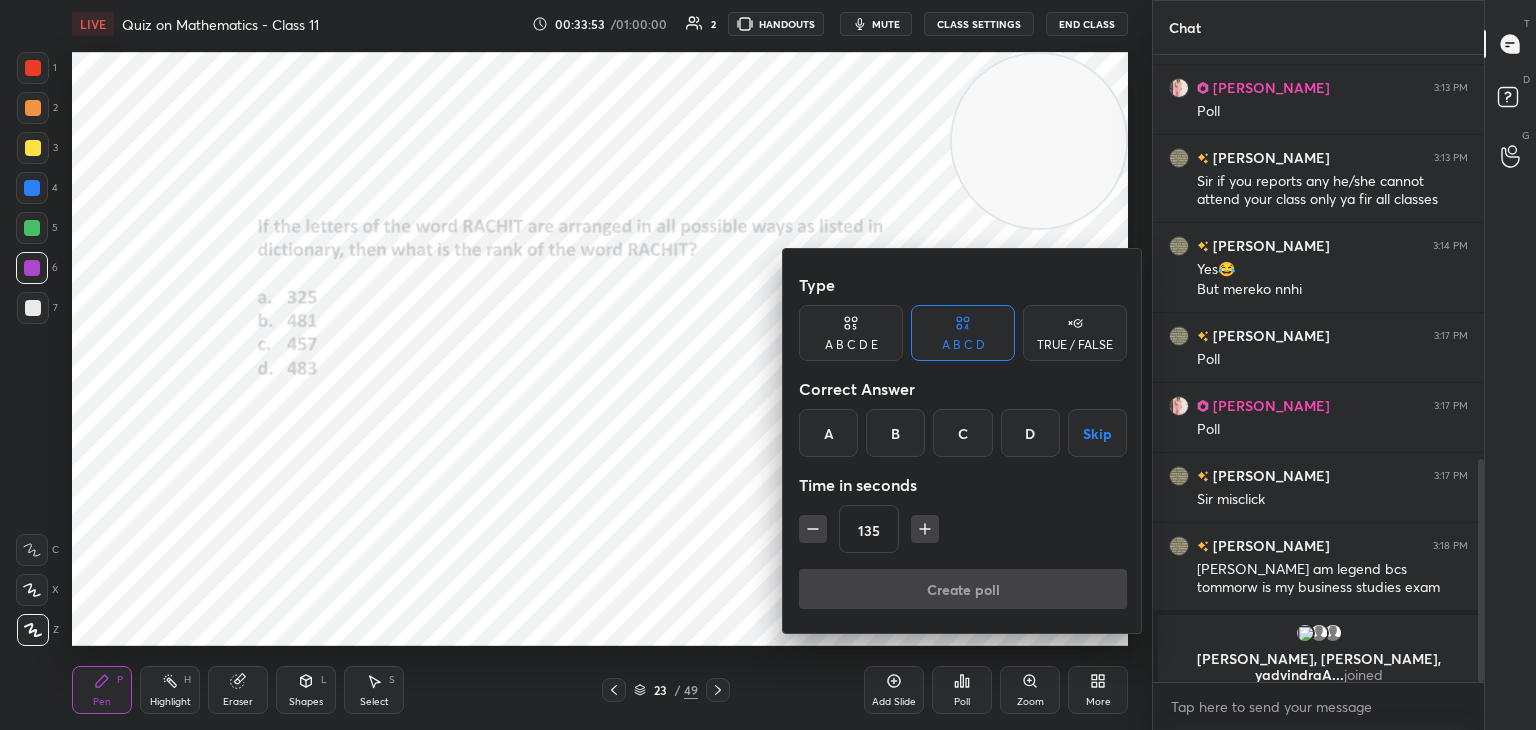 drag, startPoint x: 892, startPoint y: 427, endPoint x: 902, endPoint y: 453, distance: 27.856777 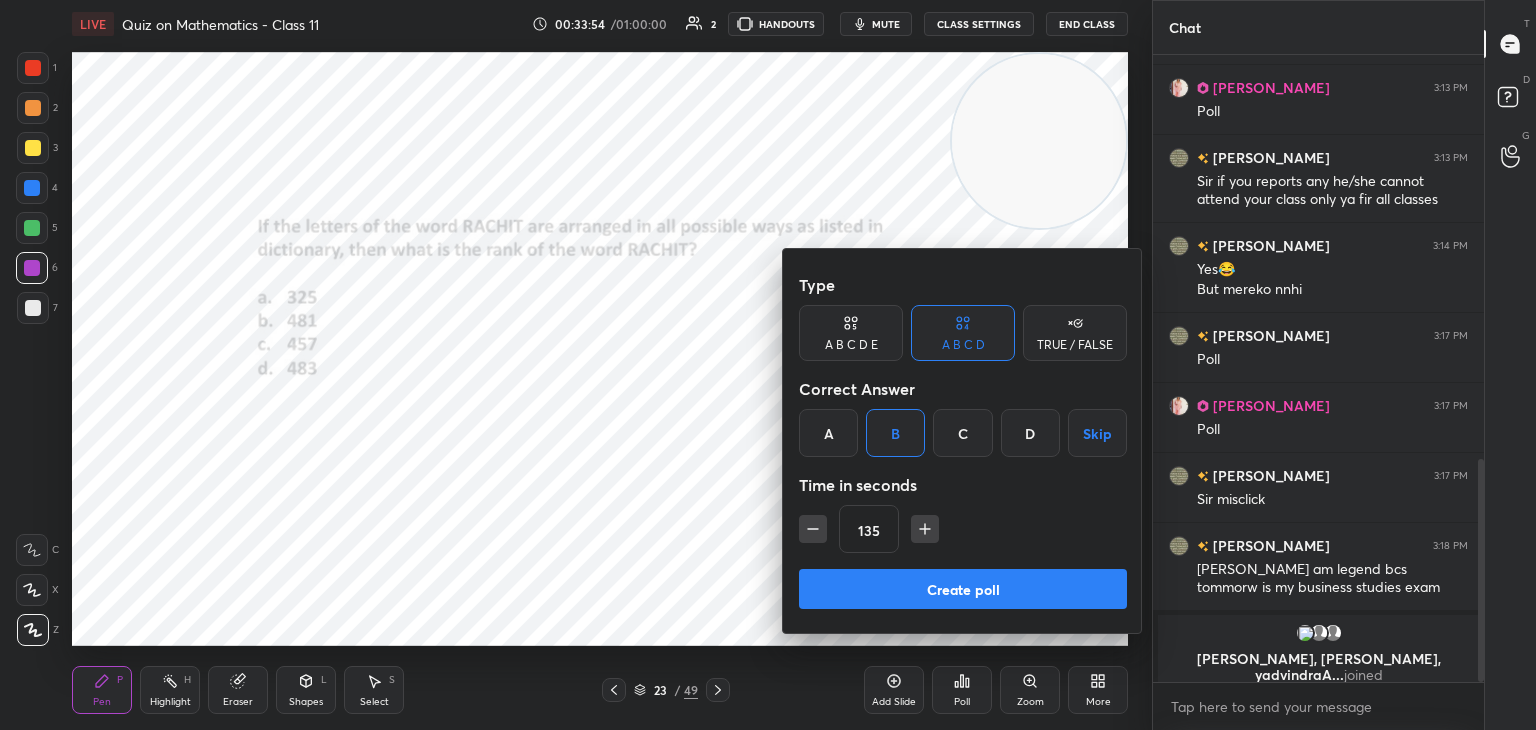 click 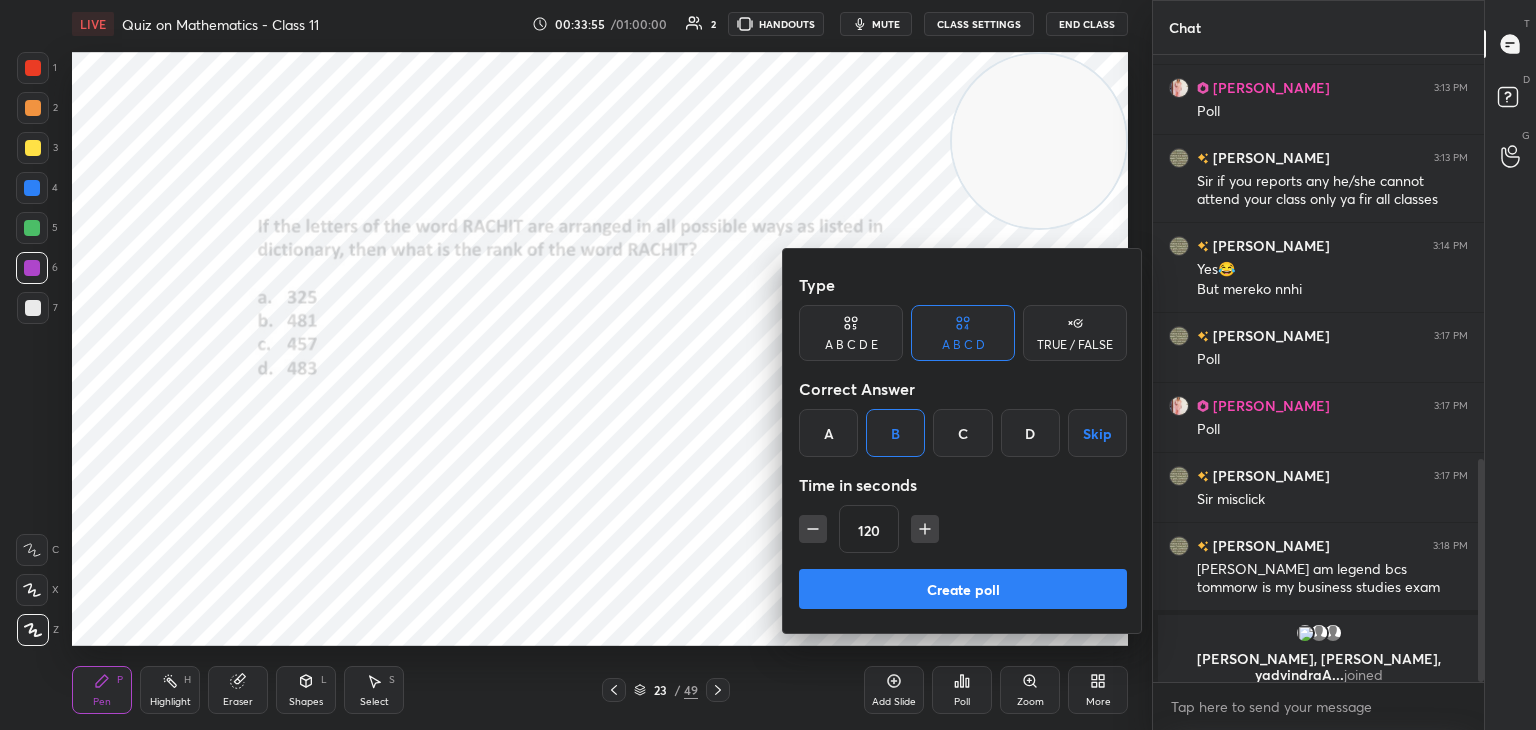 click 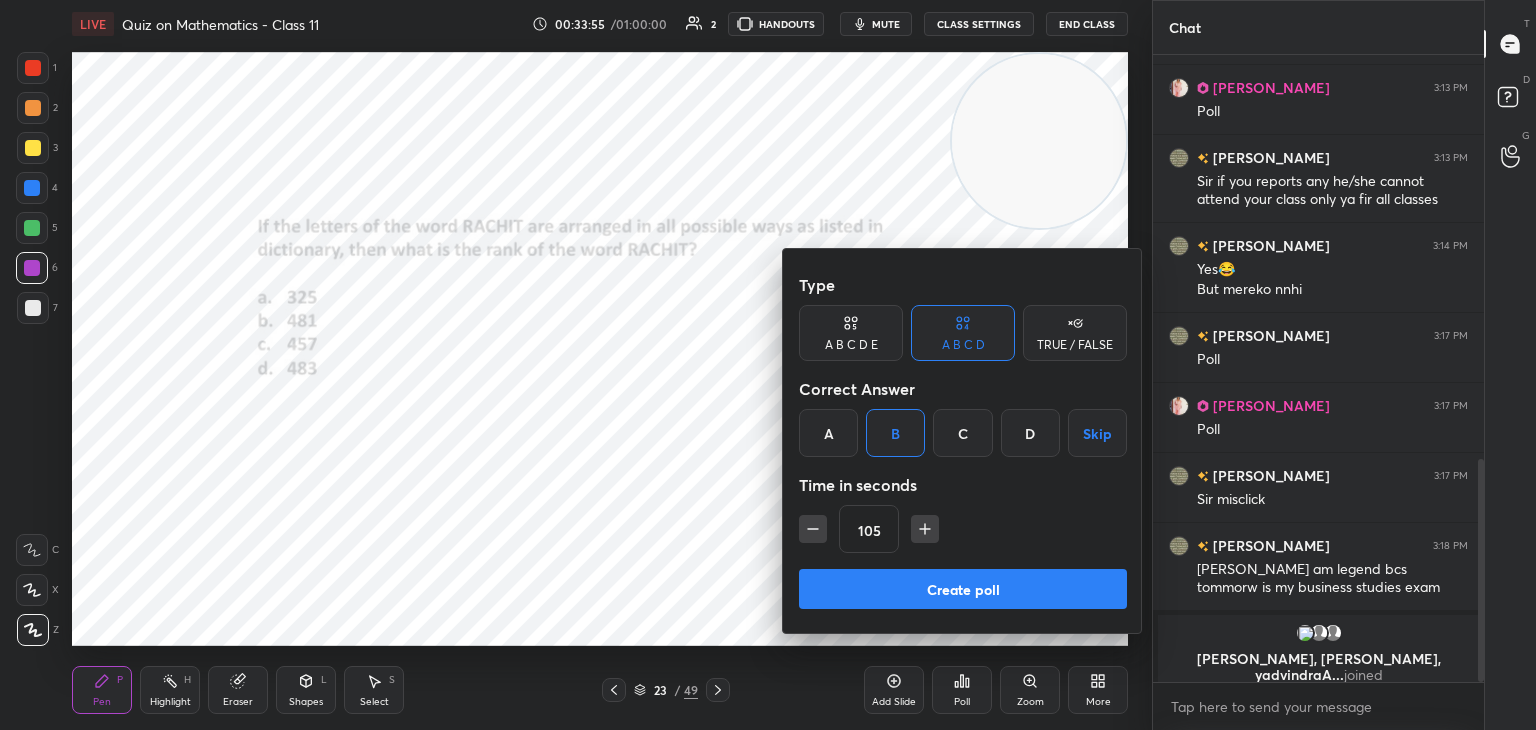 click 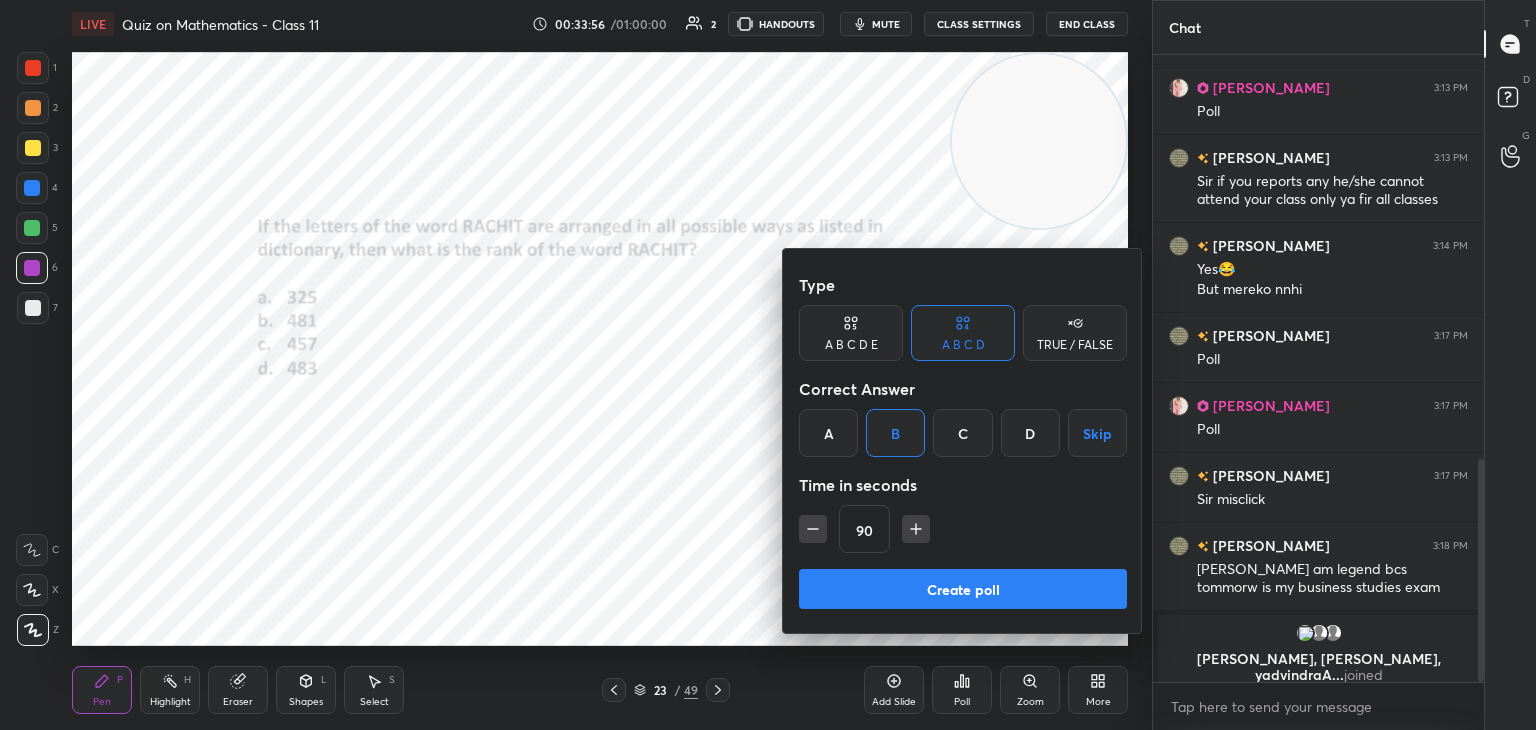 click 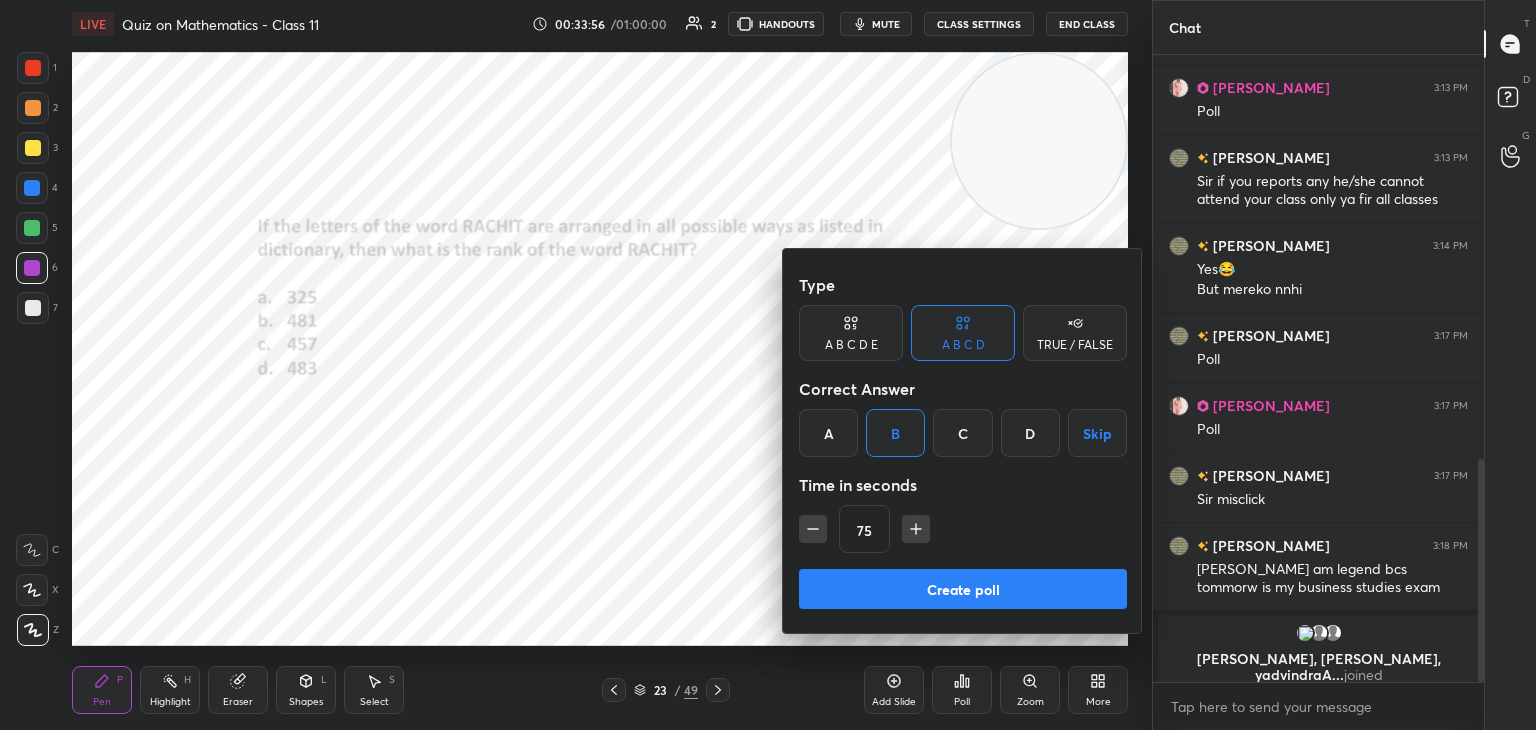 click on "Create poll" at bounding box center [963, 589] 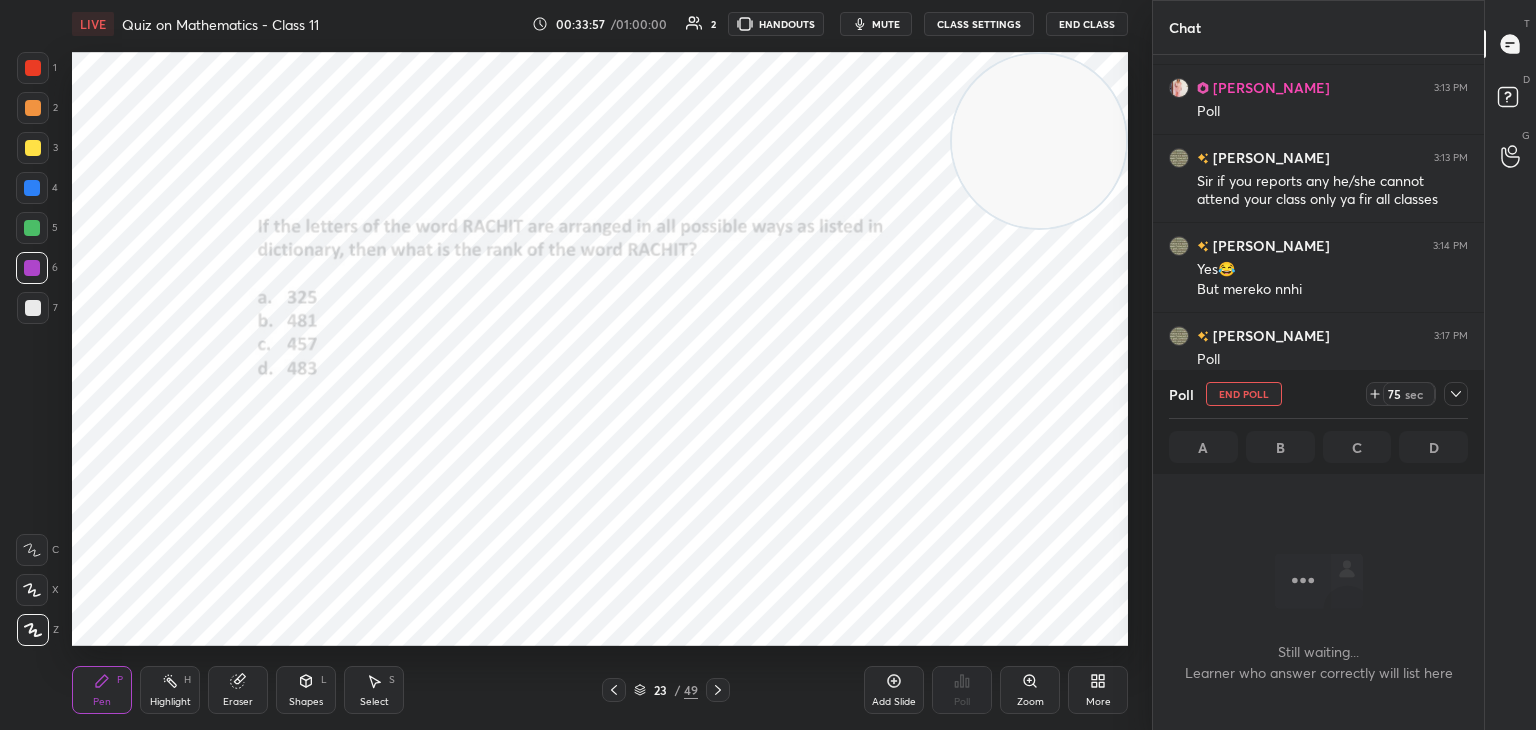 scroll, scrollTop: 570, scrollLeft: 325, axis: both 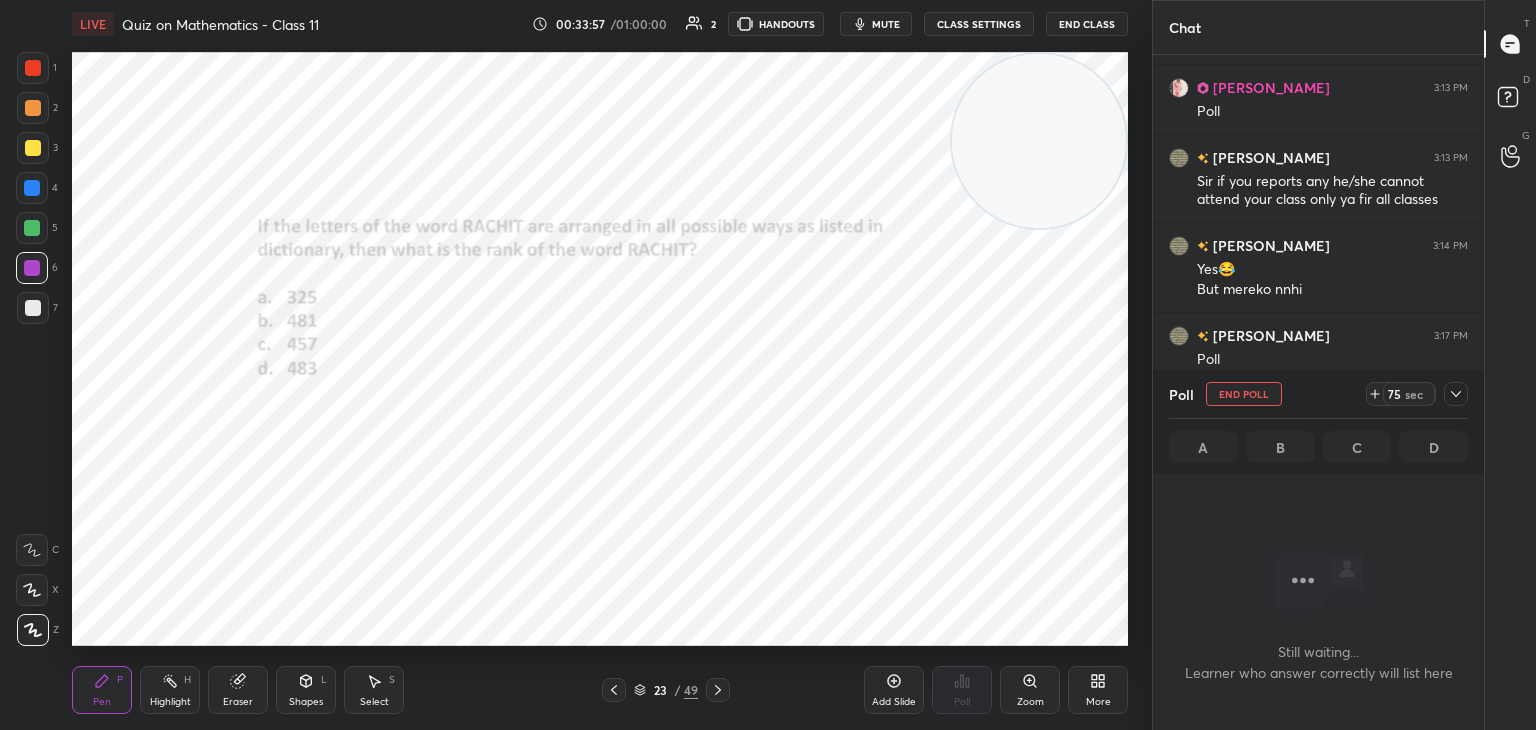 drag, startPoint x: 1007, startPoint y: 169, endPoint x: 1039, endPoint y: 130, distance: 50.447994 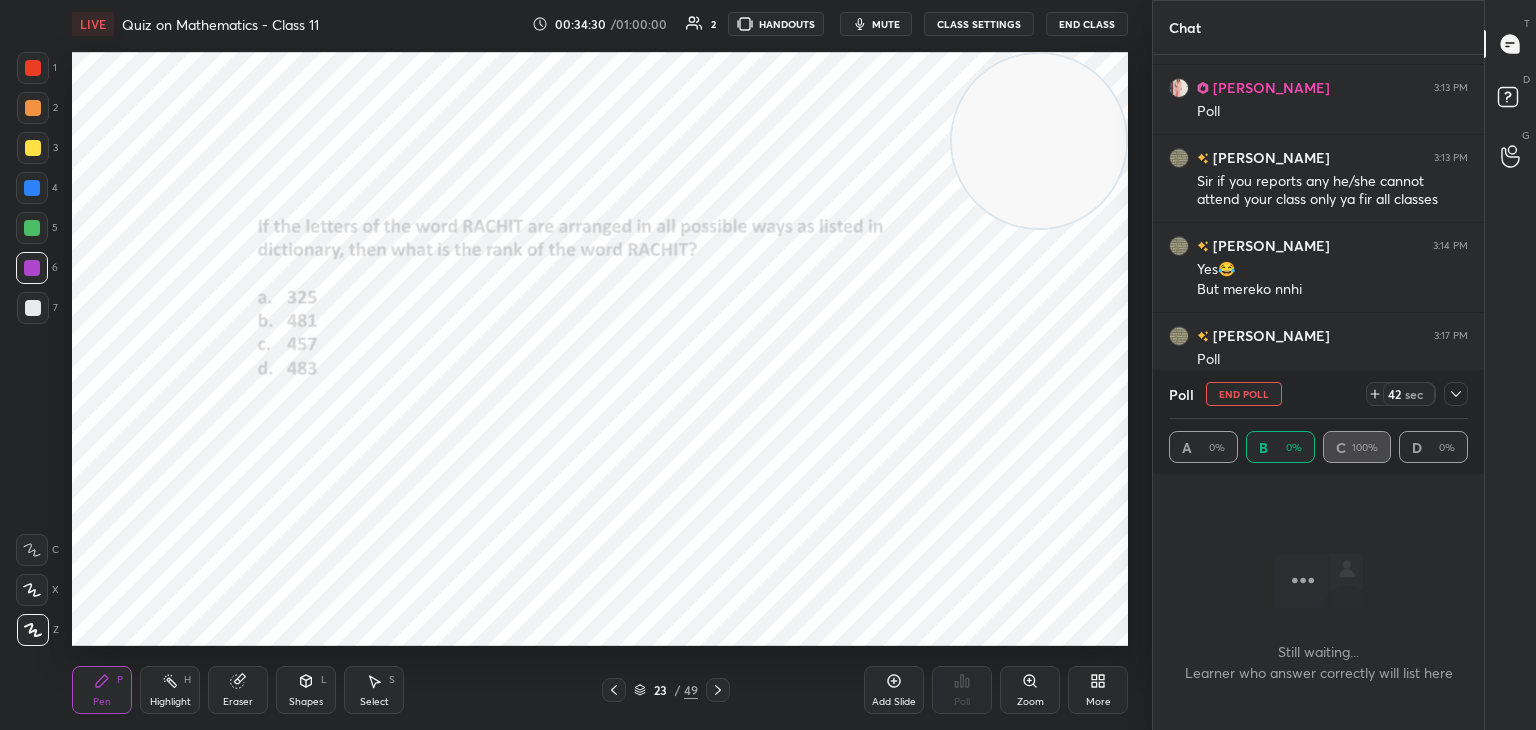 click on "1 2 3 4 5 6 7 C X Z C X Z E E Erase all   H H" at bounding box center [32, 349] 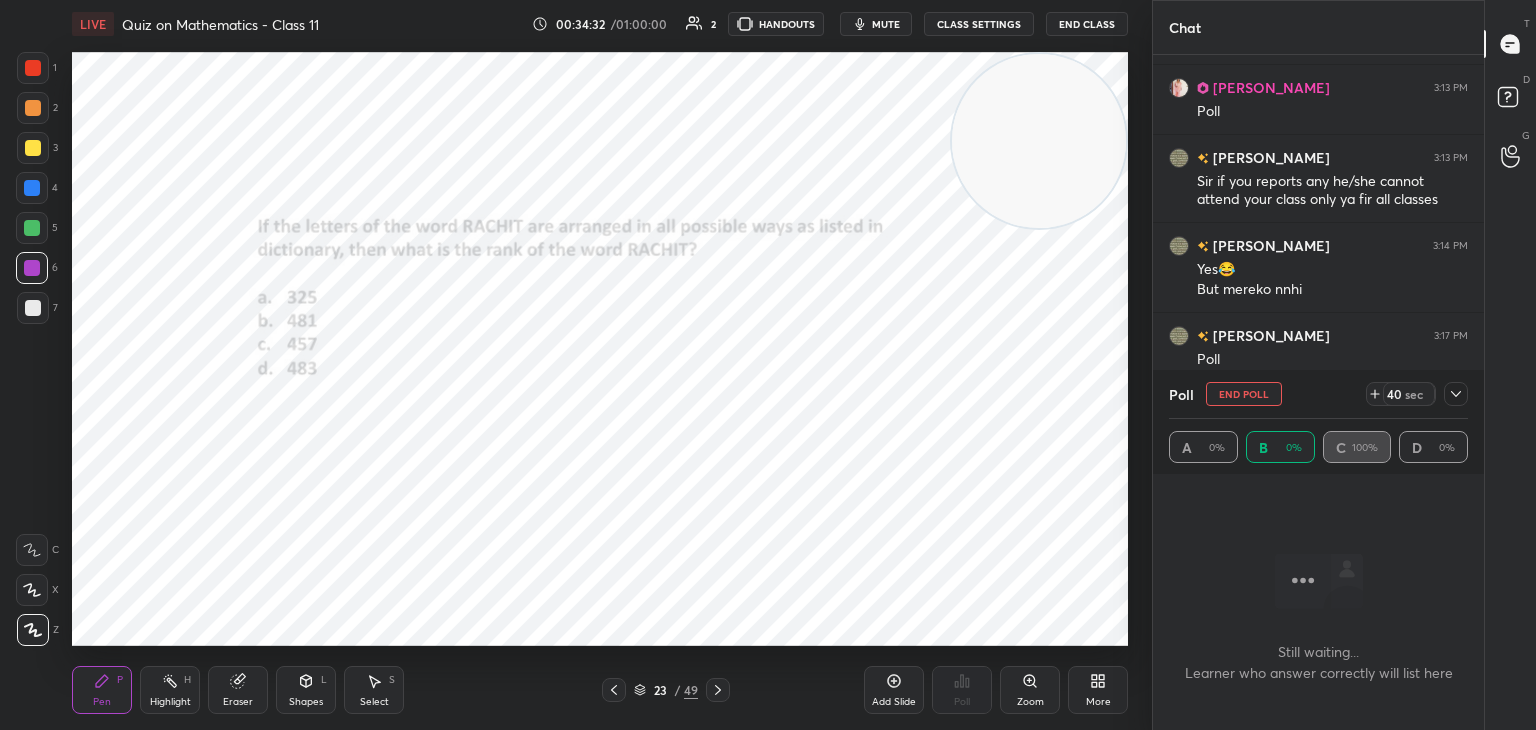click on "End Poll" at bounding box center (1244, 394) 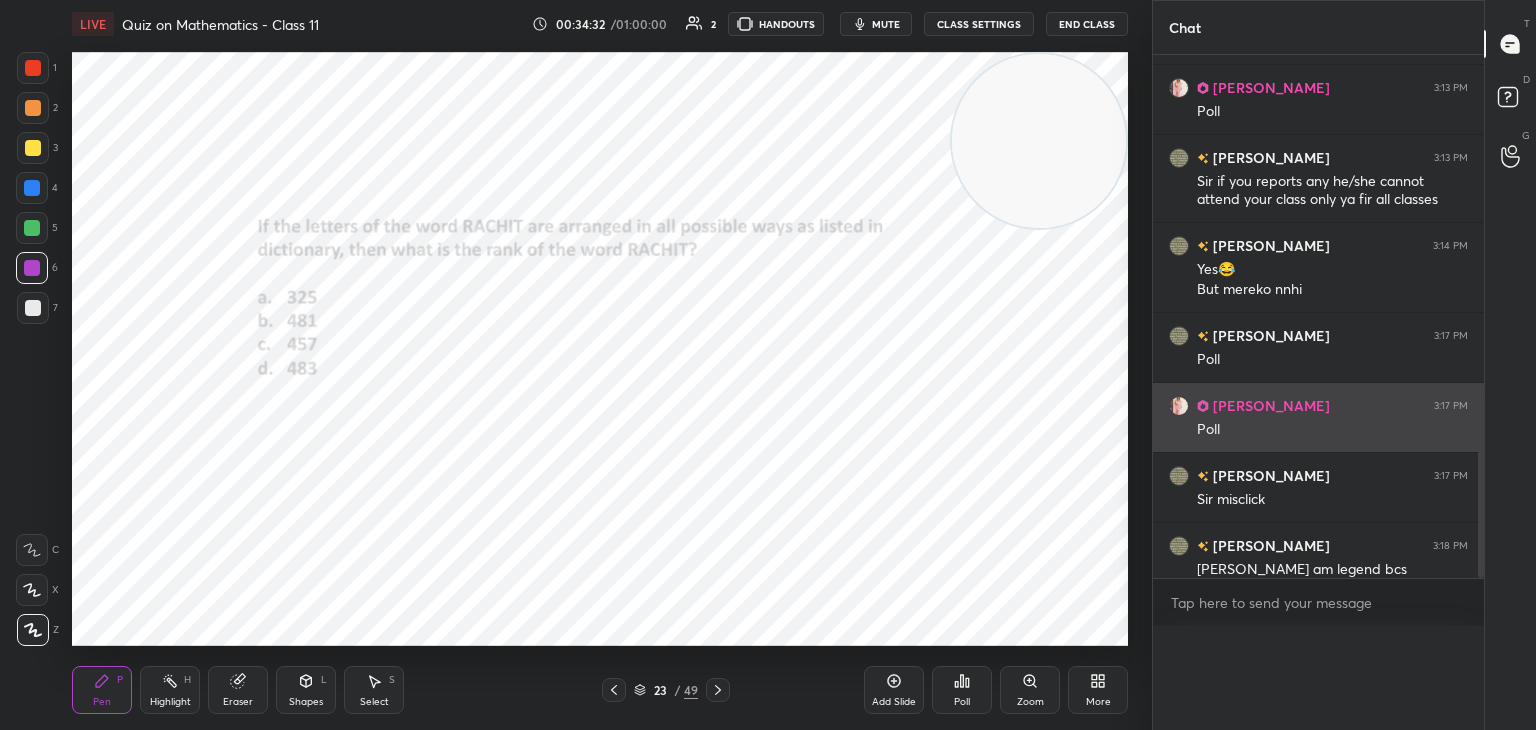 scroll, scrollTop: 551, scrollLeft: 325, axis: both 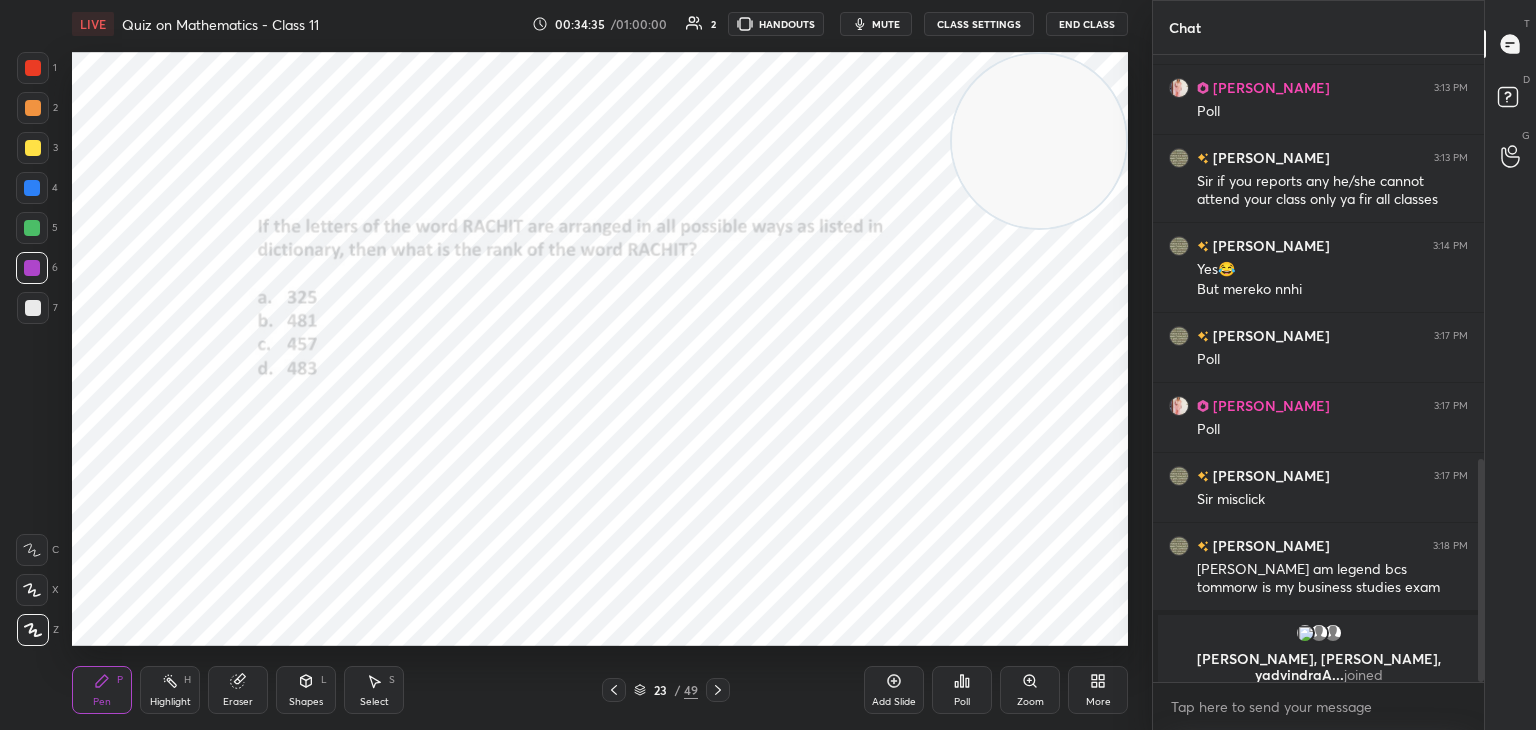 drag, startPoint x: 1076, startPoint y: 161, endPoint x: 1137, endPoint y: 105, distance: 82.80701 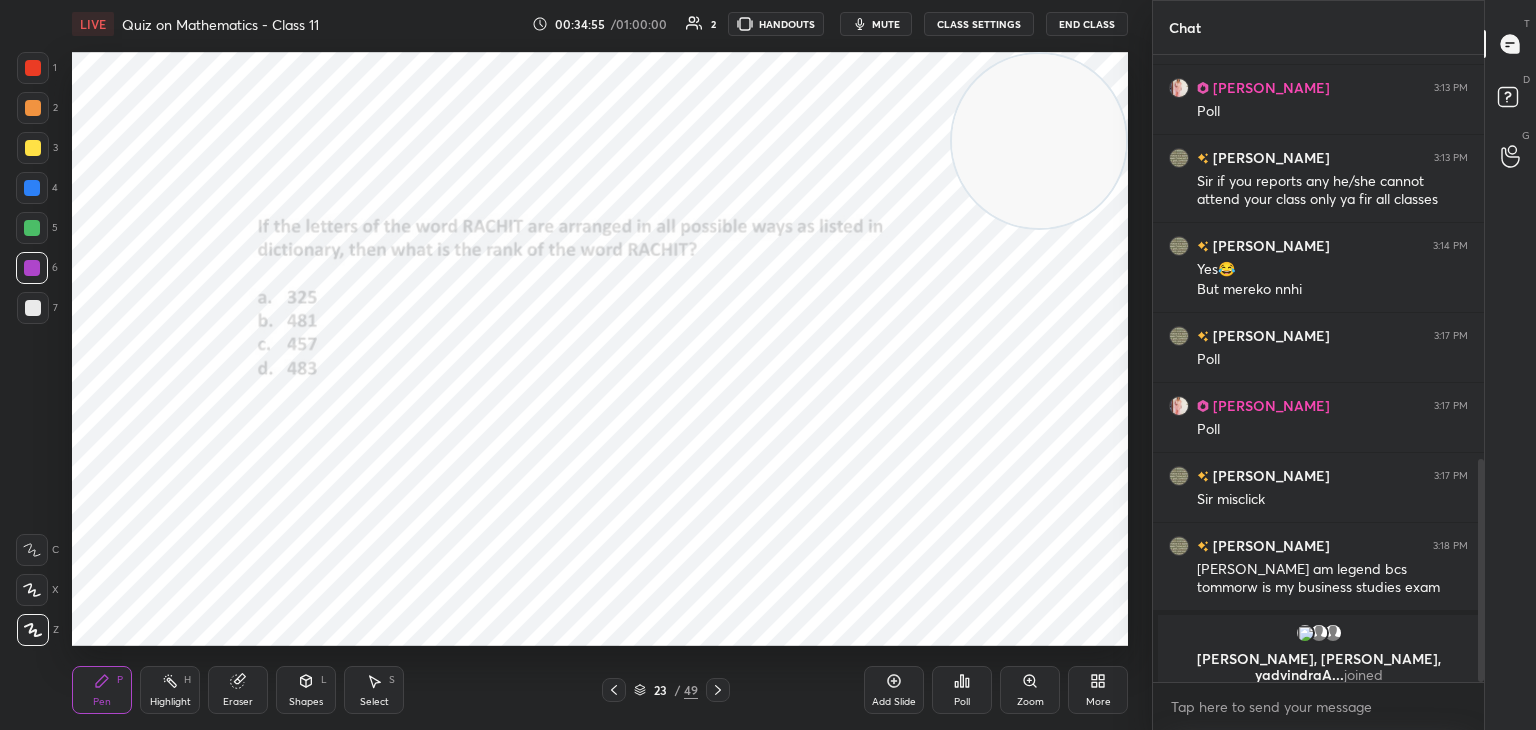 click at bounding box center (33, 68) 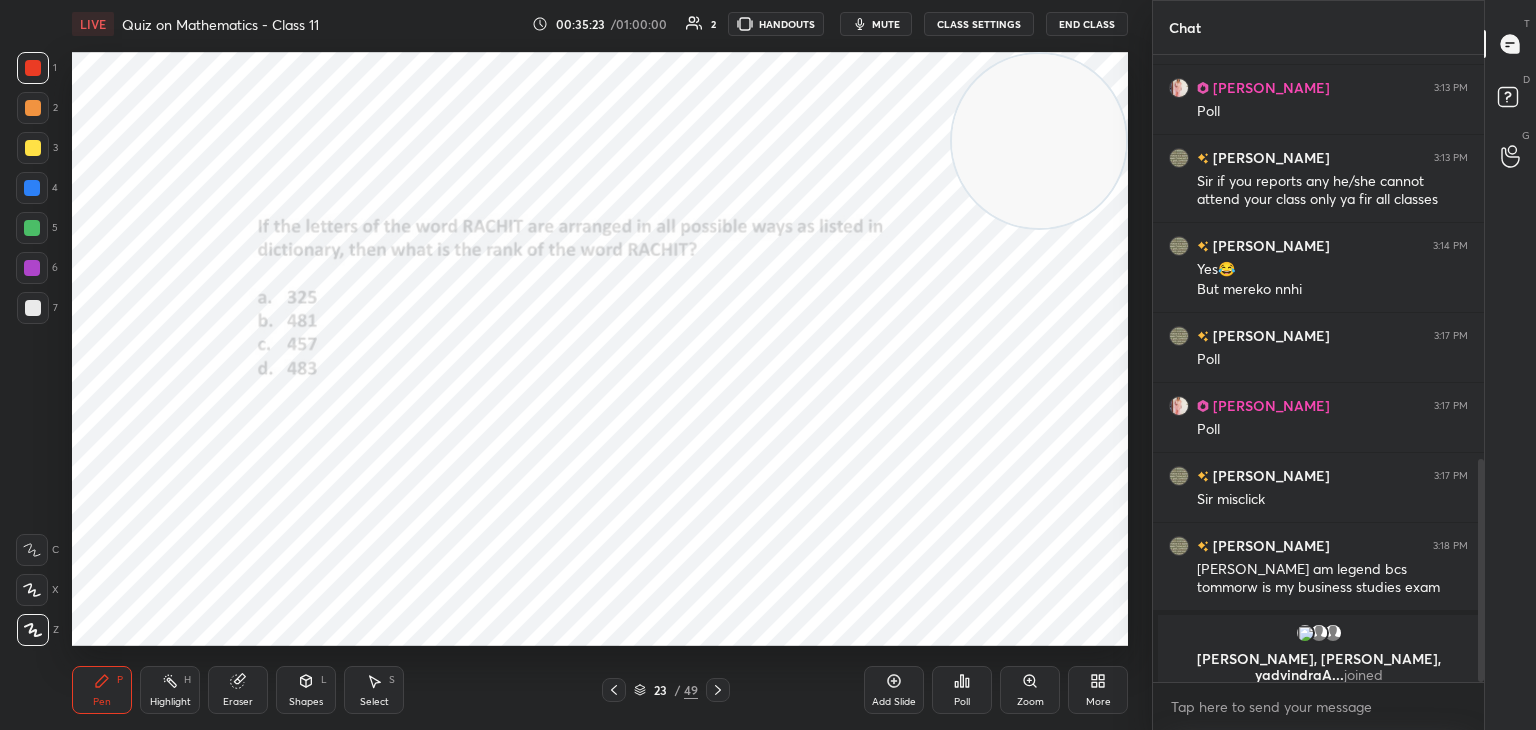 click on "Highlight H" at bounding box center [170, 690] 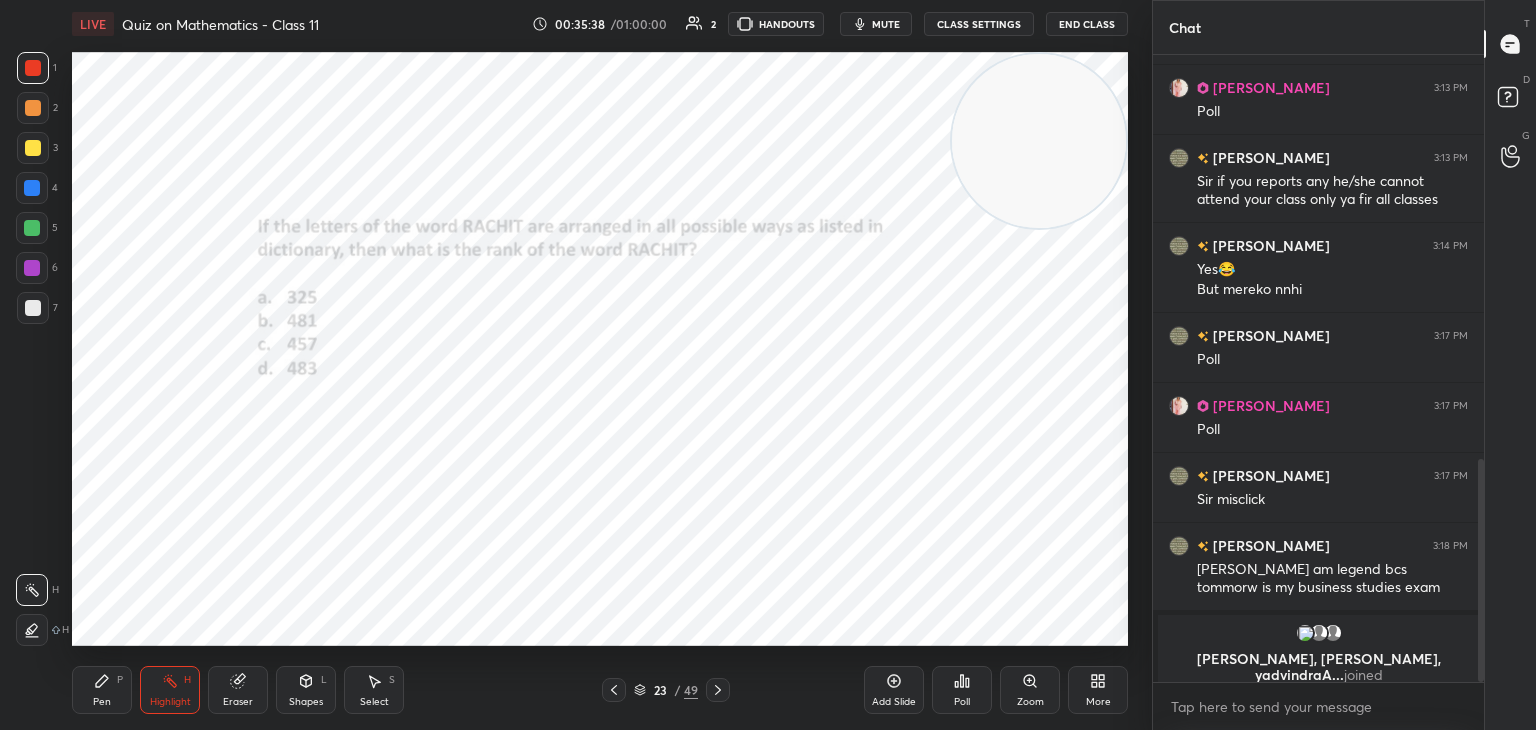 drag, startPoint x: 114, startPoint y: 689, endPoint x: 129, endPoint y: 655, distance: 37.161808 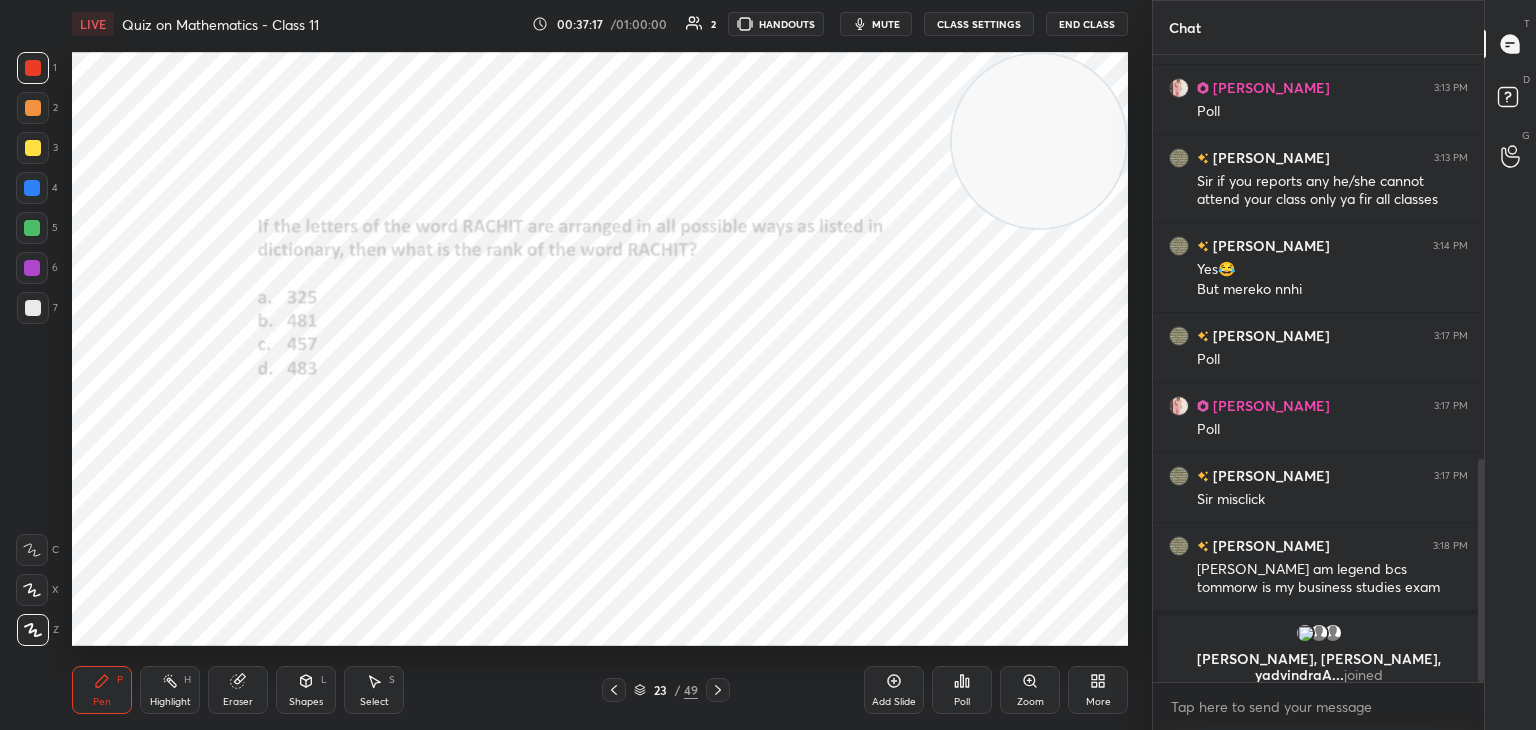 drag, startPoint x: 162, startPoint y: 701, endPoint x: 170, endPoint y: 692, distance: 12.0415945 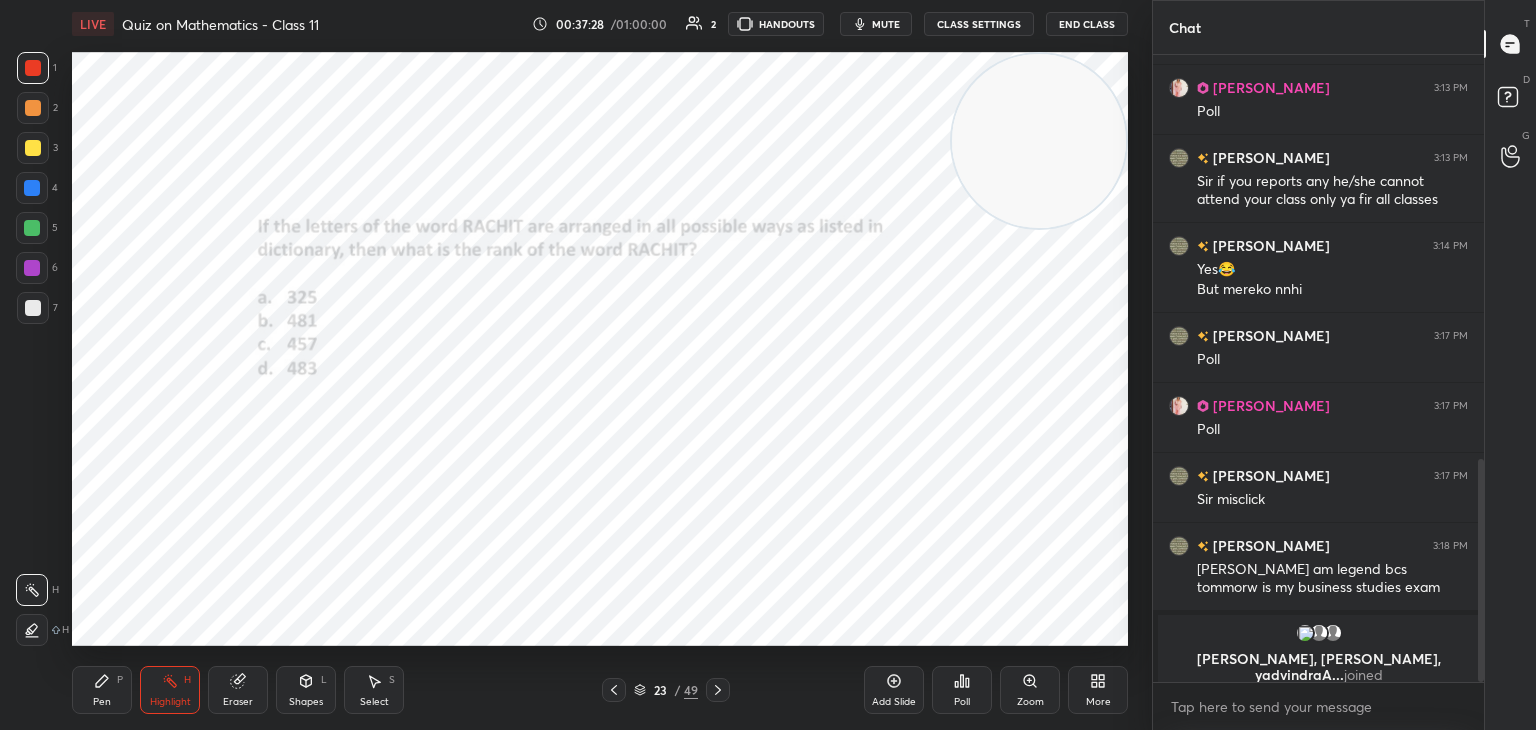 click on "Eraser" at bounding box center [238, 702] 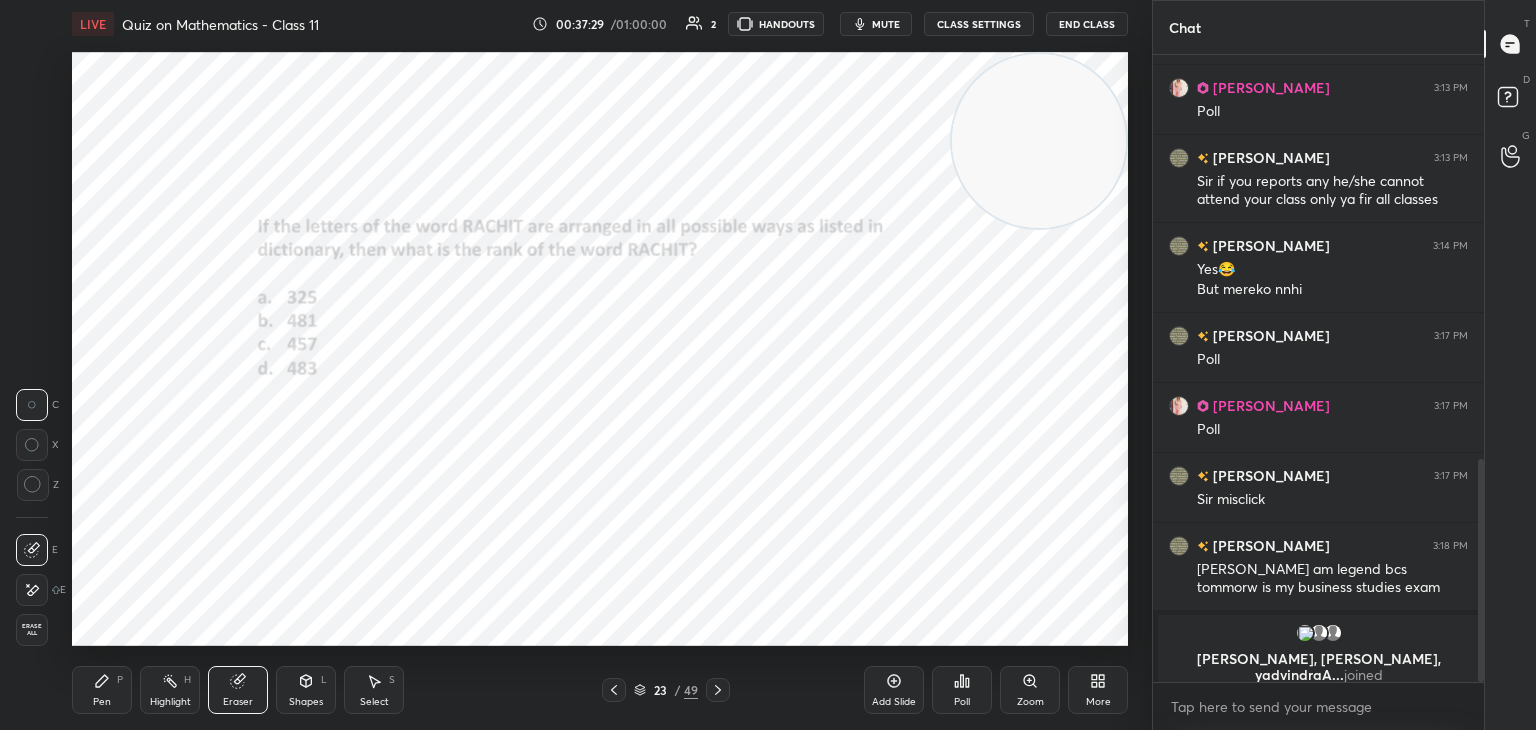 click 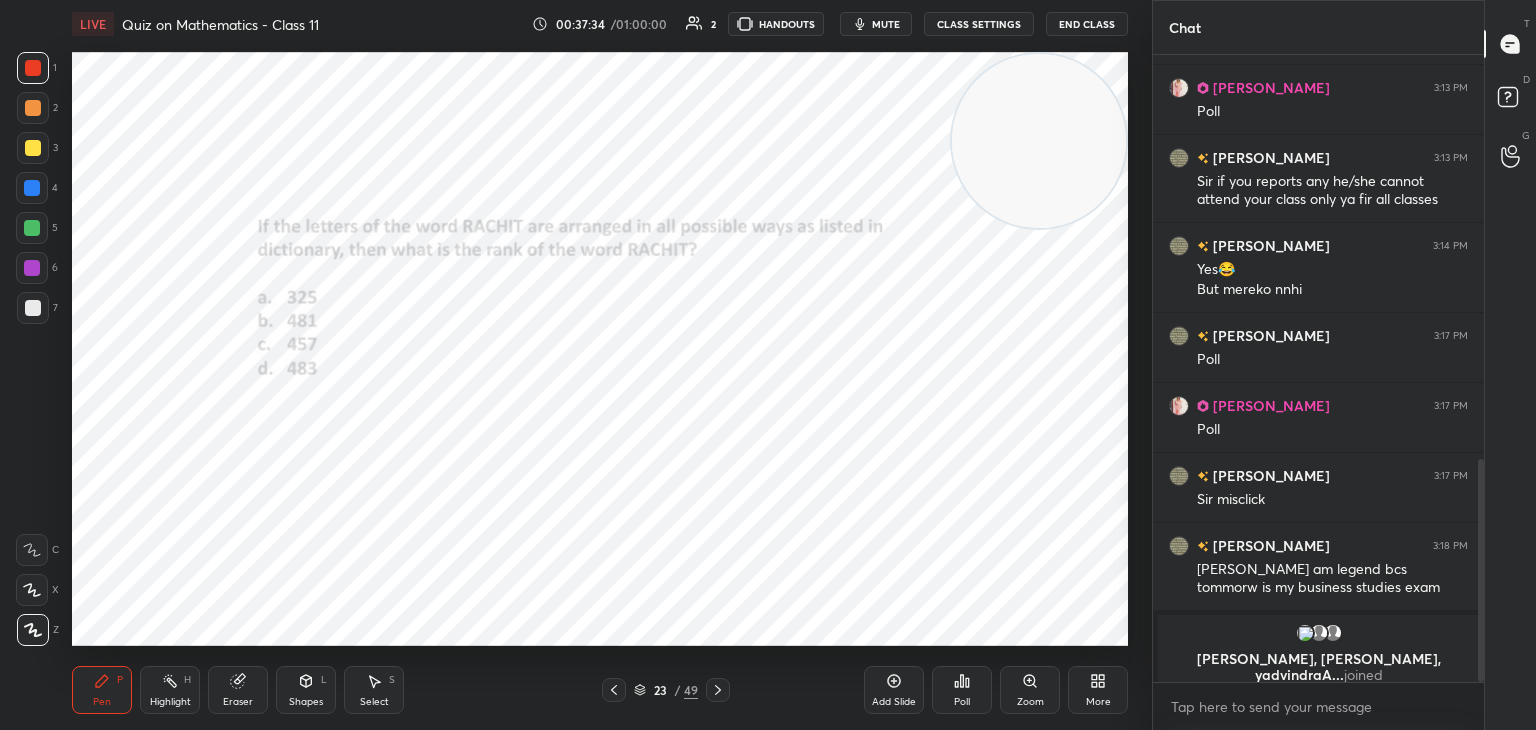 click on "Pen P Highlight H Eraser Shapes L Select S" at bounding box center [270, 690] 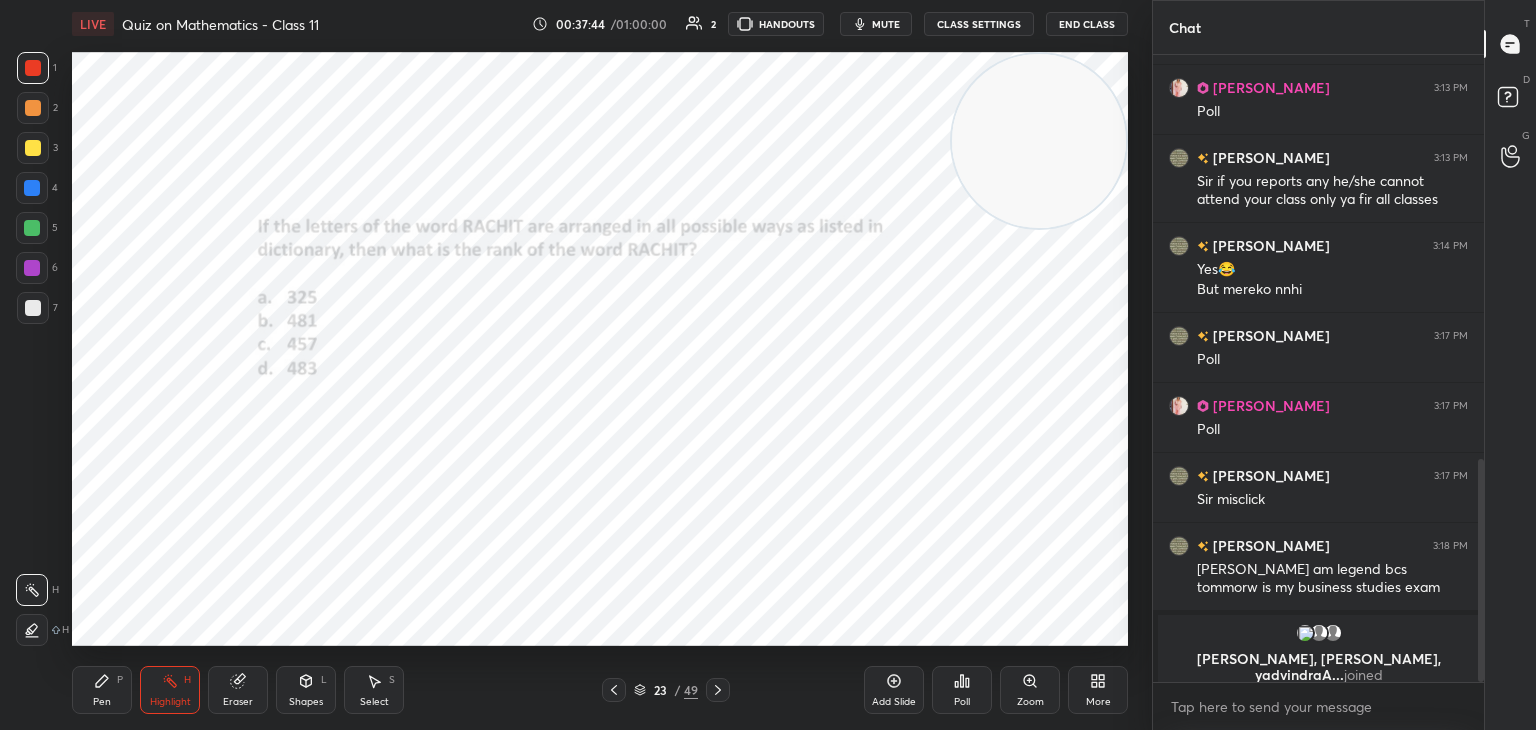 click on "Pen P Highlight H Eraser Shapes L Select S 23 / 49 Add Slide Poll Zoom More" at bounding box center (600, 690) 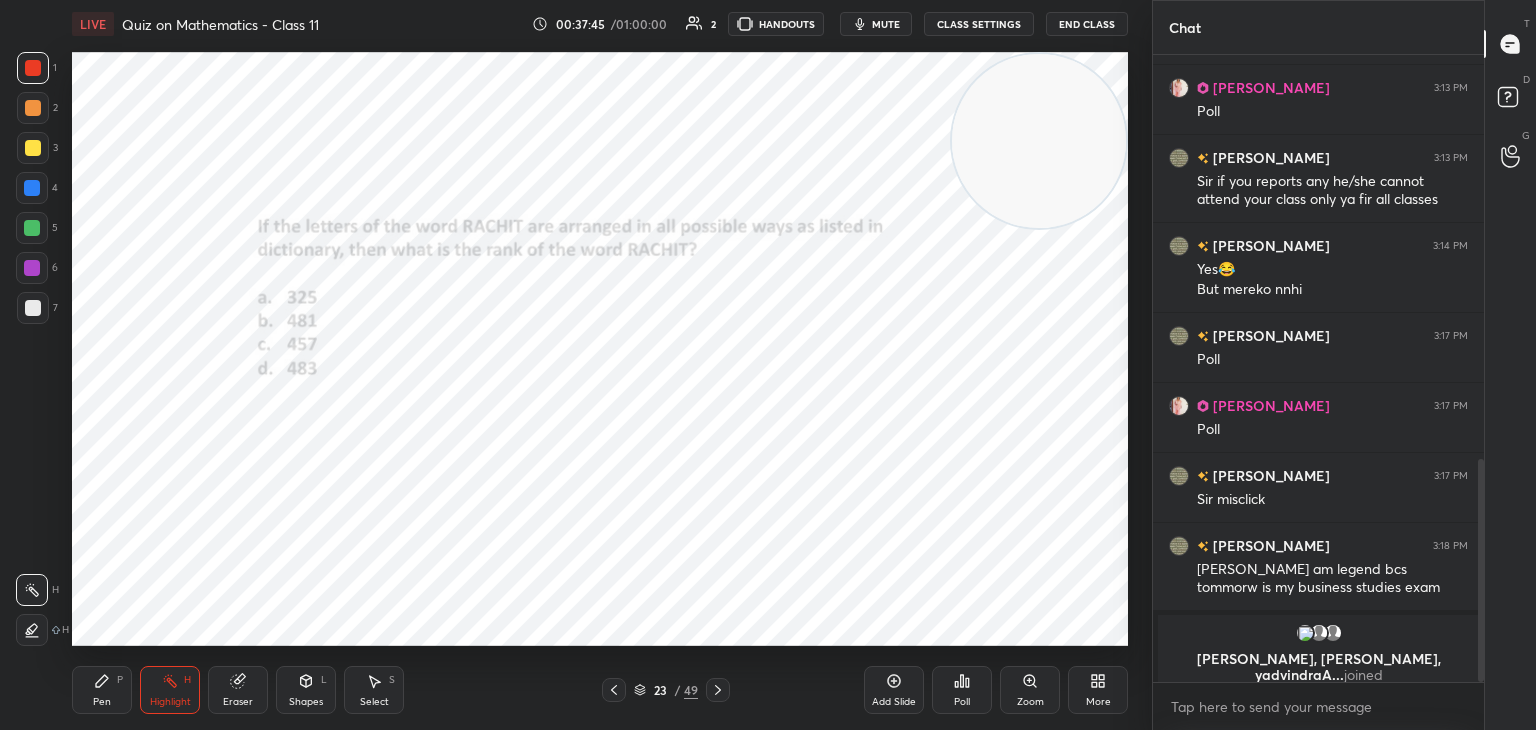 click on "P" at bounding box center [120, 680] 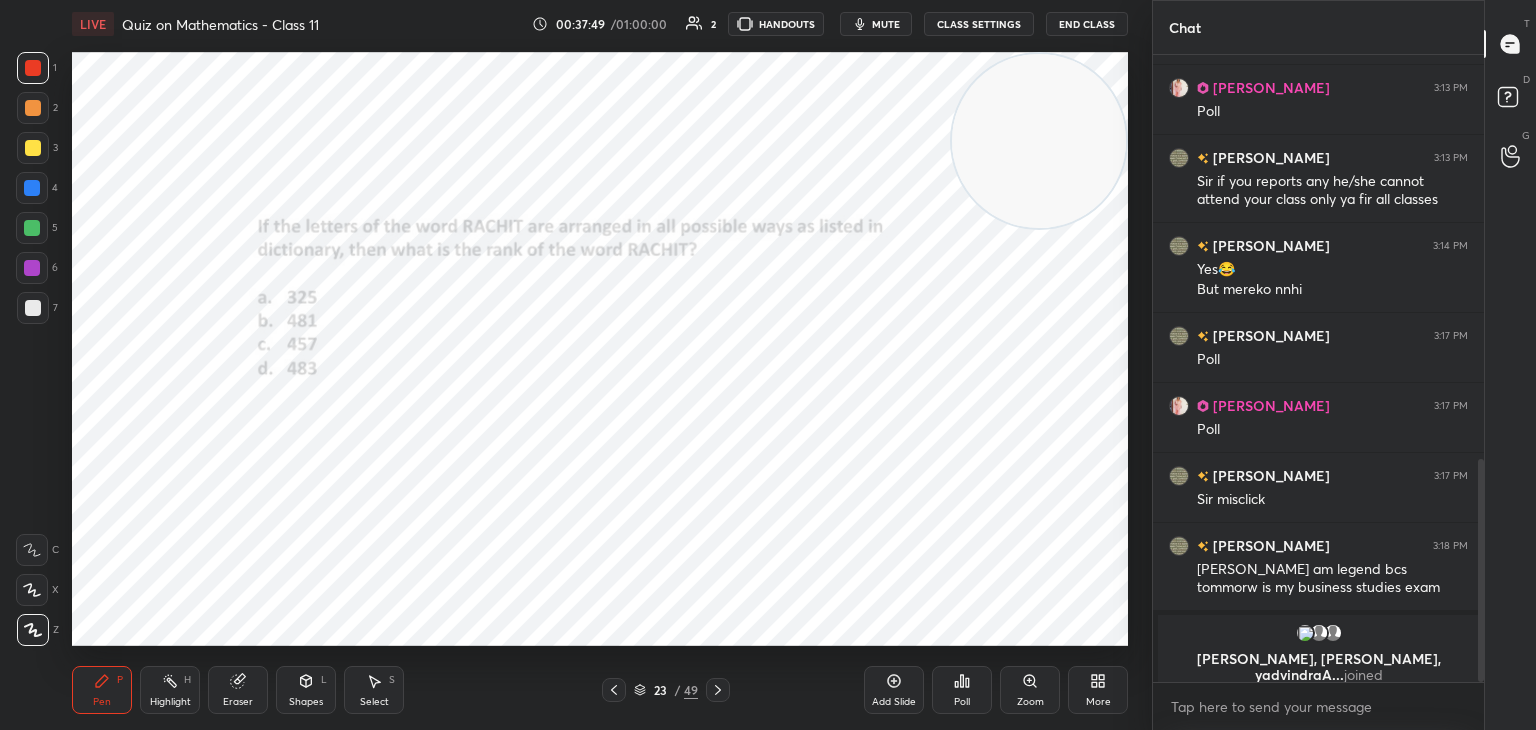 click on "Highlight H" at bounding box center [170, 690] 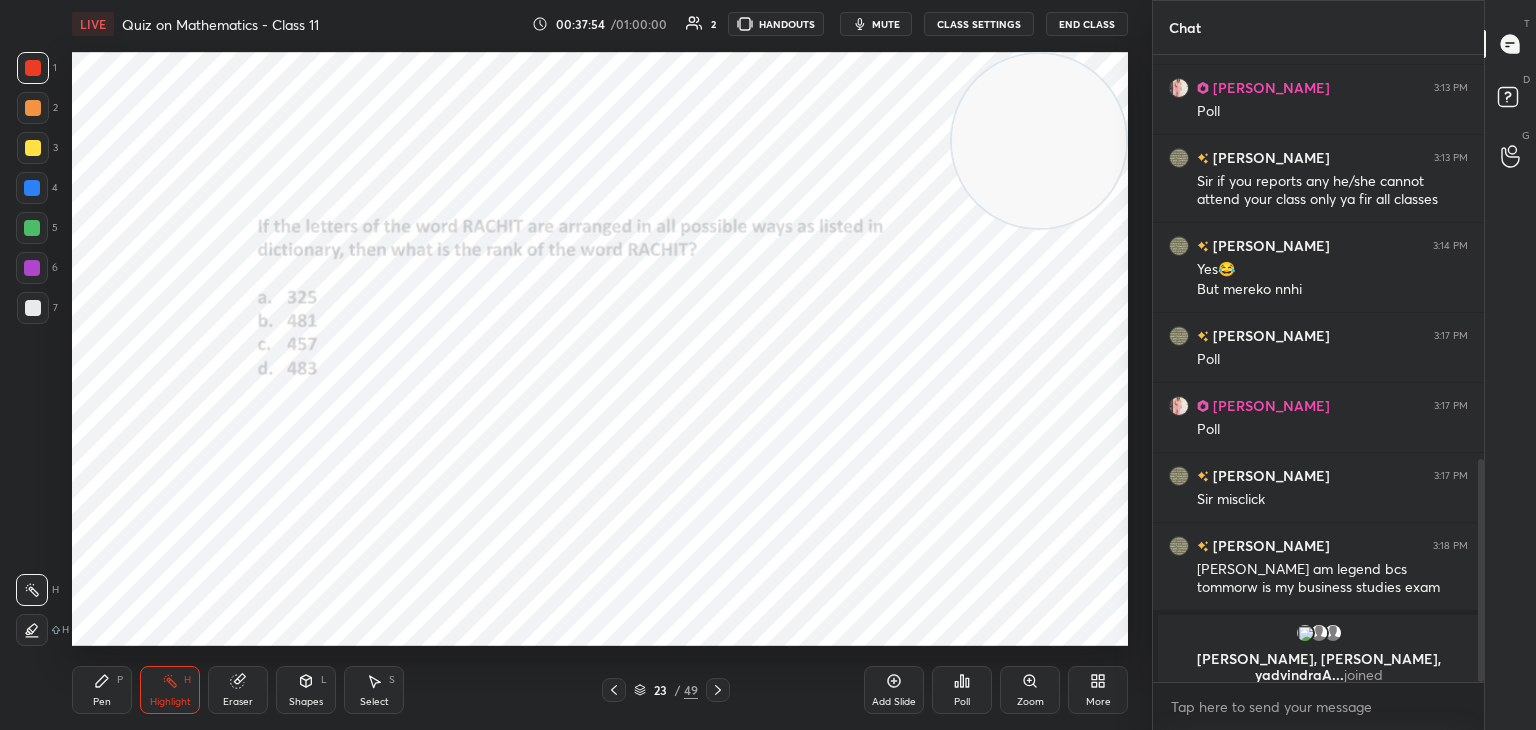 click on "Pen P" at bounding box center (102, 690) 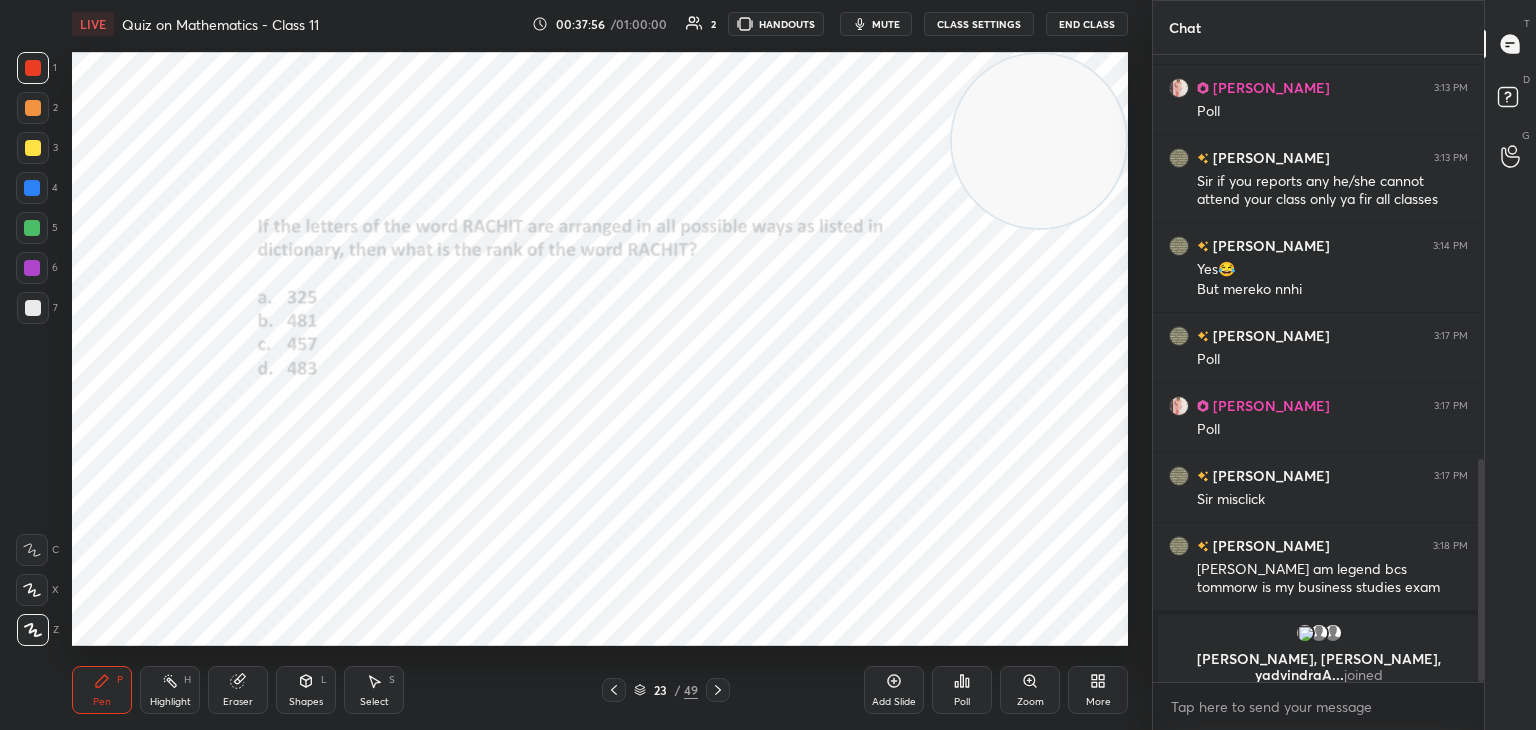 click on "Highlight H" at bounding box center (170, 690) 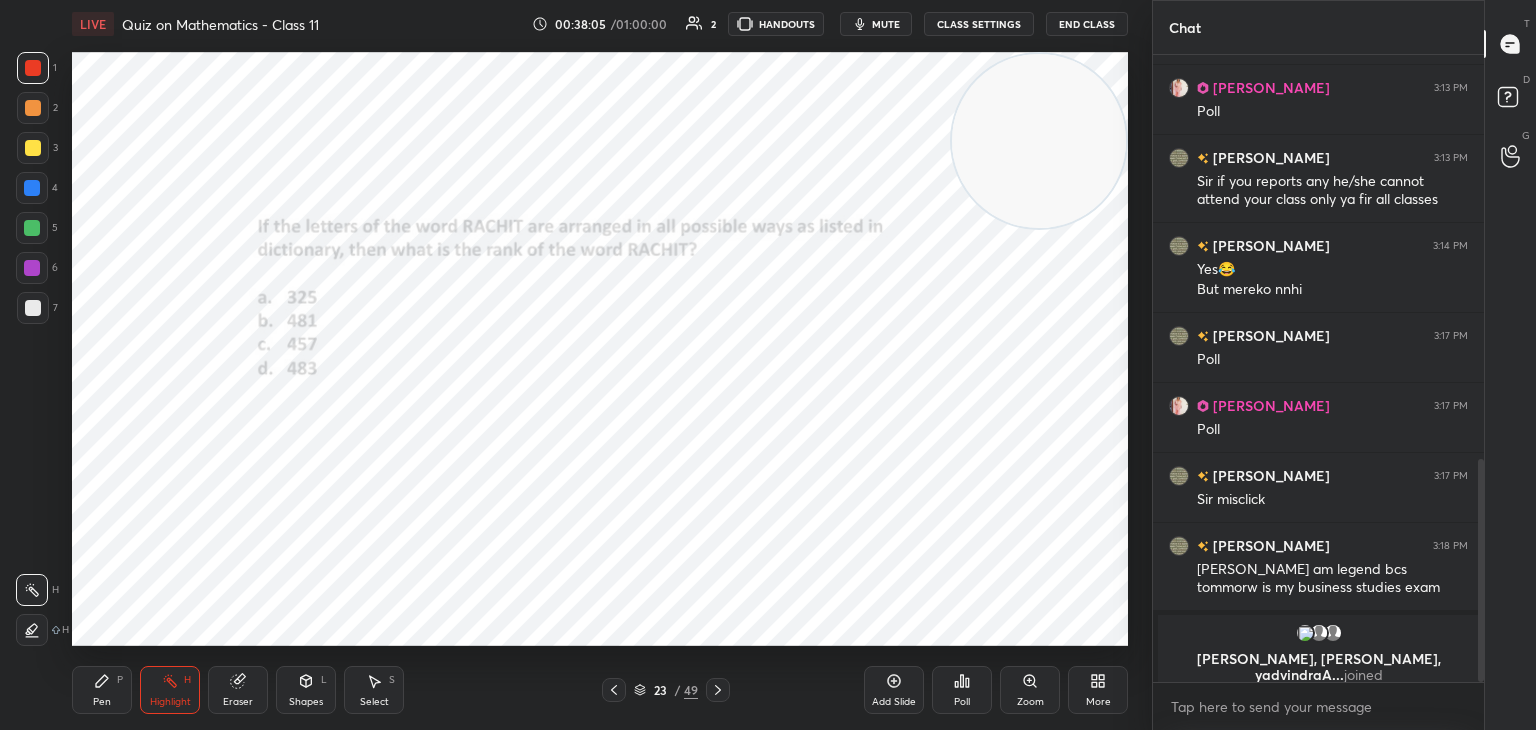 click on "Pen P" at bounding box center [102, 690] 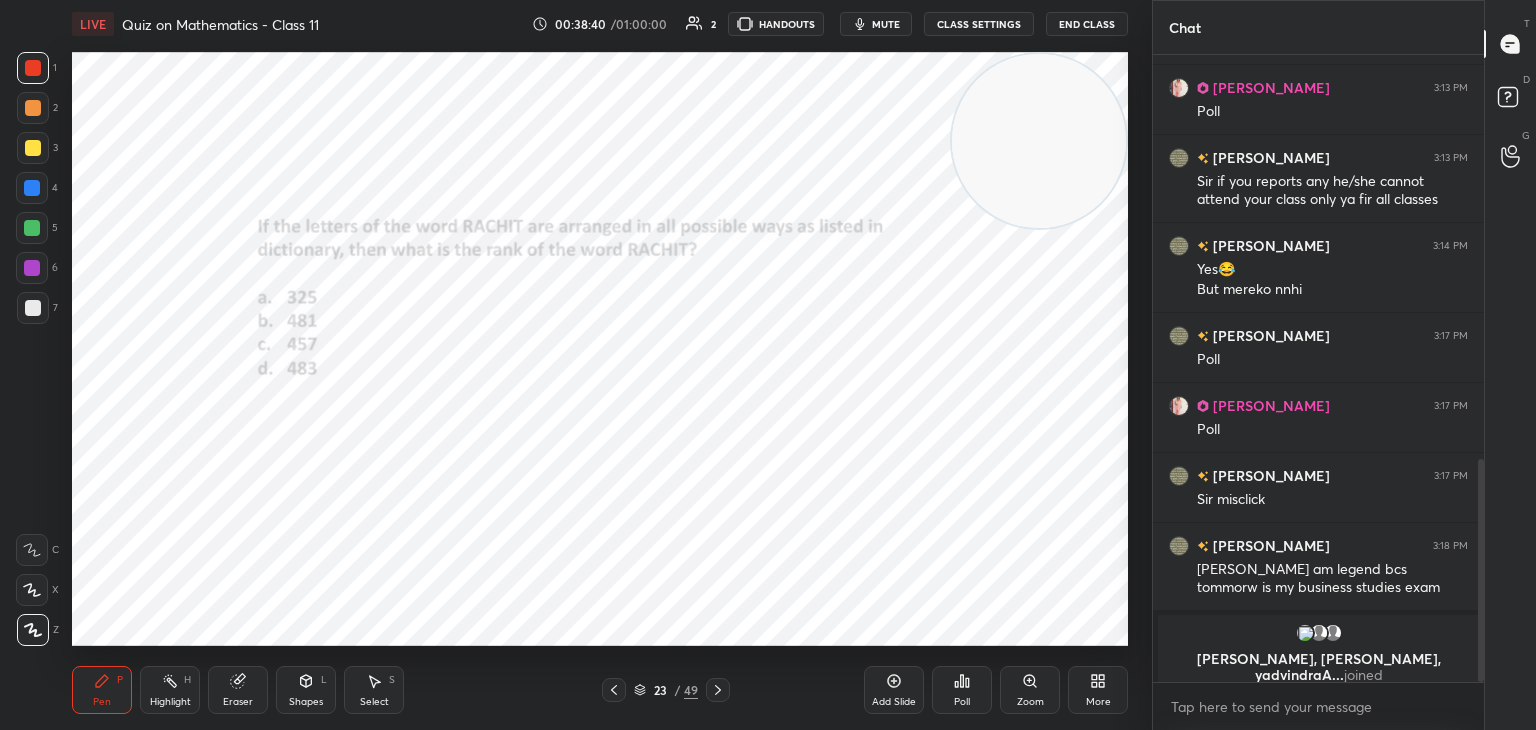 type 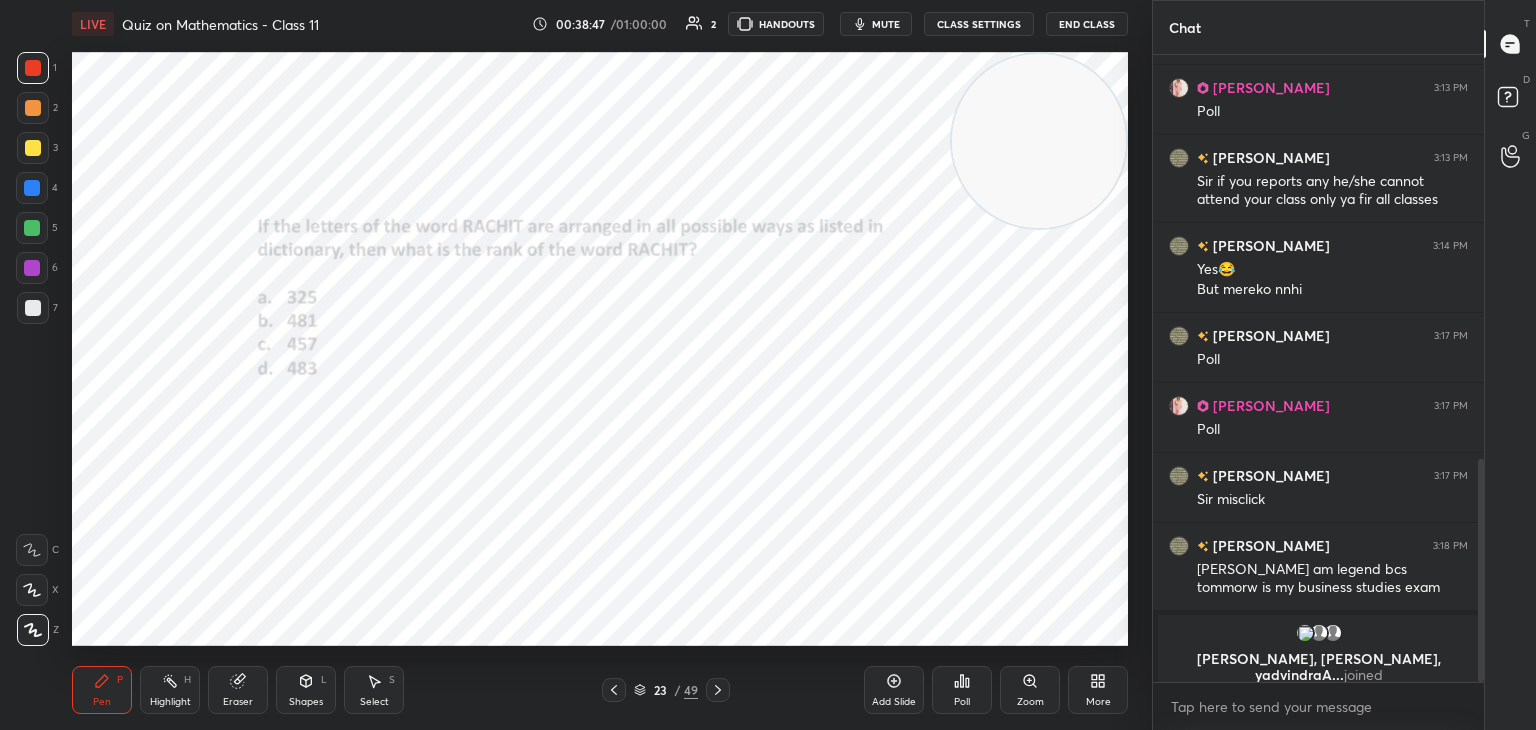 drag, startPoint x: 1, startPoint y: 449, endPoint x: 41, endPoint y: 467, distance: 43.863426 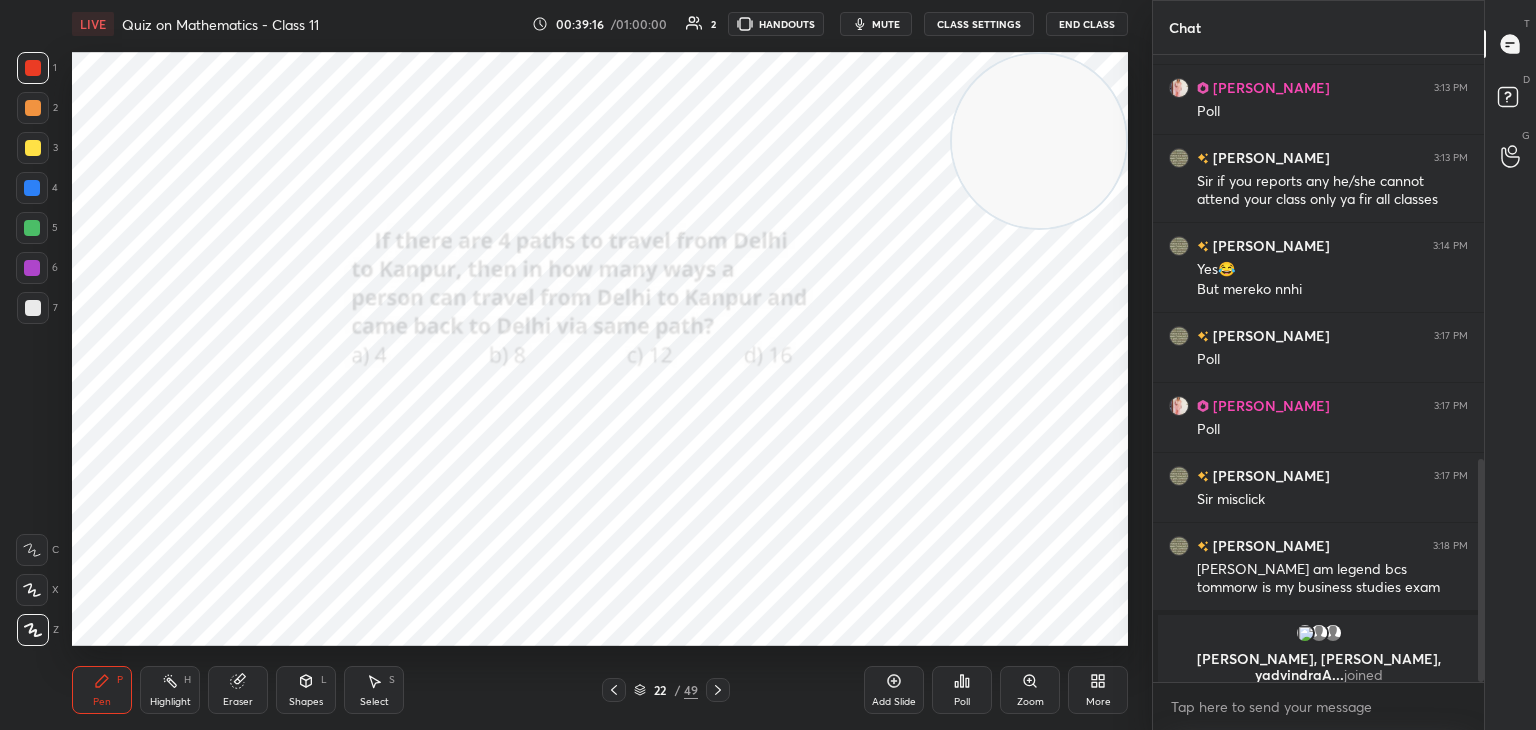 click on "1 2 3 4 5 6 7 C X Z C X Z E E Erase all   H H" at bounding box center [32, 349] 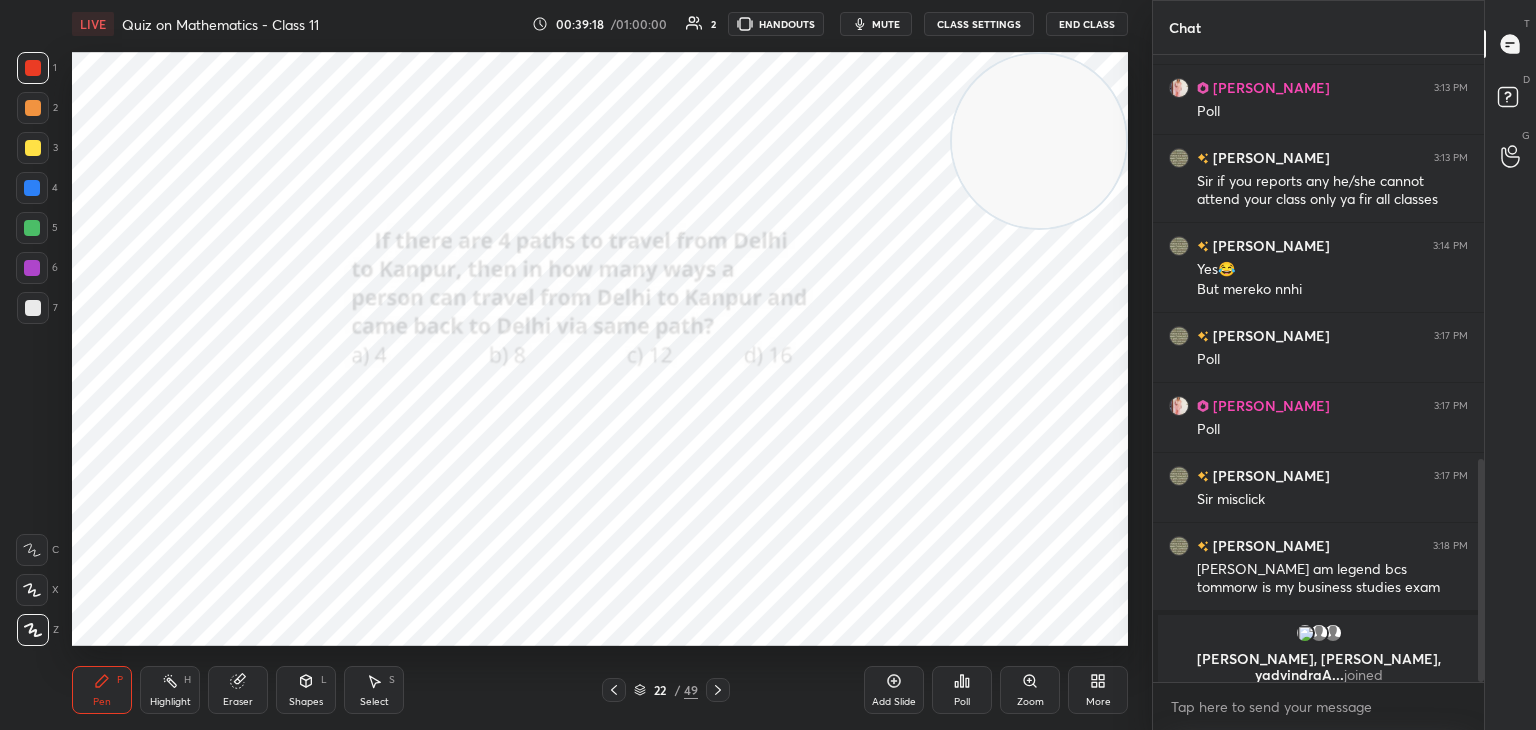 click on "Poll" at bounding box center (962, 690) 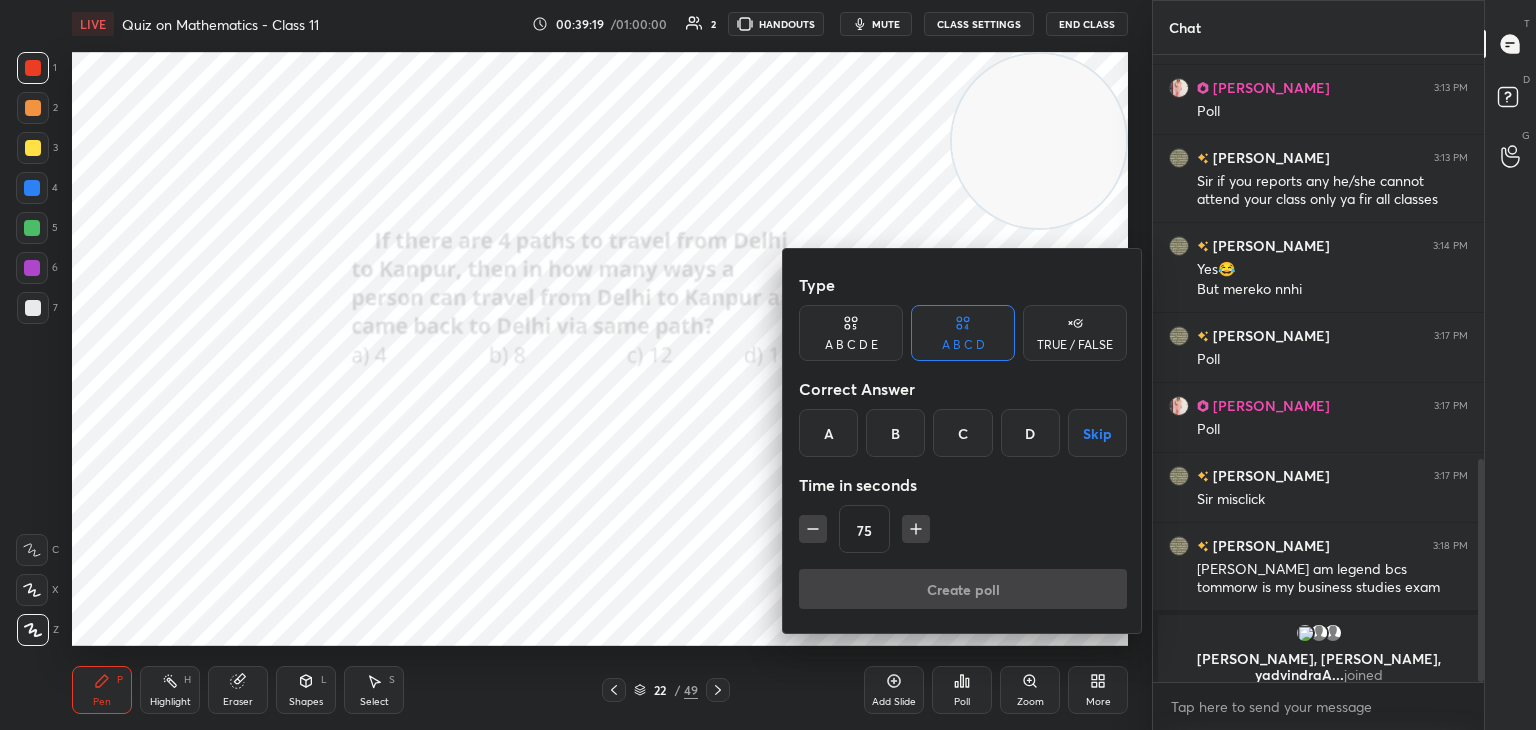 drag, startPoint x: 836, startPoint y: 437, endPoint x: 880, endPoint y: 453, distance: 46.818798 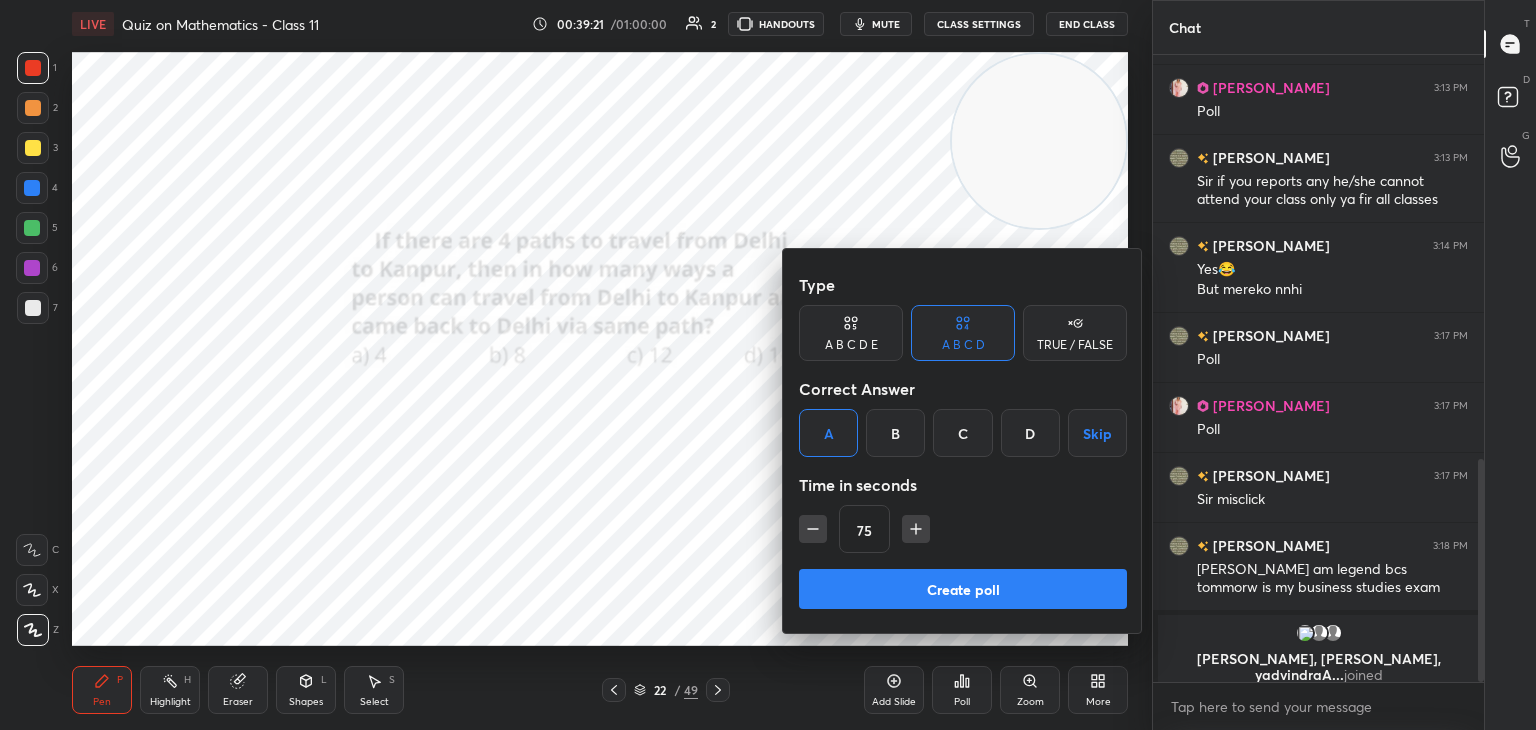drag, startPoint x: 911, startPoint y: 524, endPoint x: 919, endPoint y: 548, distance: 25.298222 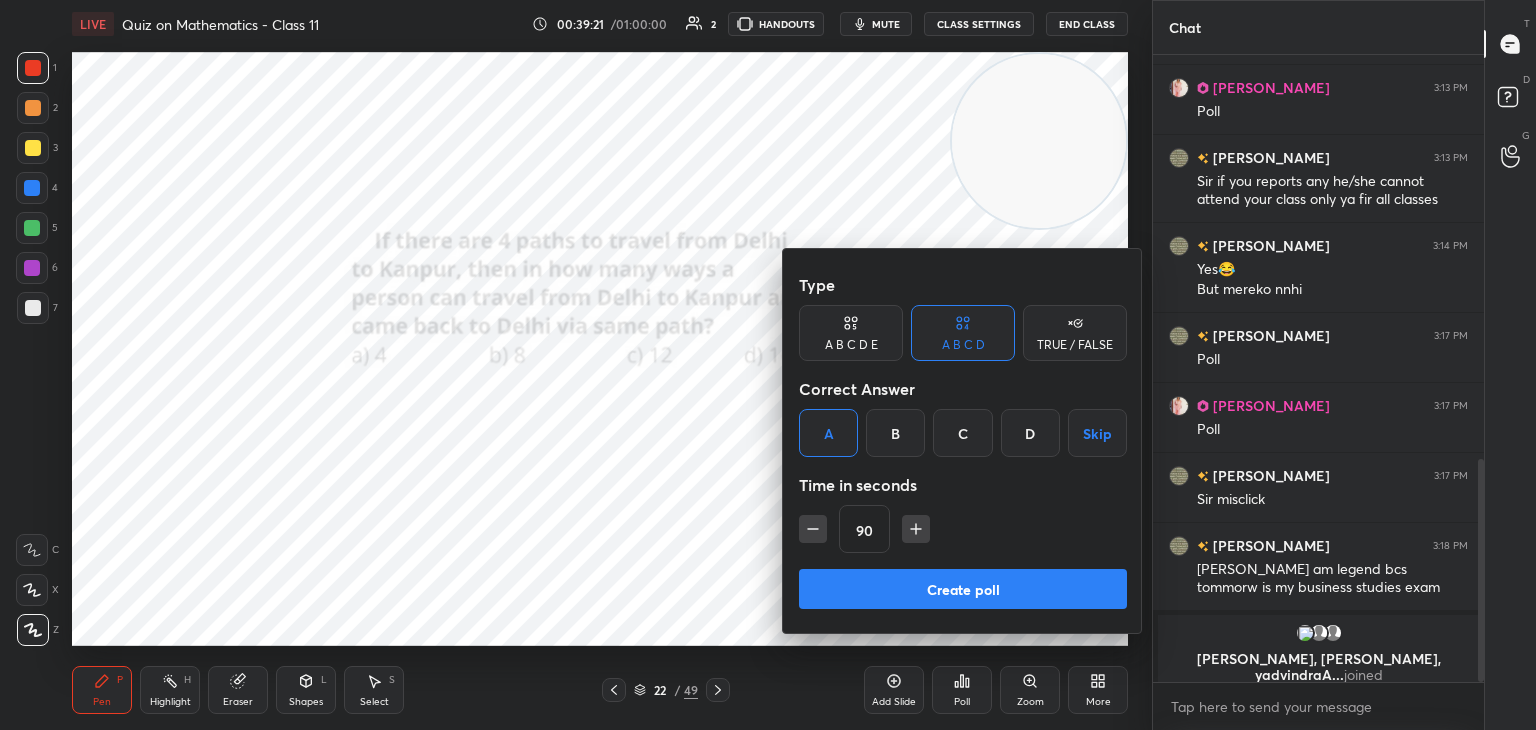 click on "Create poll" at bounding box center (963, 589) 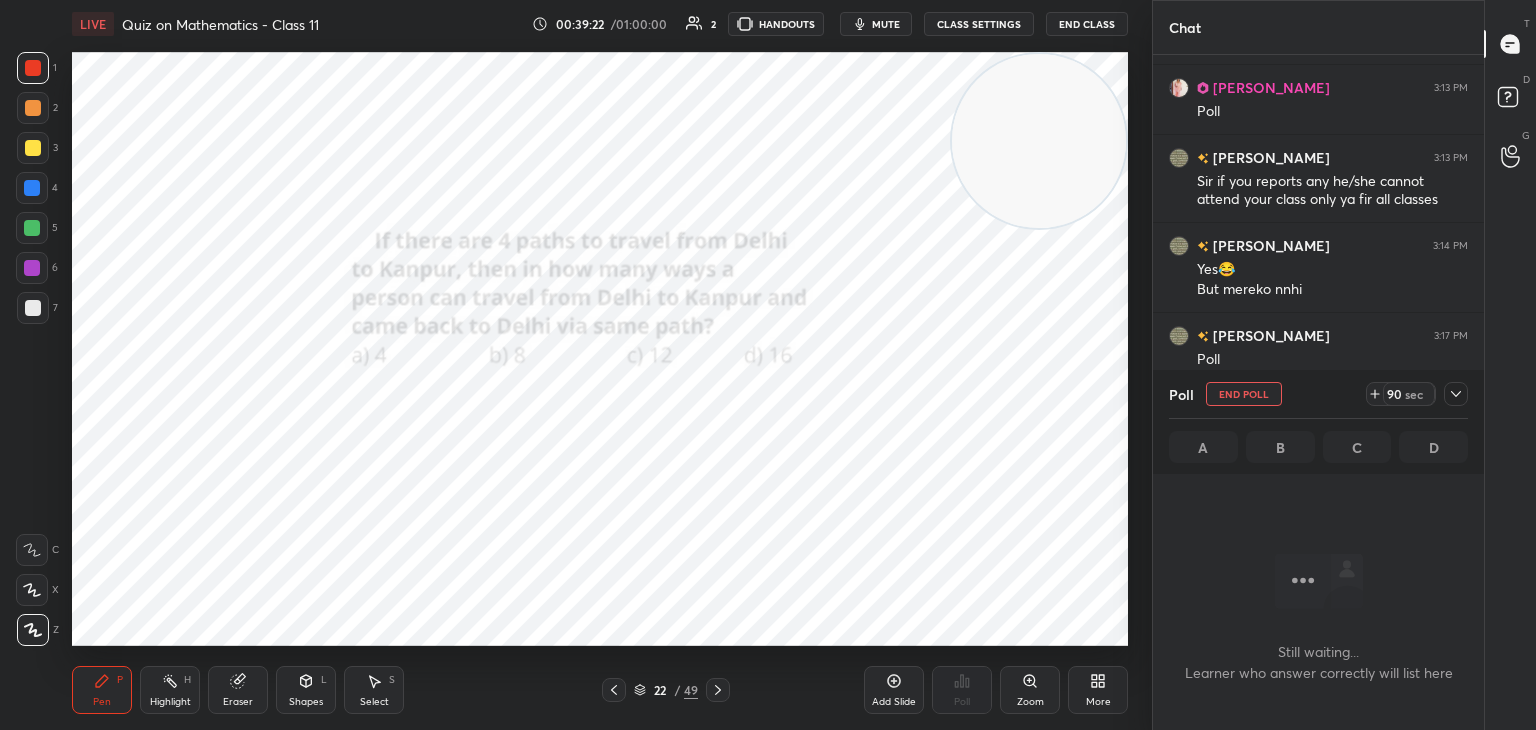 scroll, scrollTop: 560, scrollLeft: 325, axis: both 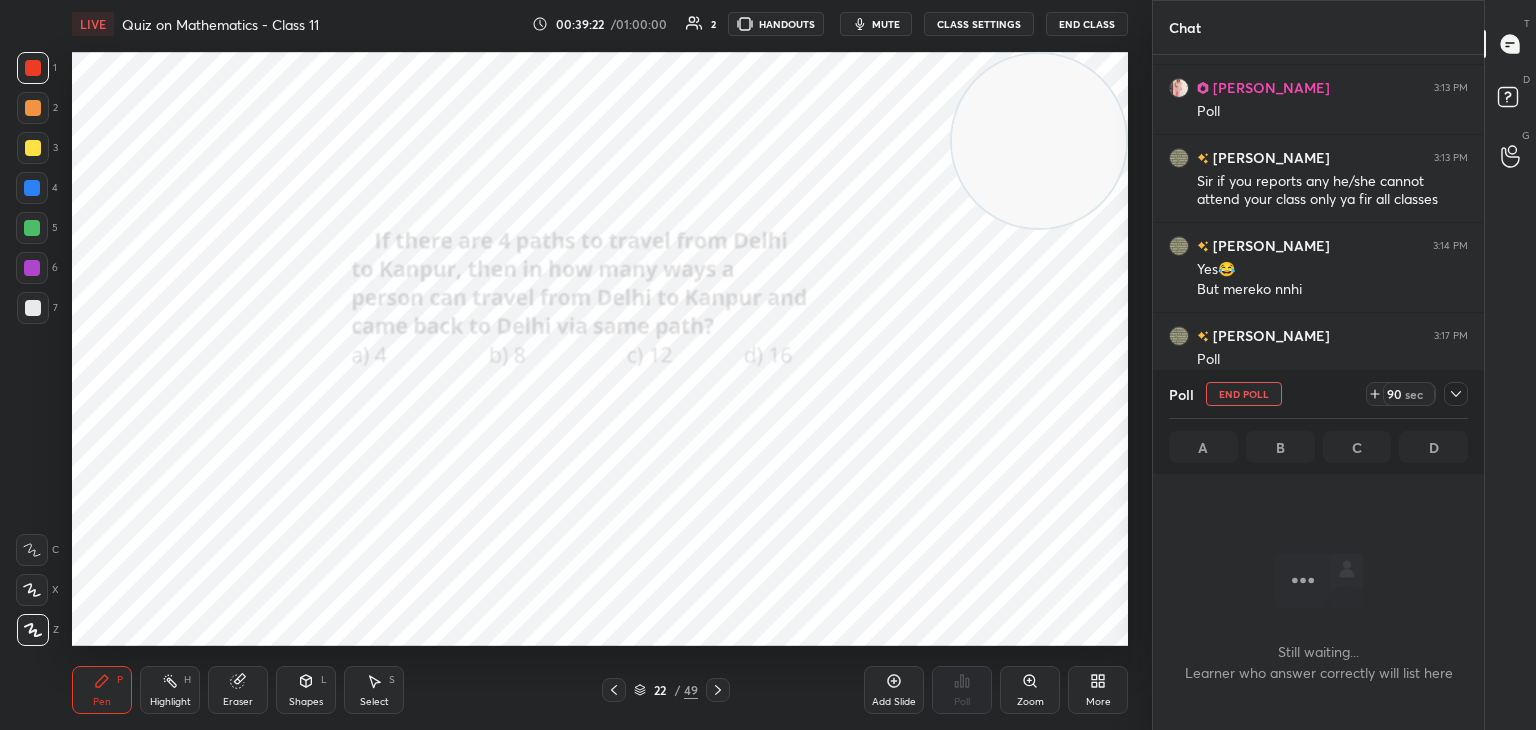 drag, startPoint x: 1047, startPoint y: 183, endPoint x: 1062, endPoint y: 163, distance: 25 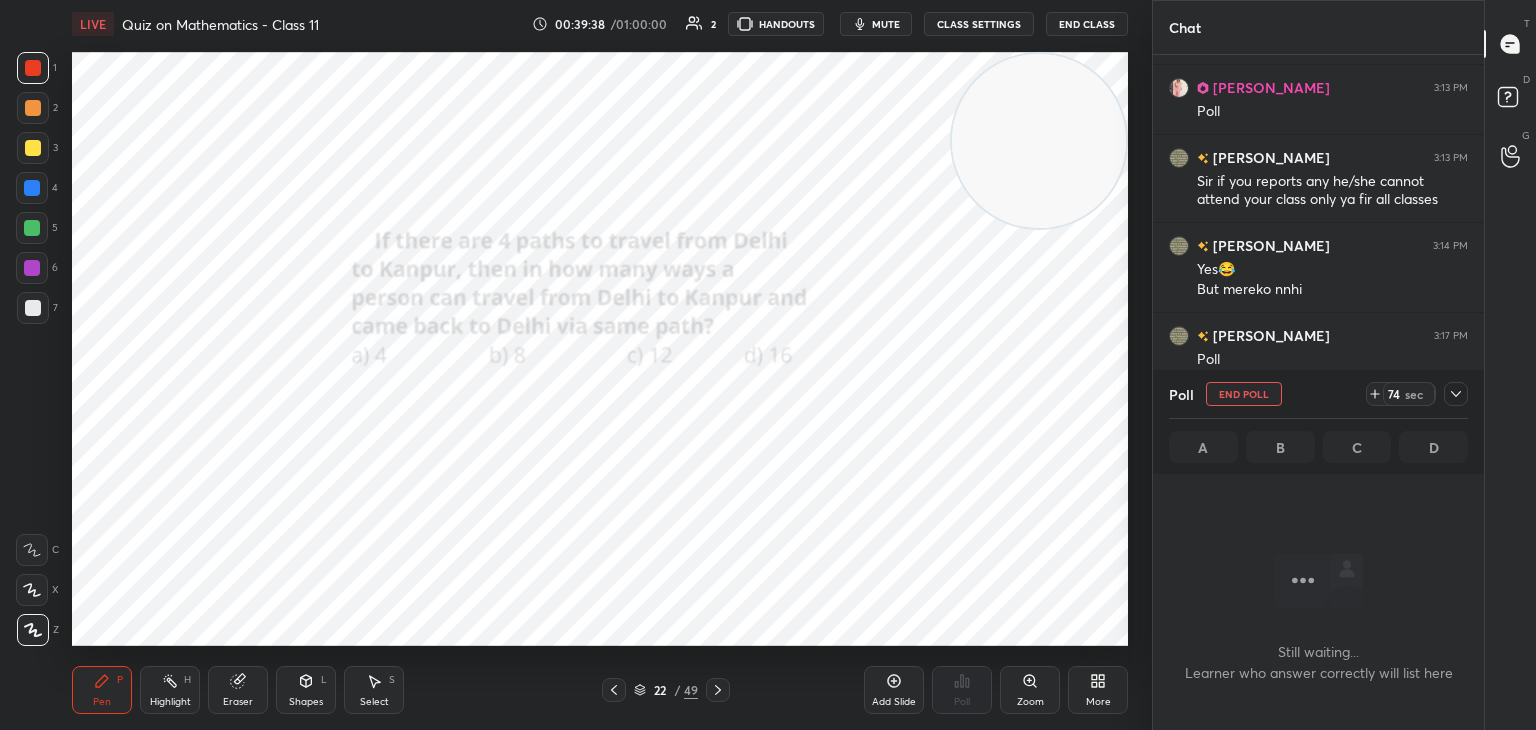 click on "1 2 3 4 5 6 7 C X Z C X Z E E Erase all   H H" at bounding box center (32, 349) 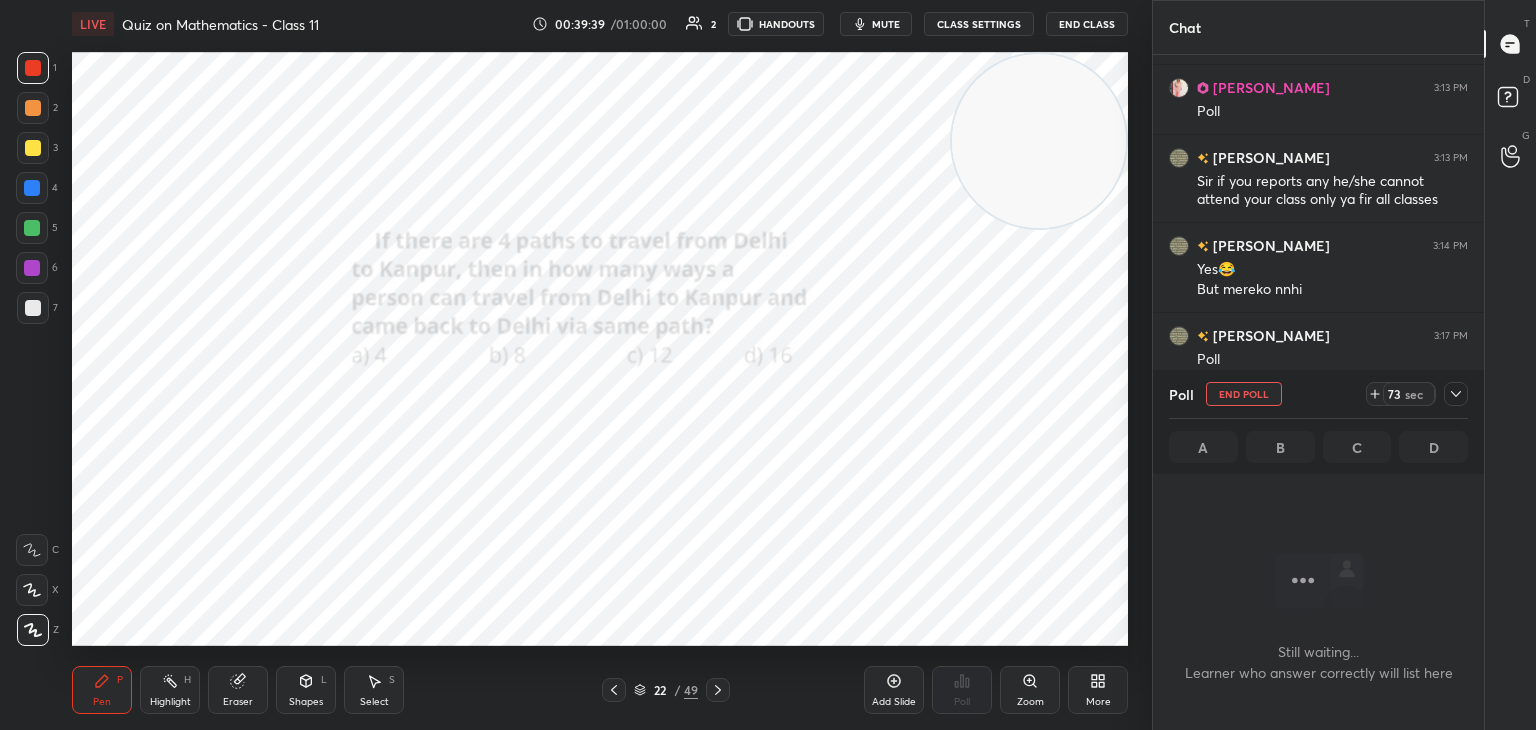 drag, startPoint x: 1054, startPoint y: 140, endPoint x: 1084, endPoint y: 115, distance: 39.051247 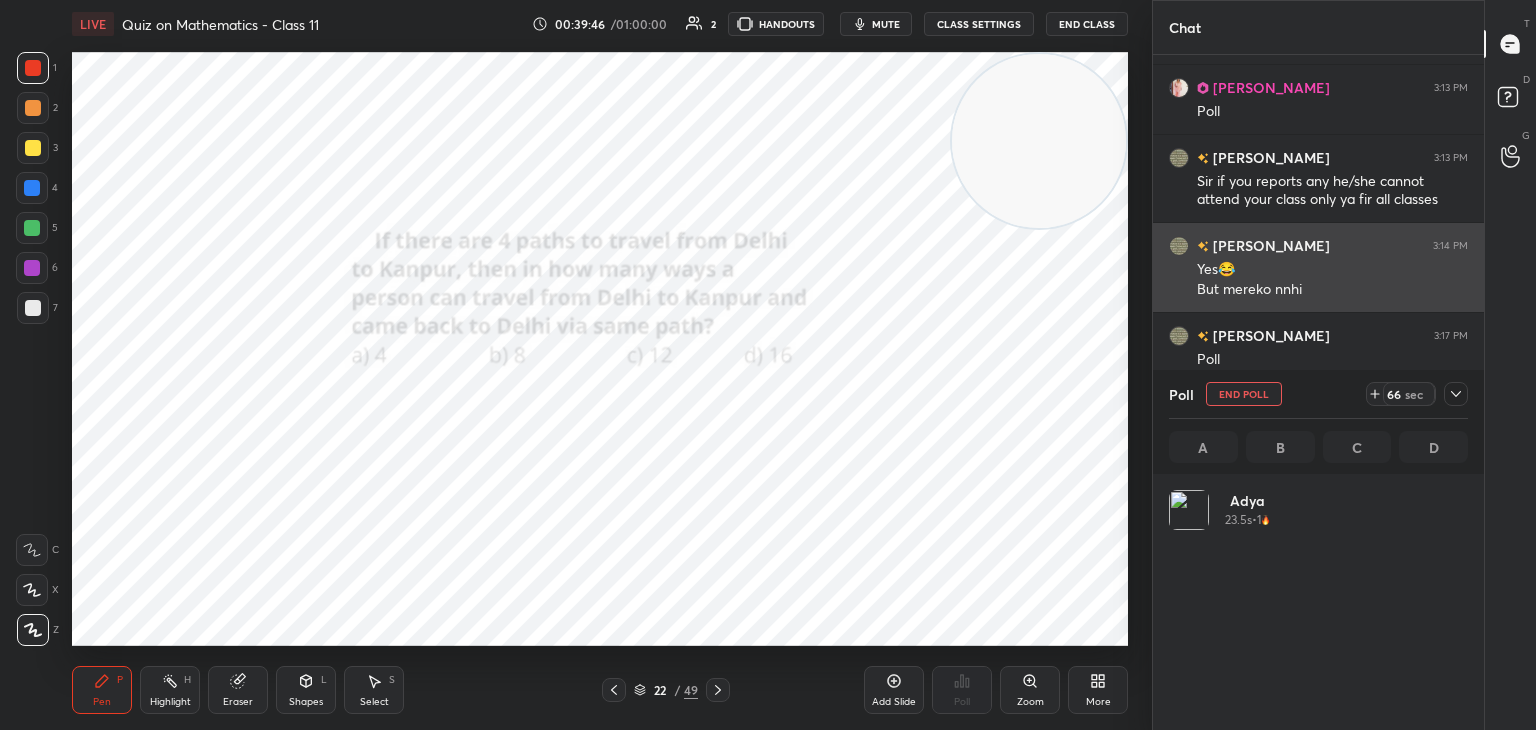 scroll, scrollTop: 6, scrollLeft: 6, axis: both 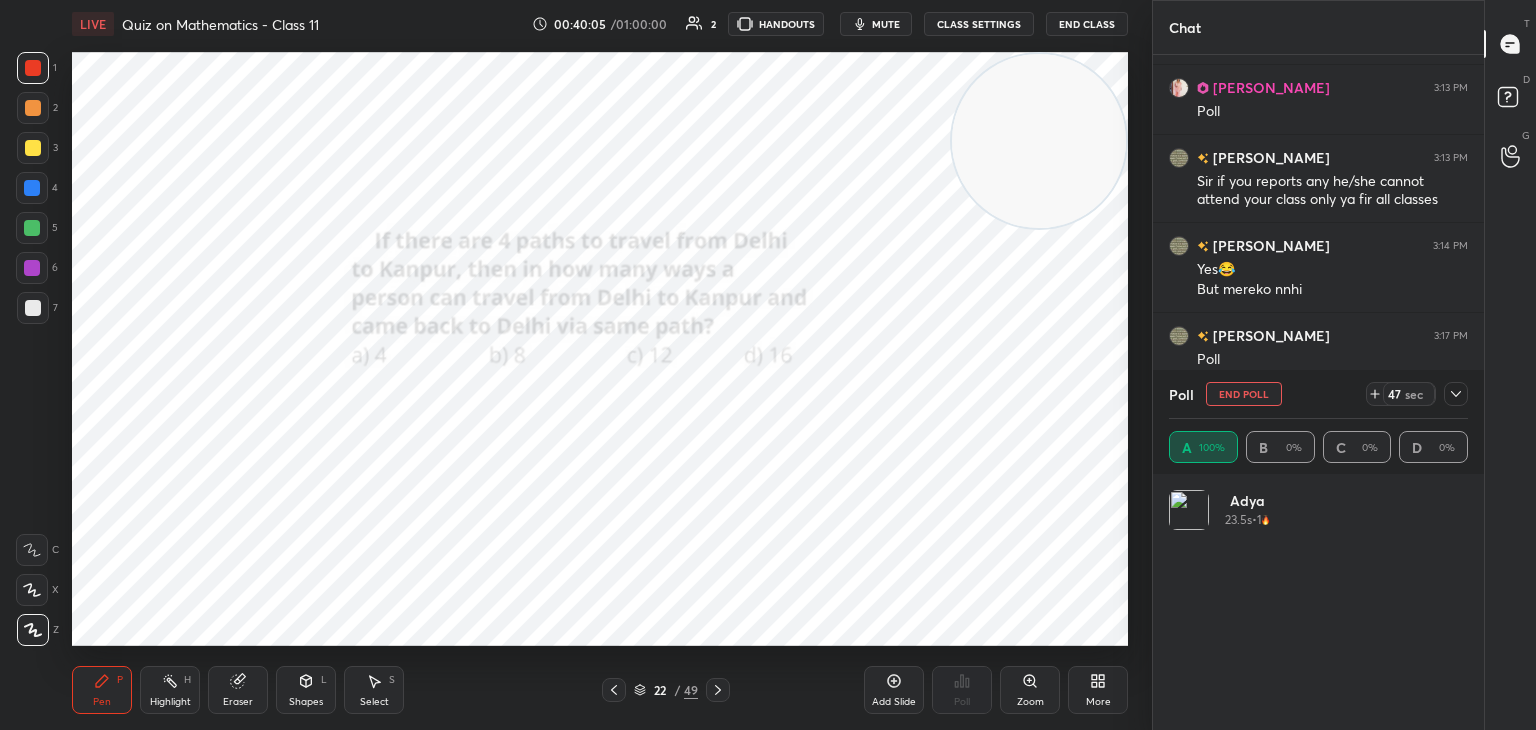 click on "End Poll" at bounding box center (1244, 394) 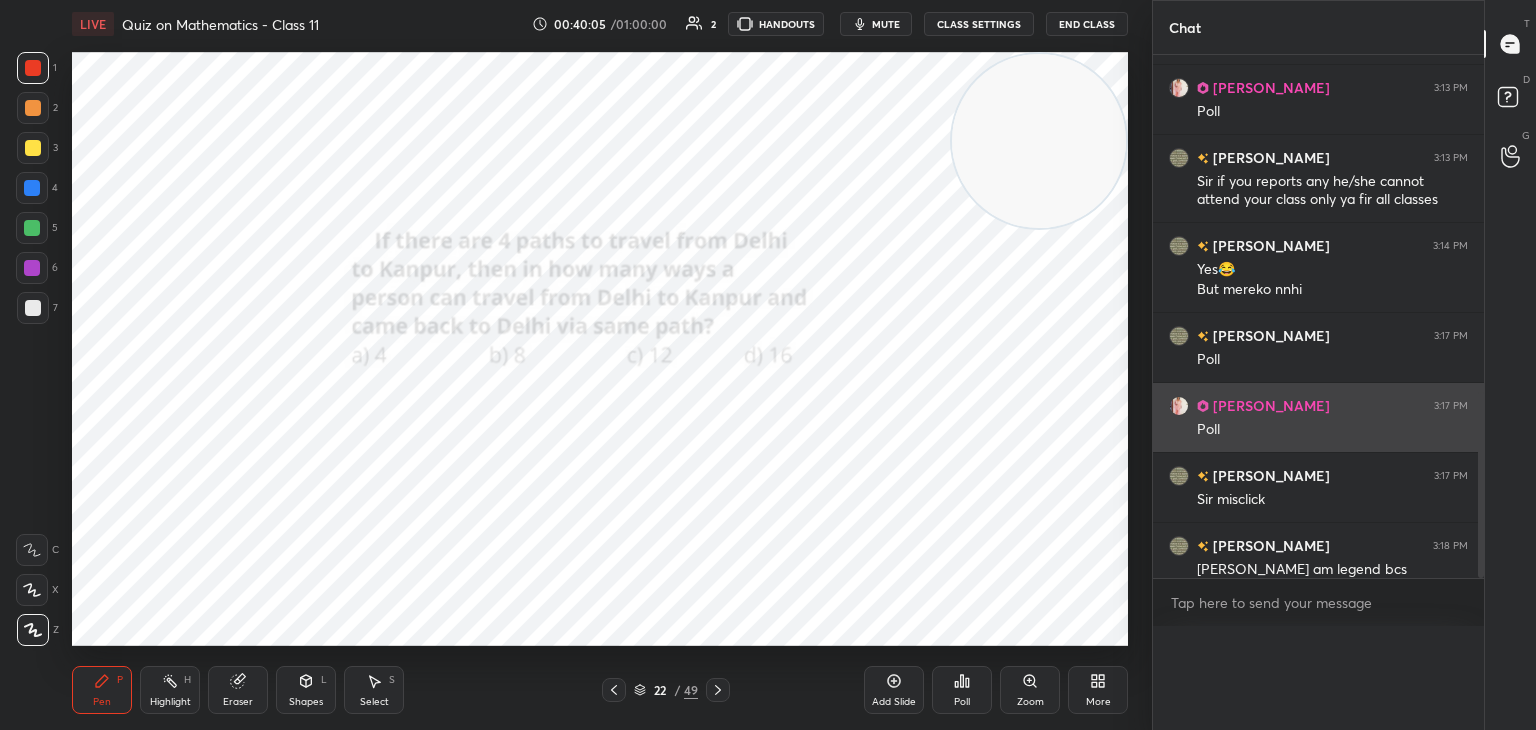 scroll, scrollTop: 151, scrollLeft: 293, axis: both 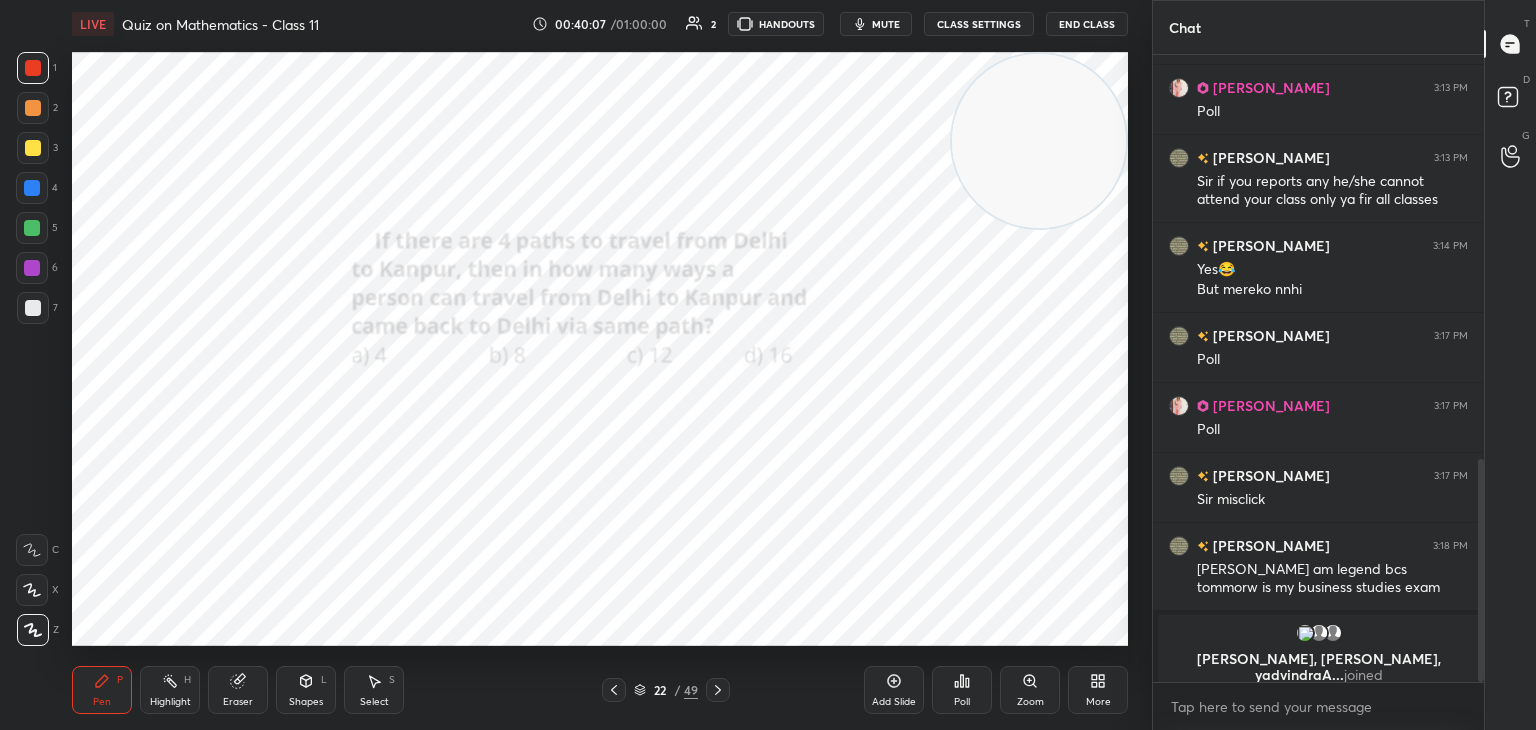 drag, startPoint x: 1022, startPoint y: 193, endPoint x: 1055, endPoint y: 168, distance: 41.400482 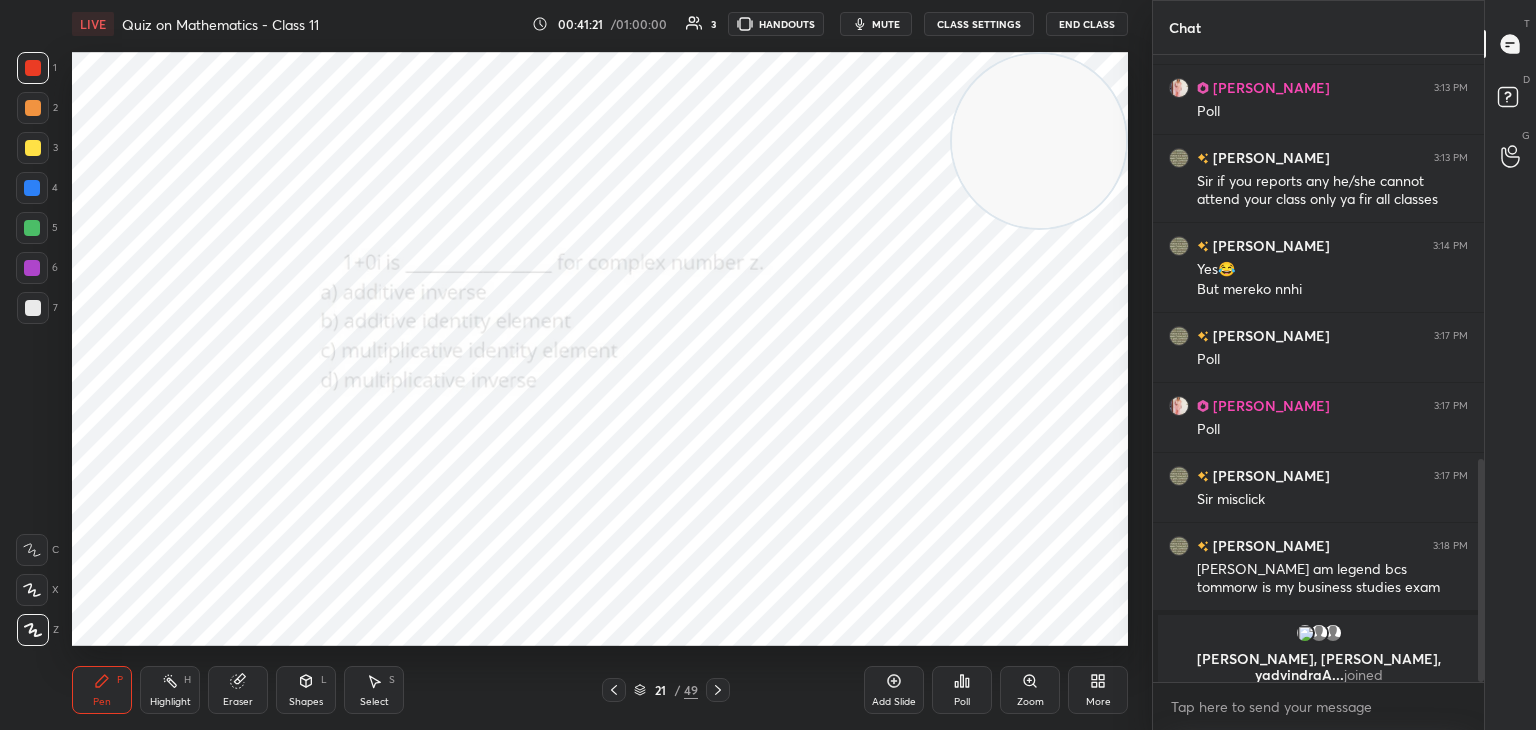 scroll, scrollTop: 1156, scrollLeft: 0, axis: vertical 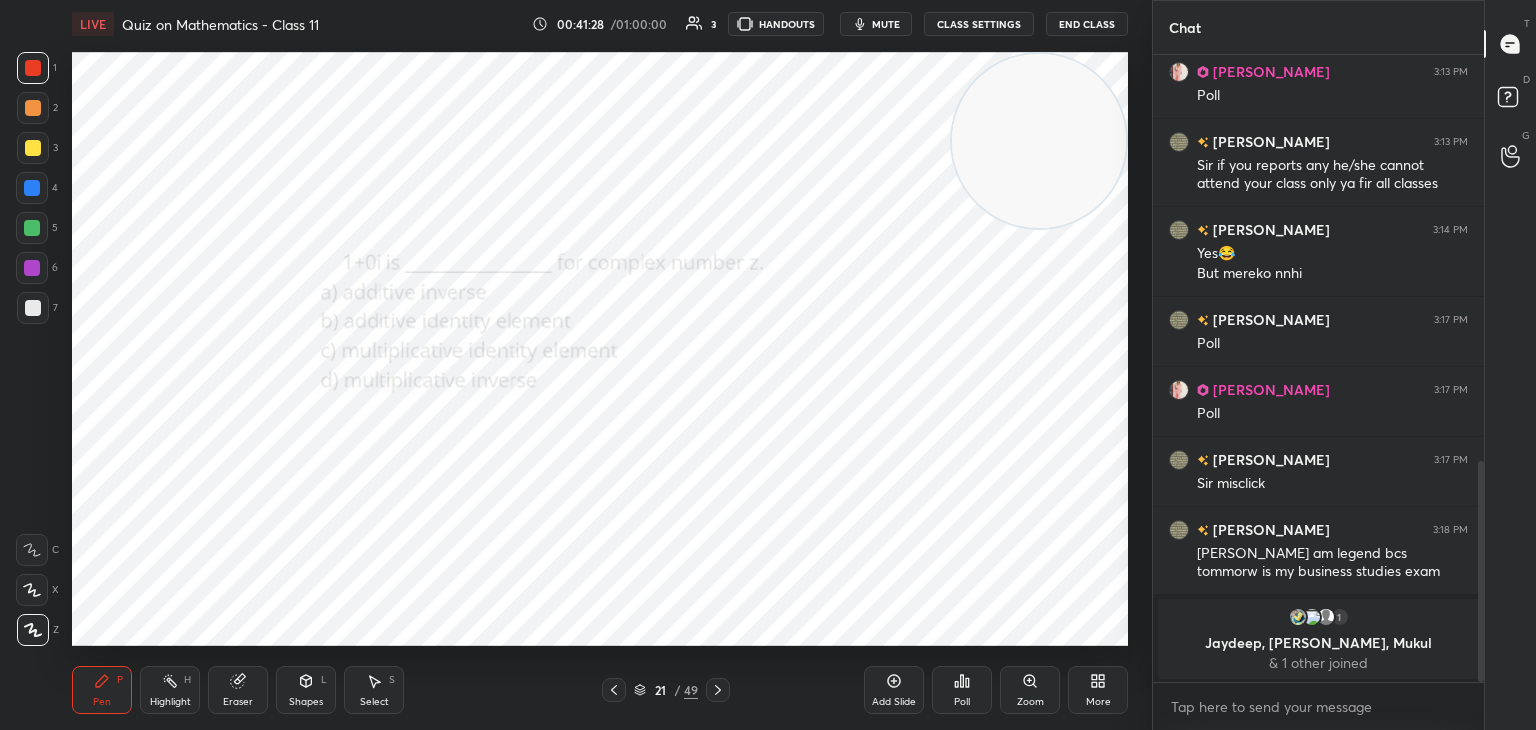 click on "1 2 3 4 5 6 7 C X Z C X Z E E Erase all   H H" at bounding box center (32, 349) 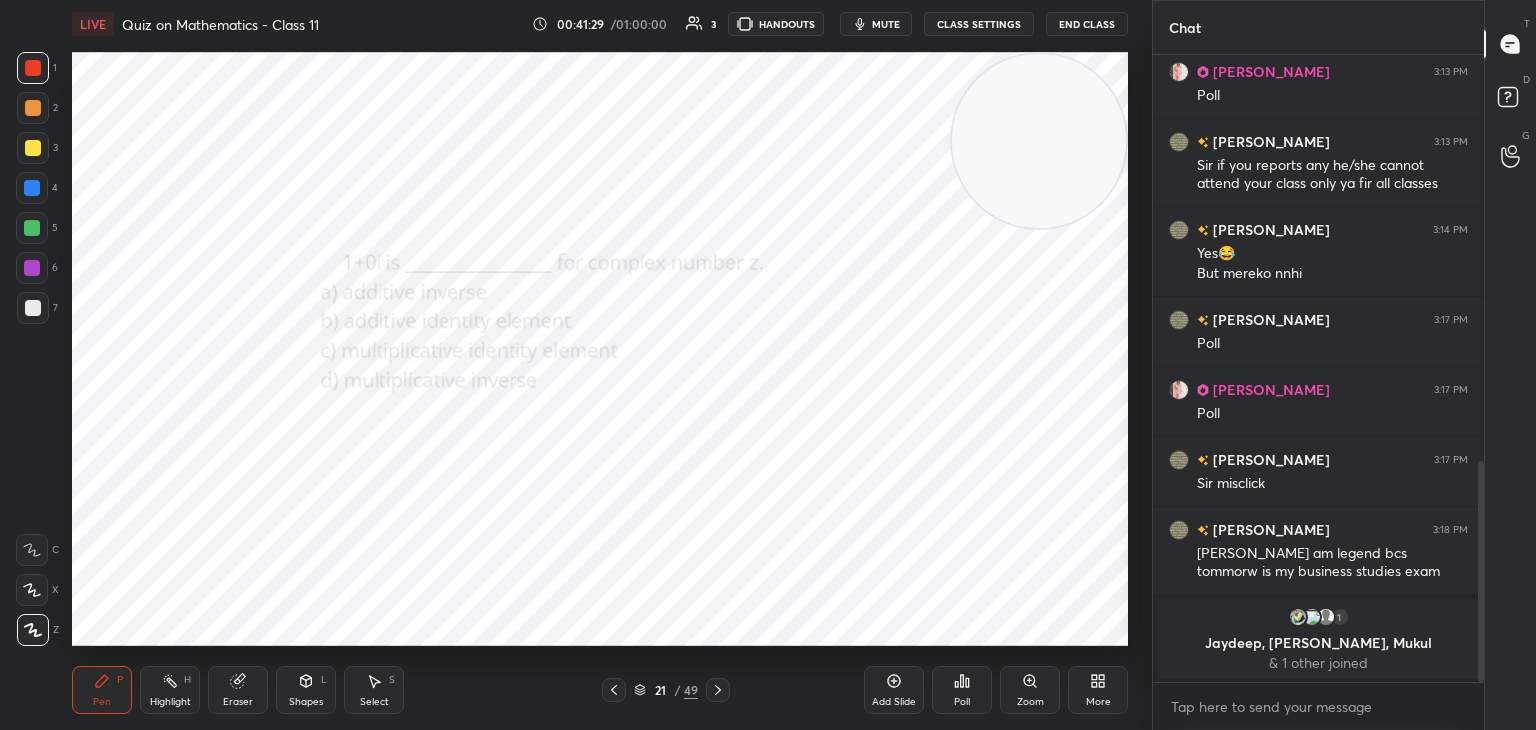 drag, startPoint x: 162, startPoint y: 707, endPoint x: 172, endPoint y: 677, distance: 31.622776 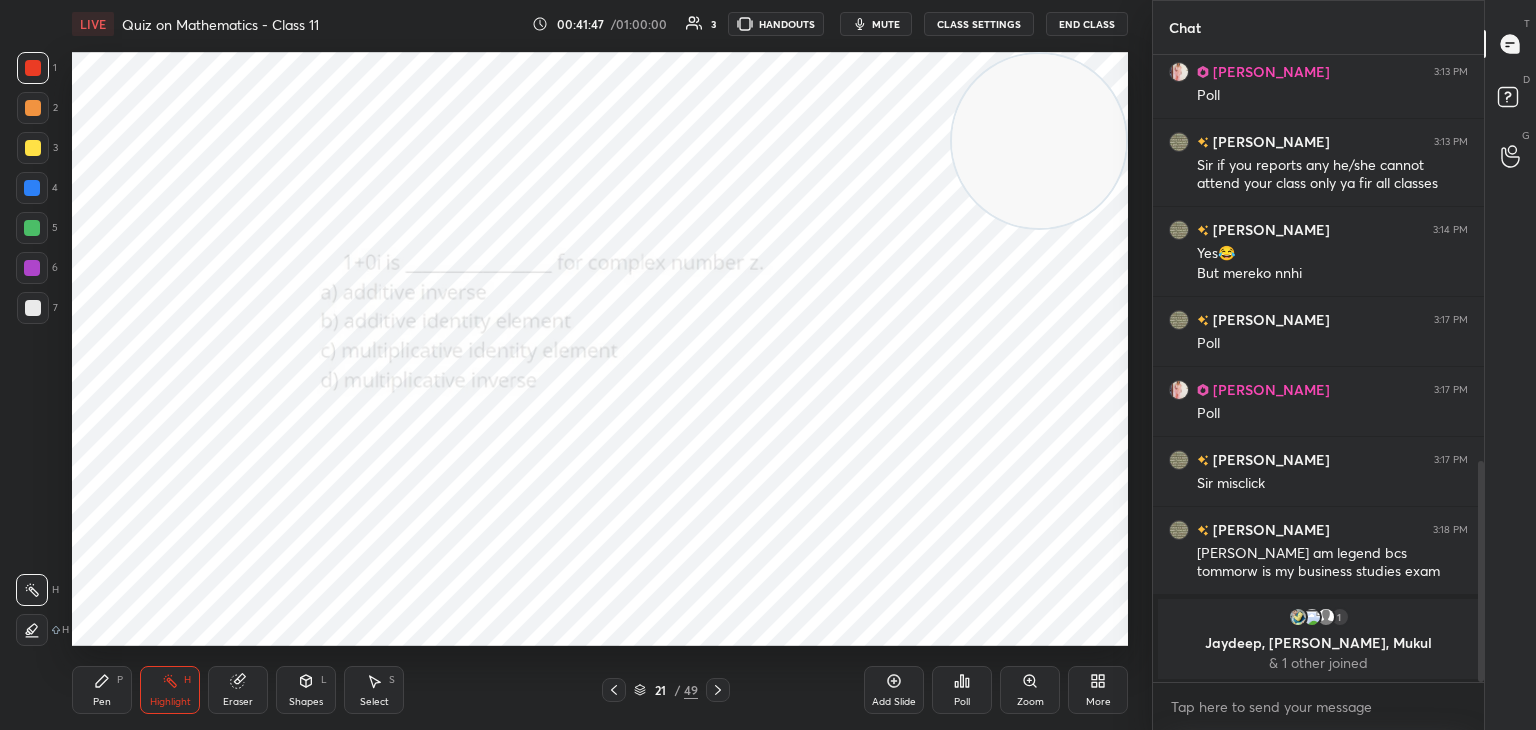 click on "1 2 3 4 5 6 7 C X Z C X Z E E Erase all   H H" at bounding box center [32, 349] 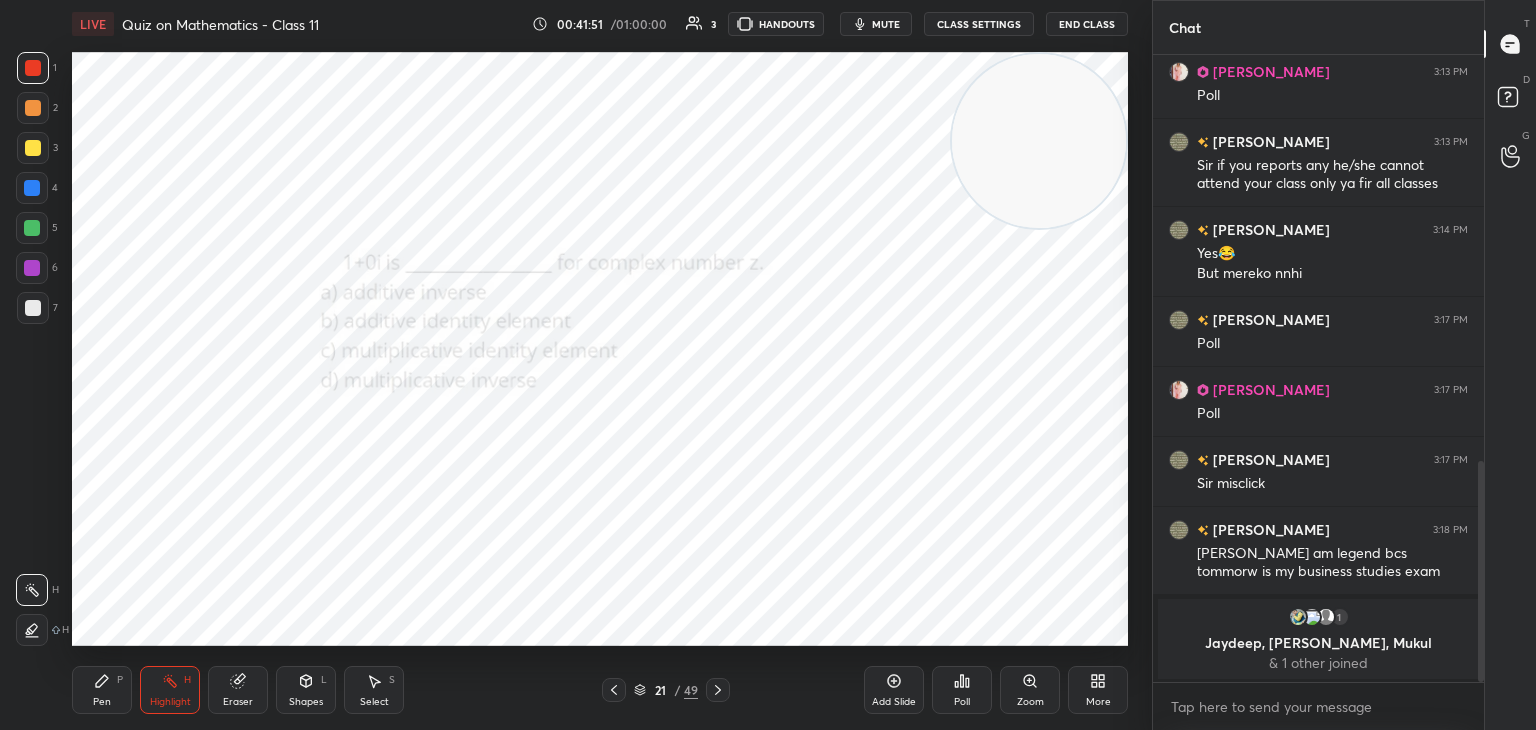 click 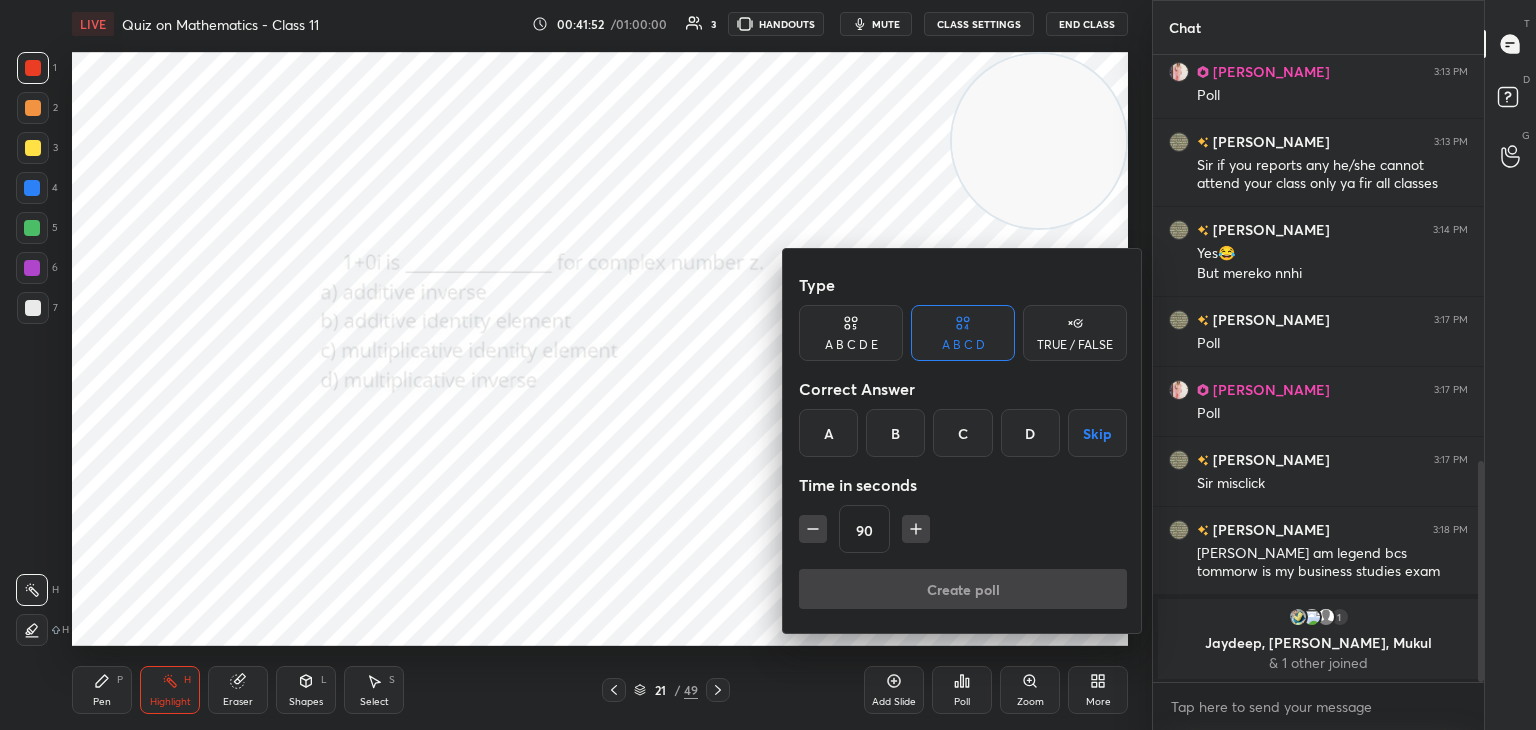 drag, startPoint x: 959, startPoint y: 433, endPoint x: 932, endPoint y: 515, distance: 86.33076 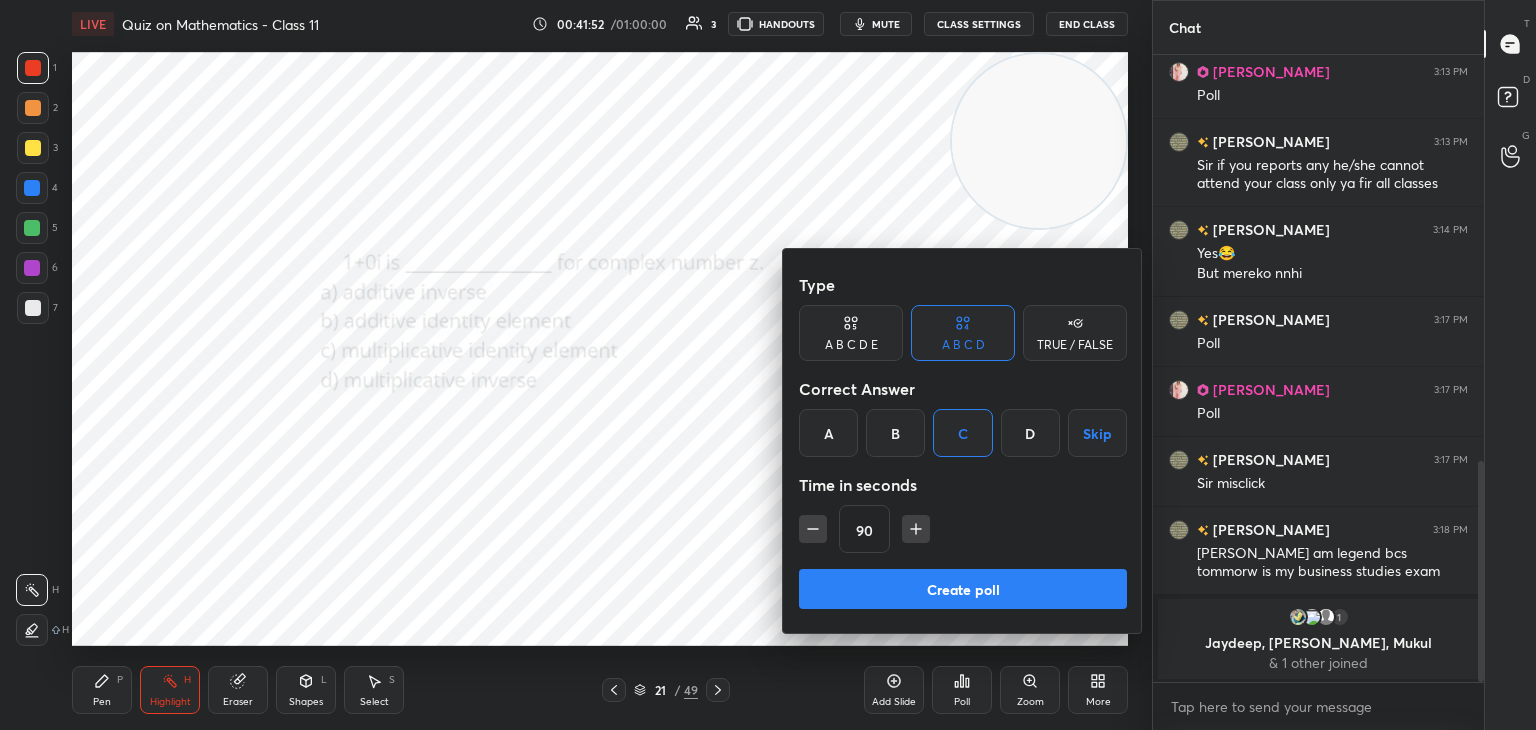click 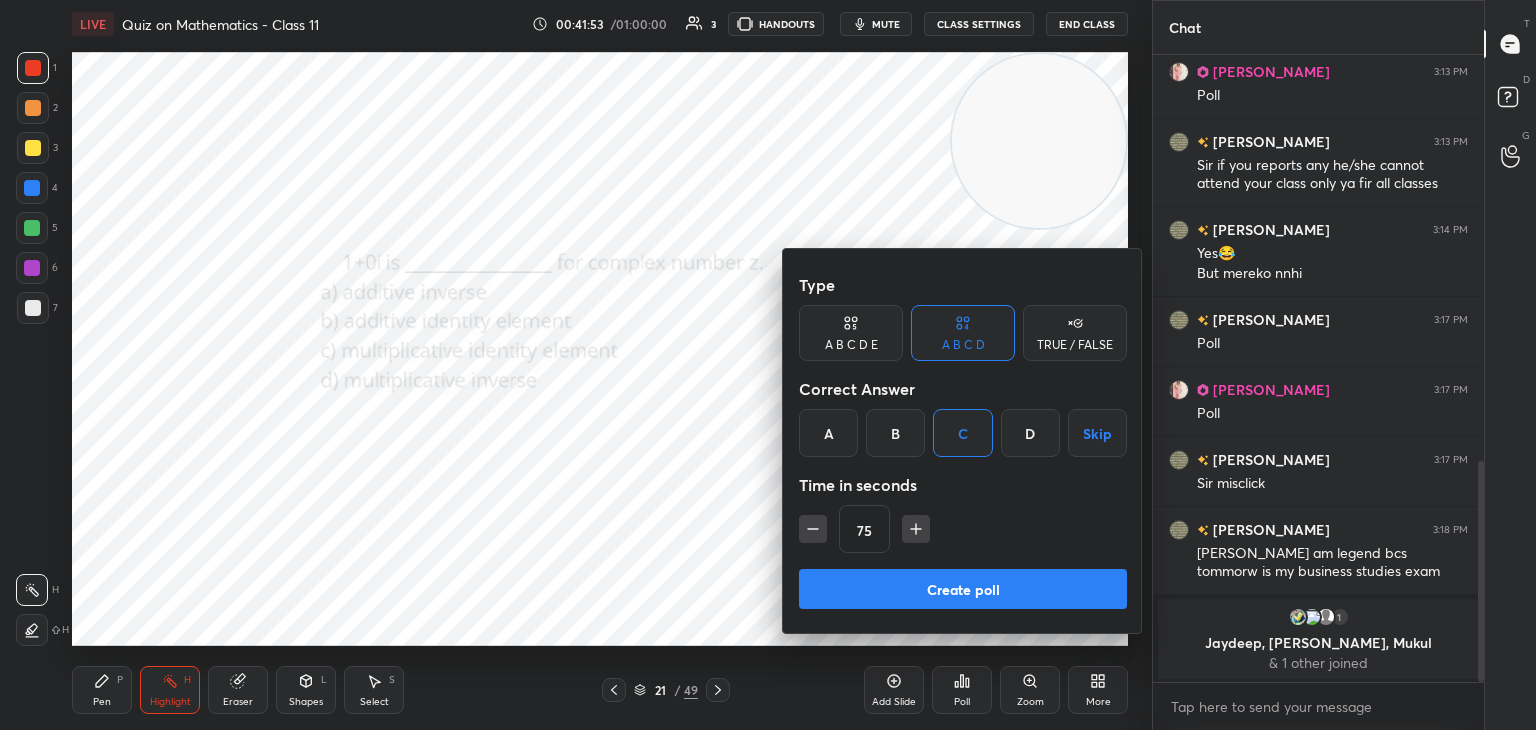 click 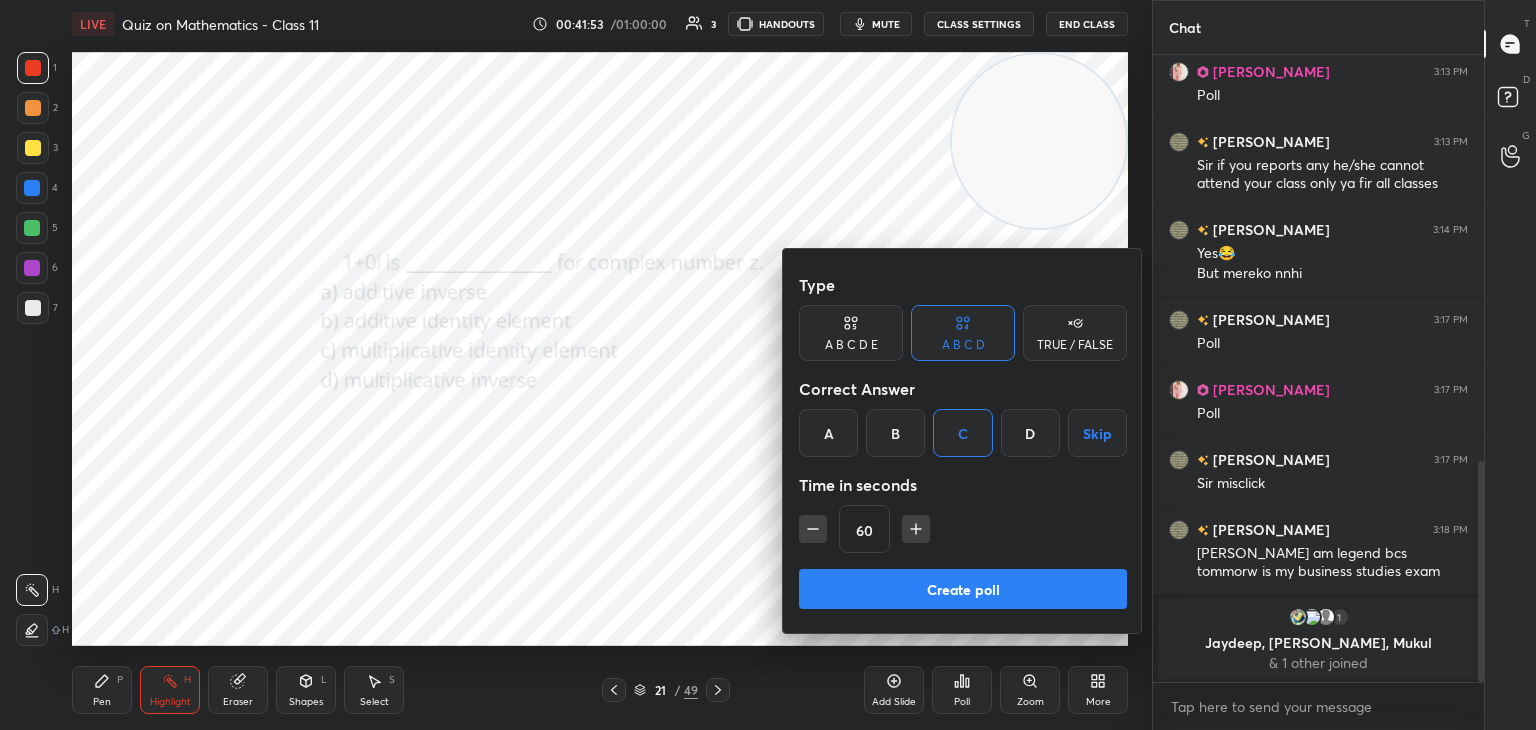 click on "Create poll" at bounding box center (963, 589) 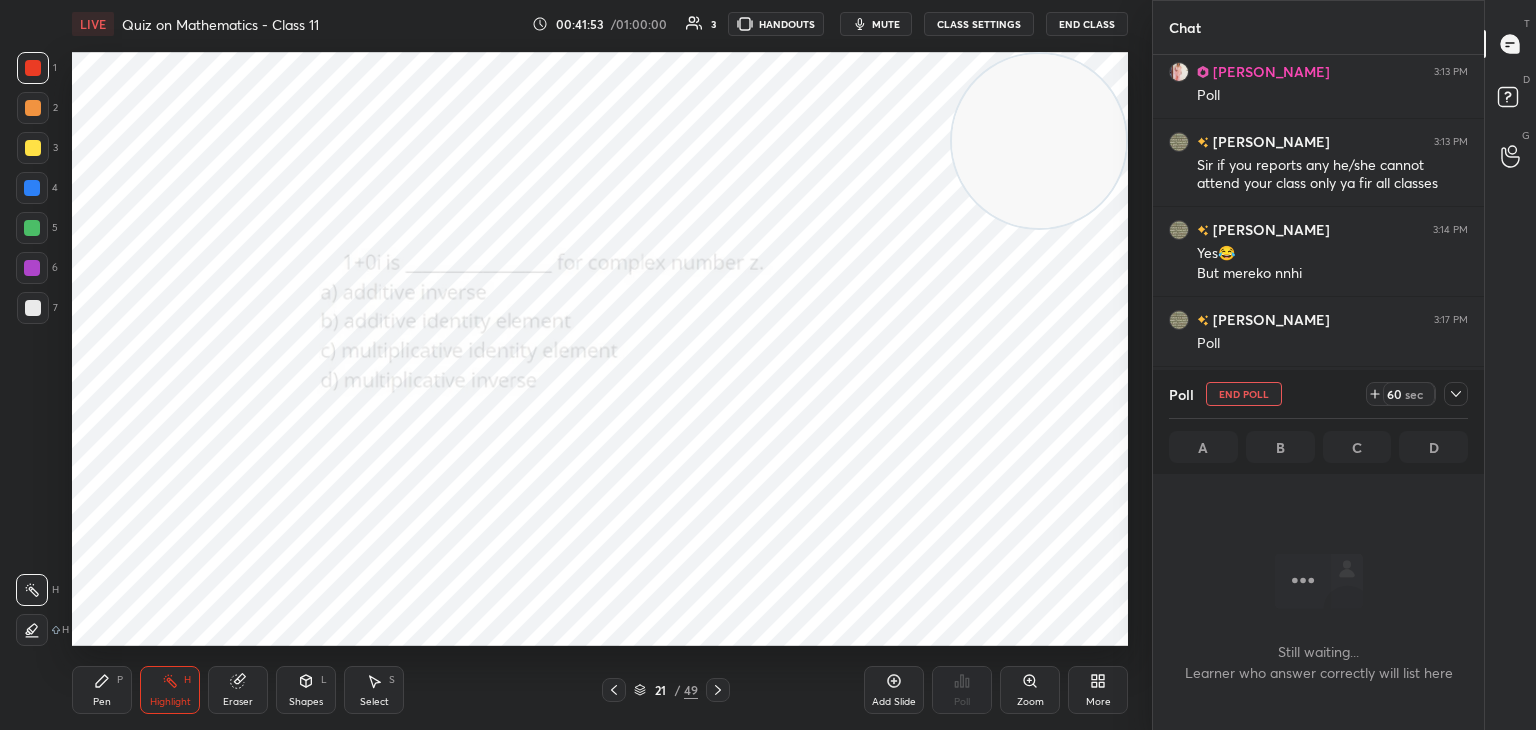 scroll, scrollTop: 570, scrollLeft: 325, axis: both 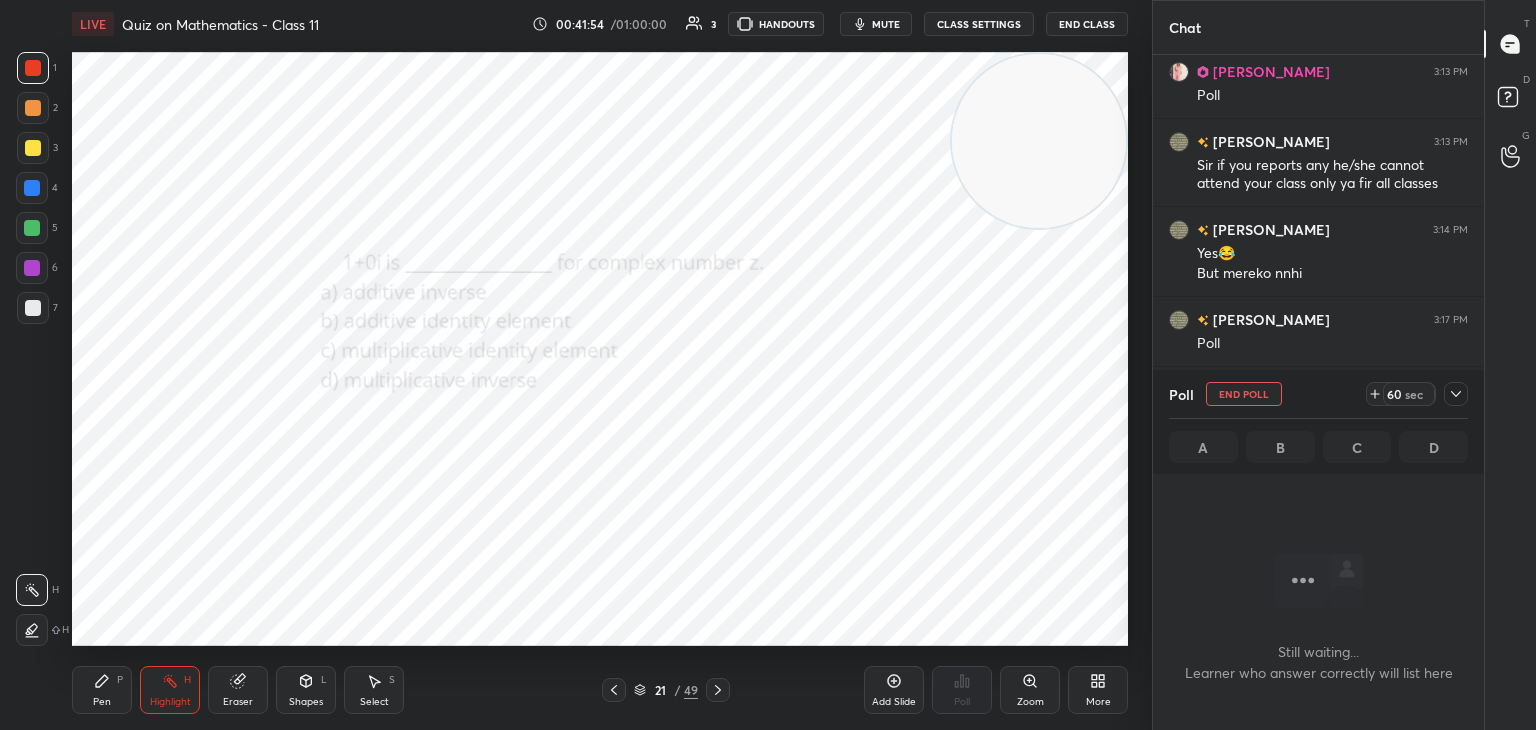 drag, startPoint x: 993, startPoint y: 154, endPoint x: 1042, endPoint y: 133, distance: 53.310413 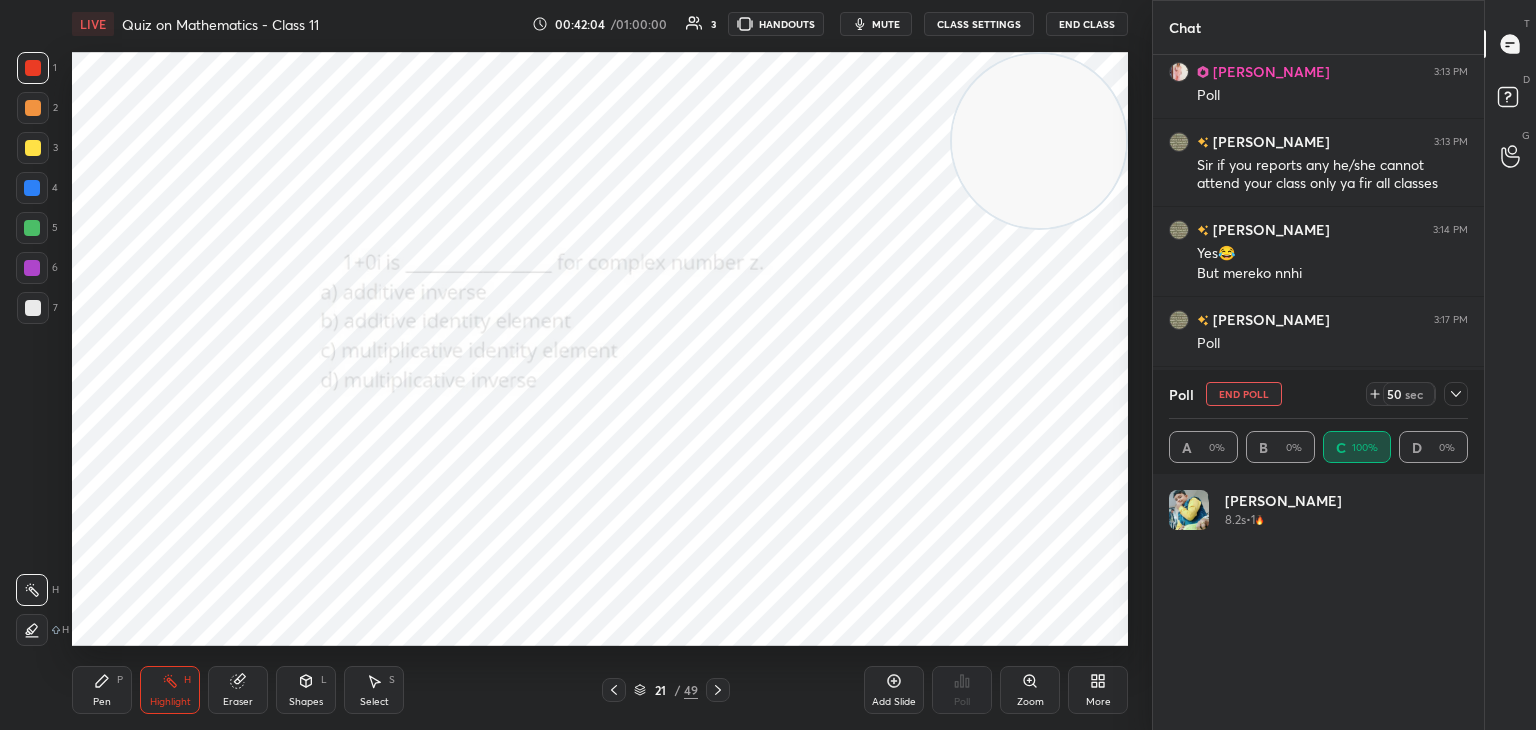 scroll, scrollTop: 6, scrollLeft: 6, axis: both 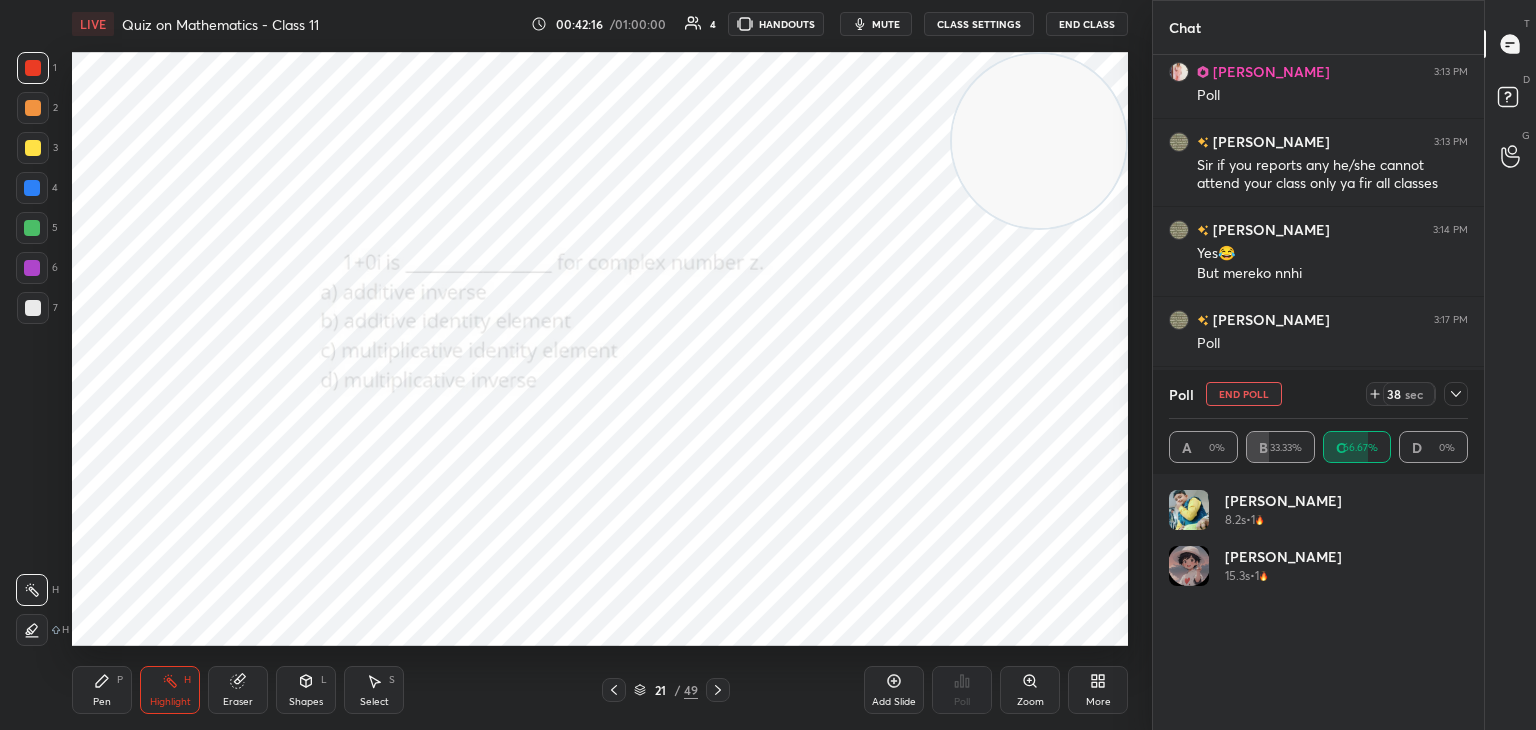 drag, startPoint x: 0, startPoint y: 507, endPoint x: 47, endPoint y: 504, distance: 47.095646 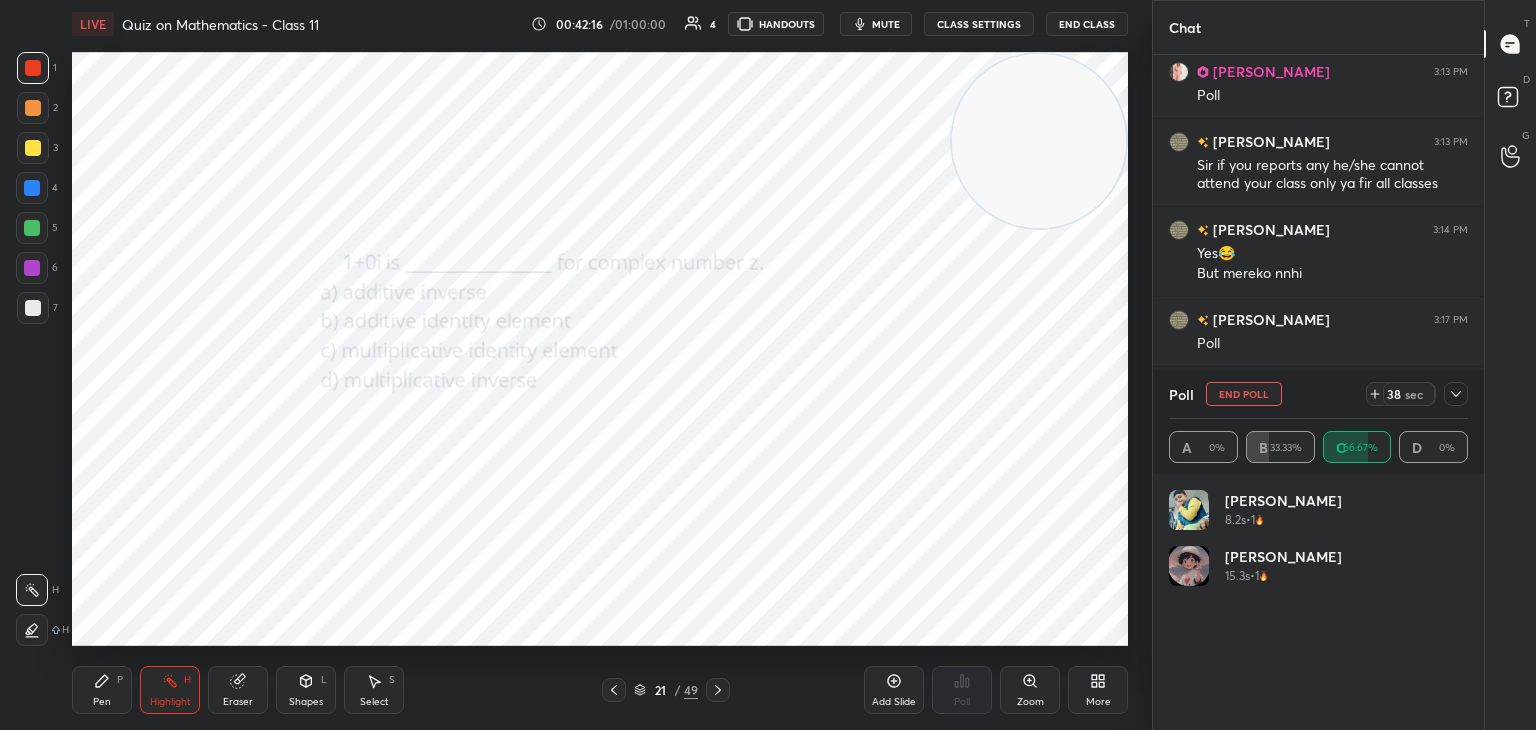 click on "1 2 3 4 5 6 7 C X Z C X Z E E Erase all   H H" at bounding box center (32, 349) 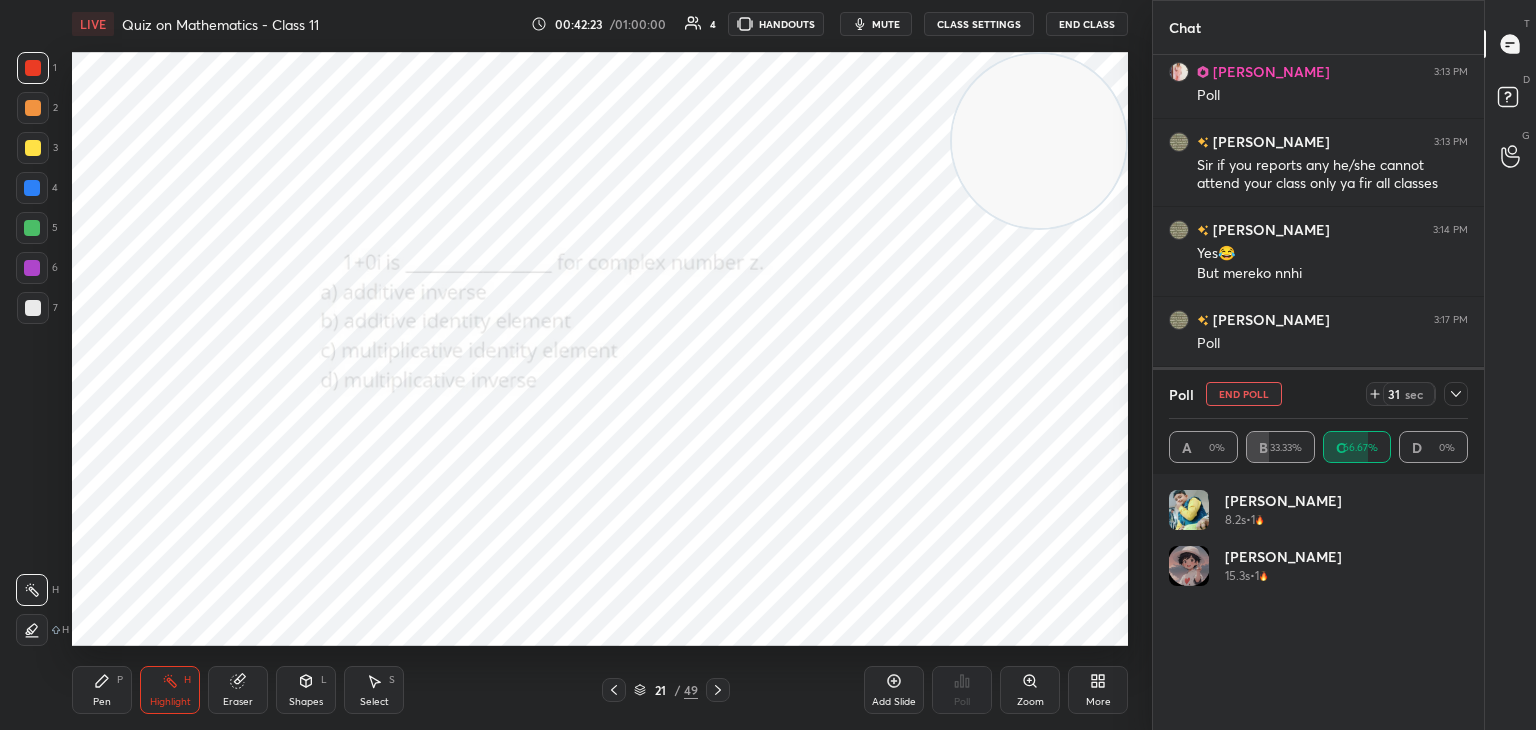 click on "End Poll" at bounding box center (1244, 394) 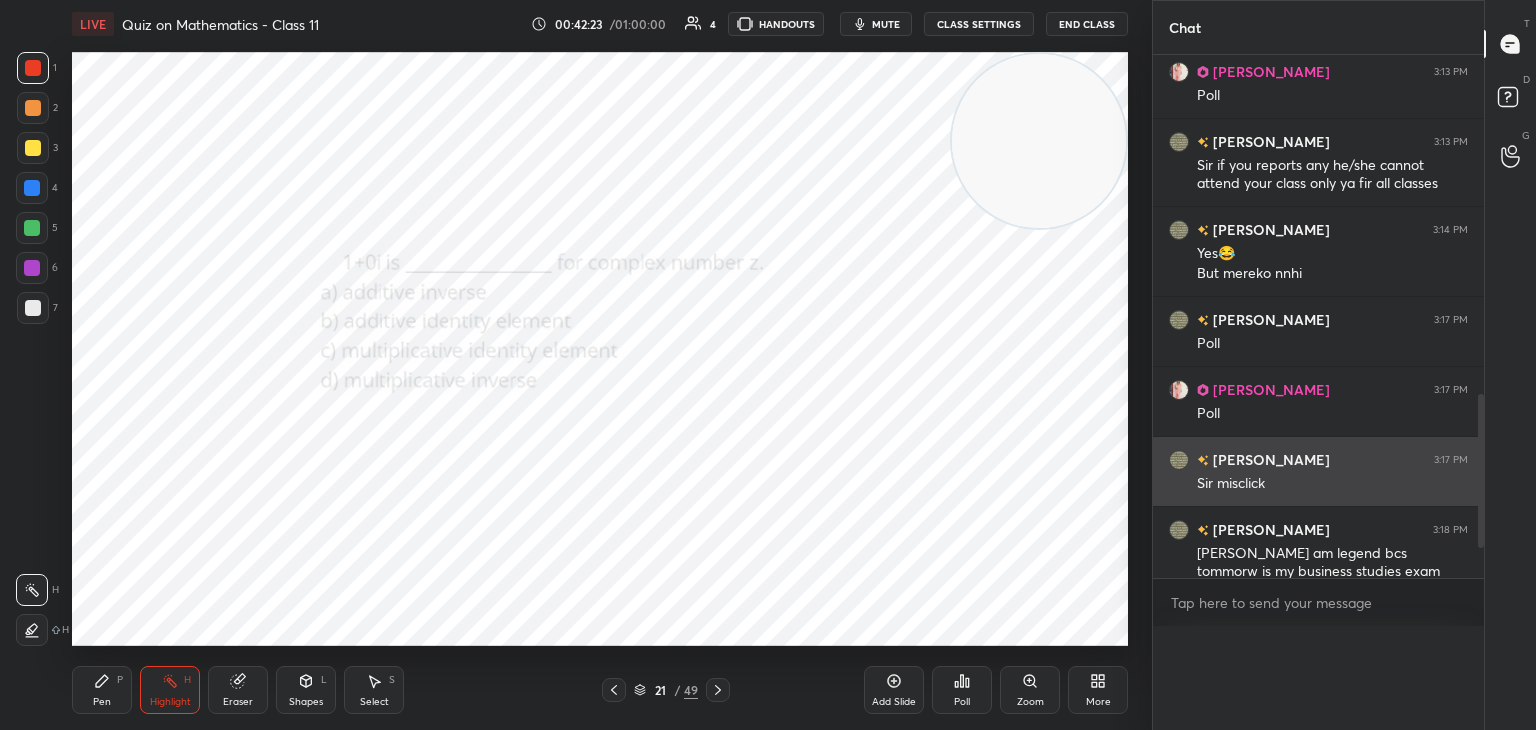 scroll, scrollTop: 0, scrollLeft: 0, axis: both 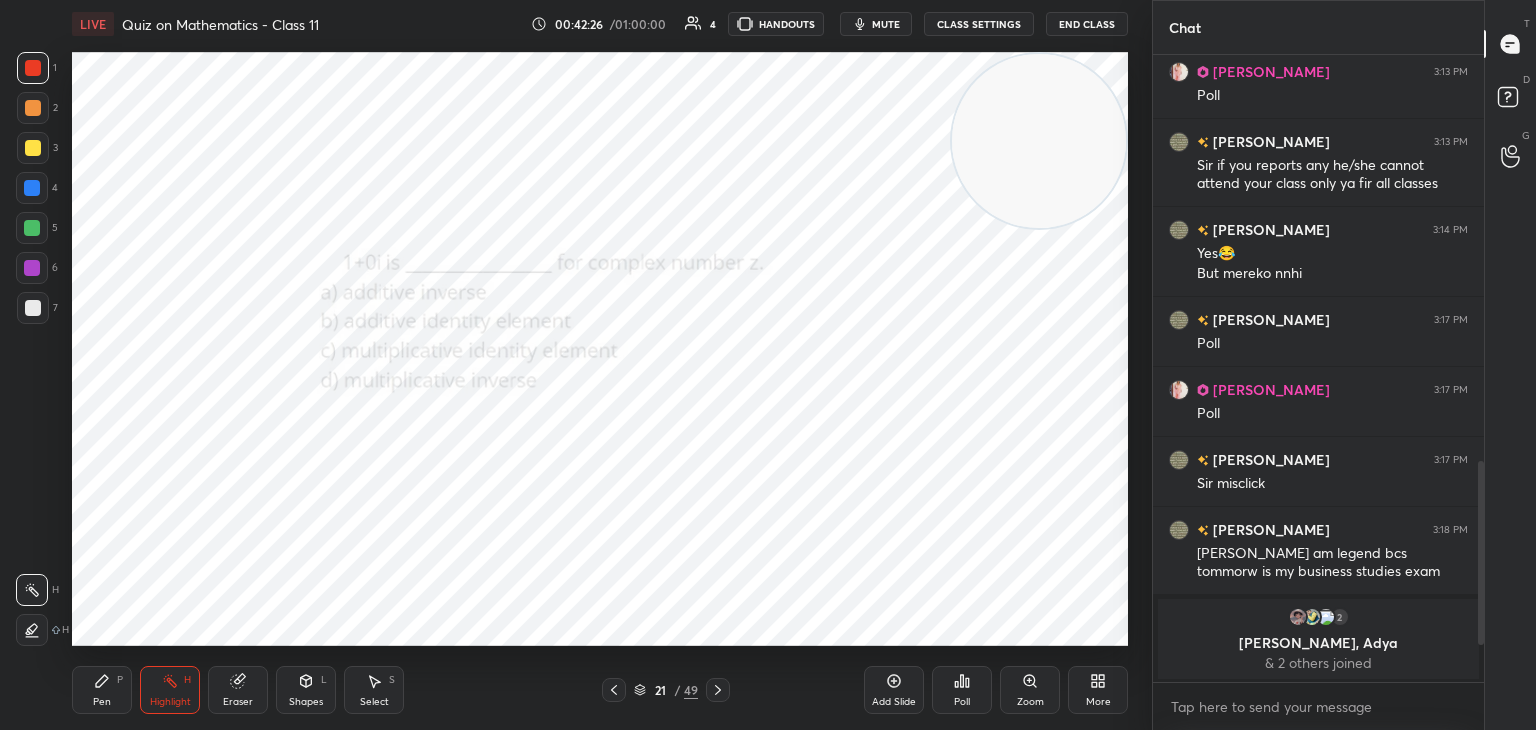 drag, startPoint x: 1480, startPoint y: 529, endPoint x: 1484, endPoint y: 557, distance: 28.284271 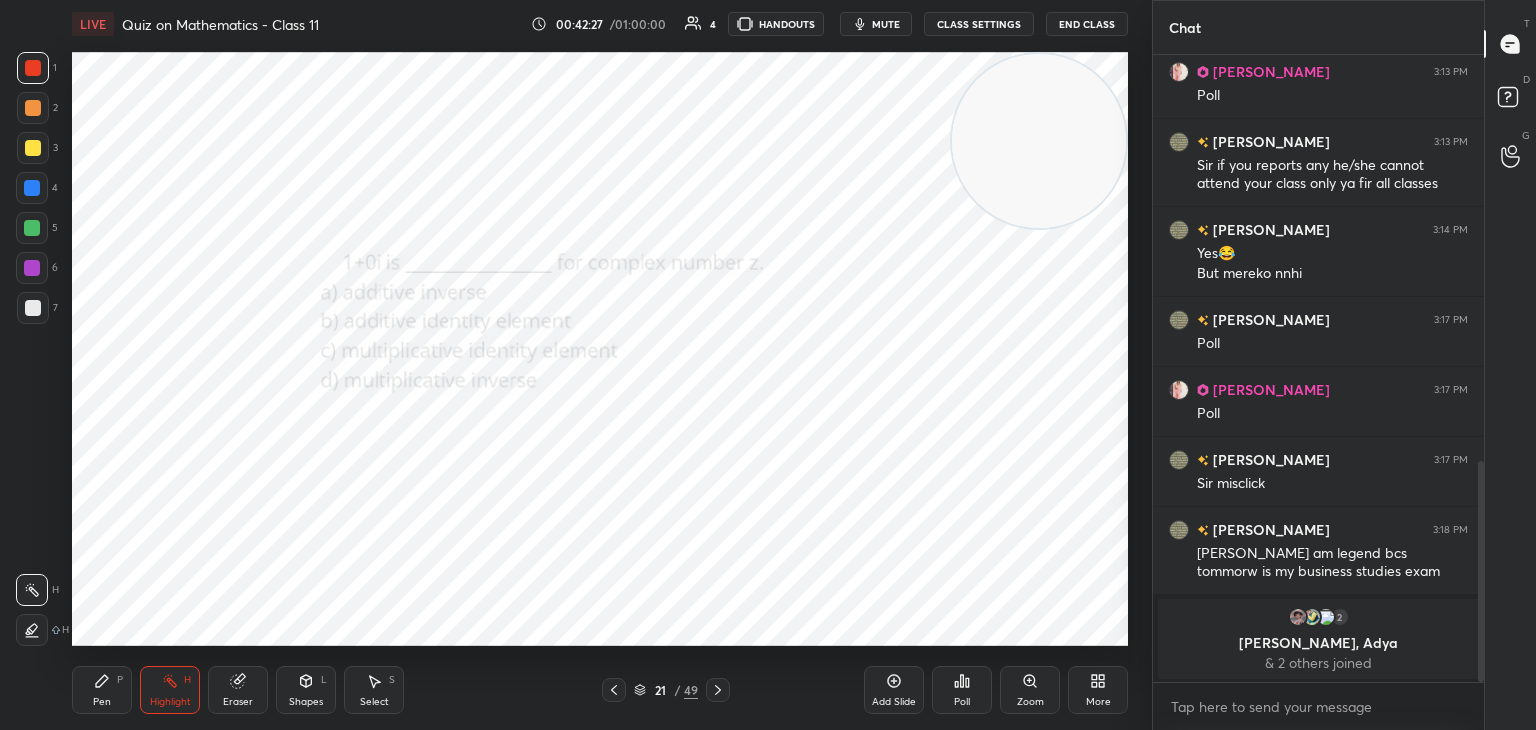 drag, startPoint x: 1482, startPoint y: 541, endPoint x: 1485, endPoint y: 592, distance: 51.088158 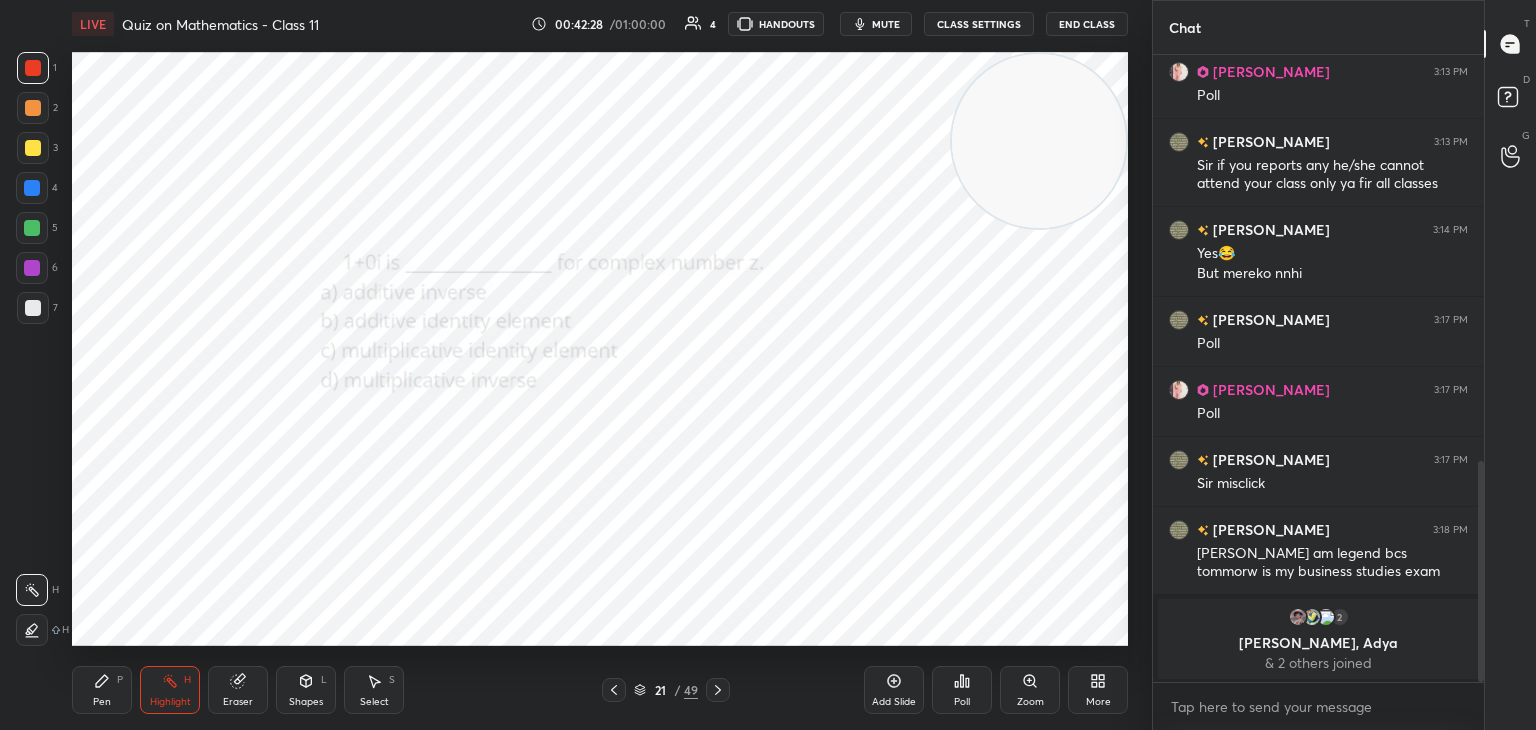click on "Pen P" at bounding box center (102, 690) 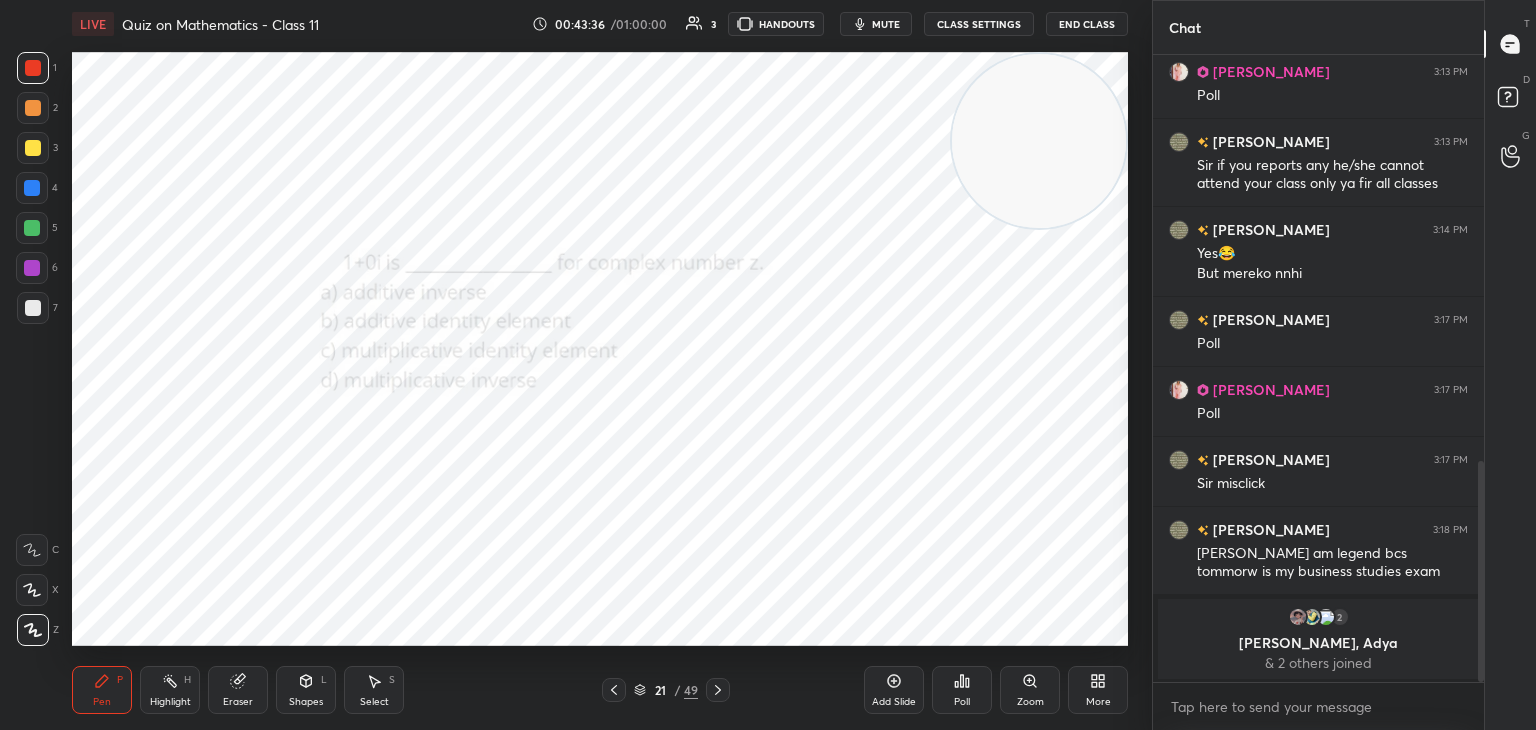 click on "1 2 3 4 5 6 7 C X Z C X Z E E Erase all   H H" at bounding box center [32, 349] 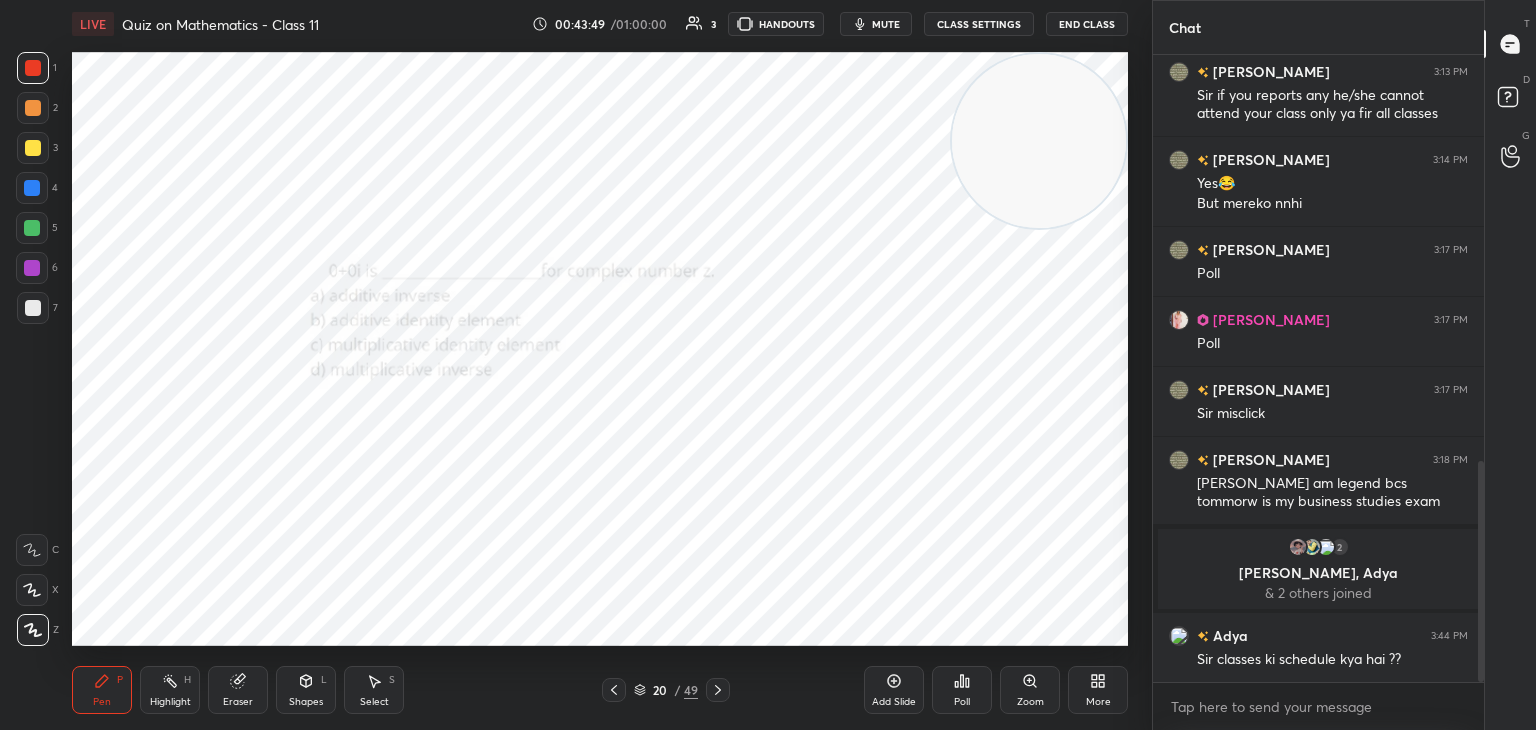 scroll, scrollTop: 1152, scrollLeft: 0, axis: vertical 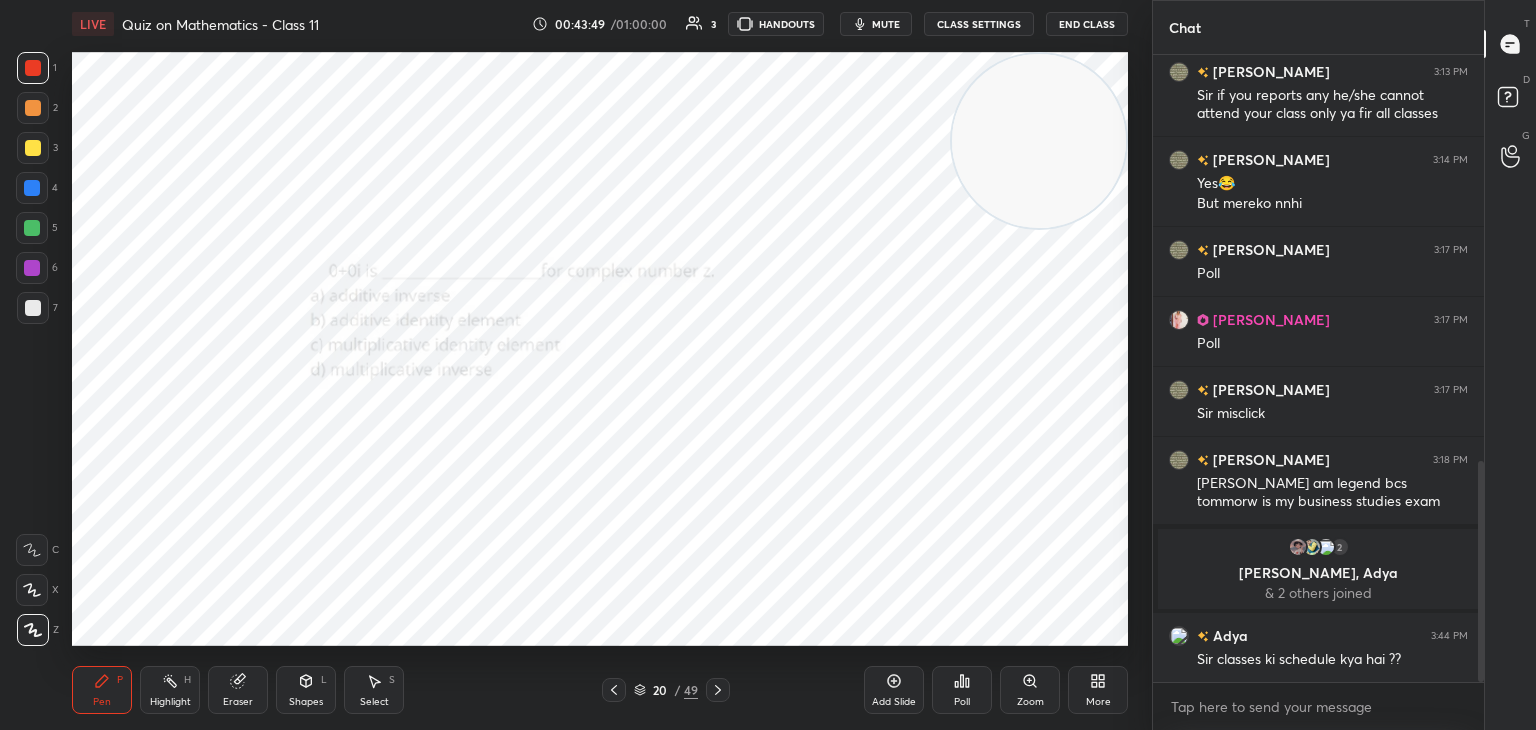 drag, startPoint x: 0, startPoint y: 429, endPoint x: 32, endPoint y: 422, distance: 32.75668 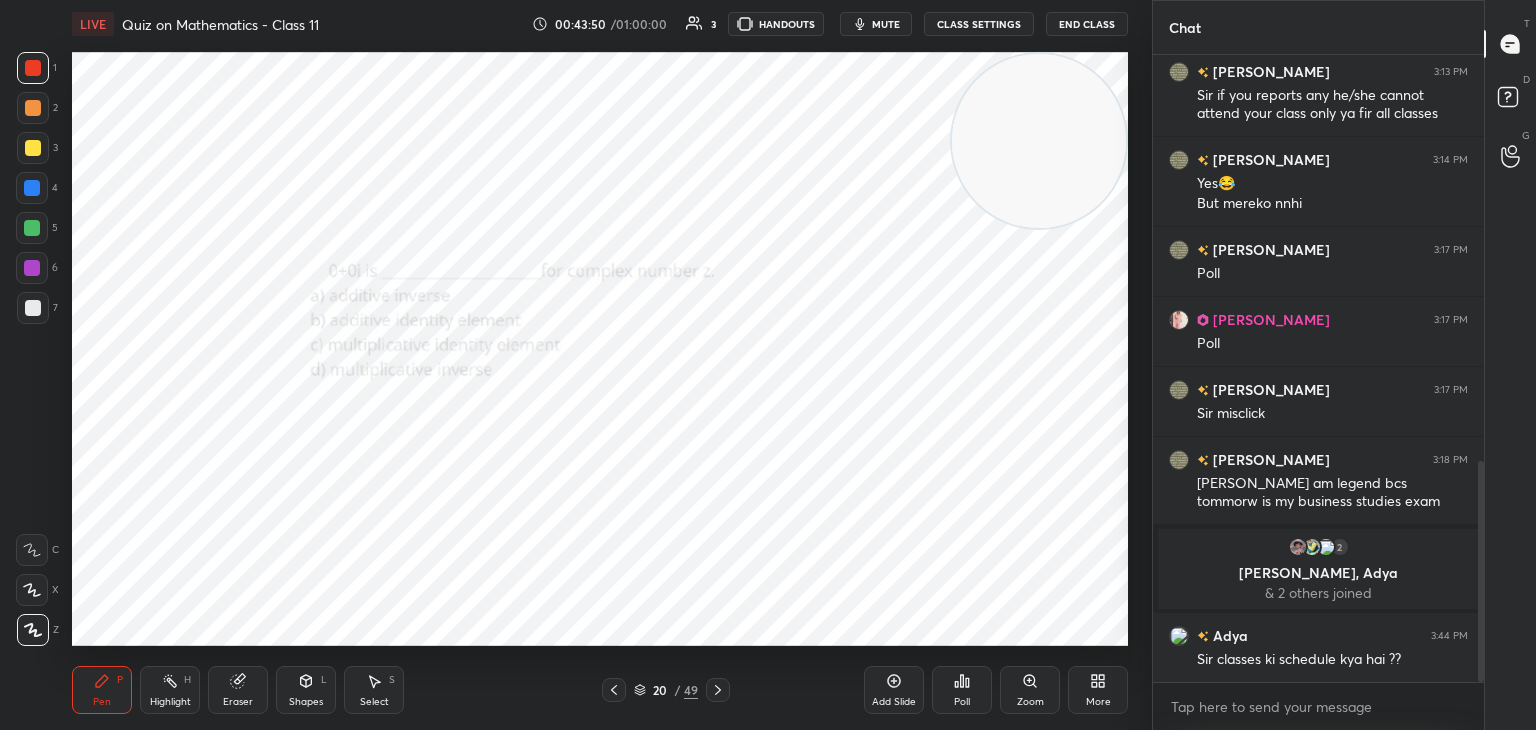 click on "Poll" at bounding box center (962, 690) 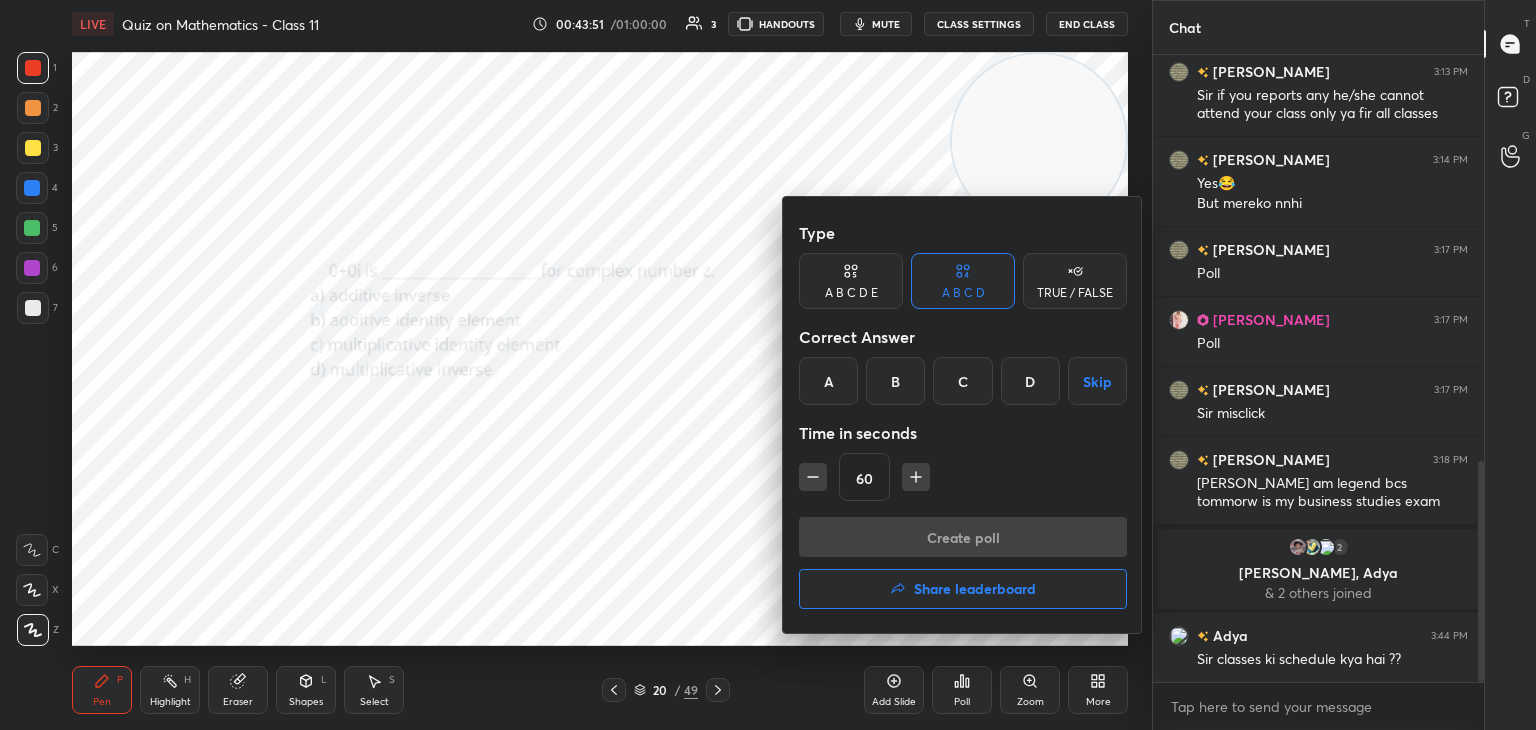 drag, startPoint x: 900, startPoint y: 381, endPoint x: 892, endPoint y: 424, distance: 43.737854 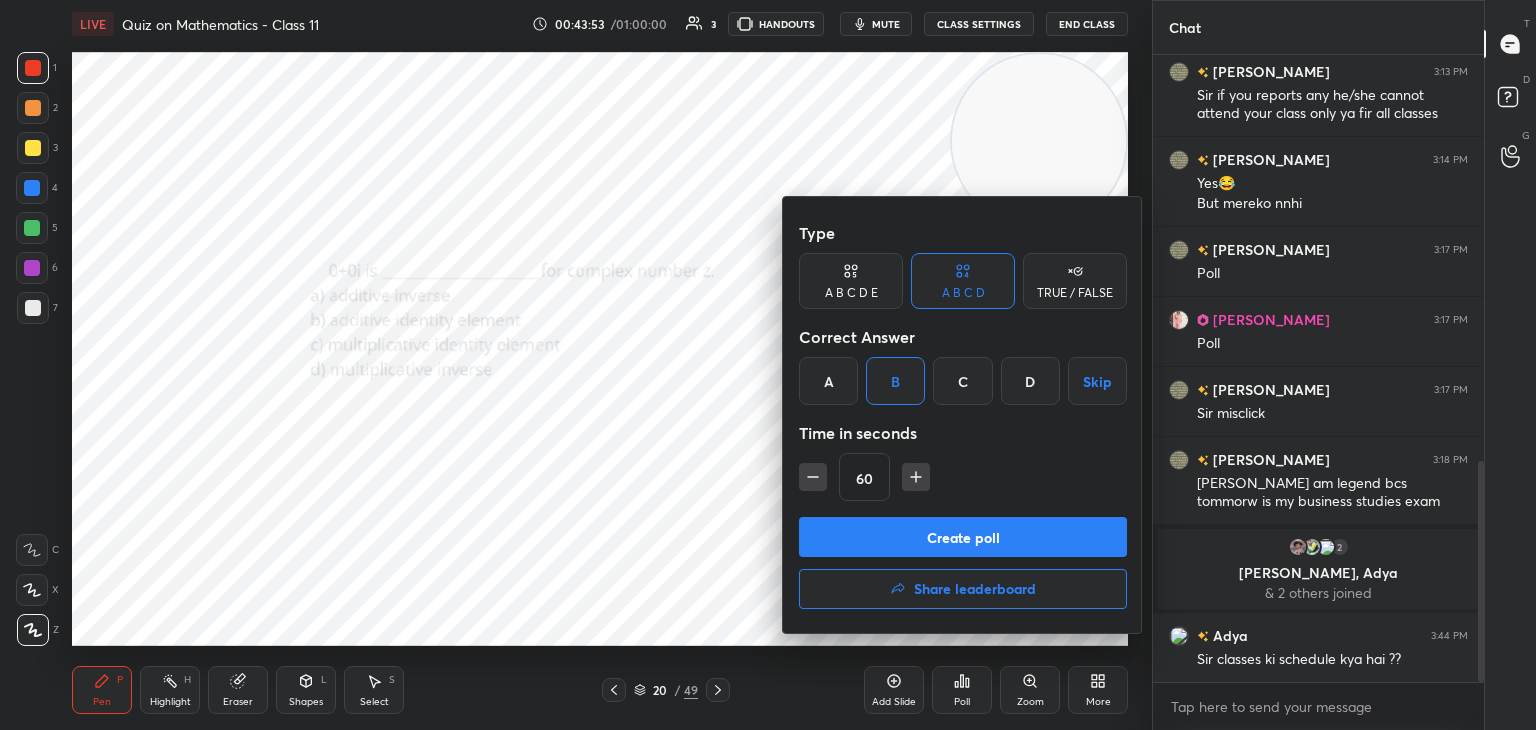 click on "Create poll" at bounding box center (963, 537) 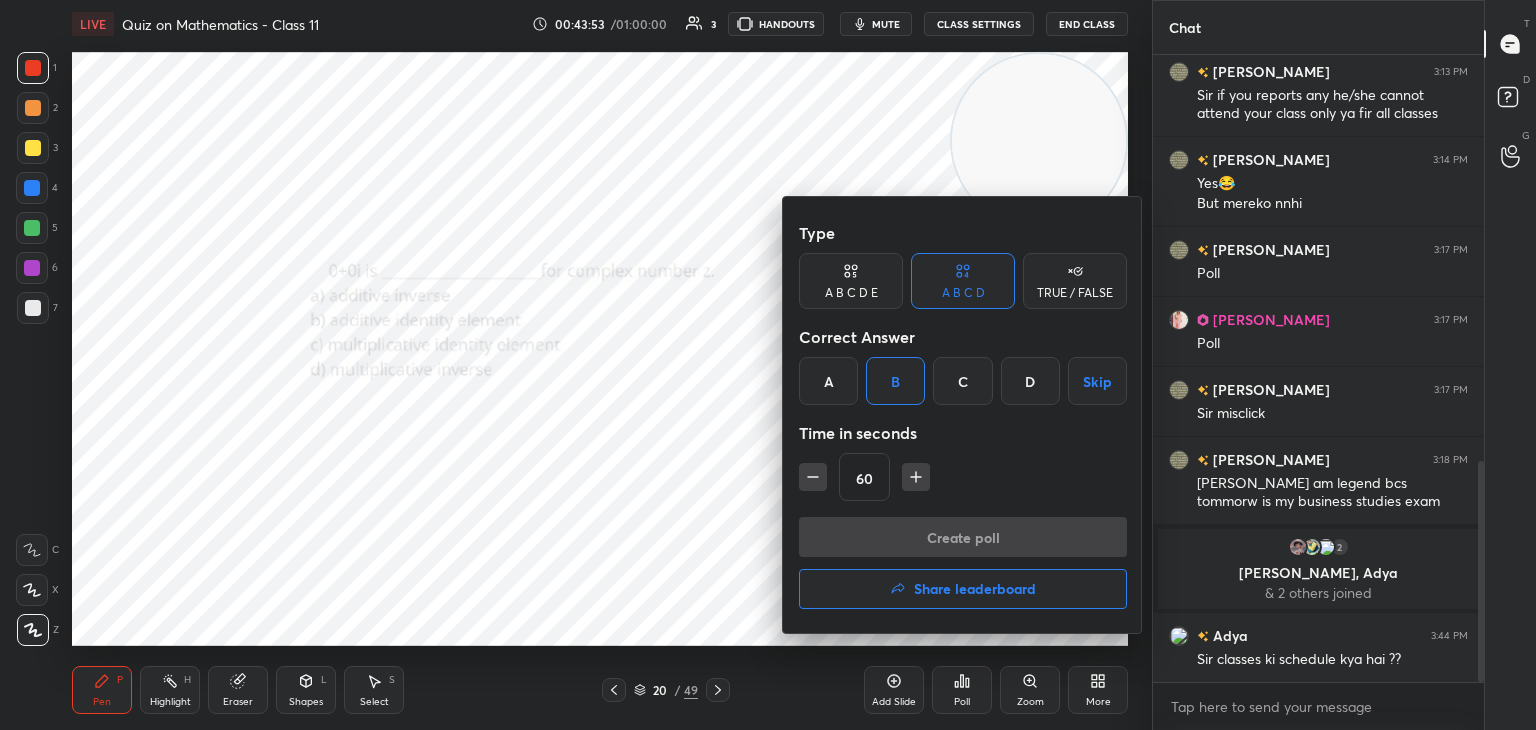 scroll, scrollTop: 588, scrollLeft: 325, axis: both 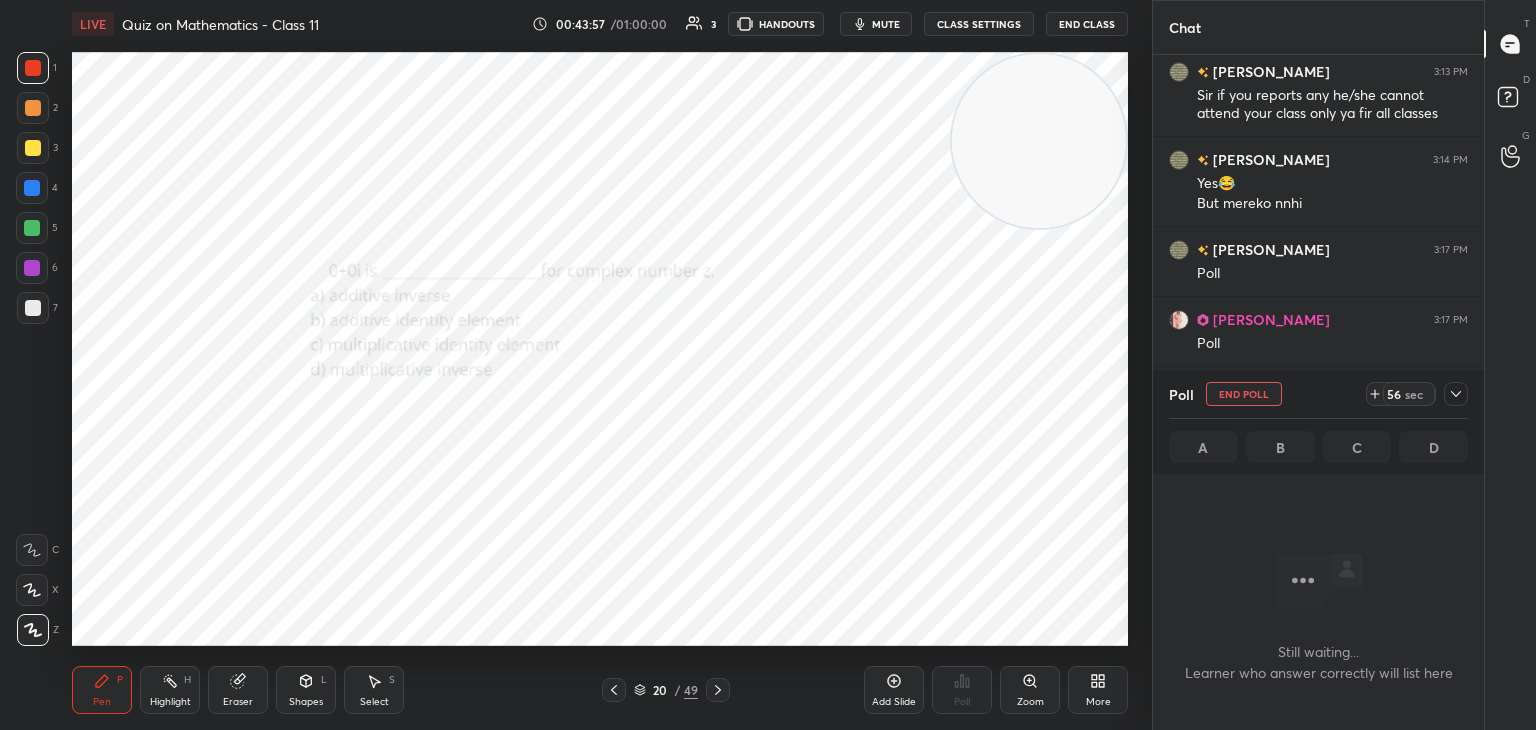 click 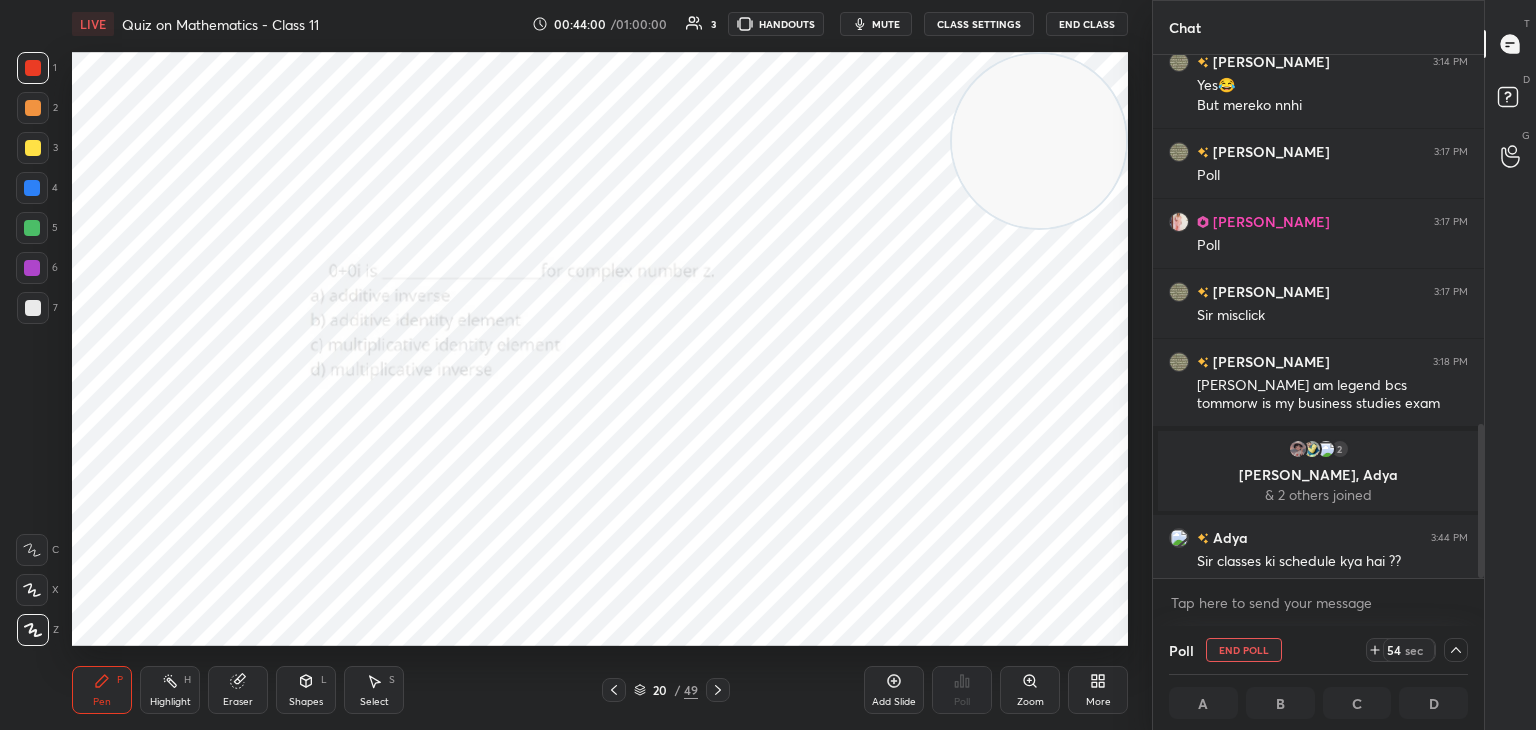 scroll, scrollTop: 1256, scrollLeft: 0, axis: vertical 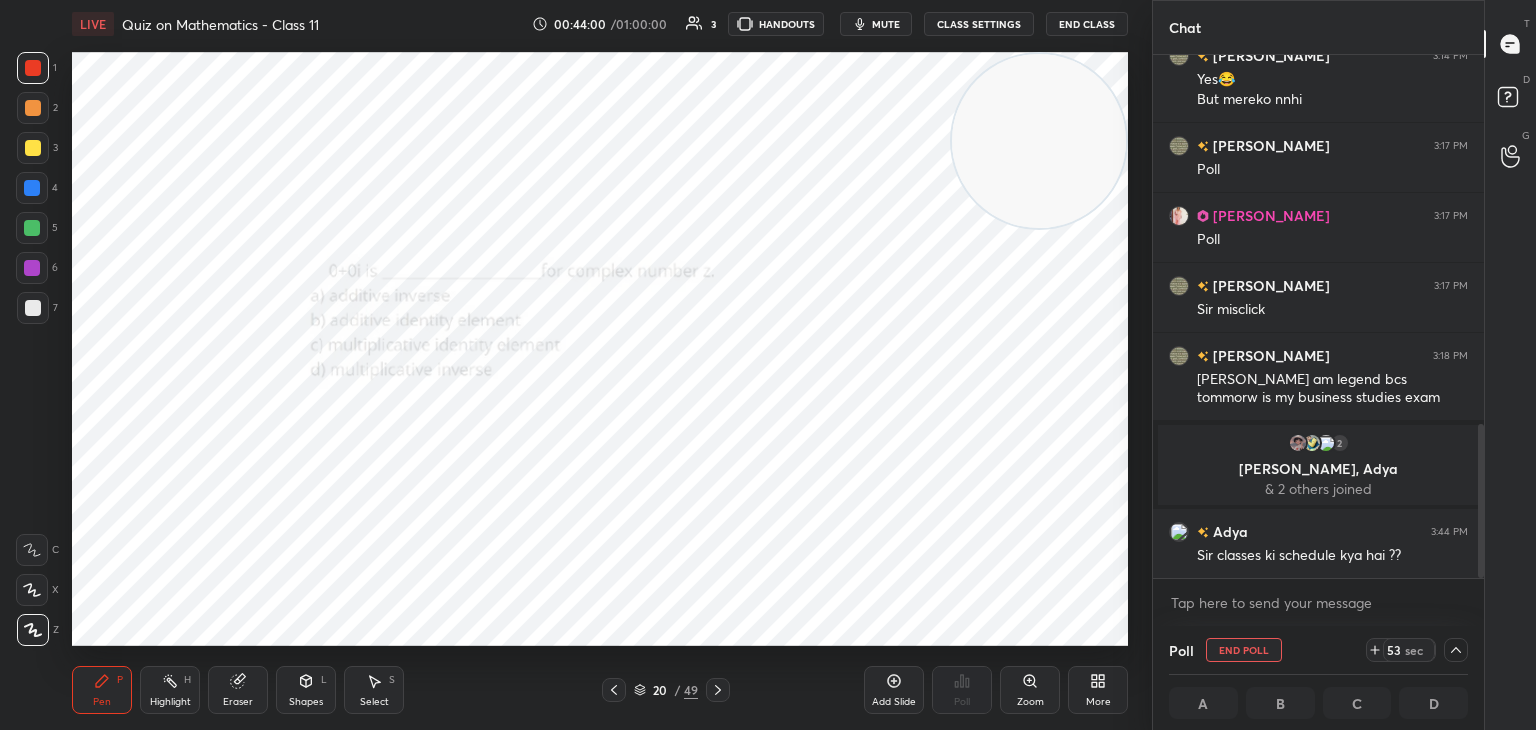 drag, startPoint x: 1482, startPoint y: 531, endPoint x: 1479, endPoint y: 573, distance: 42.107006 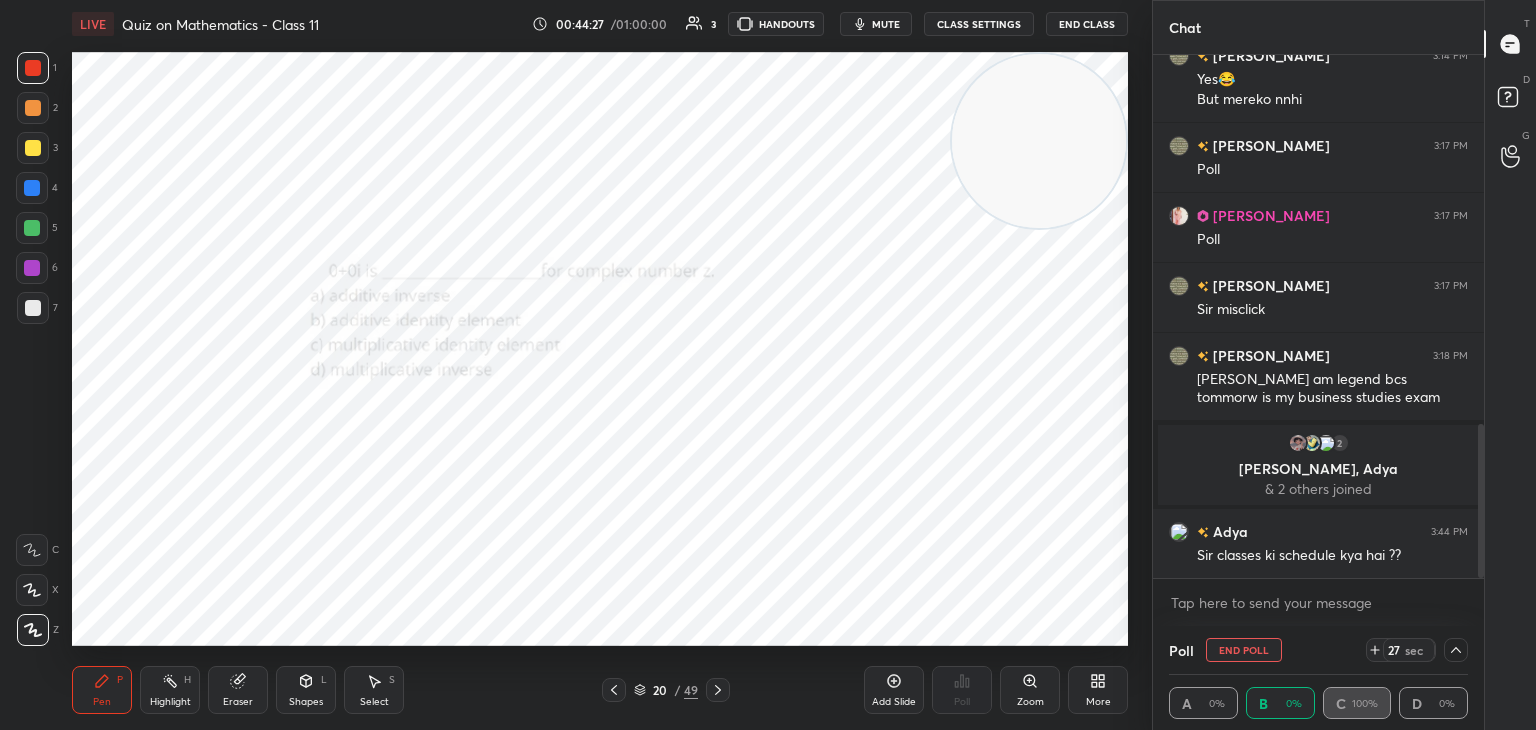 click 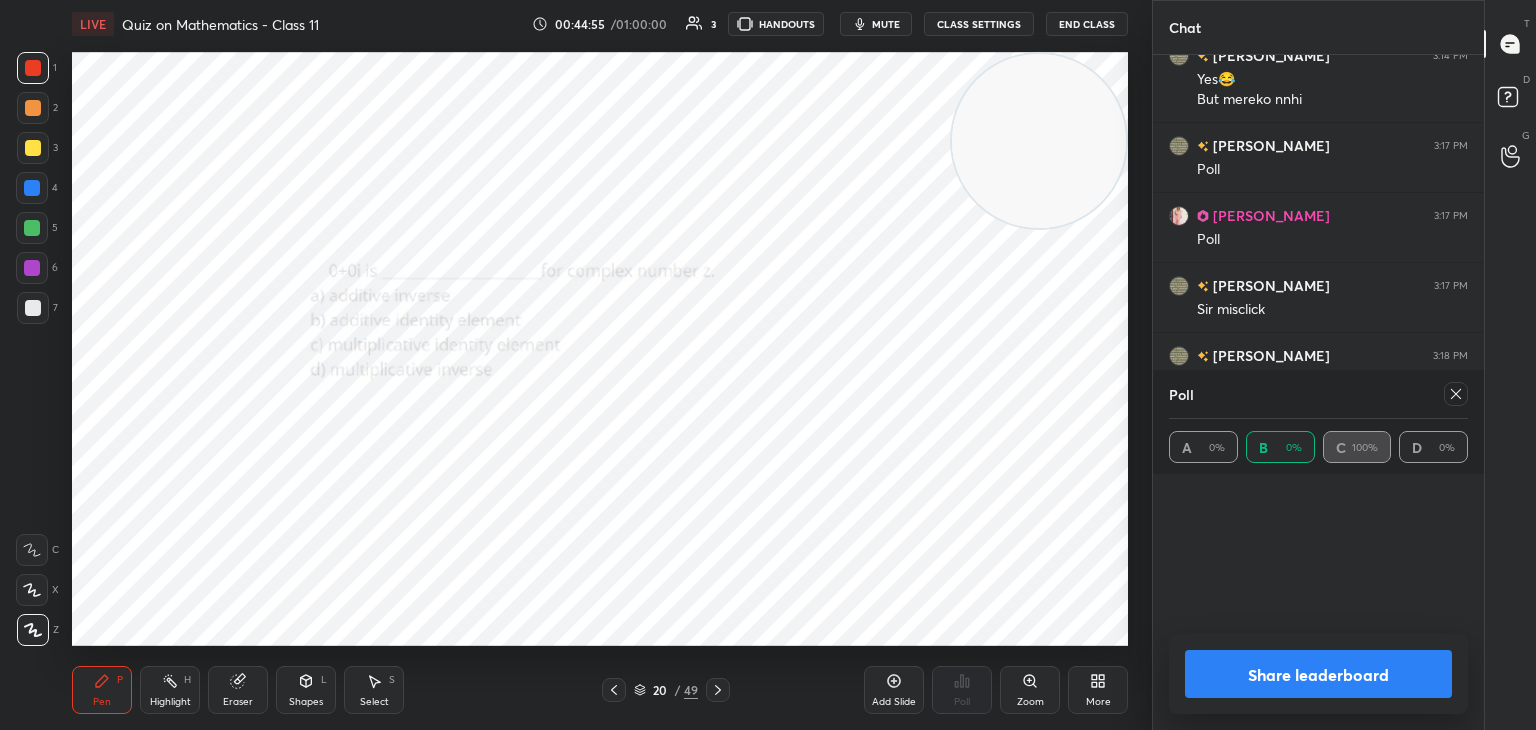 click on "Share leaderboard" at bounding box center [1318, 674] 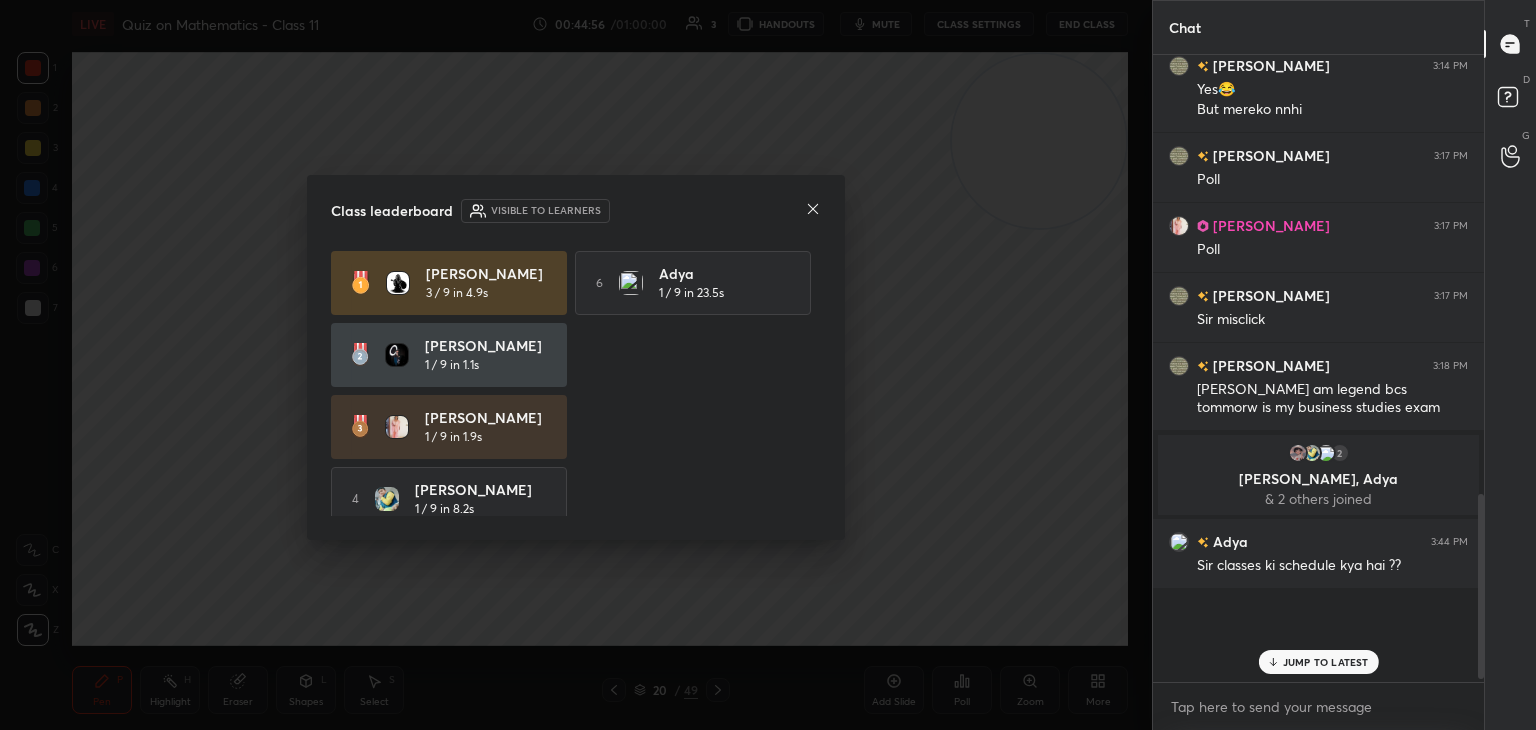 scroll, scrollTop: 604, scrollLeft: 325, axis: both 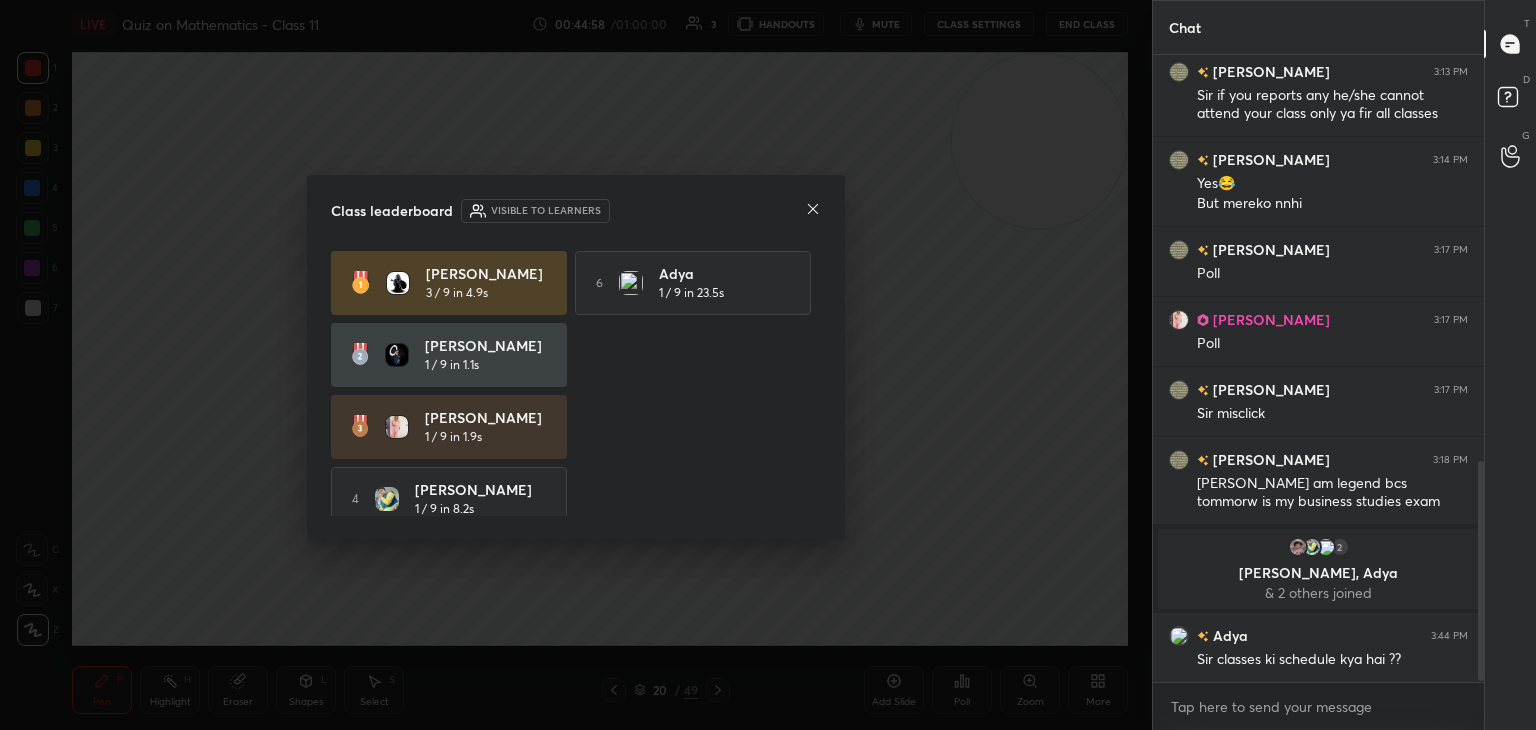 drag, startPoint x: 816, startPoint y: 333, endPoint x: 816, endPoint y: 365, distance: 32 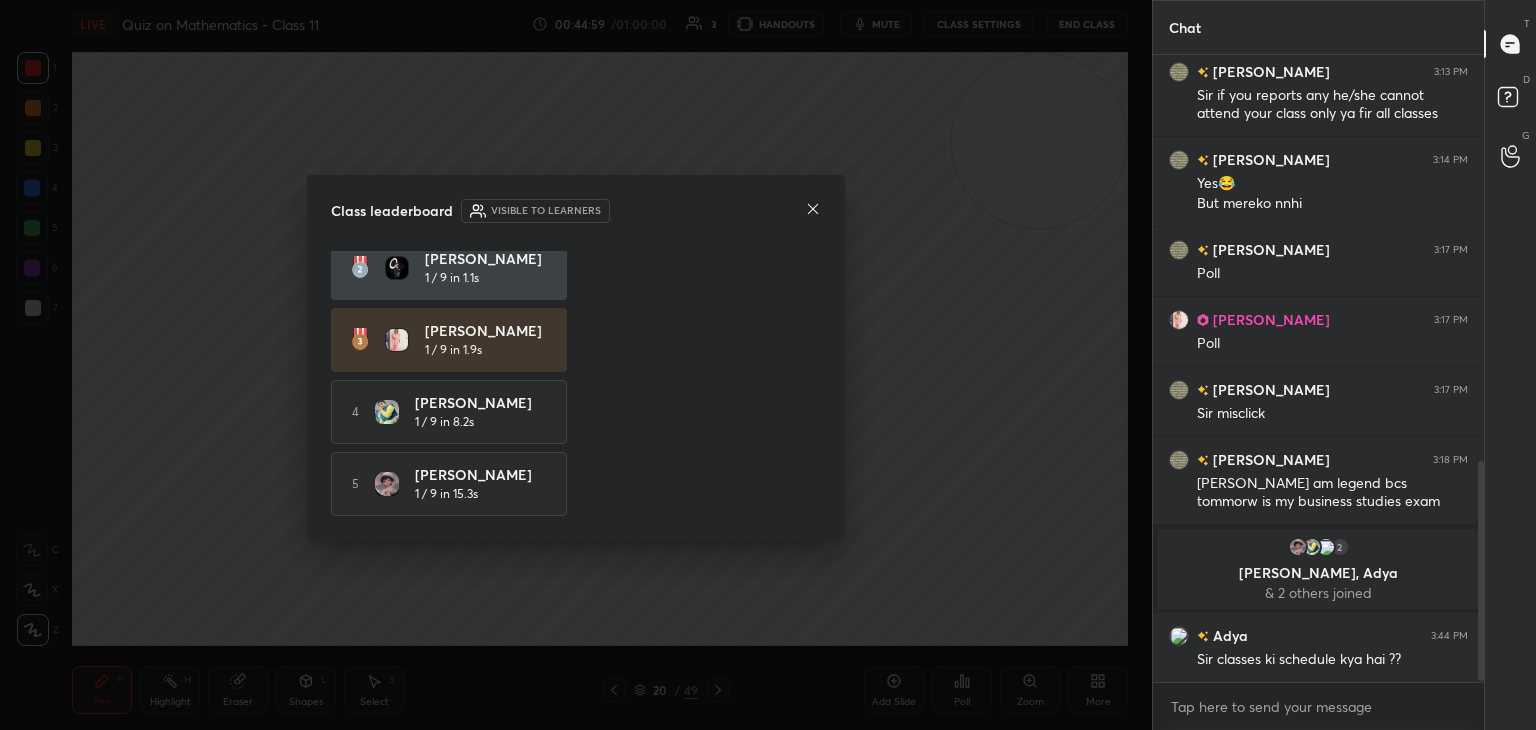 scroll, scrollTop: 0, scrollLeft: 0, axis: both 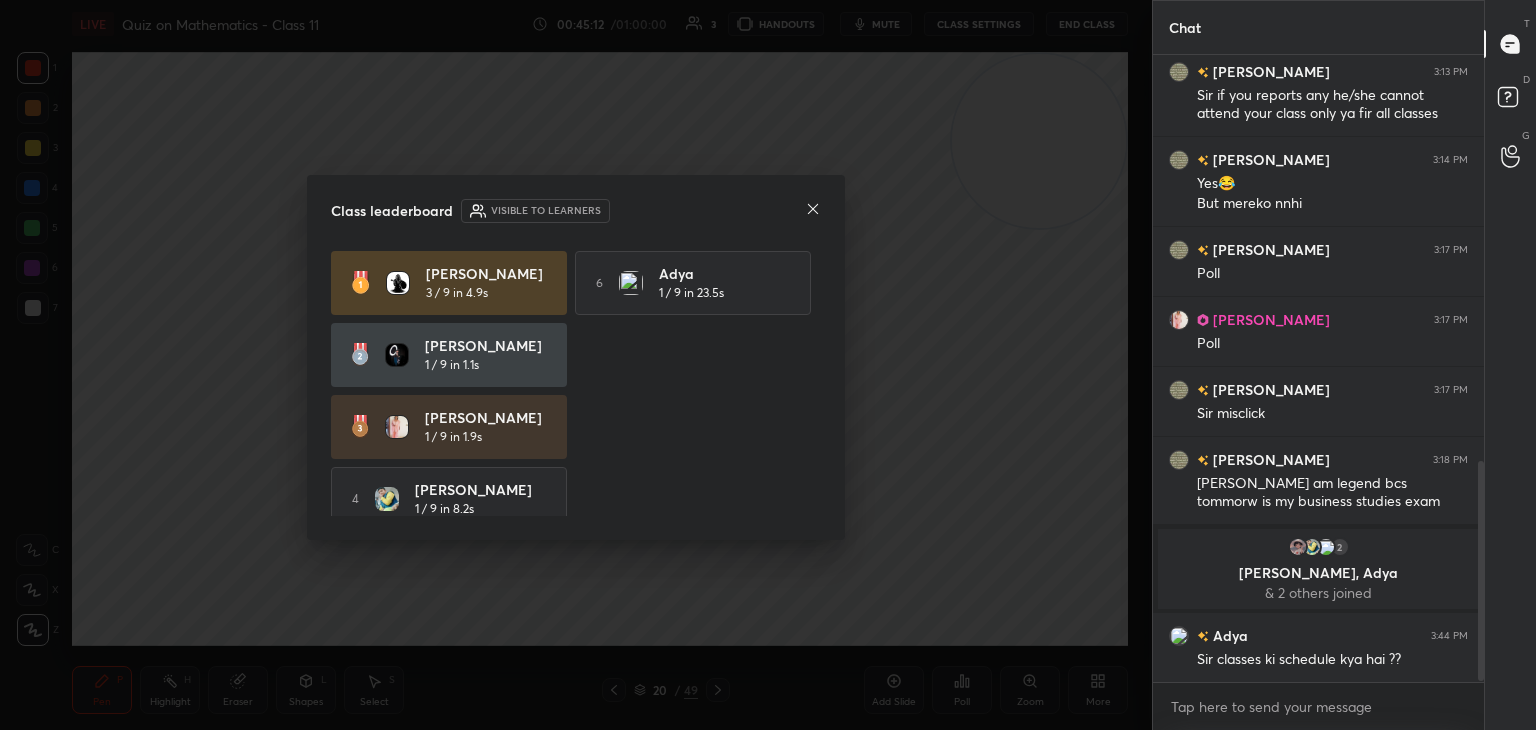 click 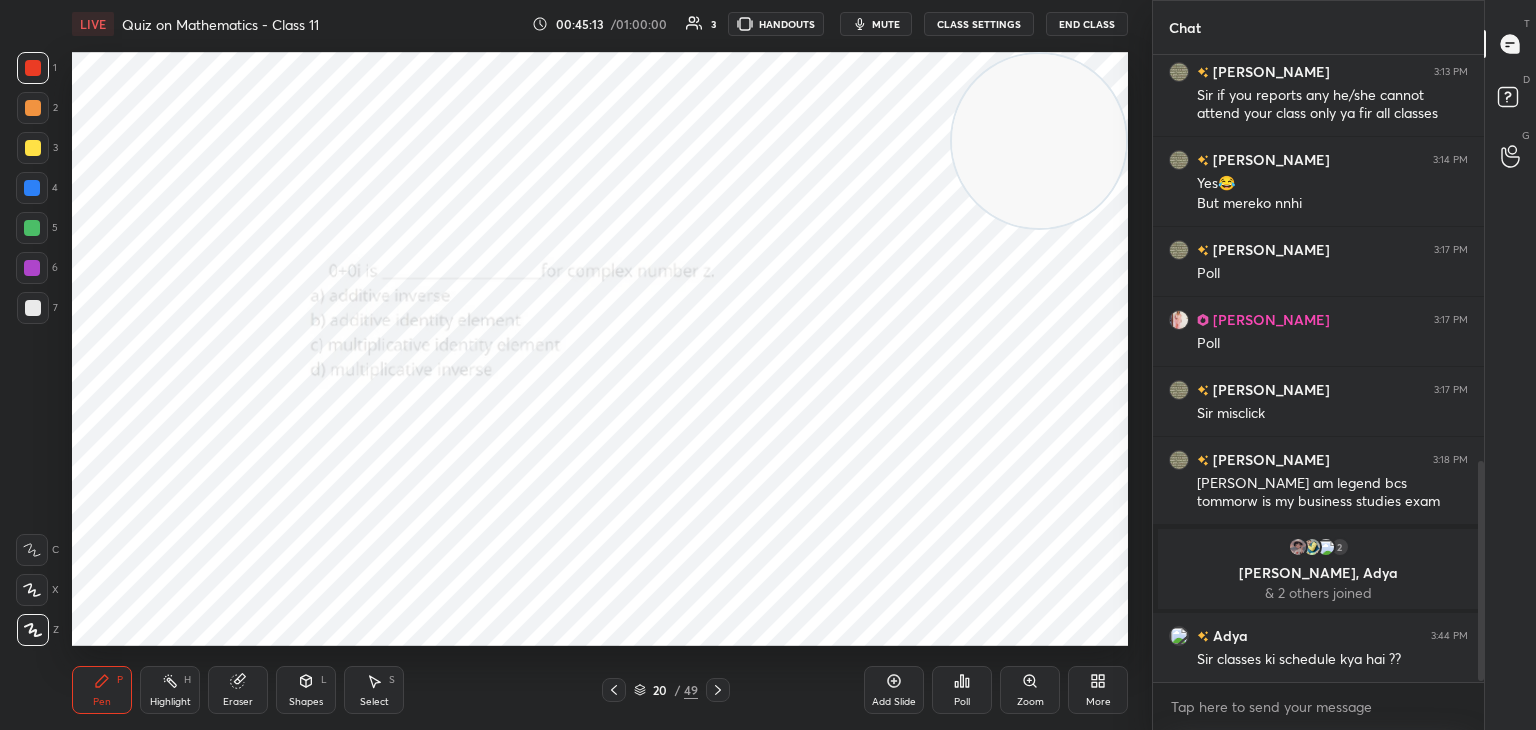 drag, startPoint x: 997, startPoint y: 163, endPoint x: 1030, endPoint y: 137, distance: 42.0119 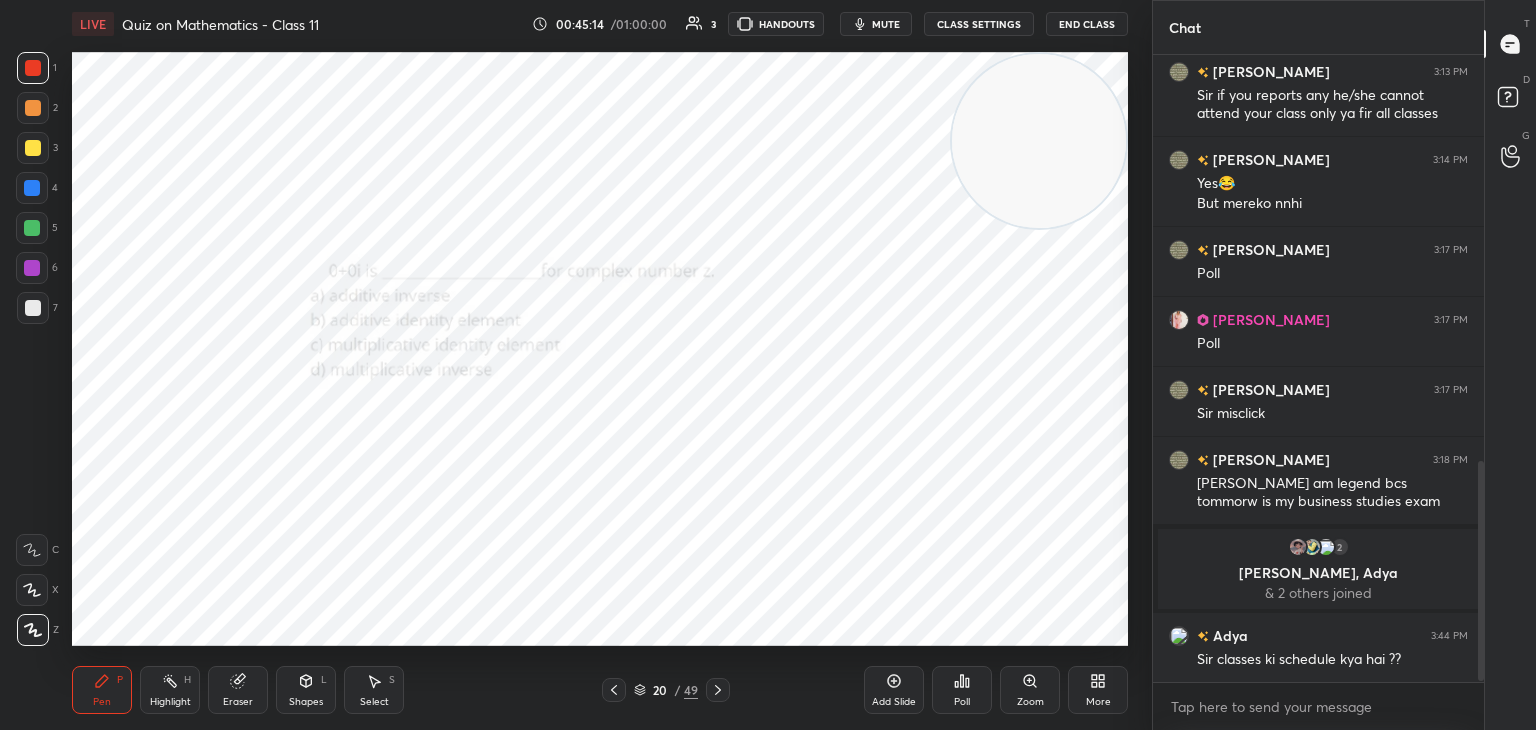click on "T Messages (T) D Doubts (D) G Raise Hand (G)" at bounding box center [1510, 365] 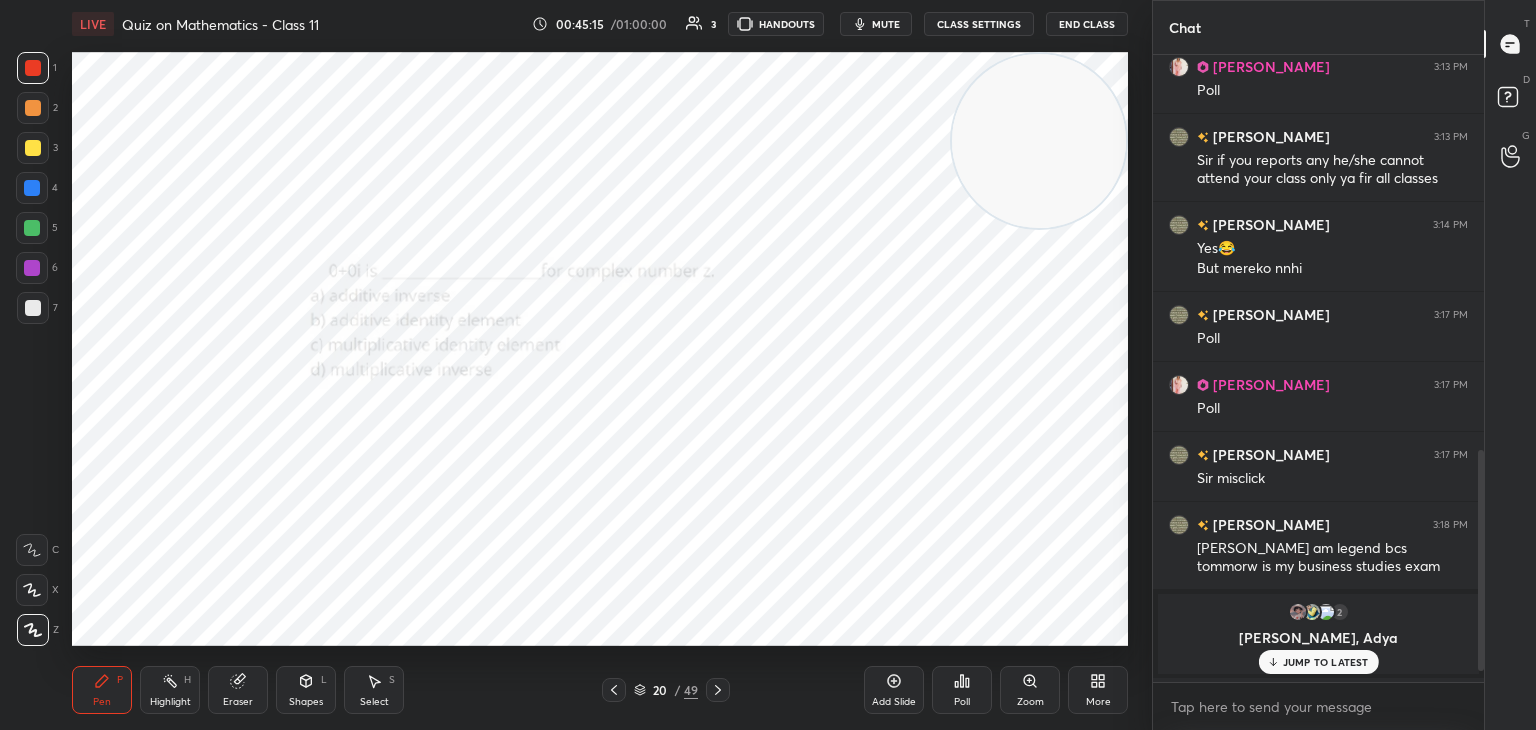 scroll, scrollTop: 1152, scrollLeft: 0, axis: vertical 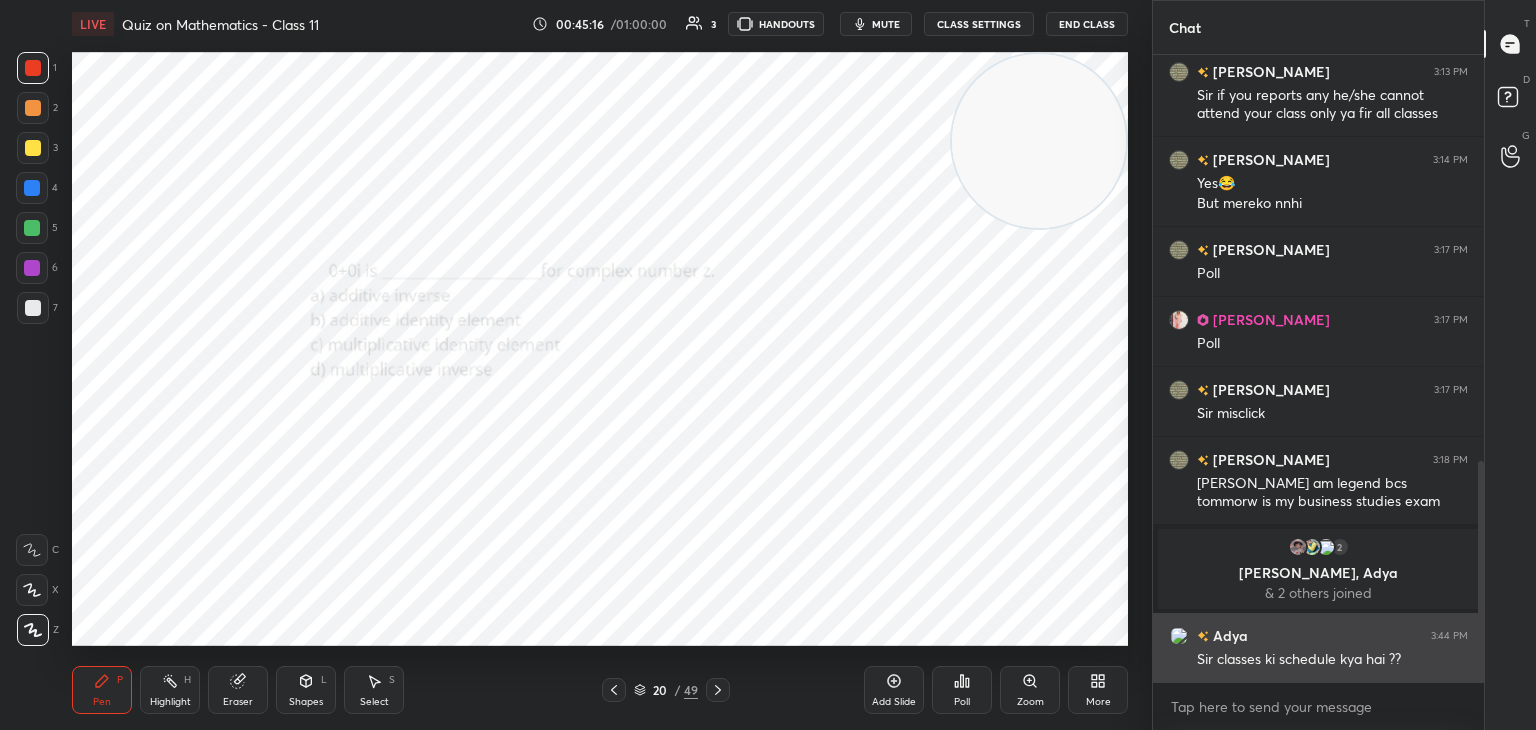 drag, startPoint x: 1480, startPoint y: 568, endPoint x: 1438, endPoint y: 605, distance: 55.97321 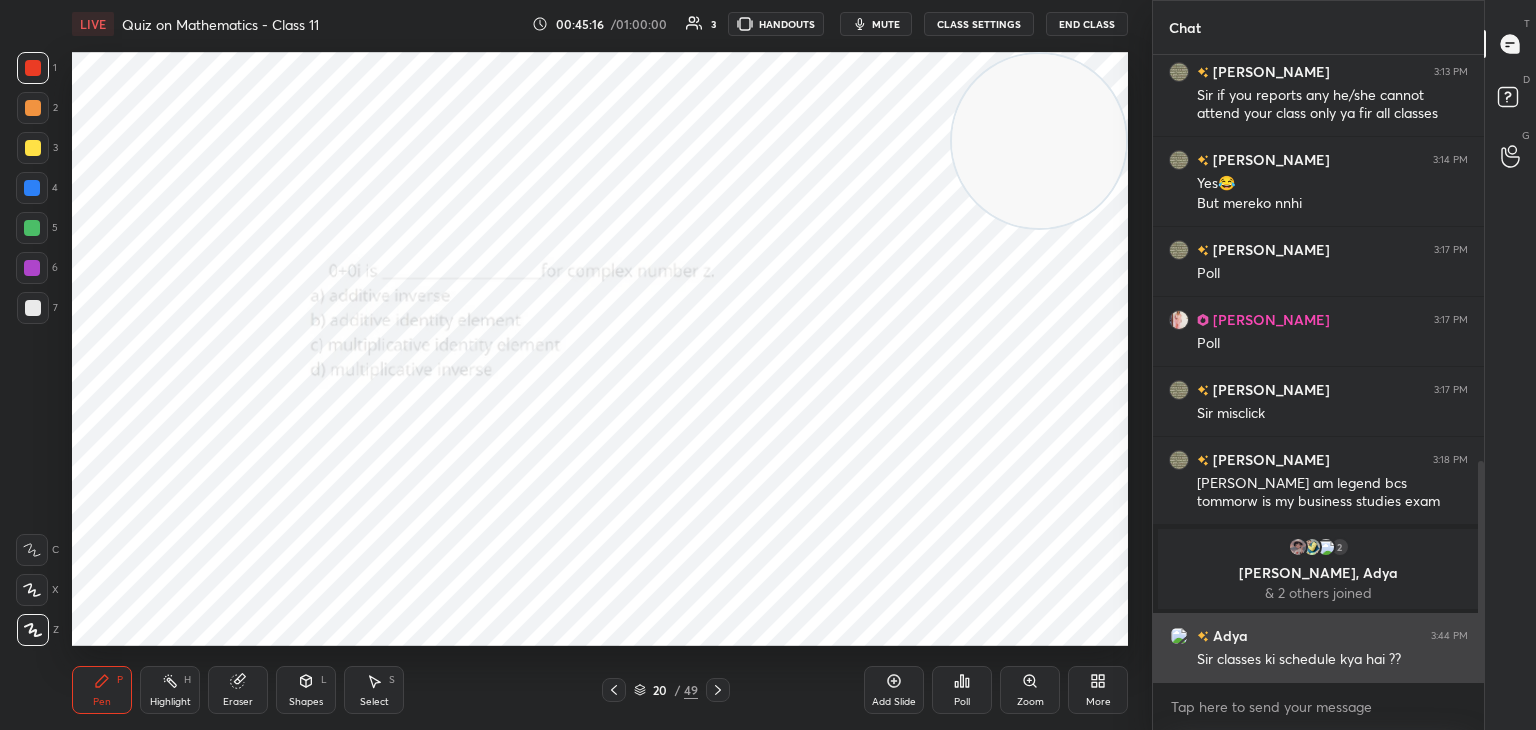 click on "[PERSON_NAME] 3:13 PM Poll [PERSON_NAME] 3:13 PM Sir if you reports any he/she cannot attend your class only ya fir all classes [PERSON_NAME] 3:14 PM Yes😂 But mereko nnhi [PERSON_NAME] 3:17 PM Poll [PERSON_NAME] 3:17 PM Poll [PERSON_NAME] 3:17 PM Sir misclick [PERSON_NAME] 3:18 PM Sir I am legend bcs tommorw is my business studies exam 2 [PERSON_NAME], [PERSON_NAME] &  2 others  joined Adya 3:44 PM Sir classes ki schedule kya hai ?? JUMP TO LATEST" at bounding box center (1318, 368) 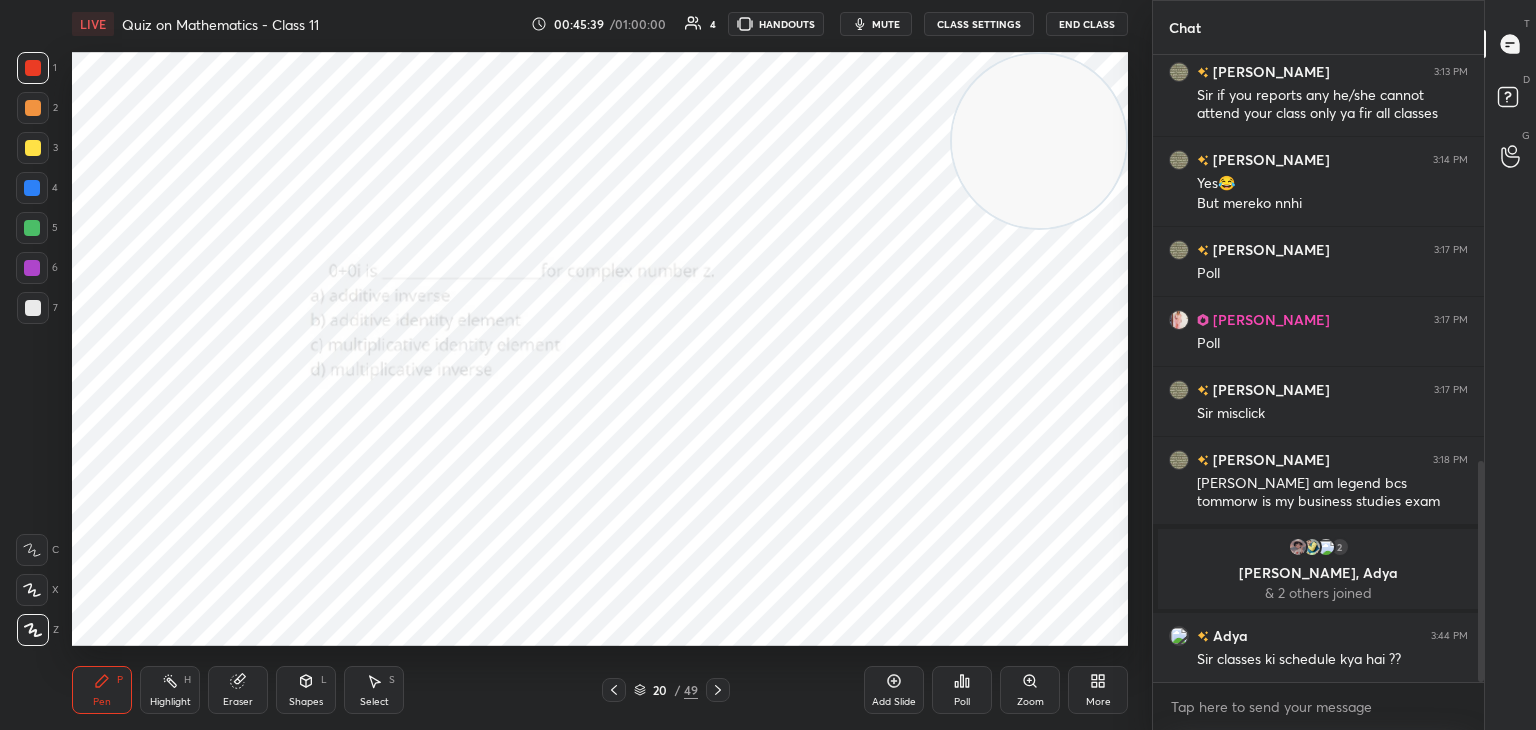 scroll, scrollTop: 1200, scrollLeft: 0, axis: vertical 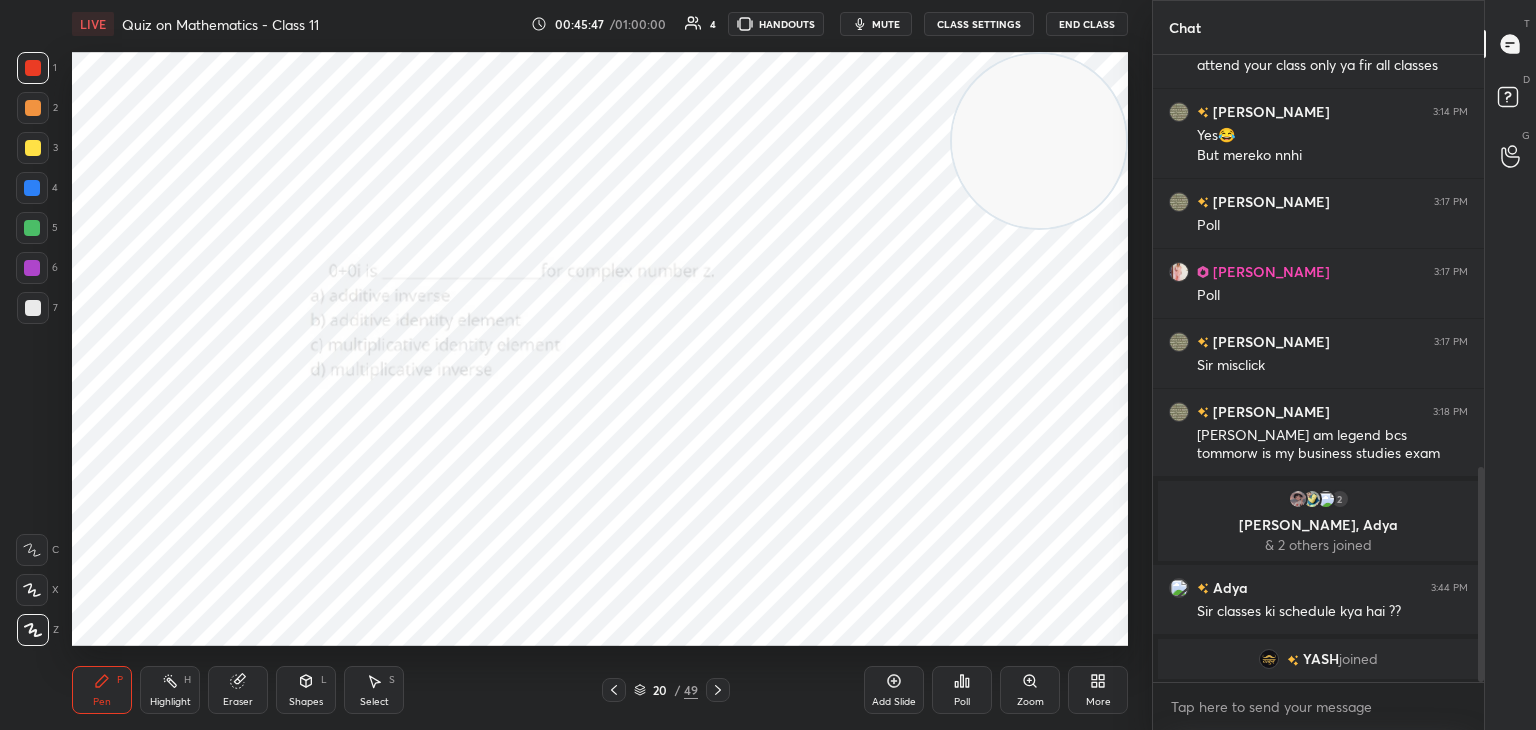 click on "1 2 3 4 5 6 7 C X Z C X Z E E Erase all   H H" at bounding box center (32, 349) 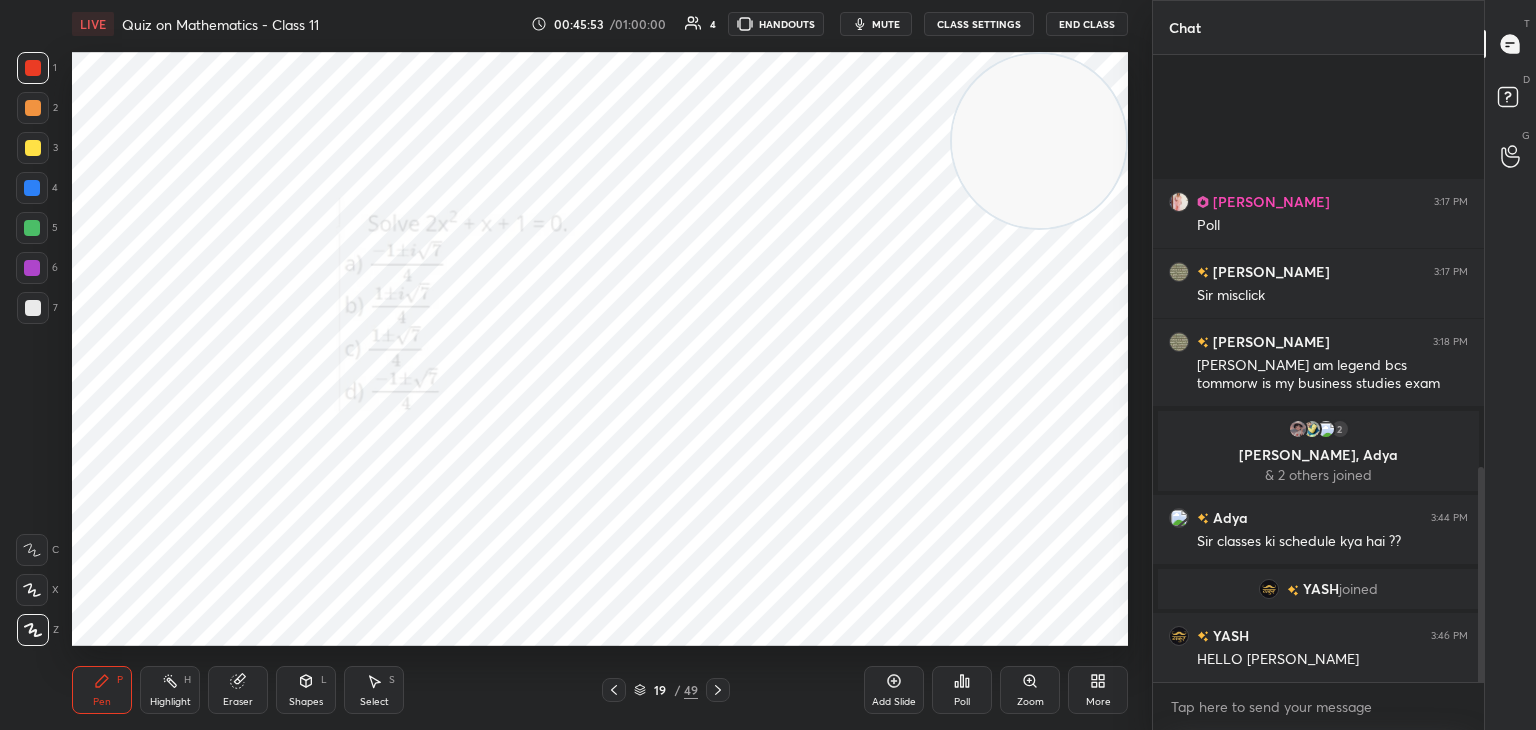 scroll, scrollTop: 1290, scrollLeft: 0, axis: vertical 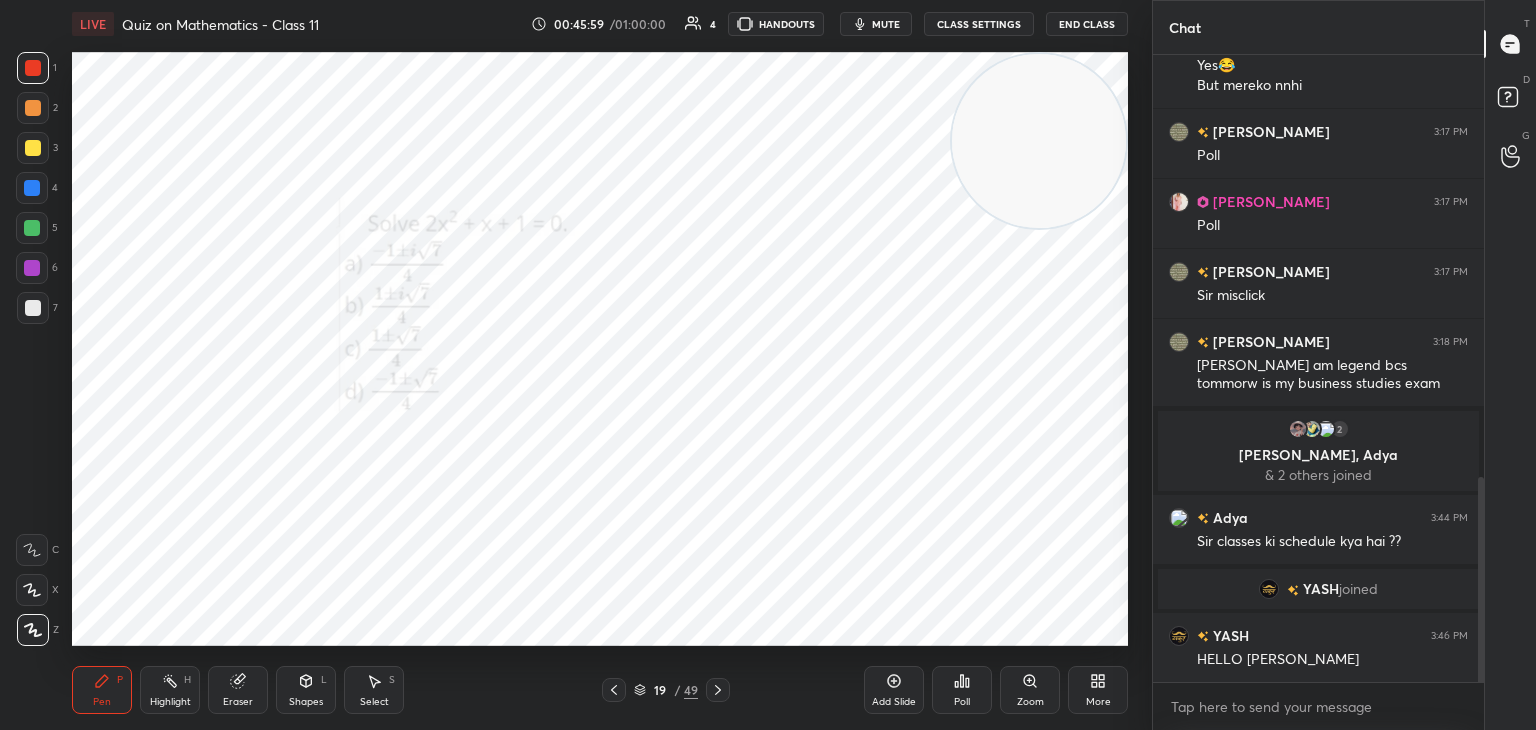 click on "1 2 3 4 5 6 7 C X Z C X Z E E Erase all   H H" at bounding box center [32, 349] 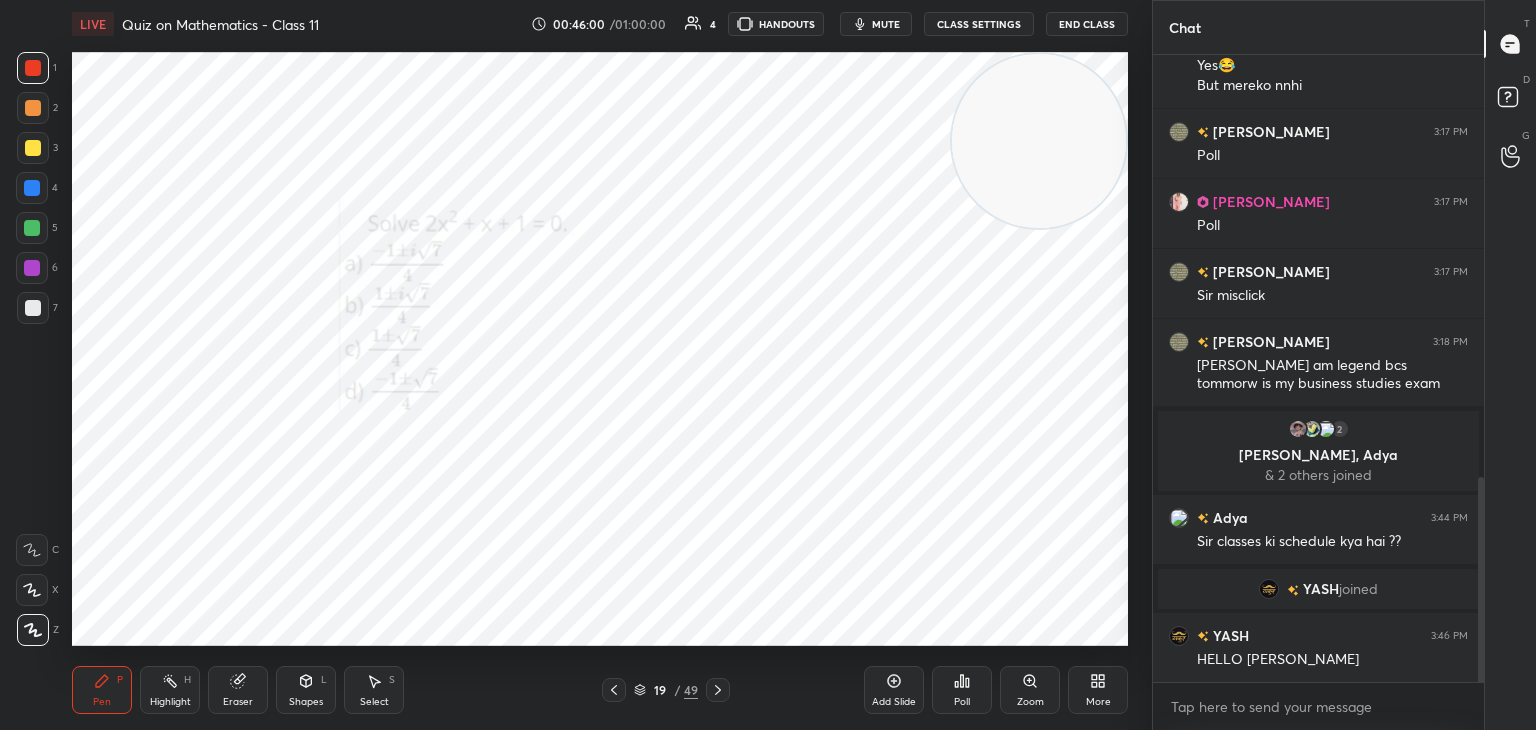 click on "Poll" at bounding box center [962, 690] 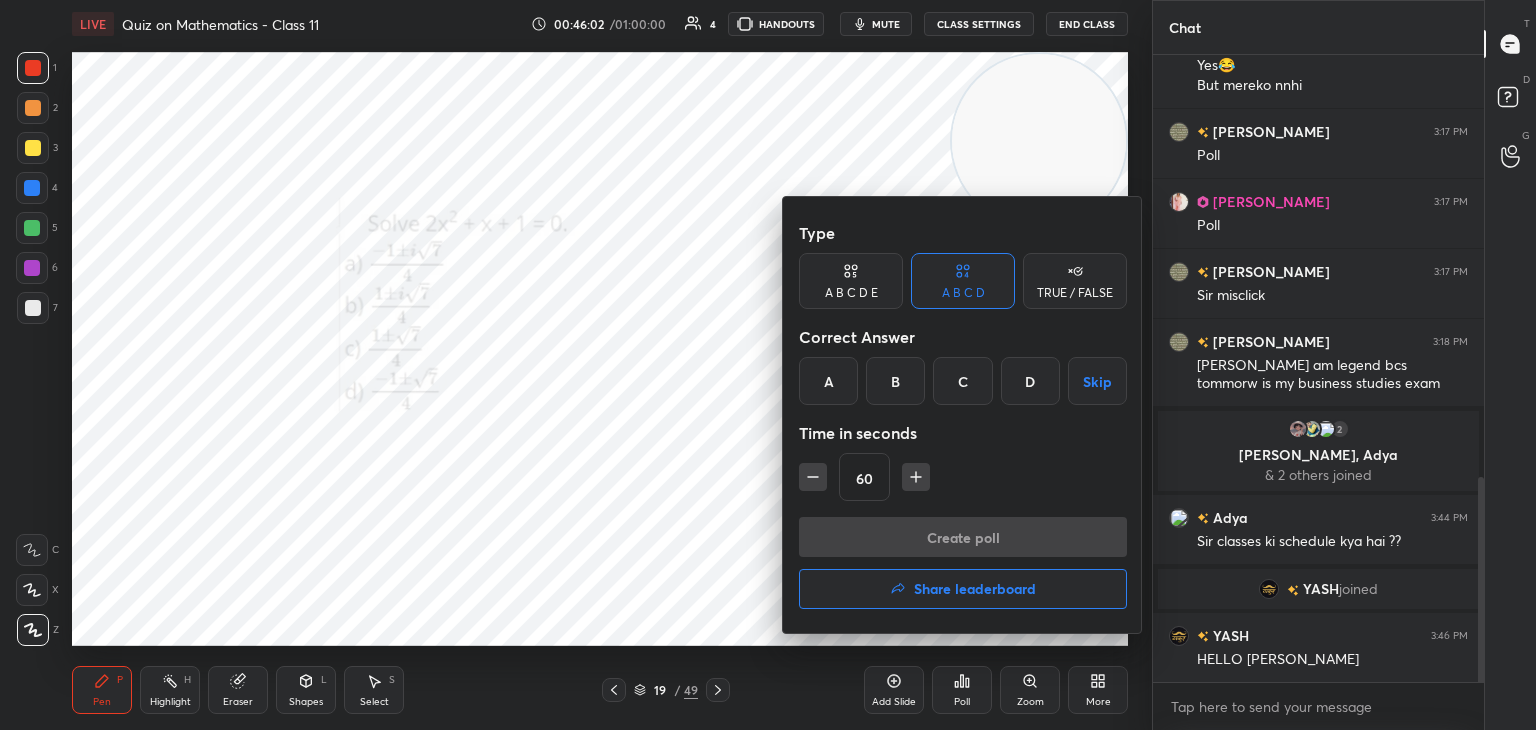 click 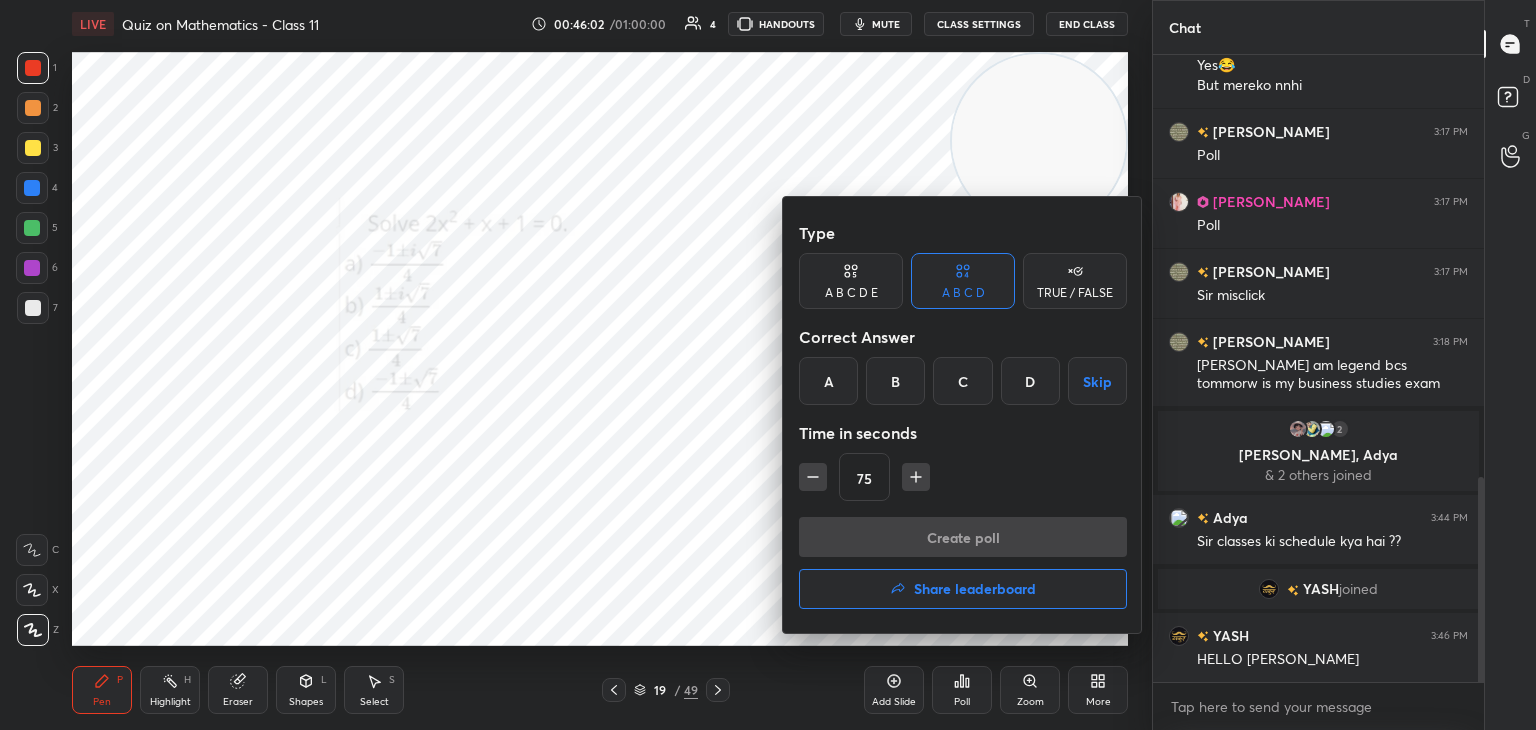 click 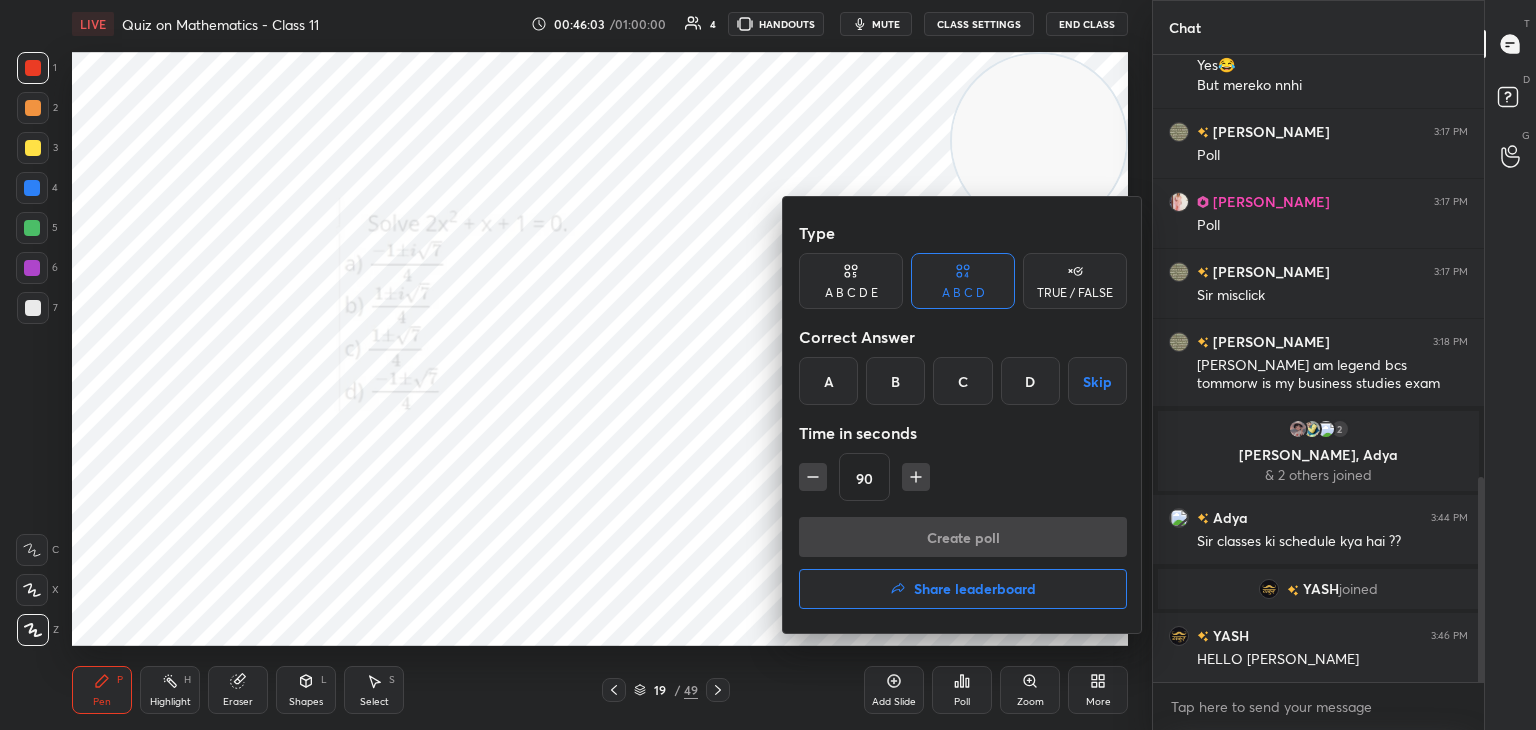 click 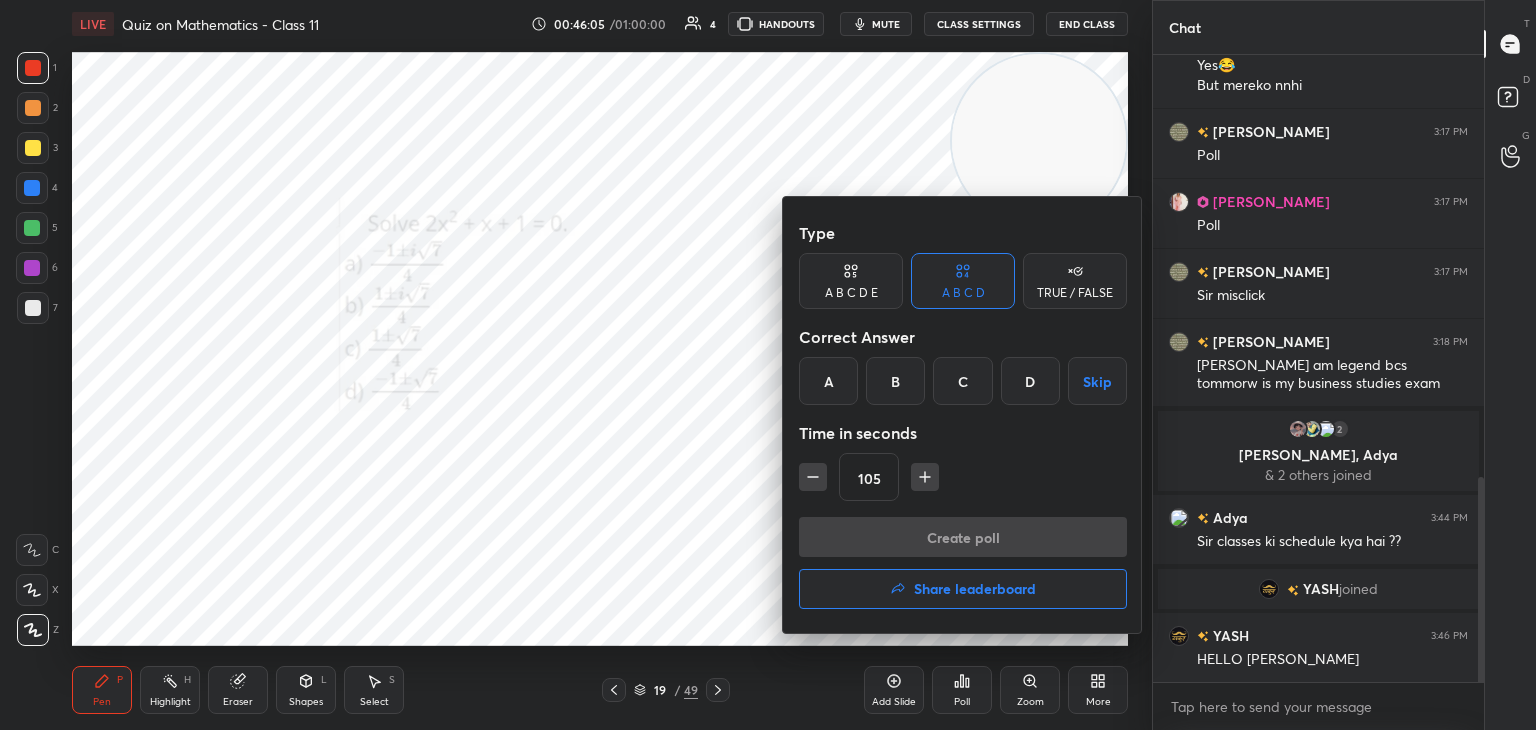 type 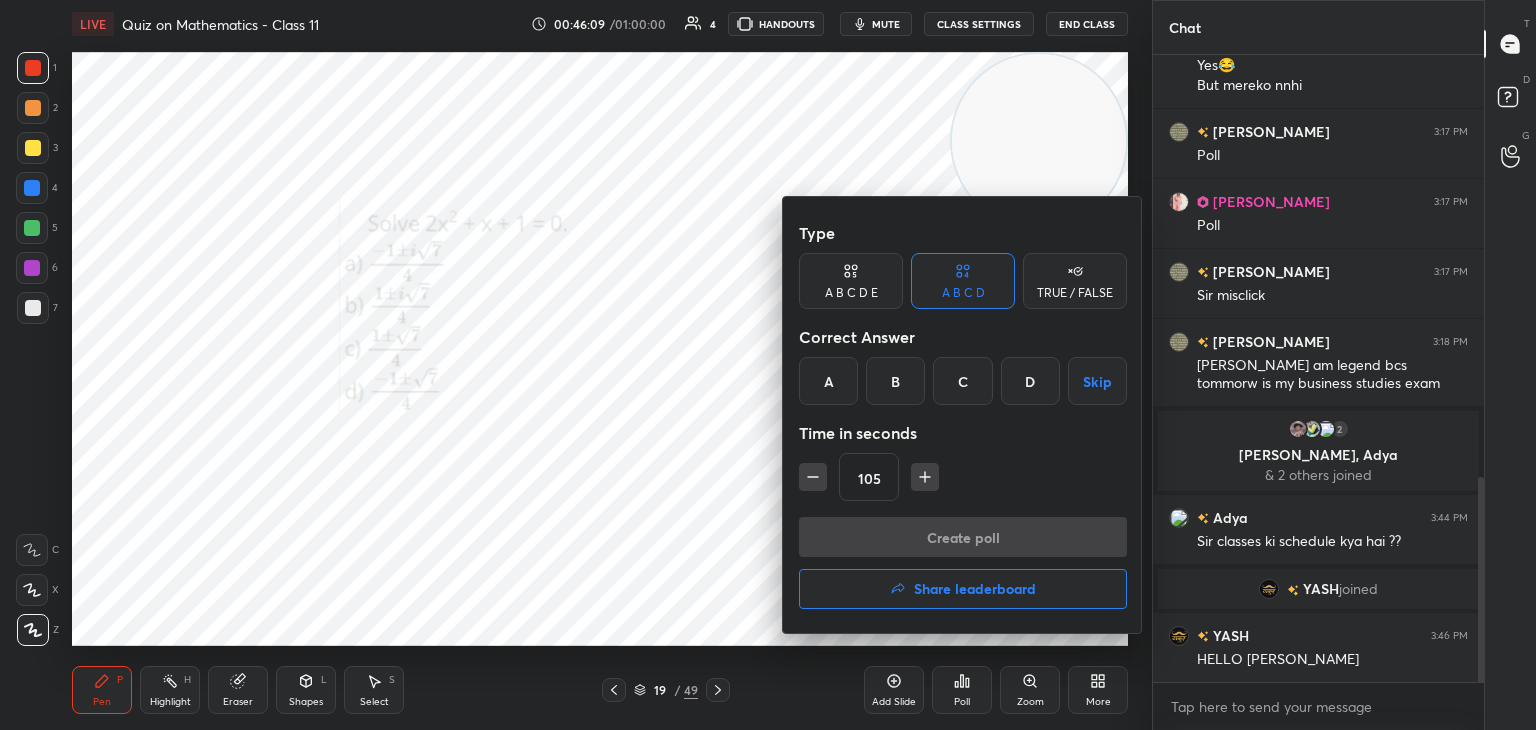drag, startPoint x: 830, startPoint y: 394, endPoint x: 848, endPoint y: 396, distance: 18.110771 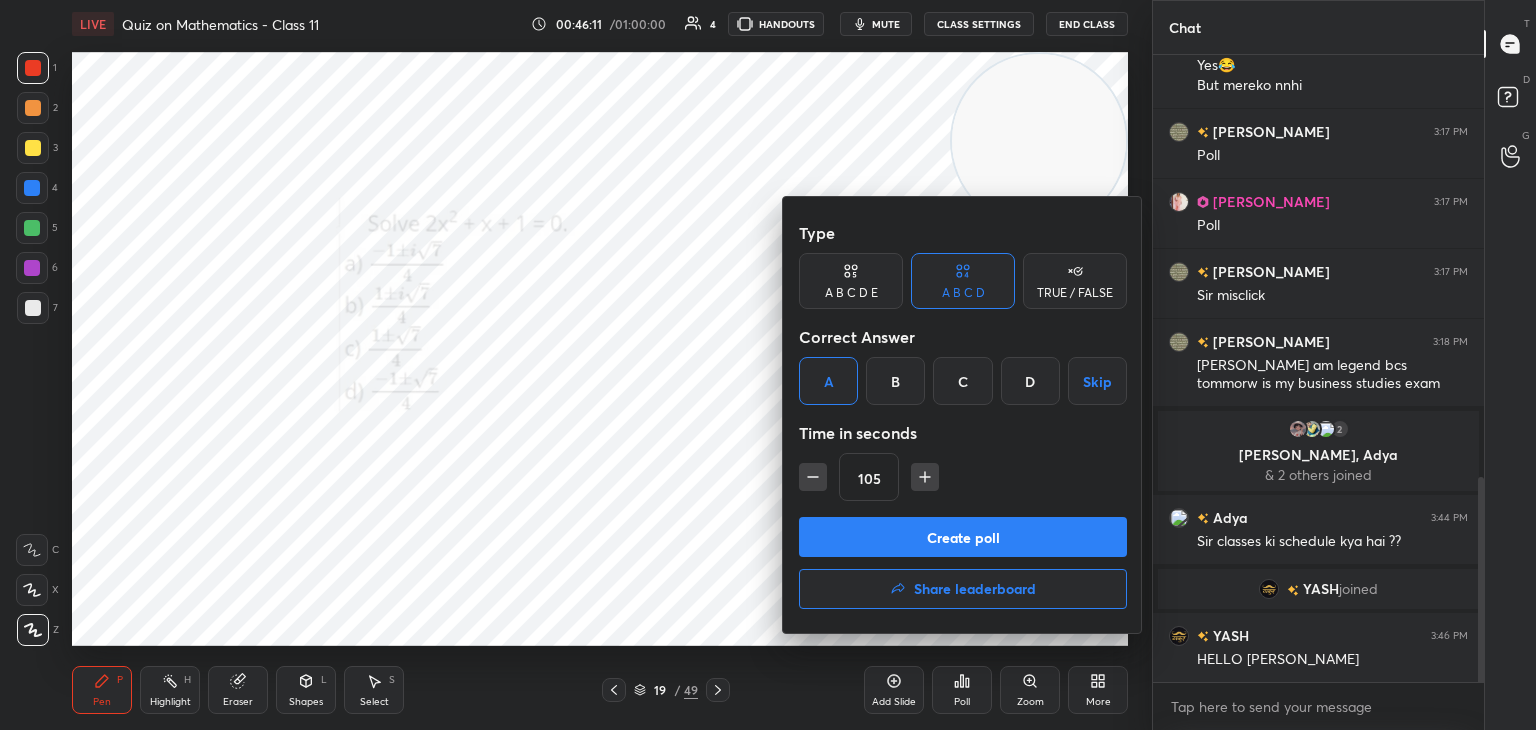 click on "Create poll" at bounding box center [963, 537] 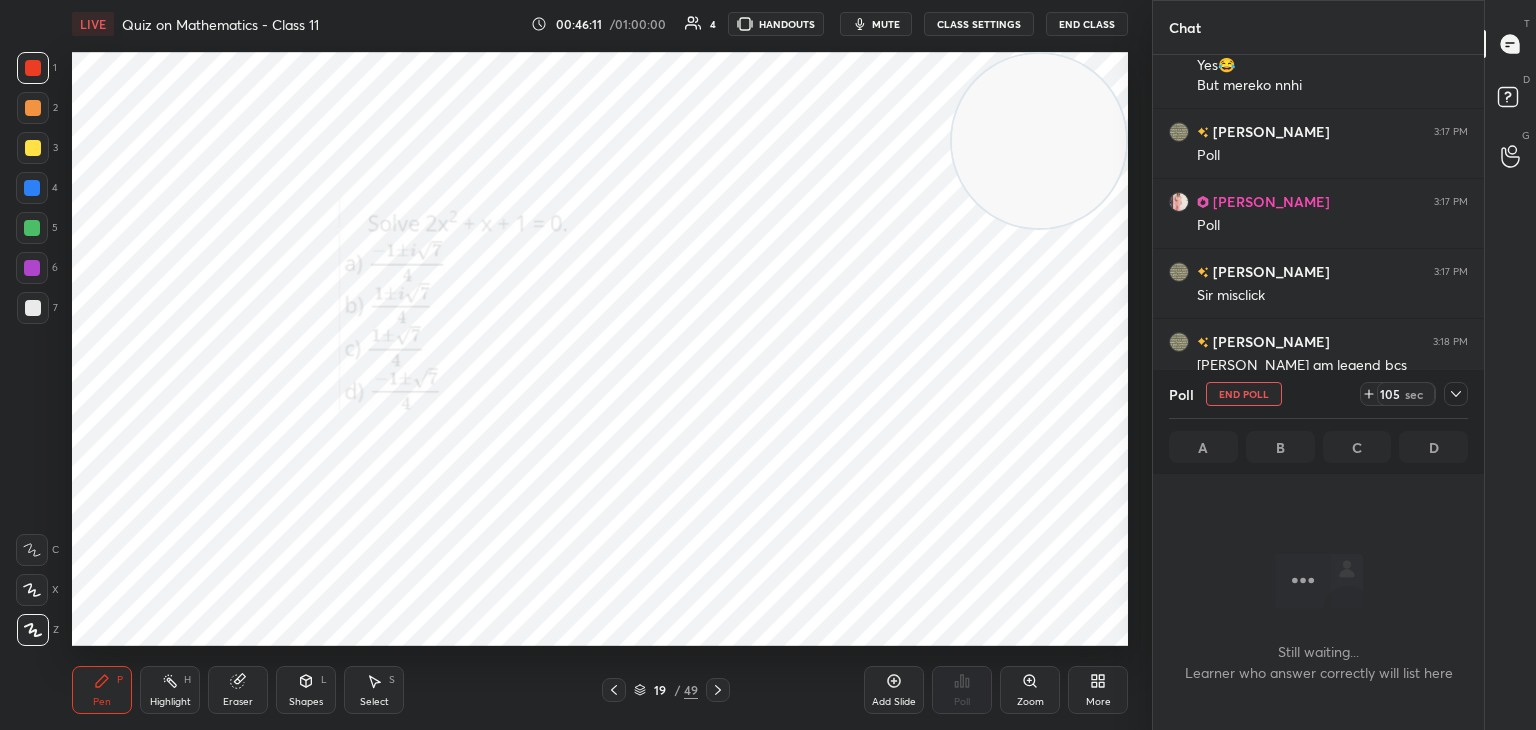 scroll, scrollTop: 551, scrollLeft: 325, axis: both 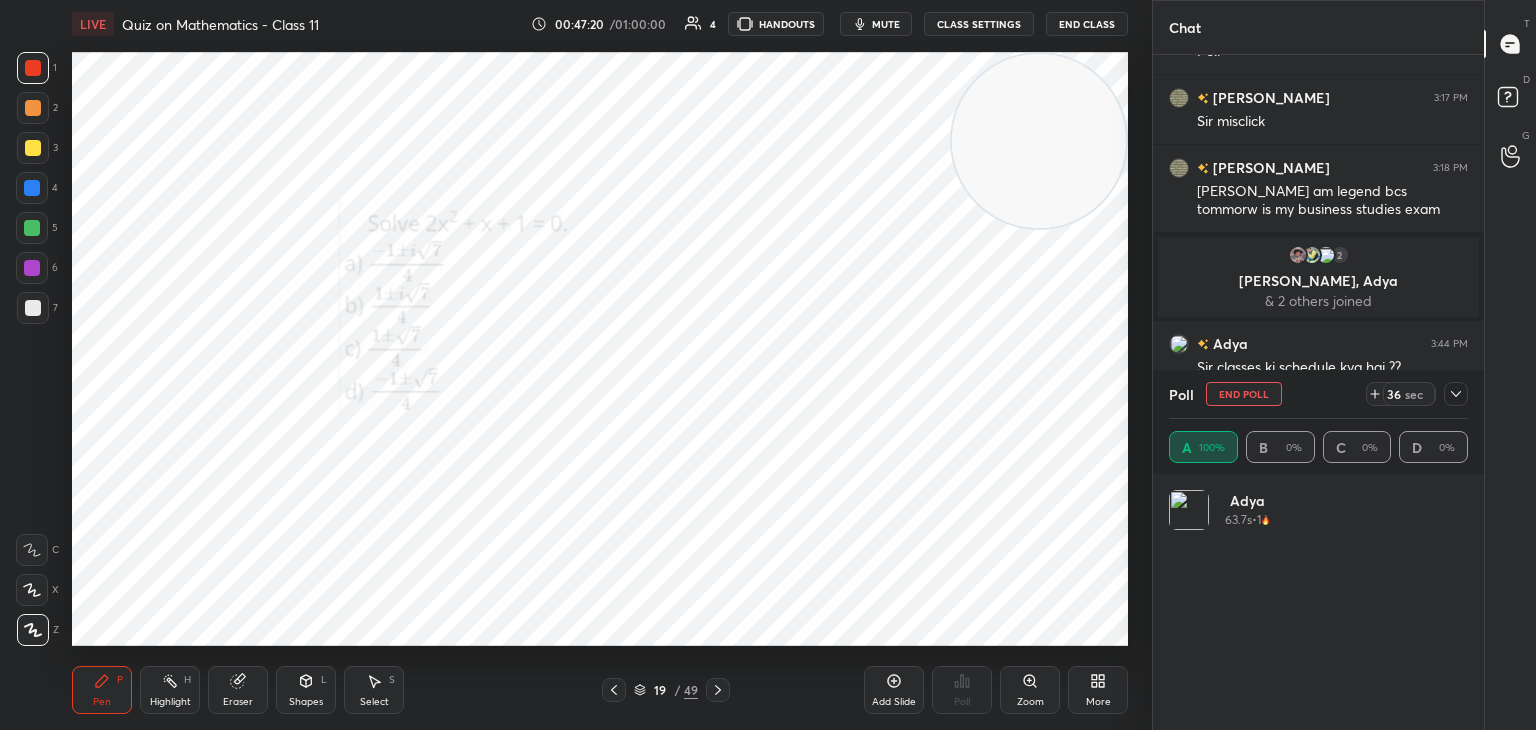 click on "1 2 3 4 5 6 7 C X Z C X Z E E Erase all   H H" at bounding box center (32, 349) 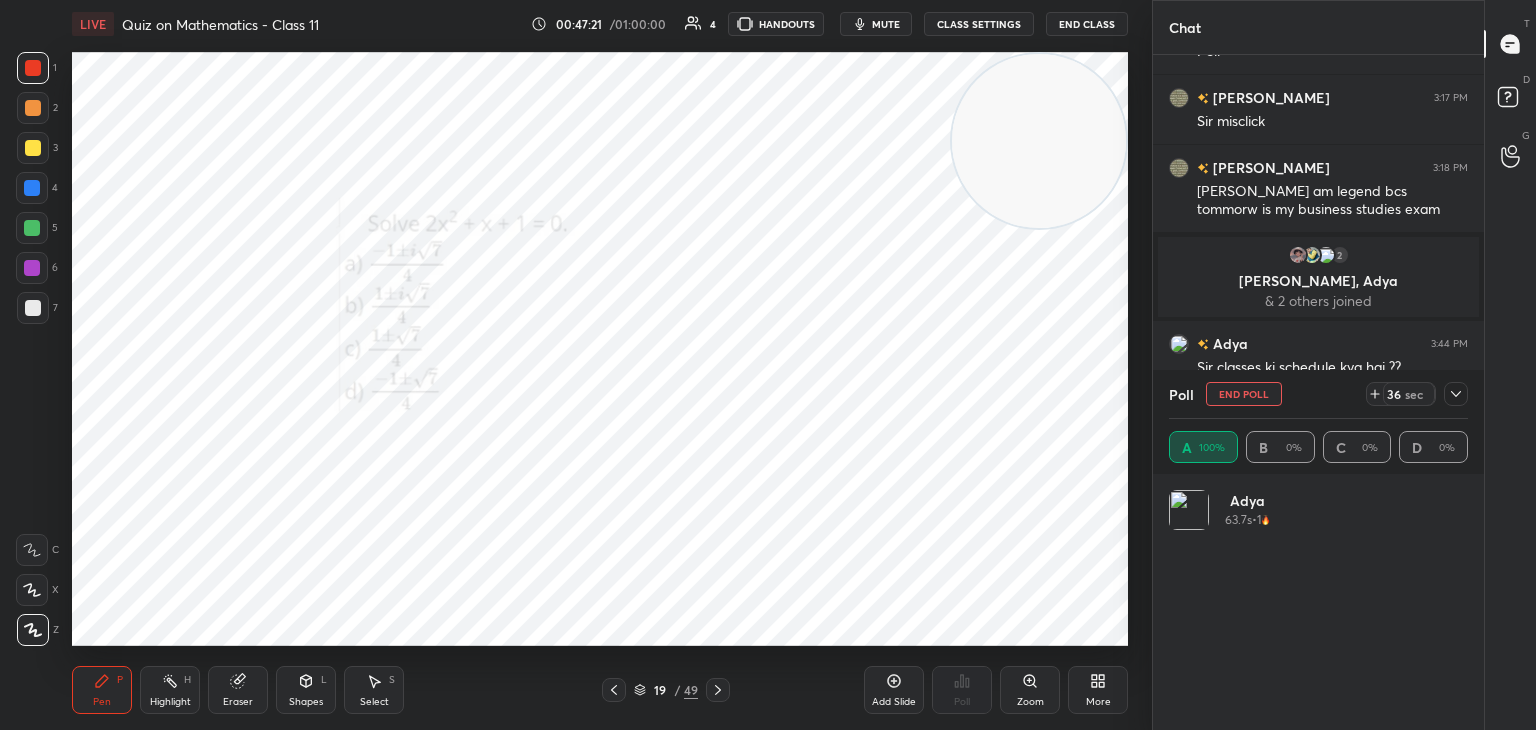 drag, startPoint x: 1048, startPoint y: 173, endPoint x: 1100, endPoint y: 131, distance: 66.8431 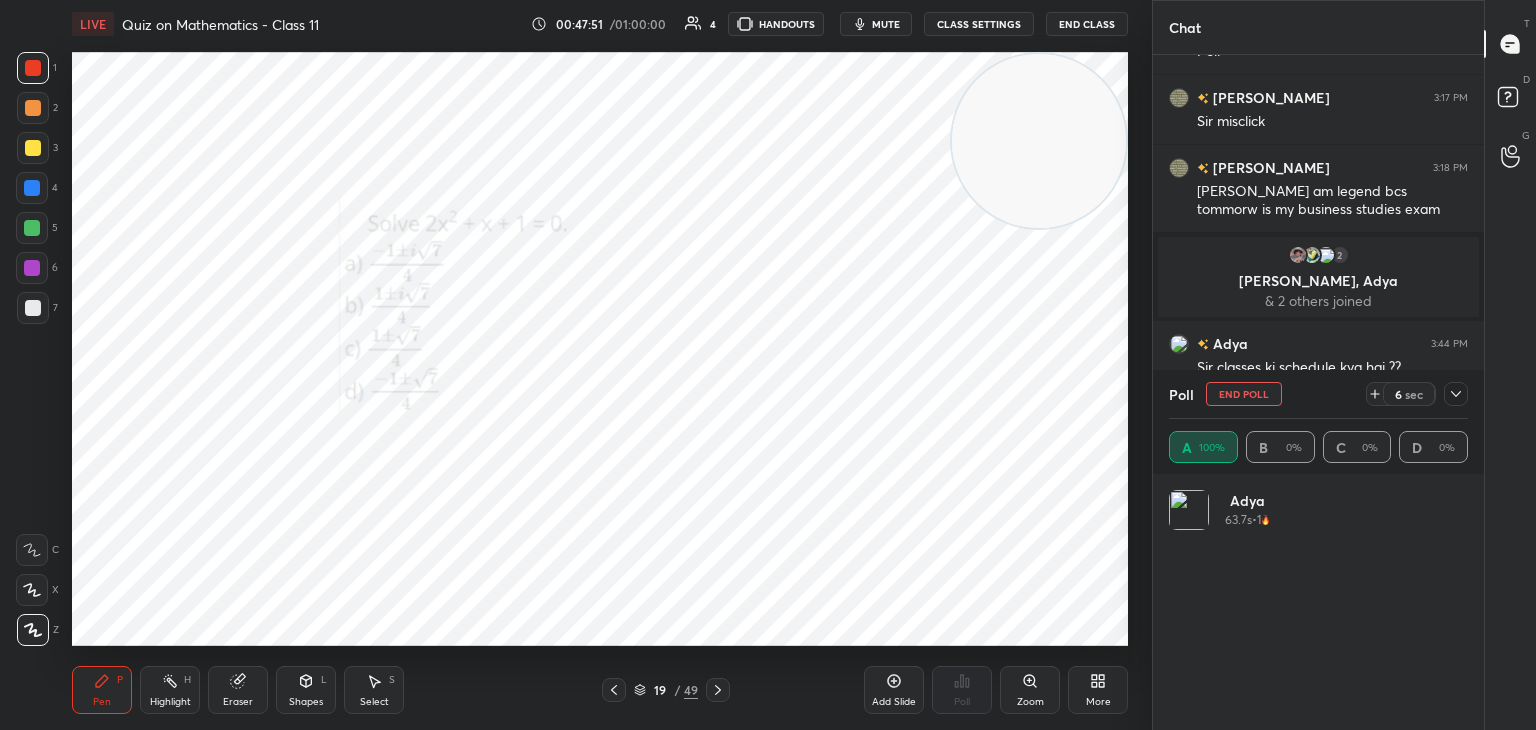 click 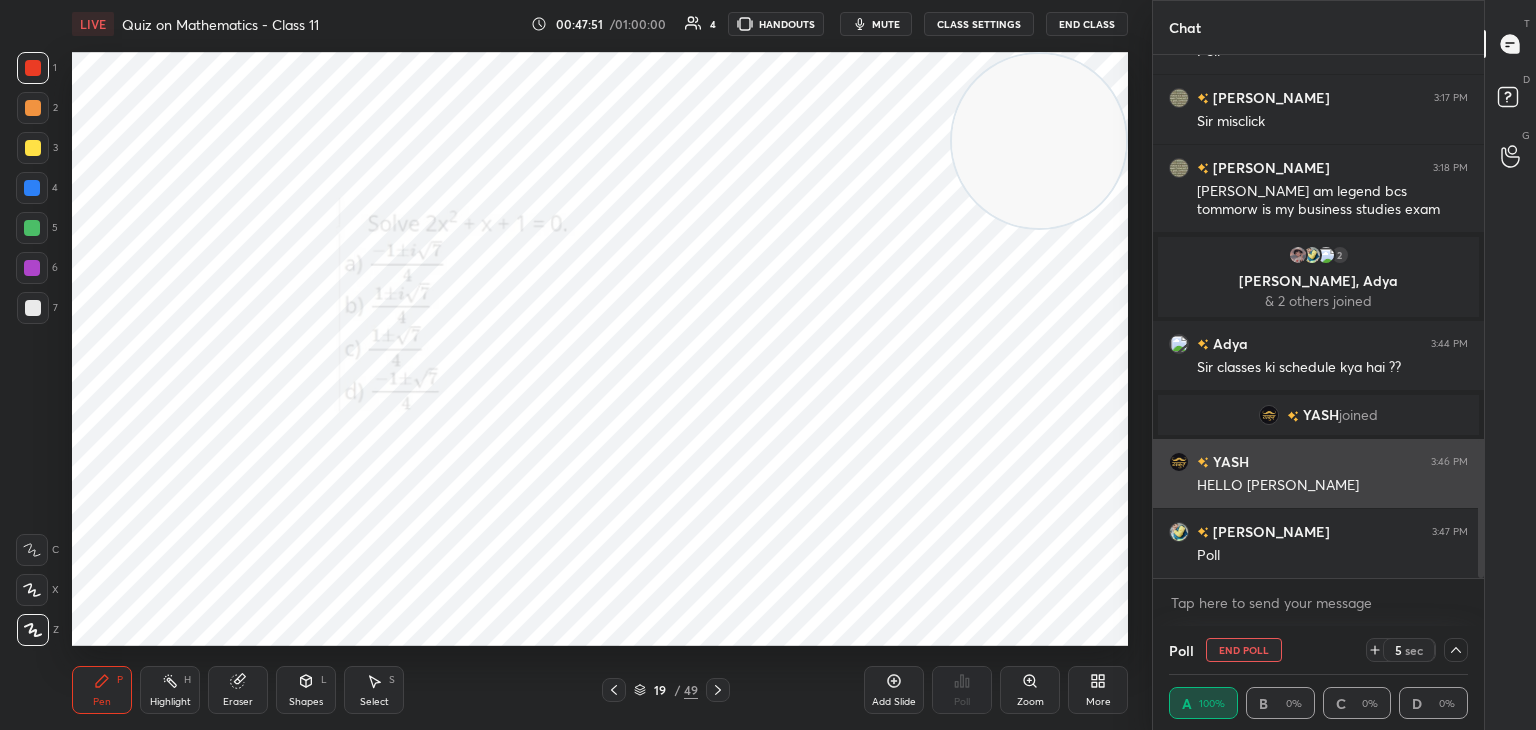 scroll, scrollTop: 4, scrollLeft: 293, axis: both 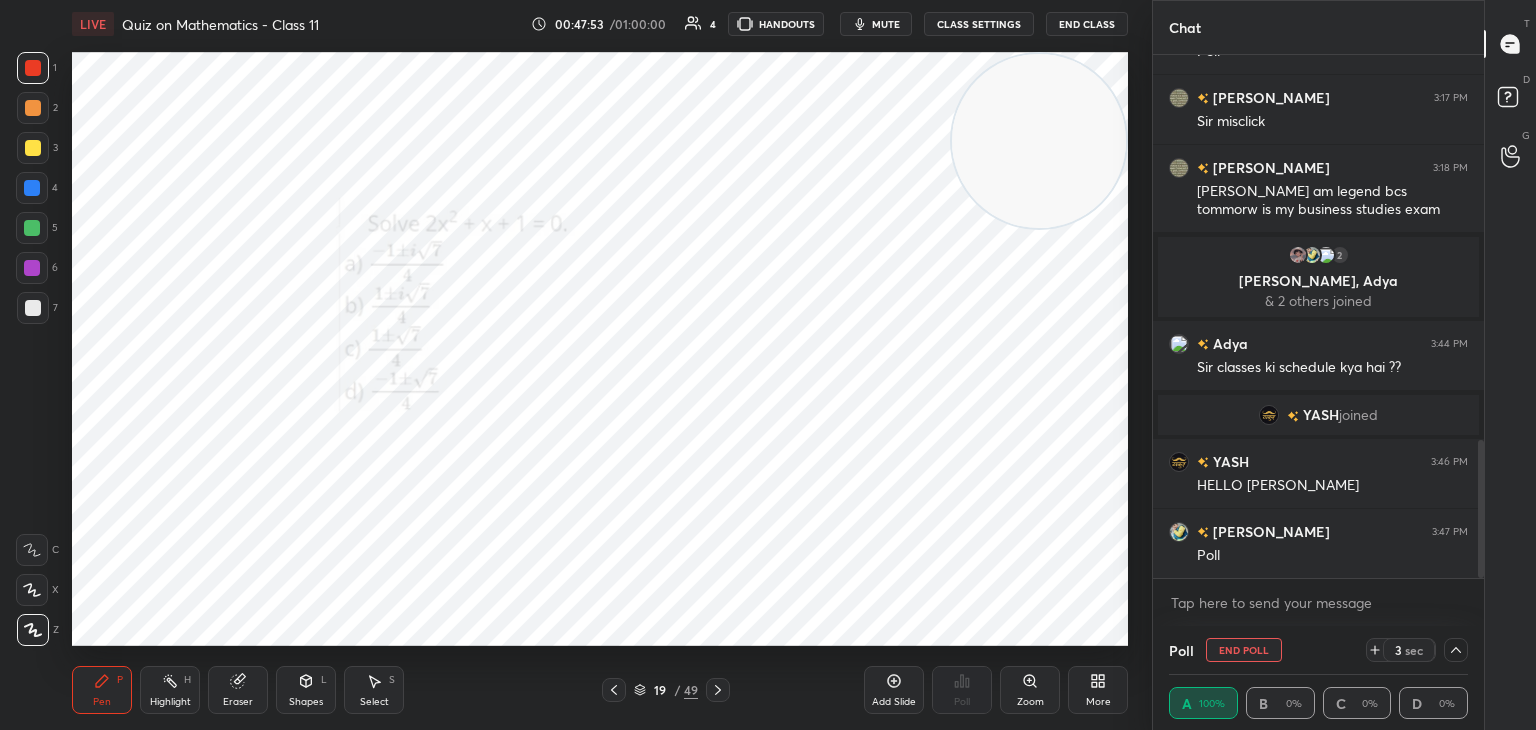 click 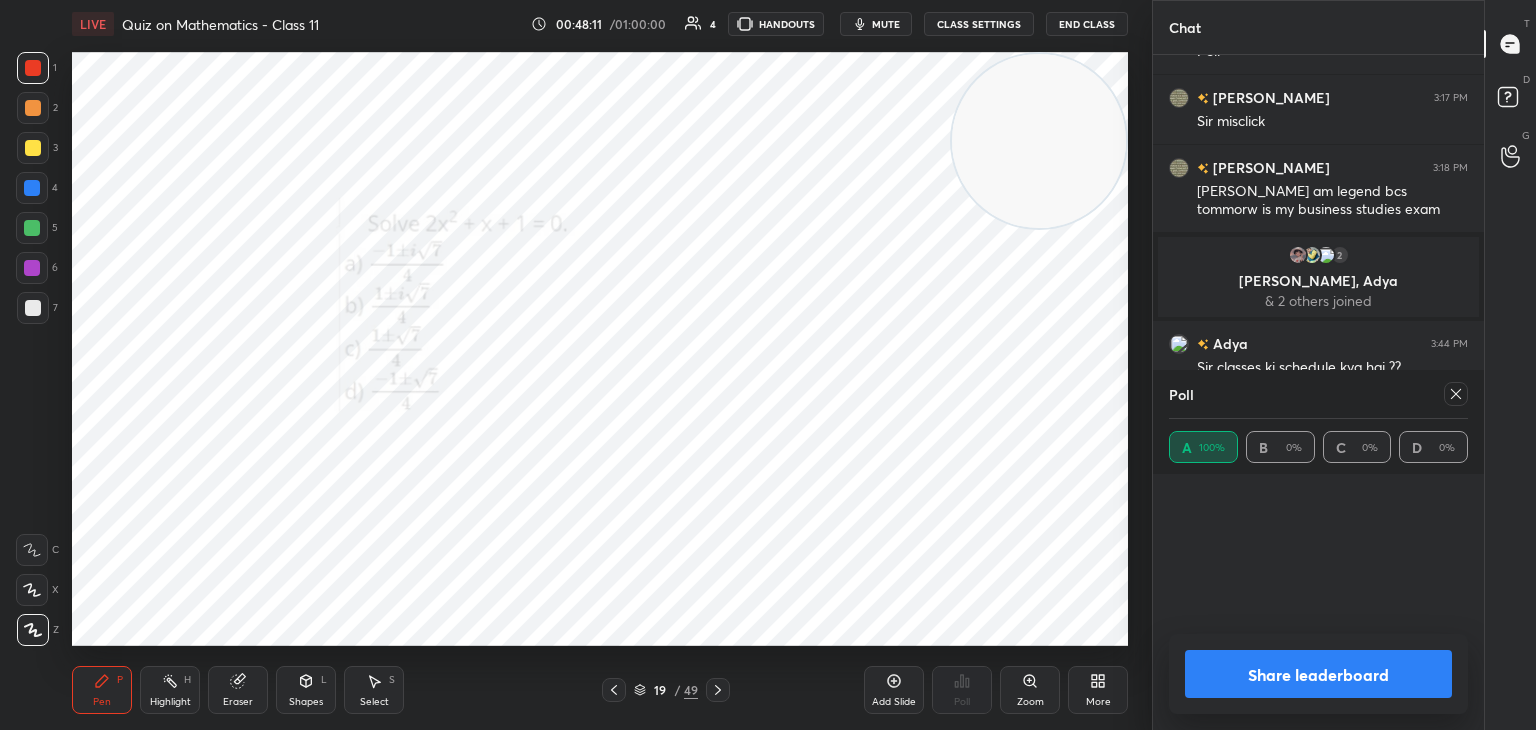 scroll, scrollTop: 6, scrollLeft: 6, axis: both 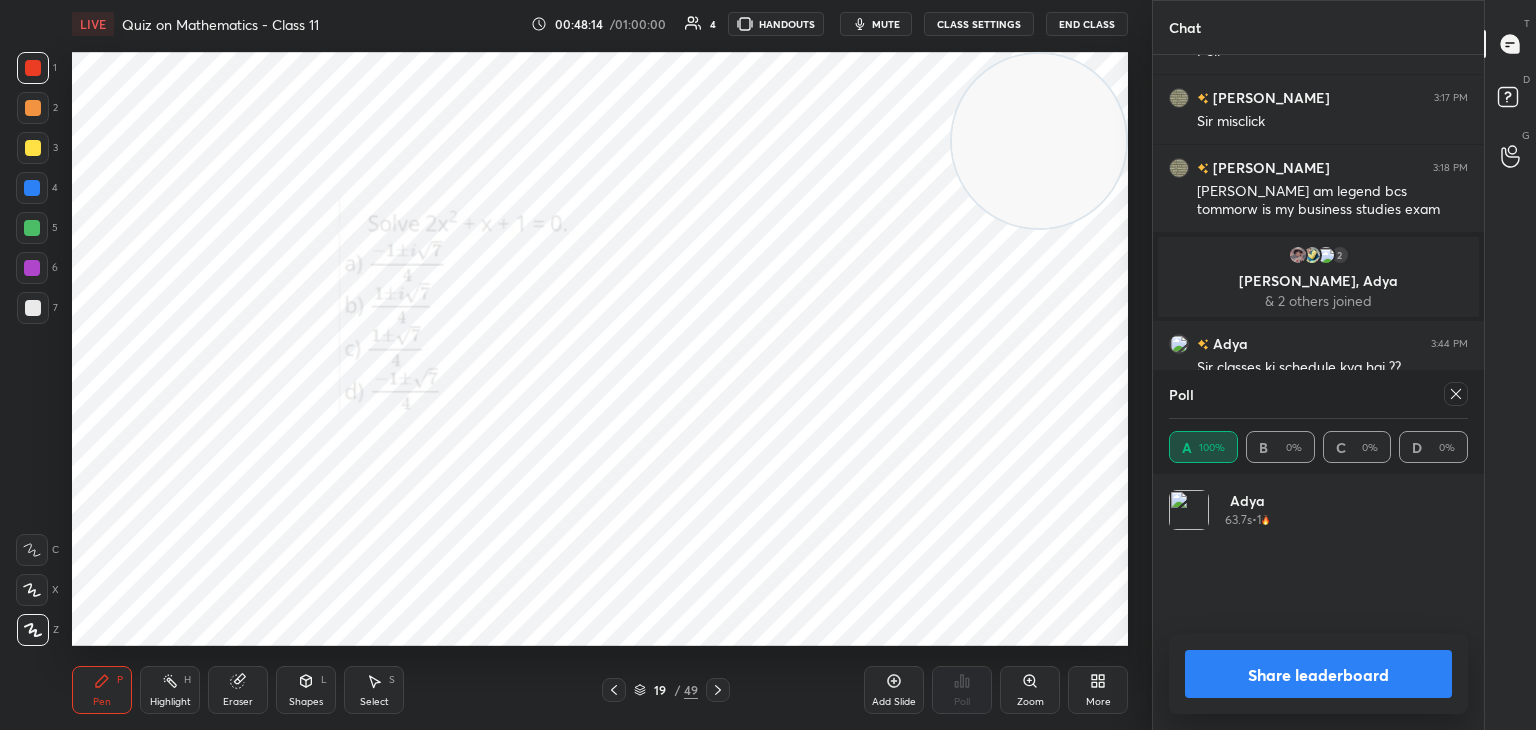 click on "Share leaderboard" at bounding box center (1318, 674) 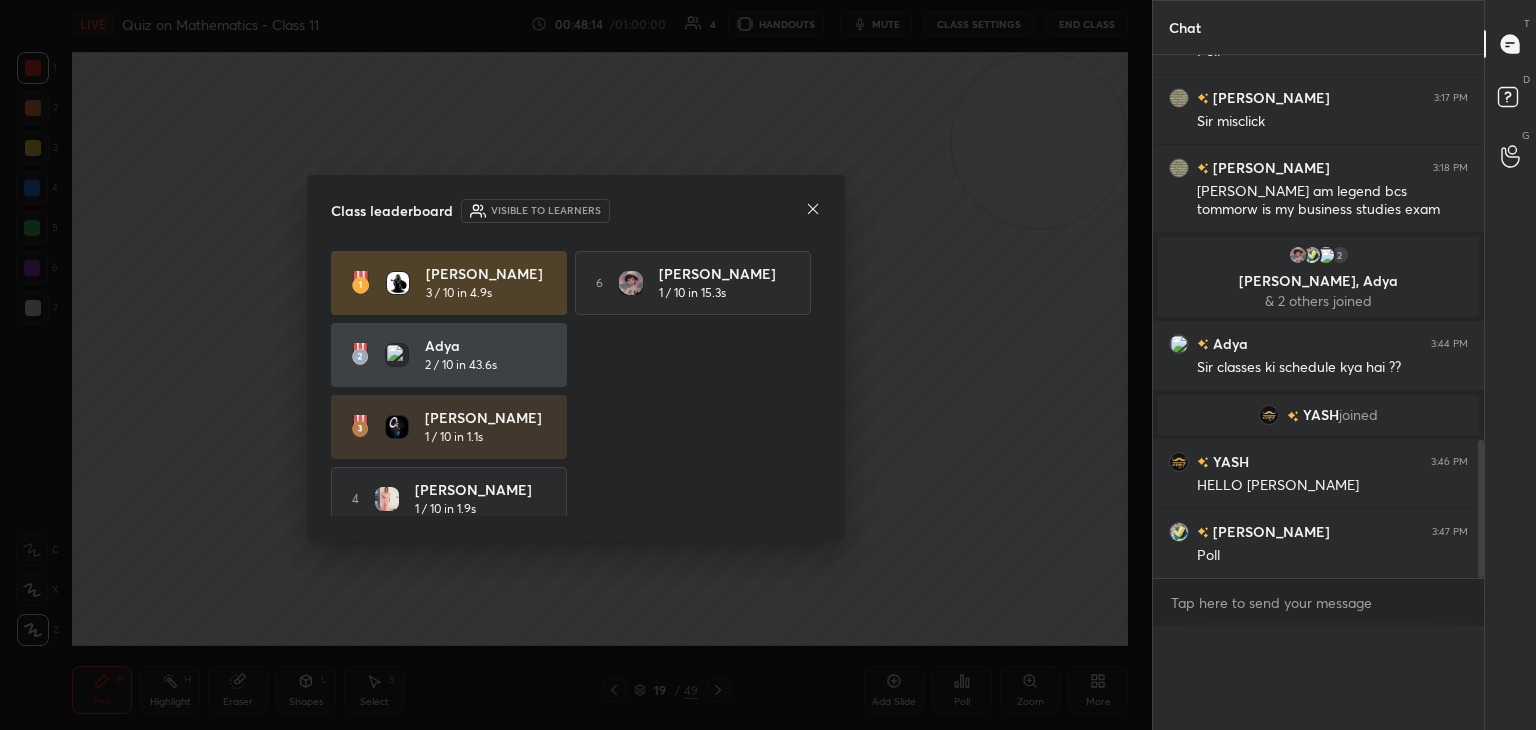 scroll, scrollTop: 0, scrollLeft: 0, axis: both 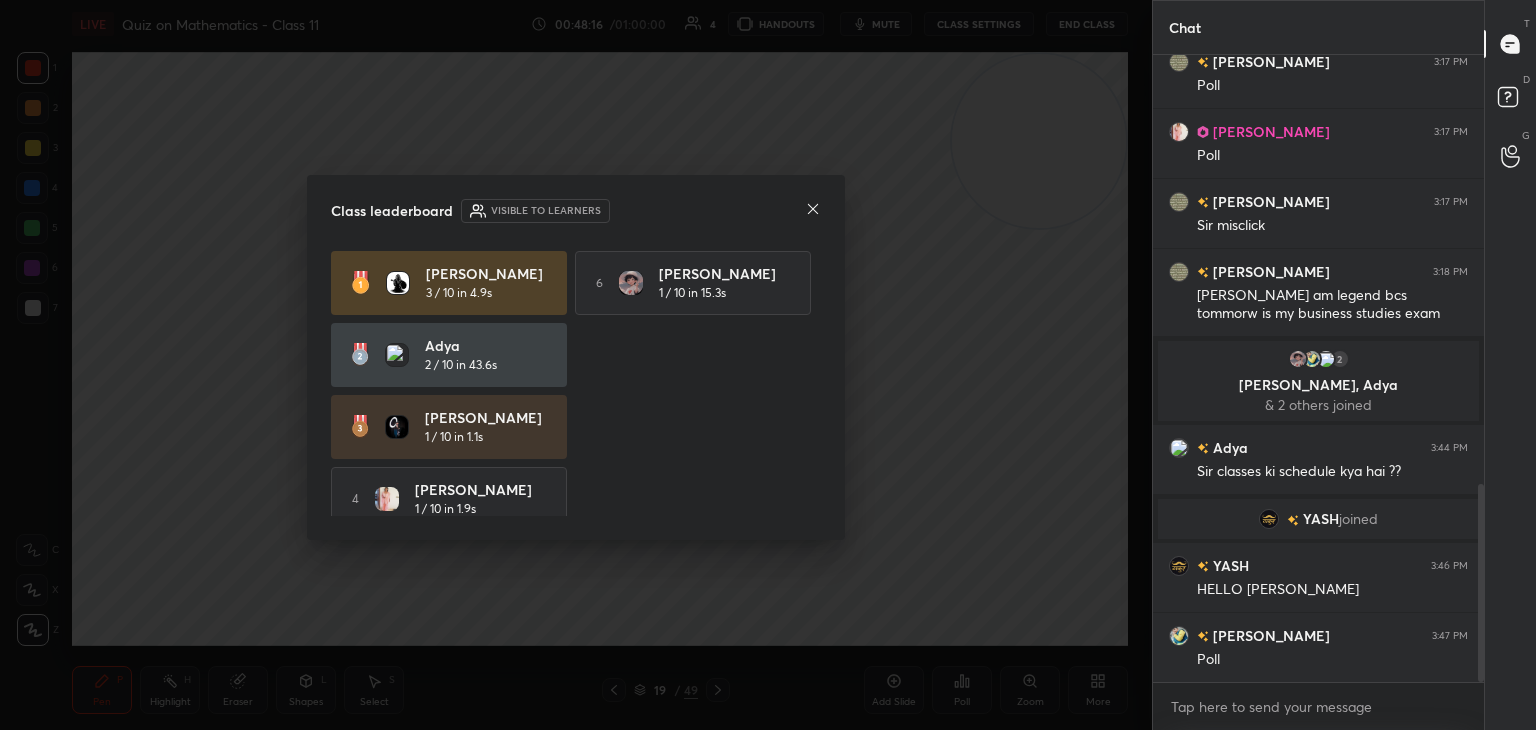 click 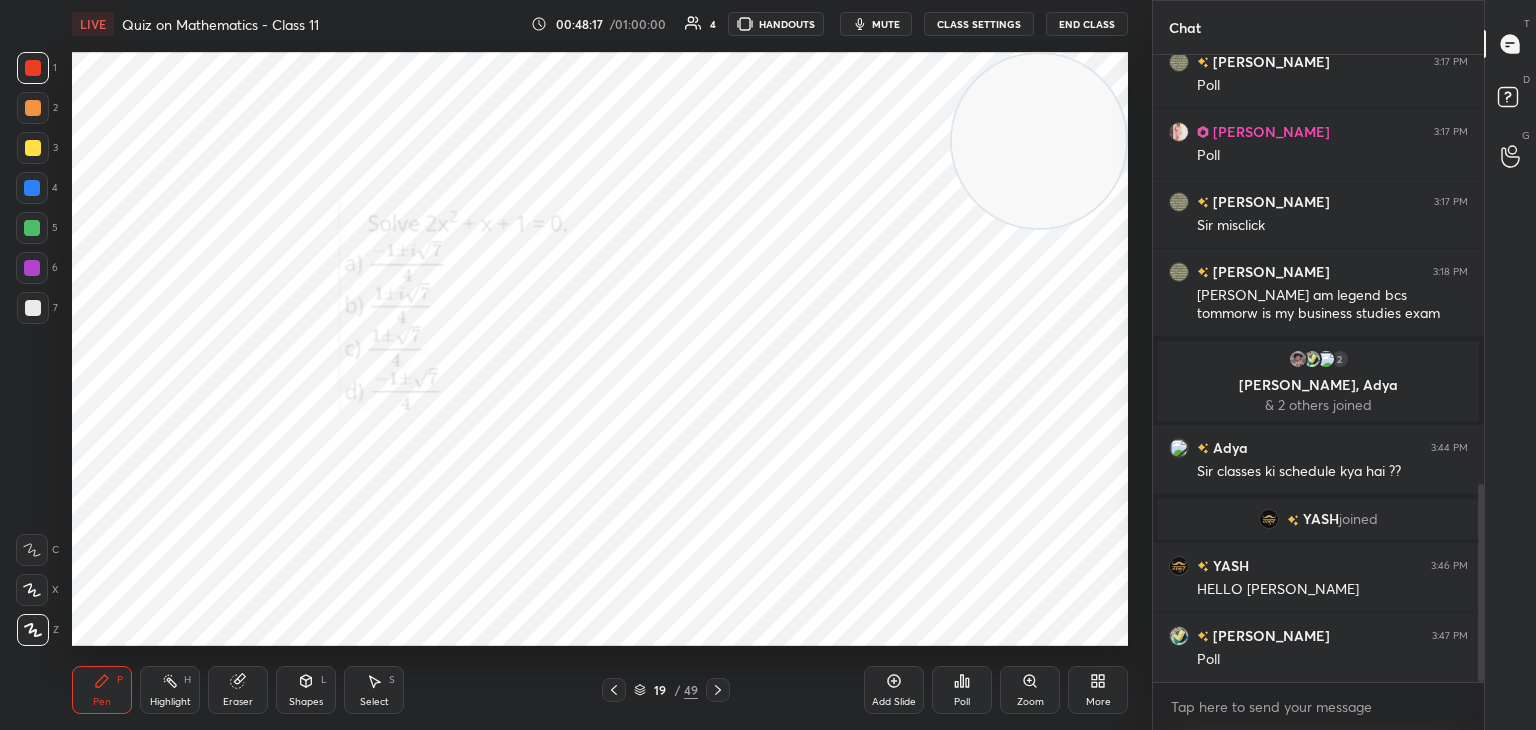 drag, startPoint x: 1031, startPoint y: 142, endPoint x: 982, endPoint y: 153, distance: 50.219517 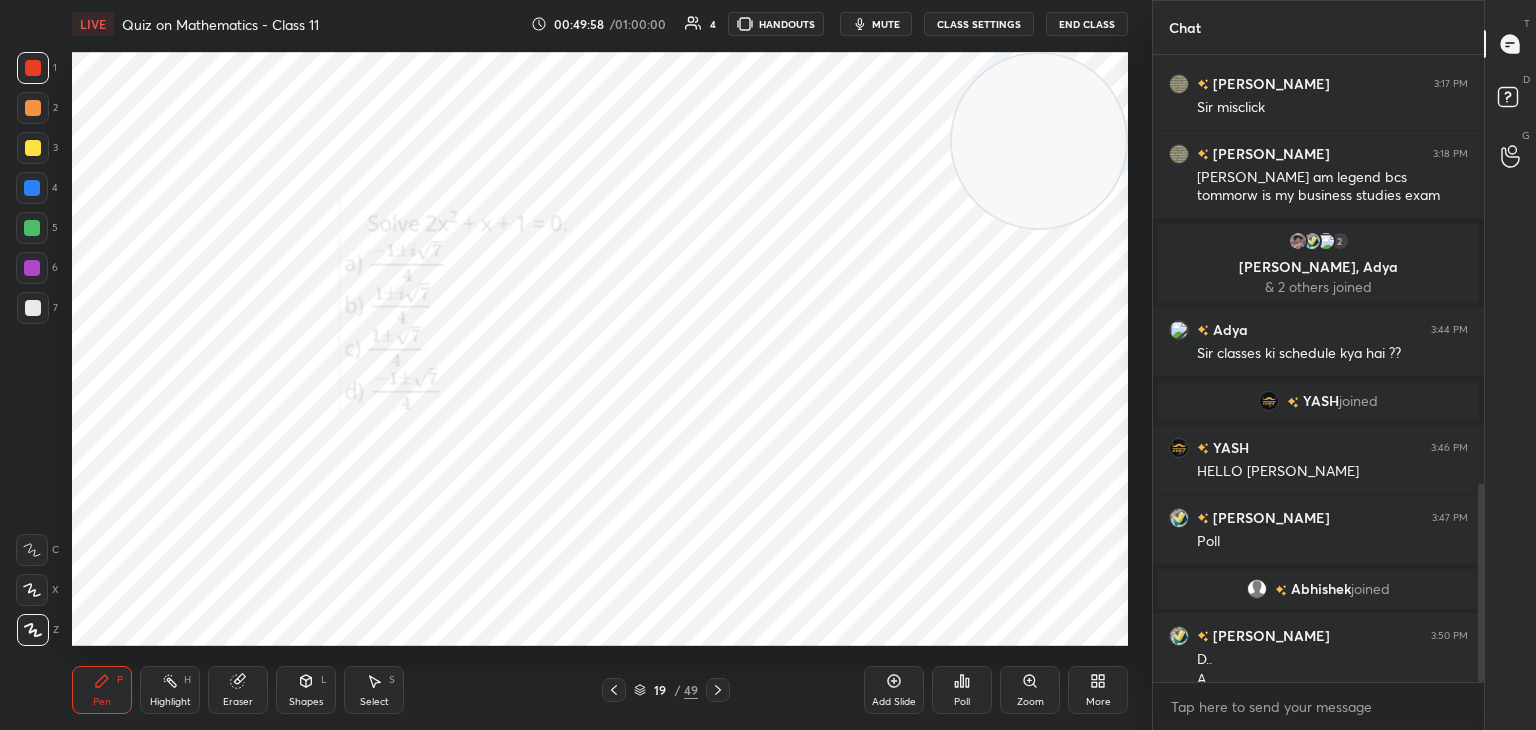 scroll, scrollTop: 1380, scrollLeft: 0, axis: vertical 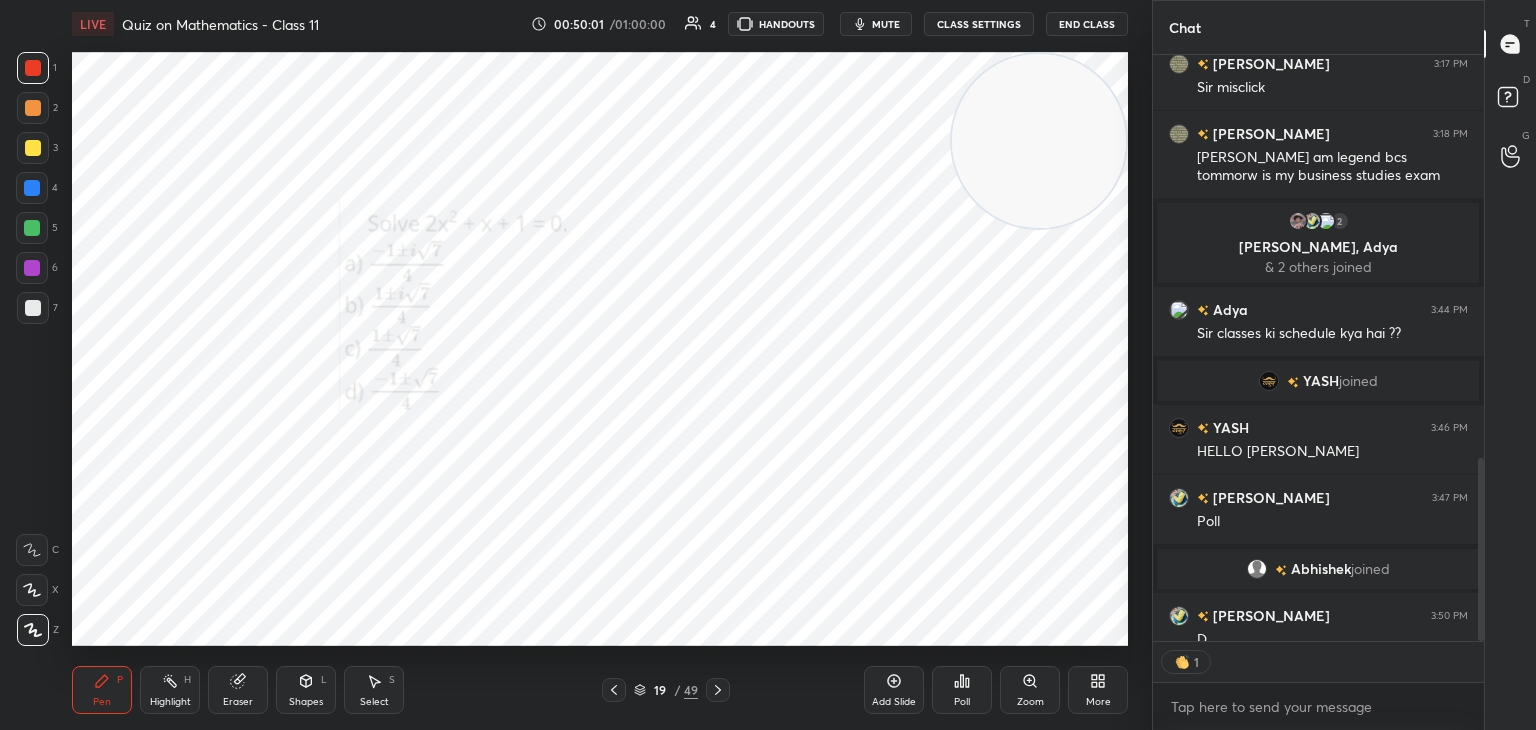 click on "Highlight H" at bounding box center [170, 690] 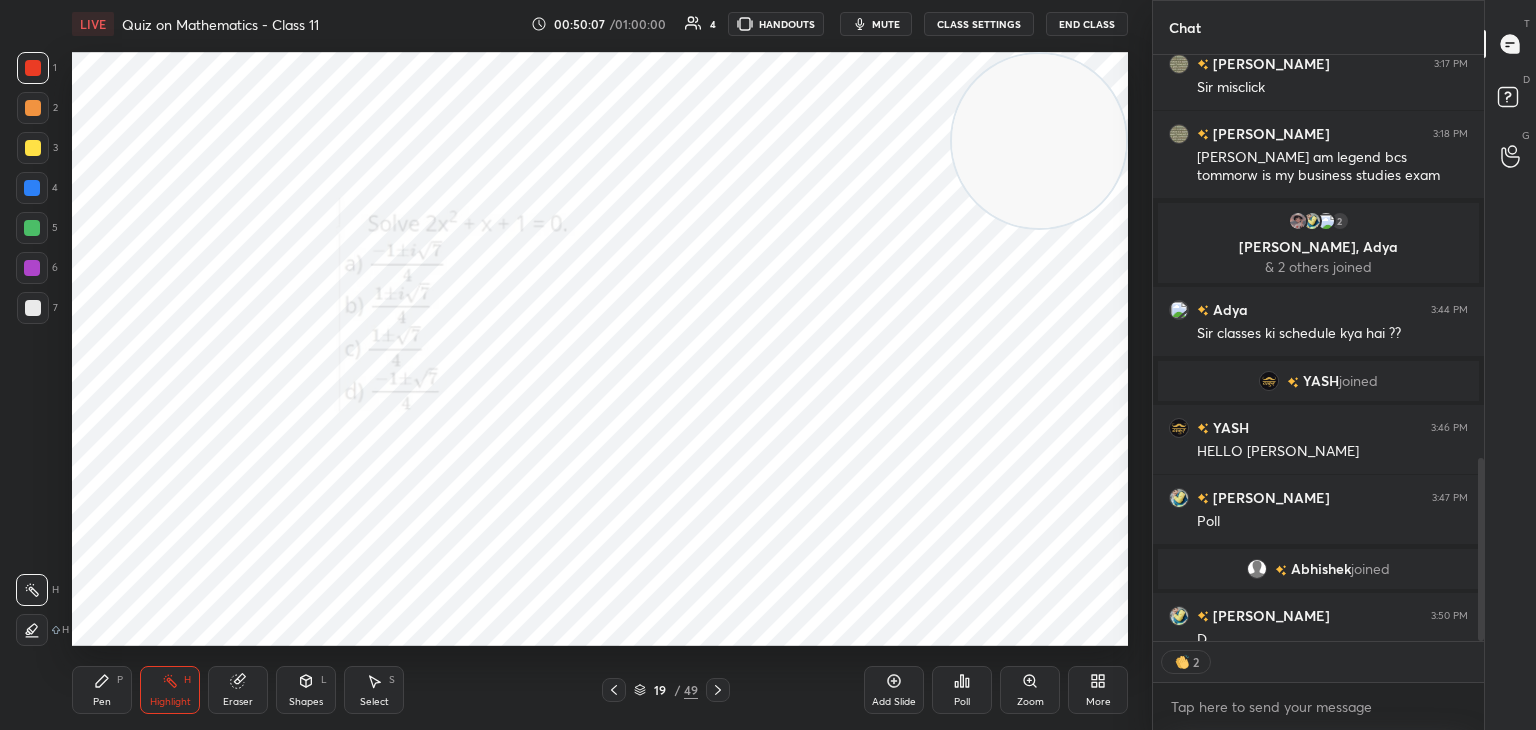 drag, startPoint x: 116, startPoint y: 682, endPoint x: 133, endPoint y: 673, distance: 19.235384 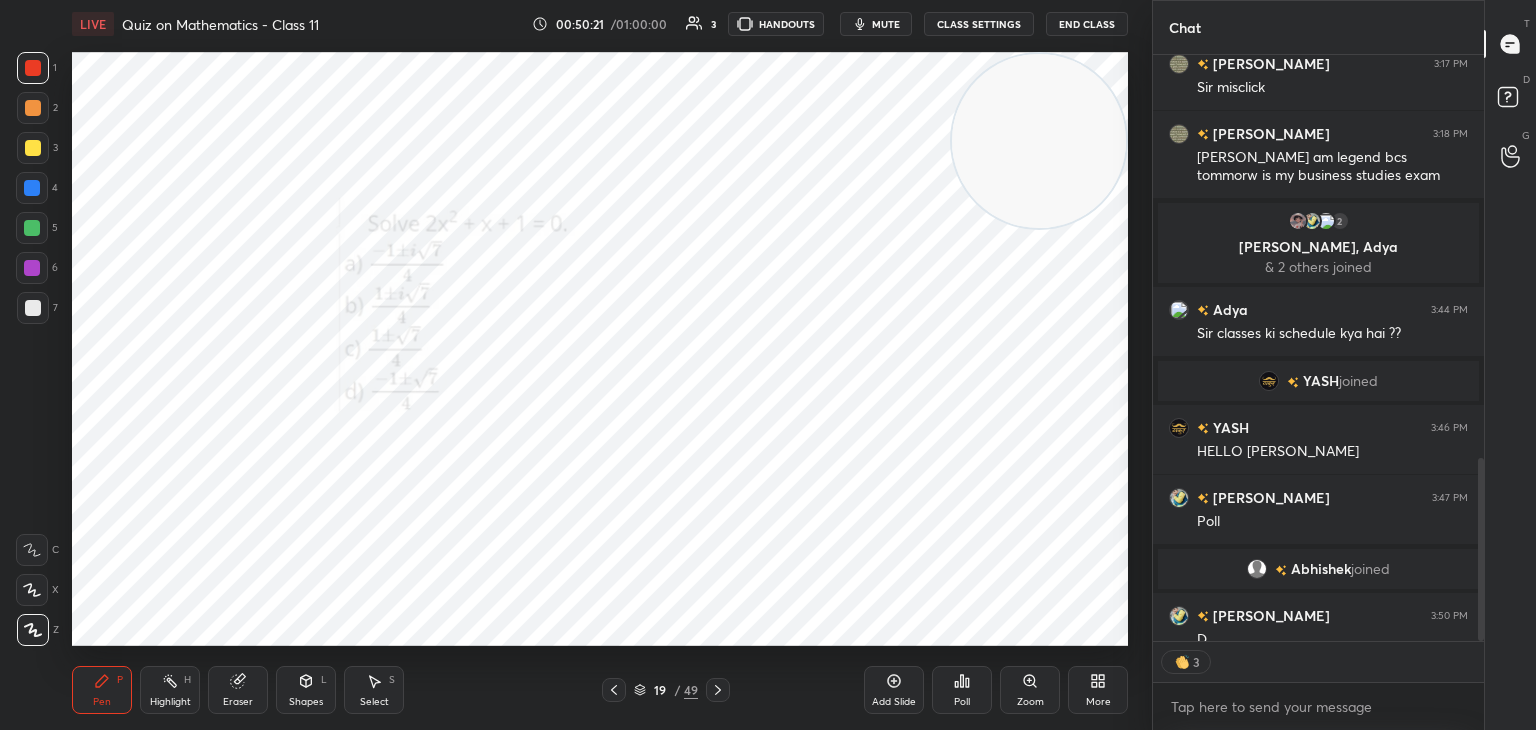 type on "x" 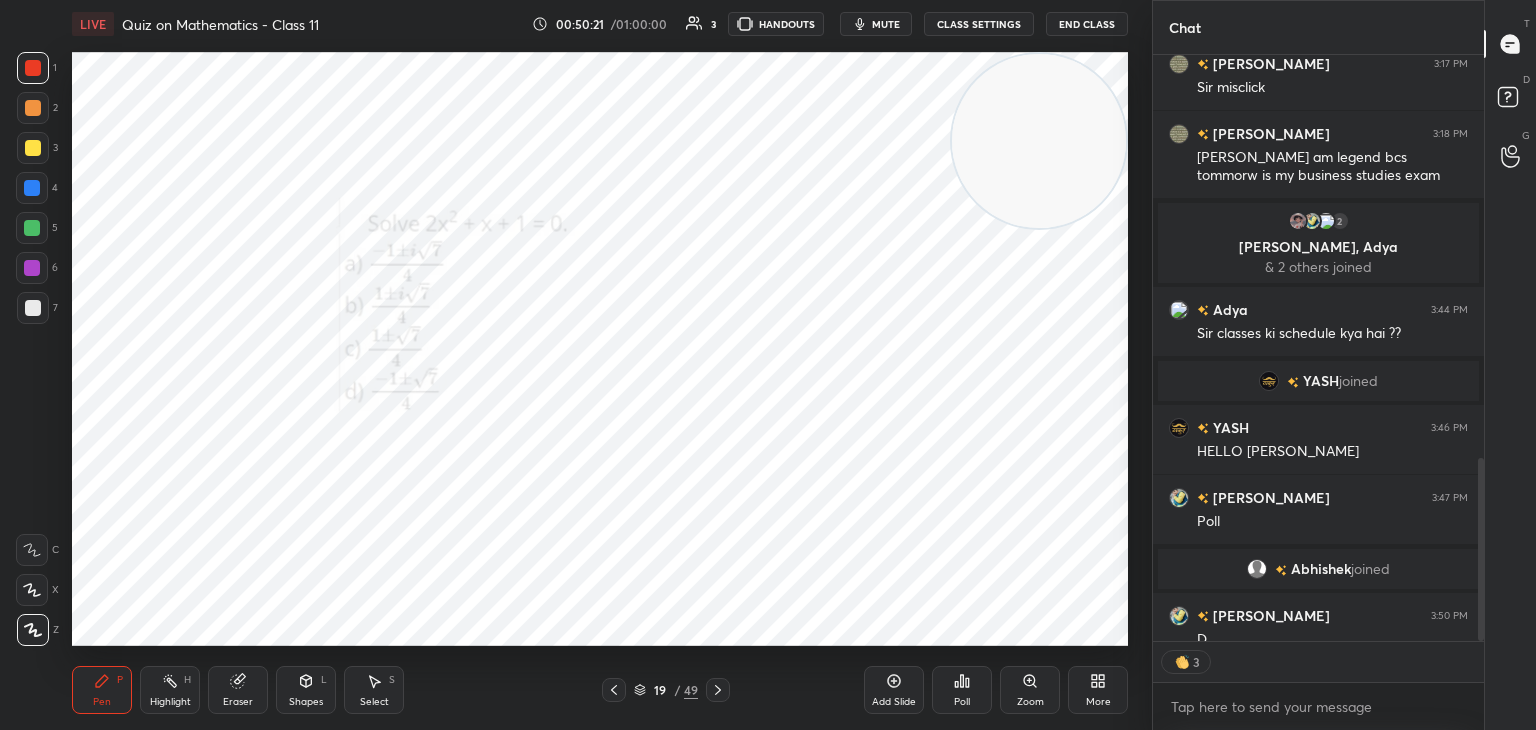 scroll, scrollTop: 6, scrollLeft: 6, axis: both 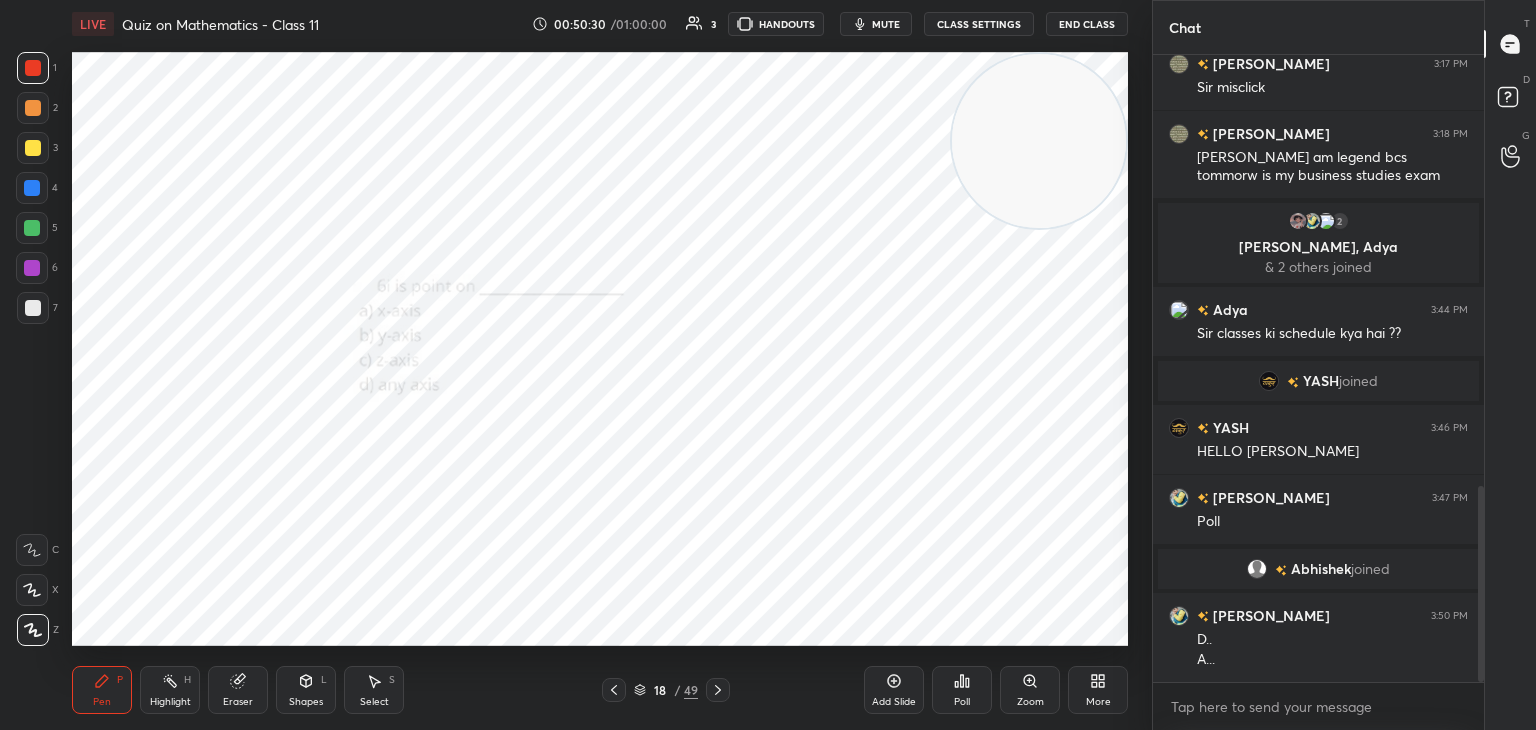 click on "1 2 3 4 5 6 7 C X Z C X Z E E Erase all   H H" at bounding box center (32, 349) 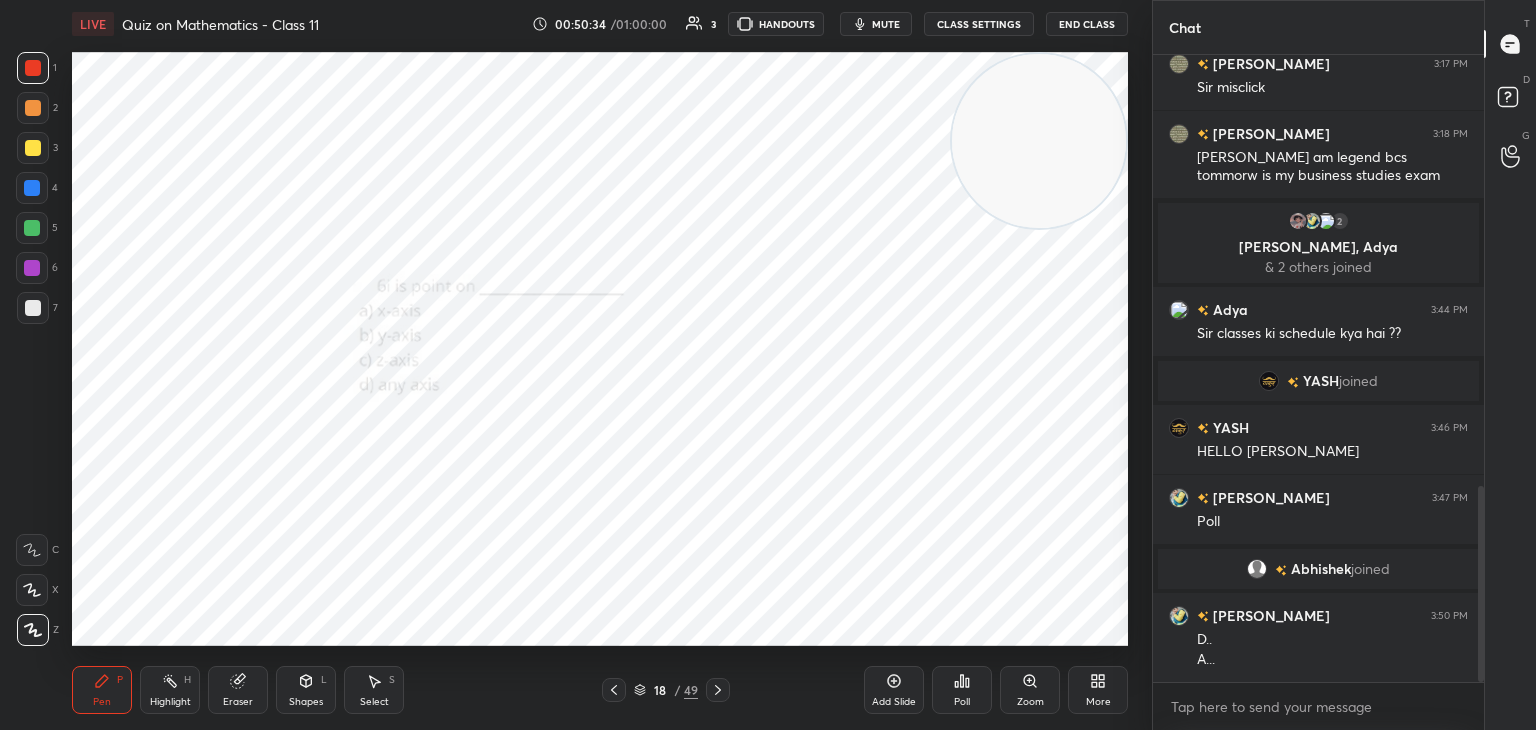 click on "1 2 3 4 5 6 7 C X Z C X Z E E Erase all   H H" at bounding box center [32, 349] 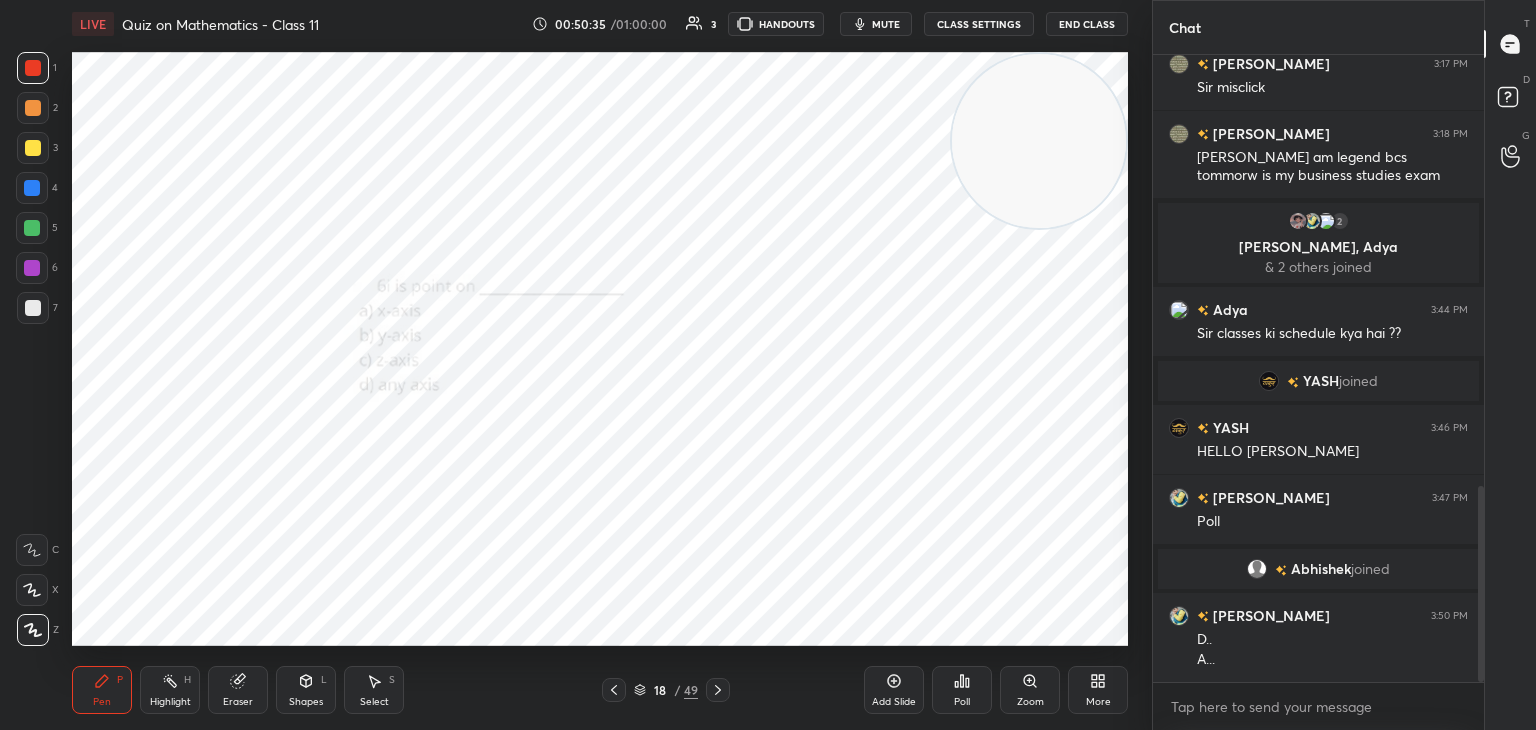 click on "Poll" at bounding box center [962, 702] 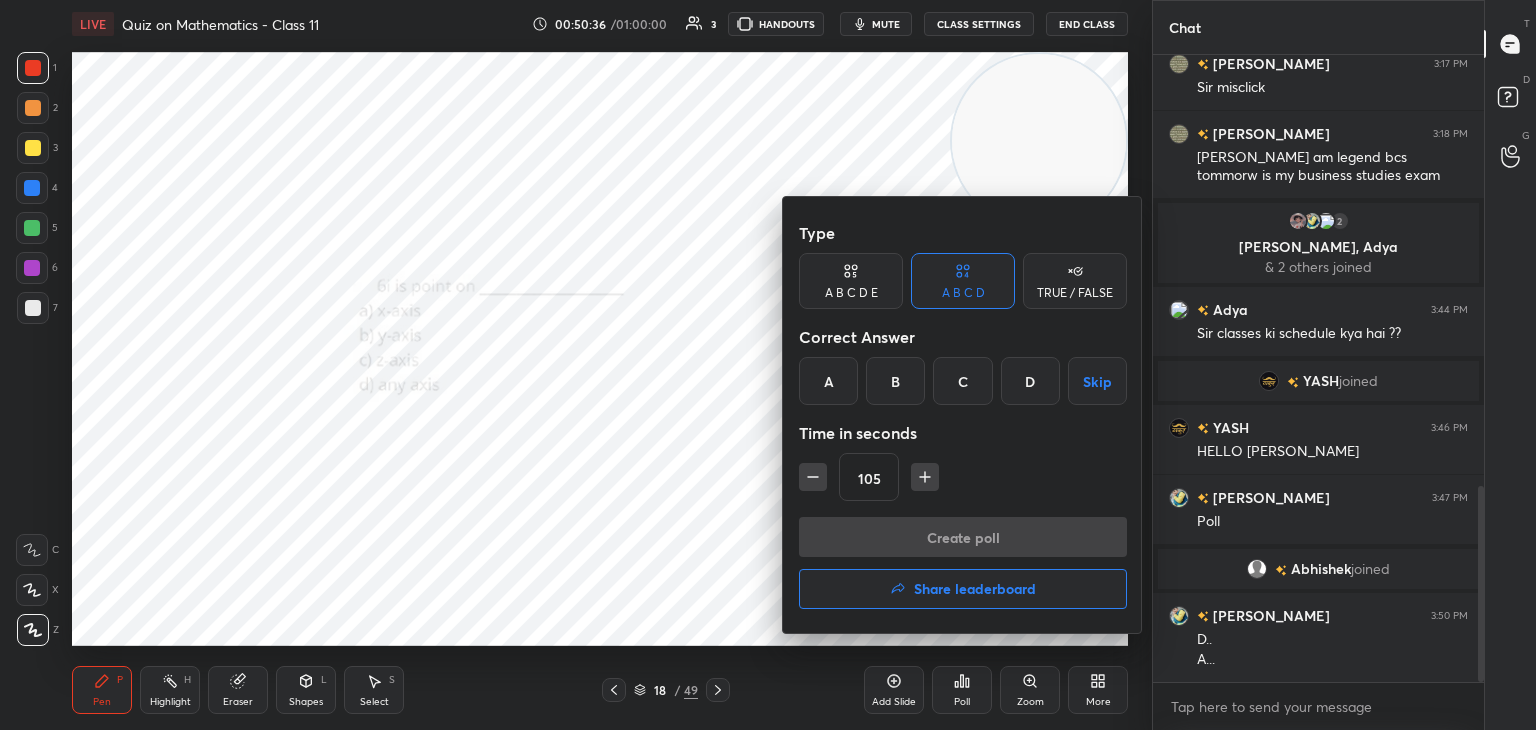 click on "B" at bounding box center (895, 381) 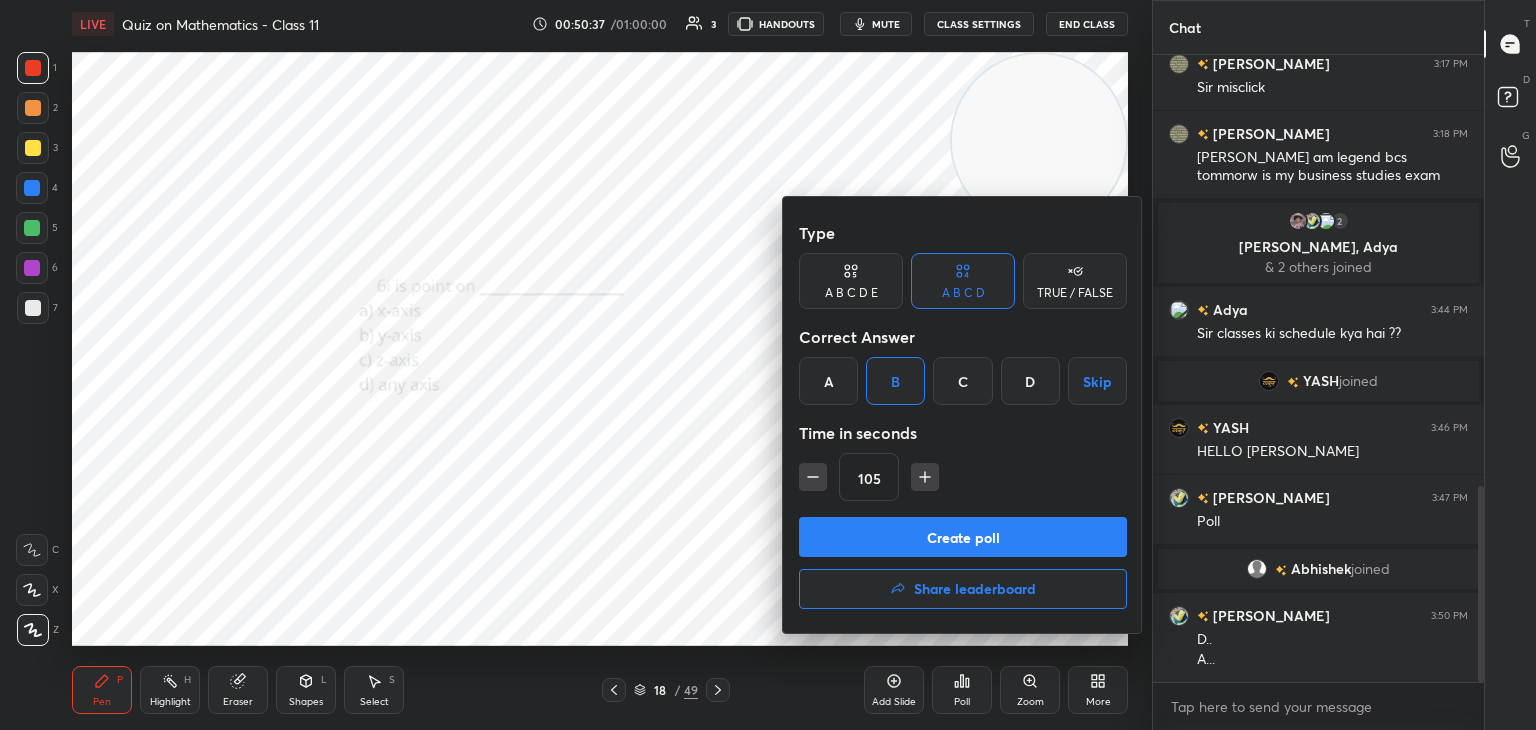 click on "105" at bounding box center [963, 477] 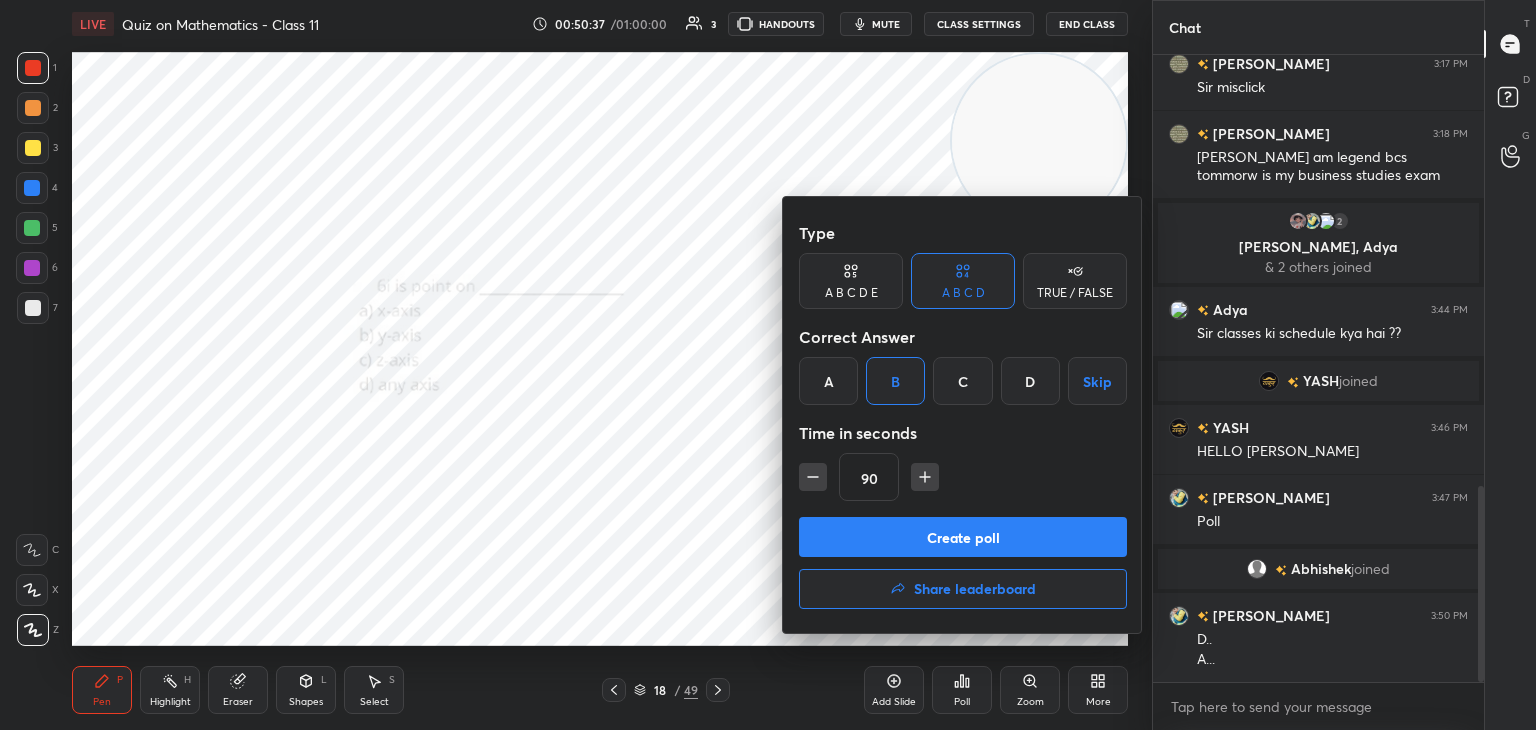 click 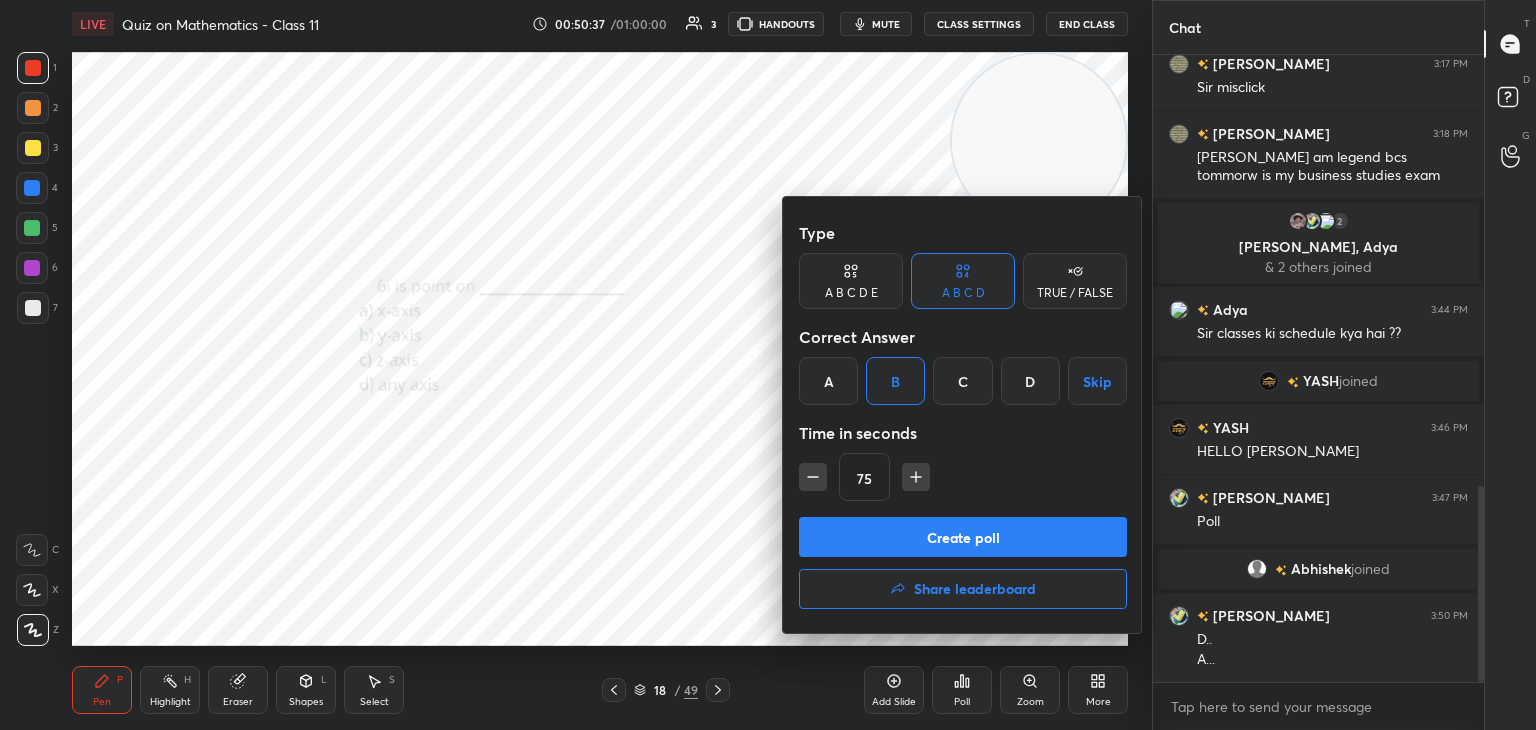 click 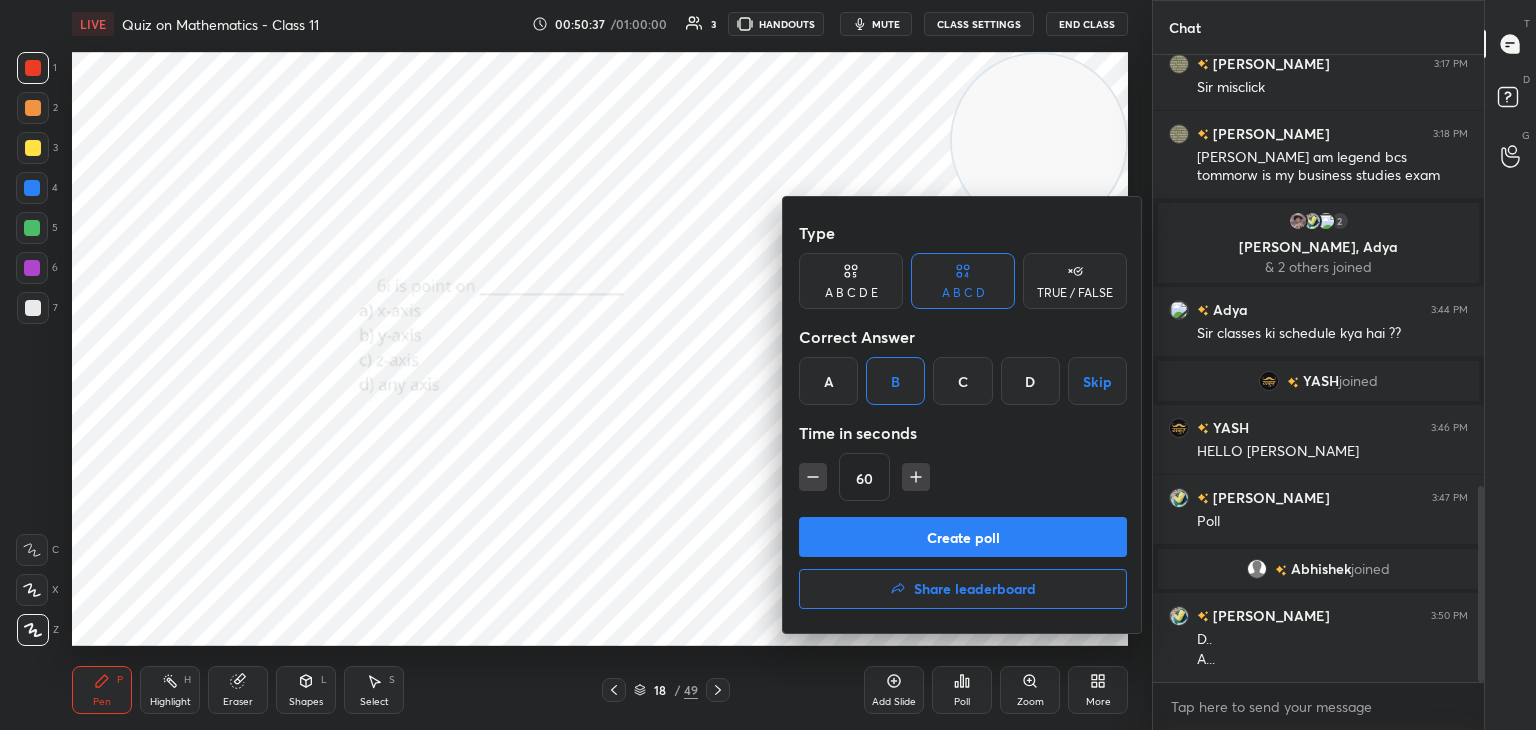 click 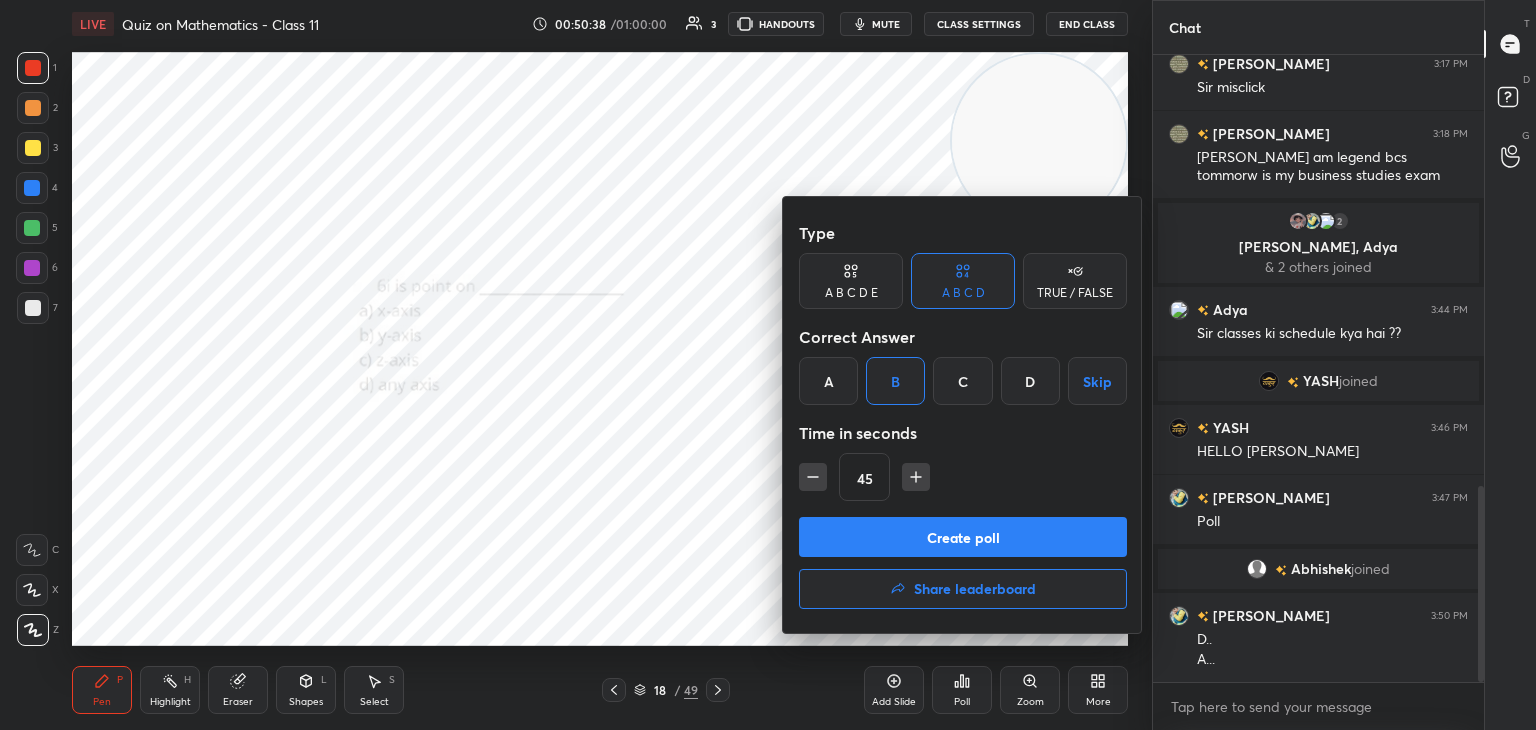 click 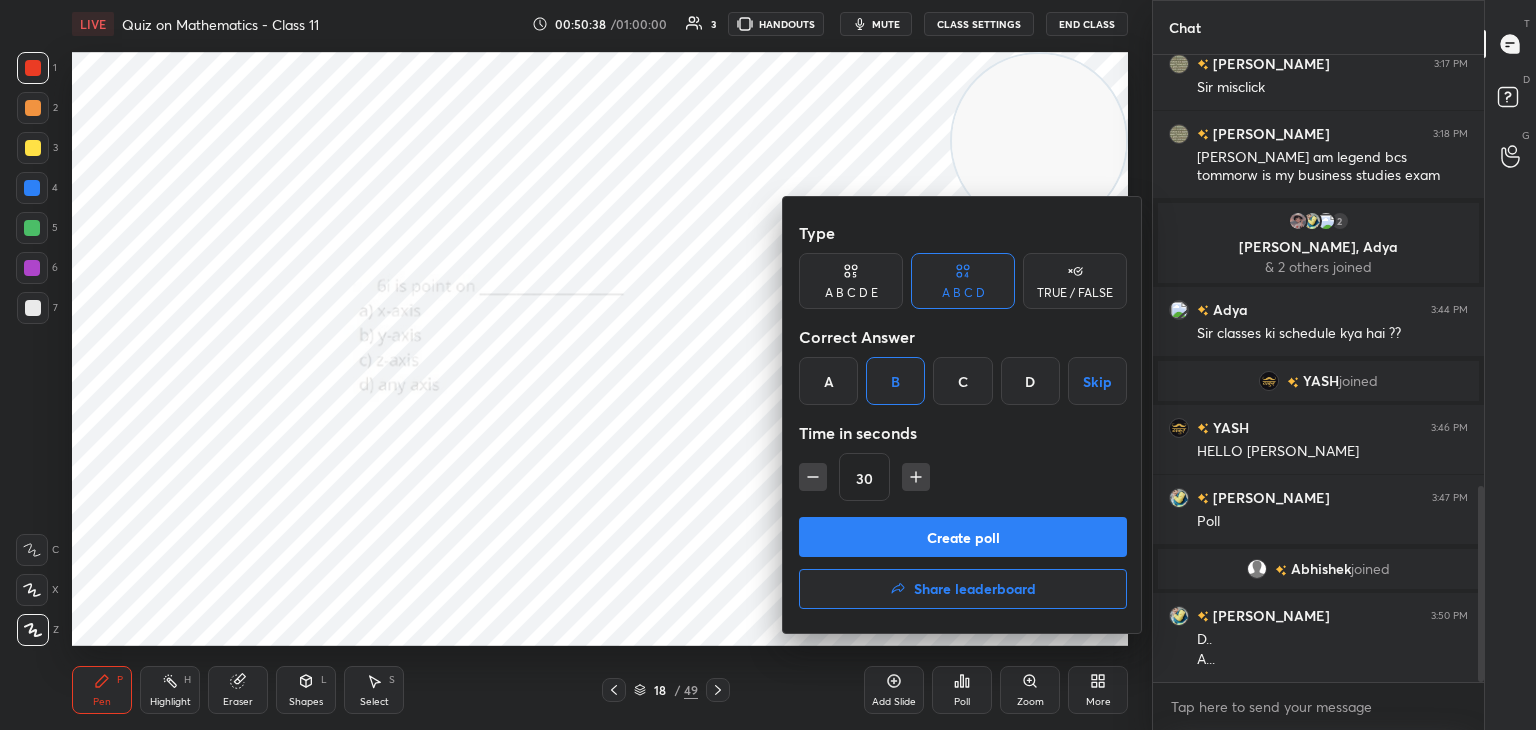 click on "Create poll" at bounding box center [963, 537] 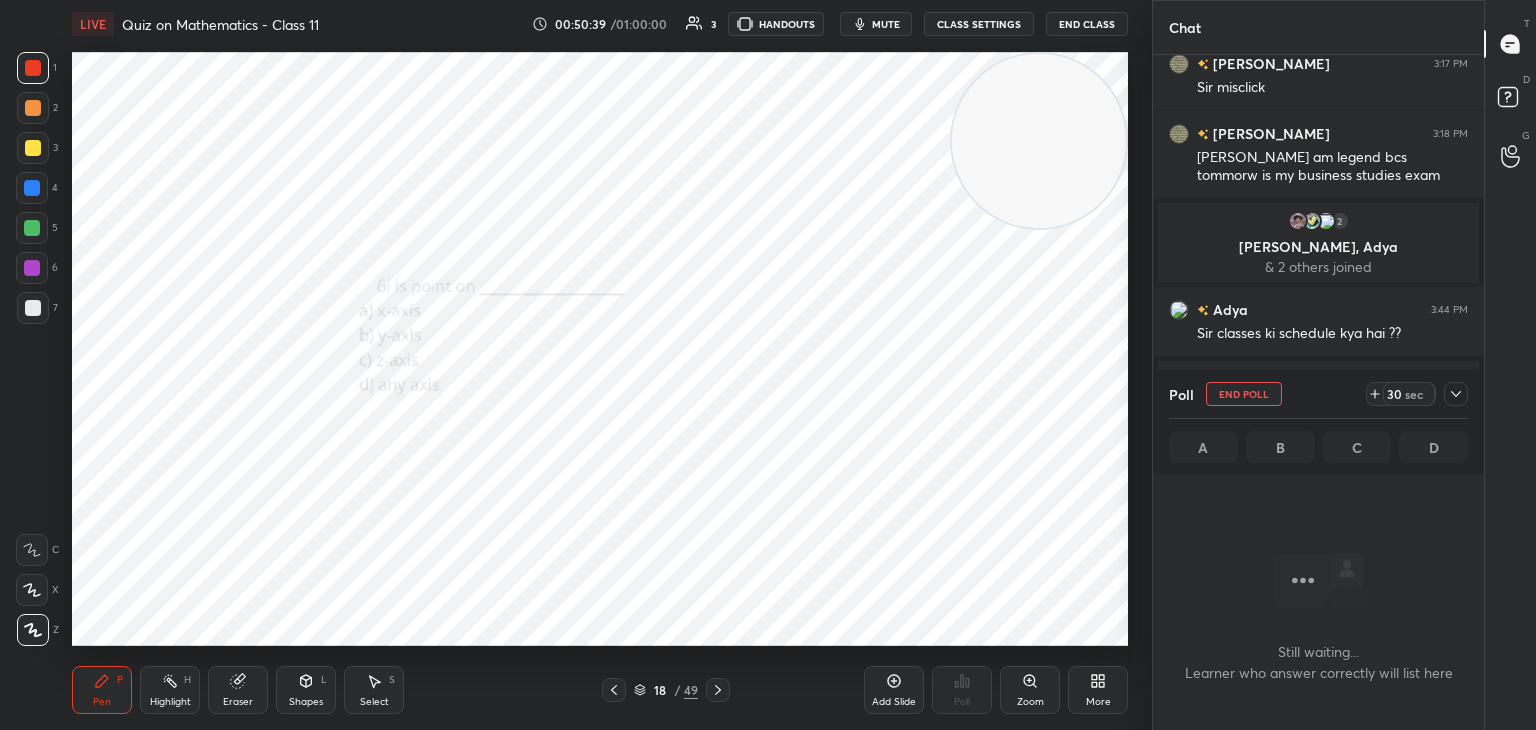 scroll, scrollTop: 570, scrollLeft: 325, axis: both 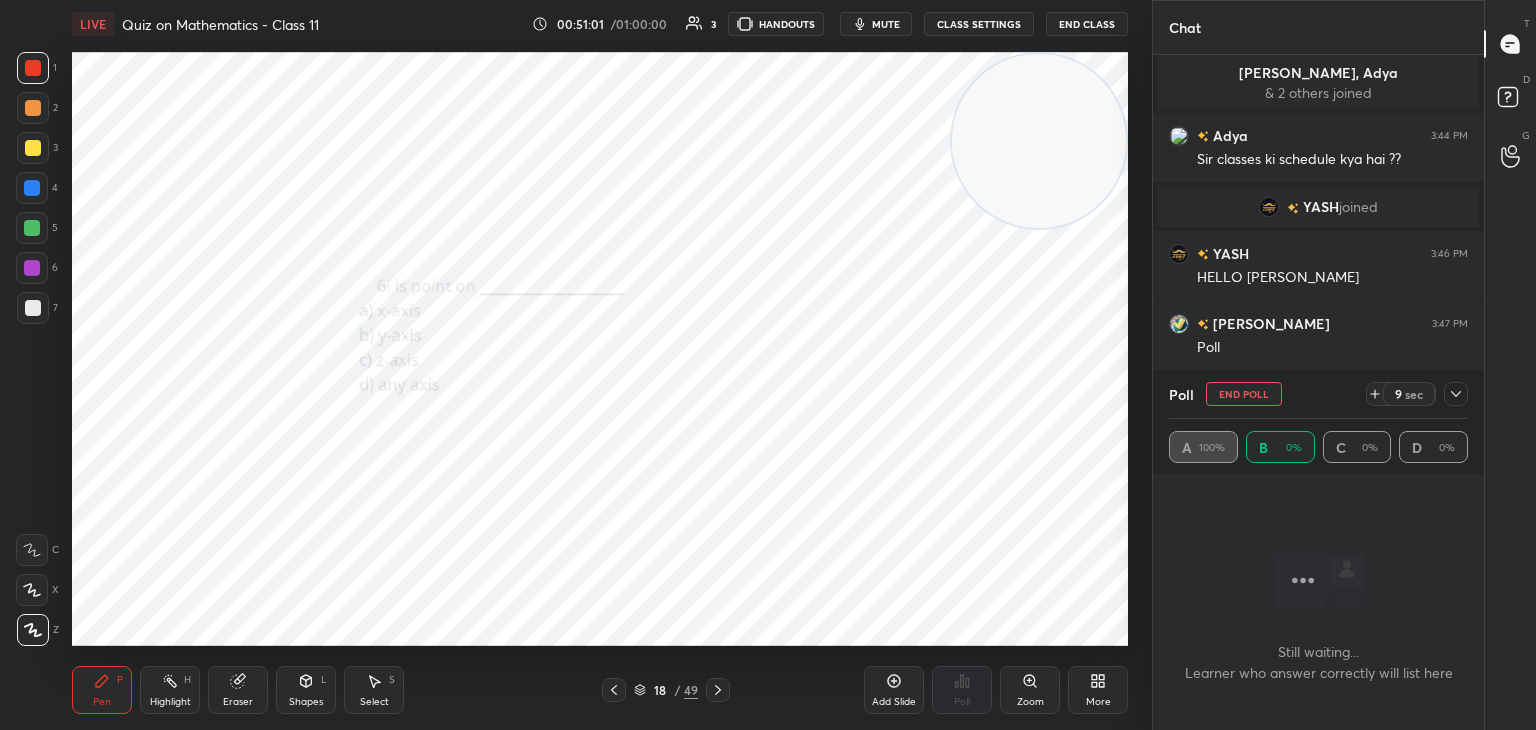 click at bounding box center (1456, 394) 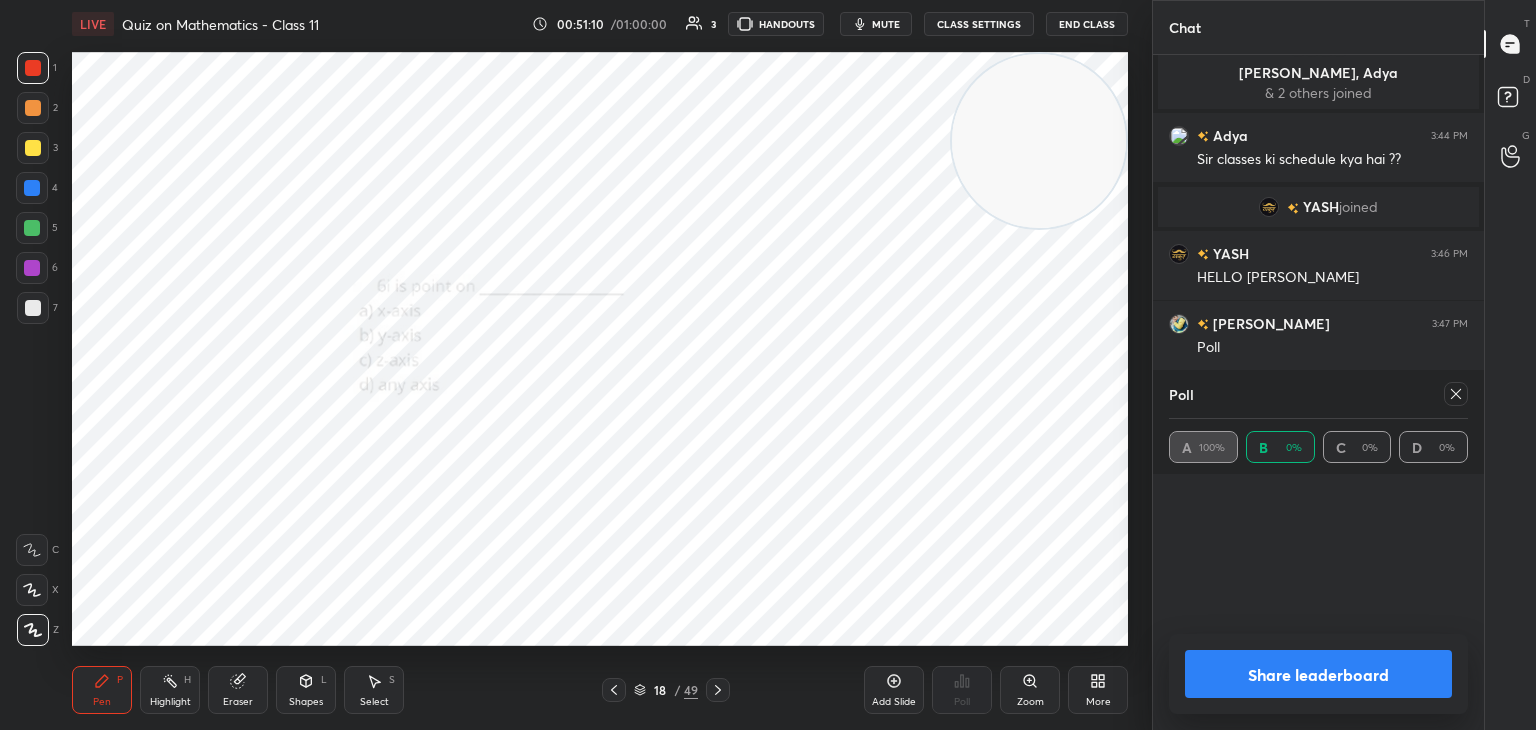 click on "Share leaderboard" at bounding box center [1318, 674] 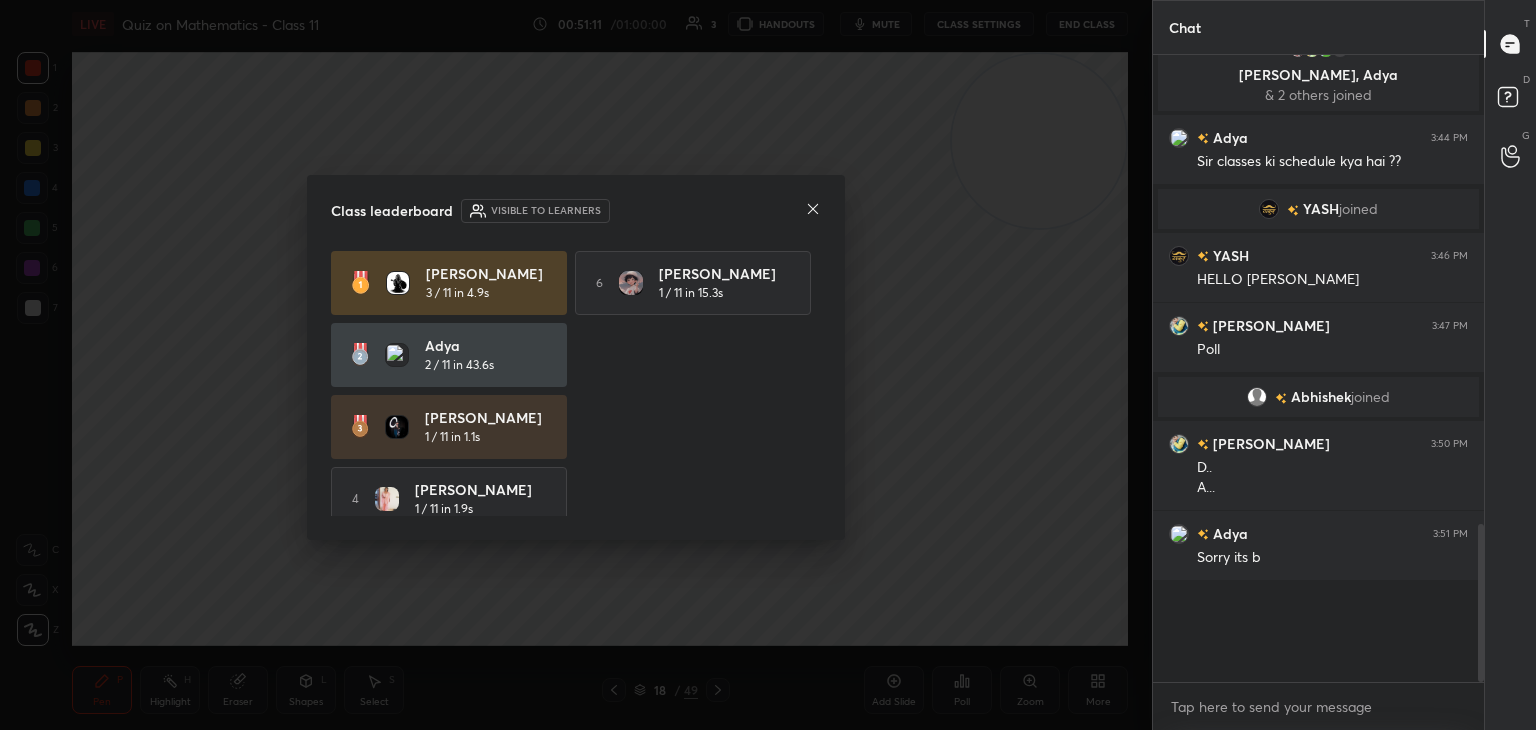scroll, scrollTop: 7, scrollLeft: 6, axis: both 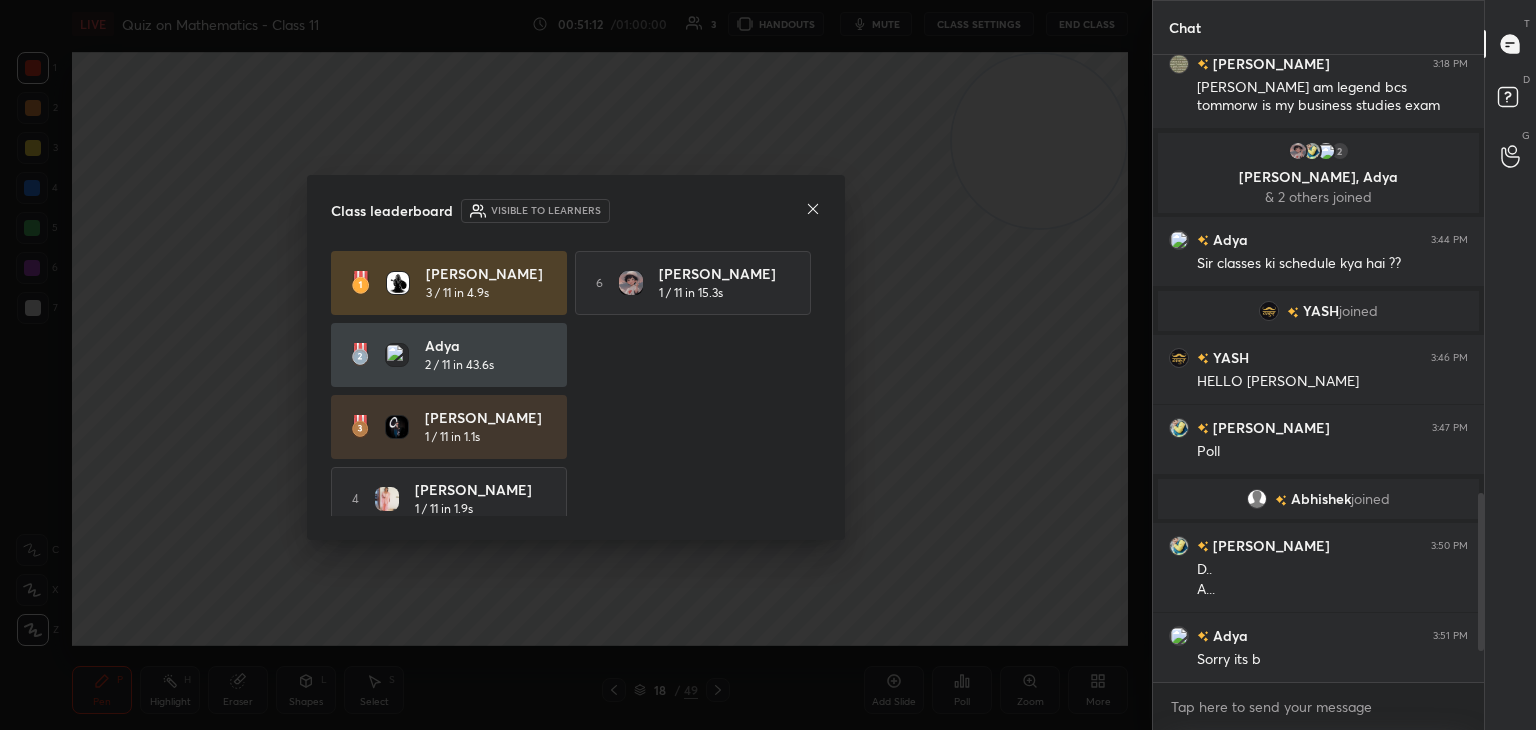 click 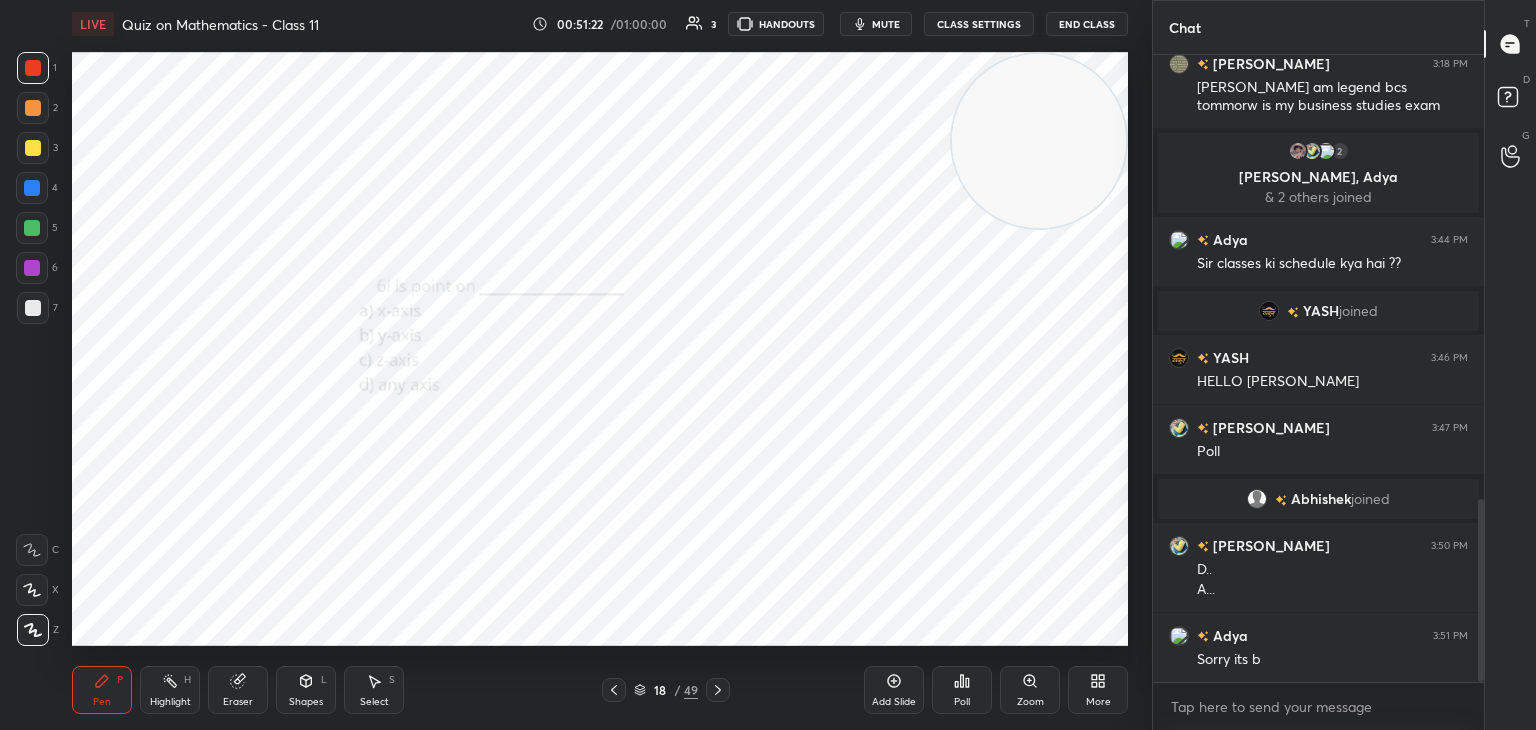 scroll, scrollTop: 1520, scrollLeft: 0, axis: vertical 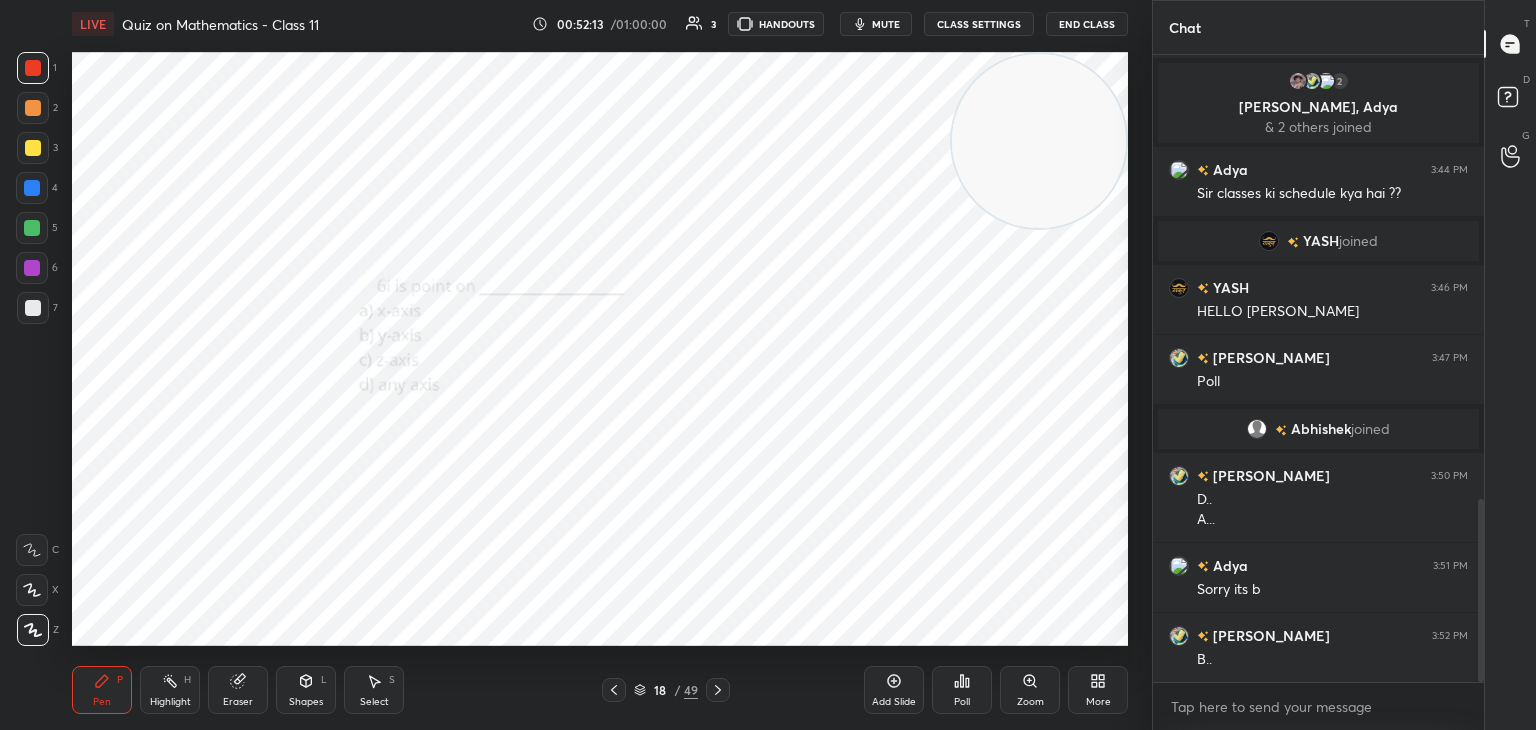 drag, startPoint x: 162, startPoint y: 689, endPoint x: 184, endPoint y: 665, distance: 32.55764 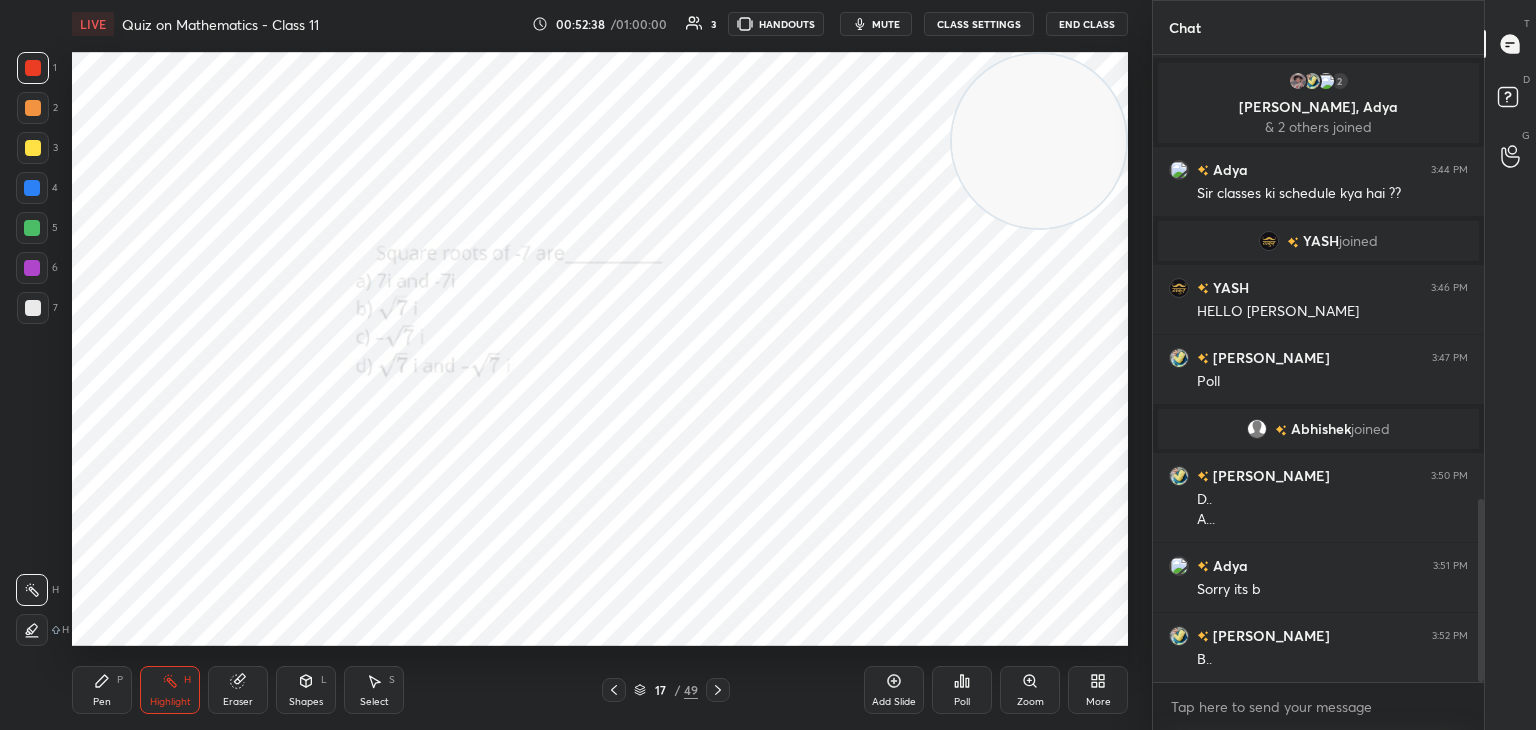 drag, startPoint x: 97, startPoint y: 694, endPoint x: 142, endPoint y: 652, distance: 61.554855 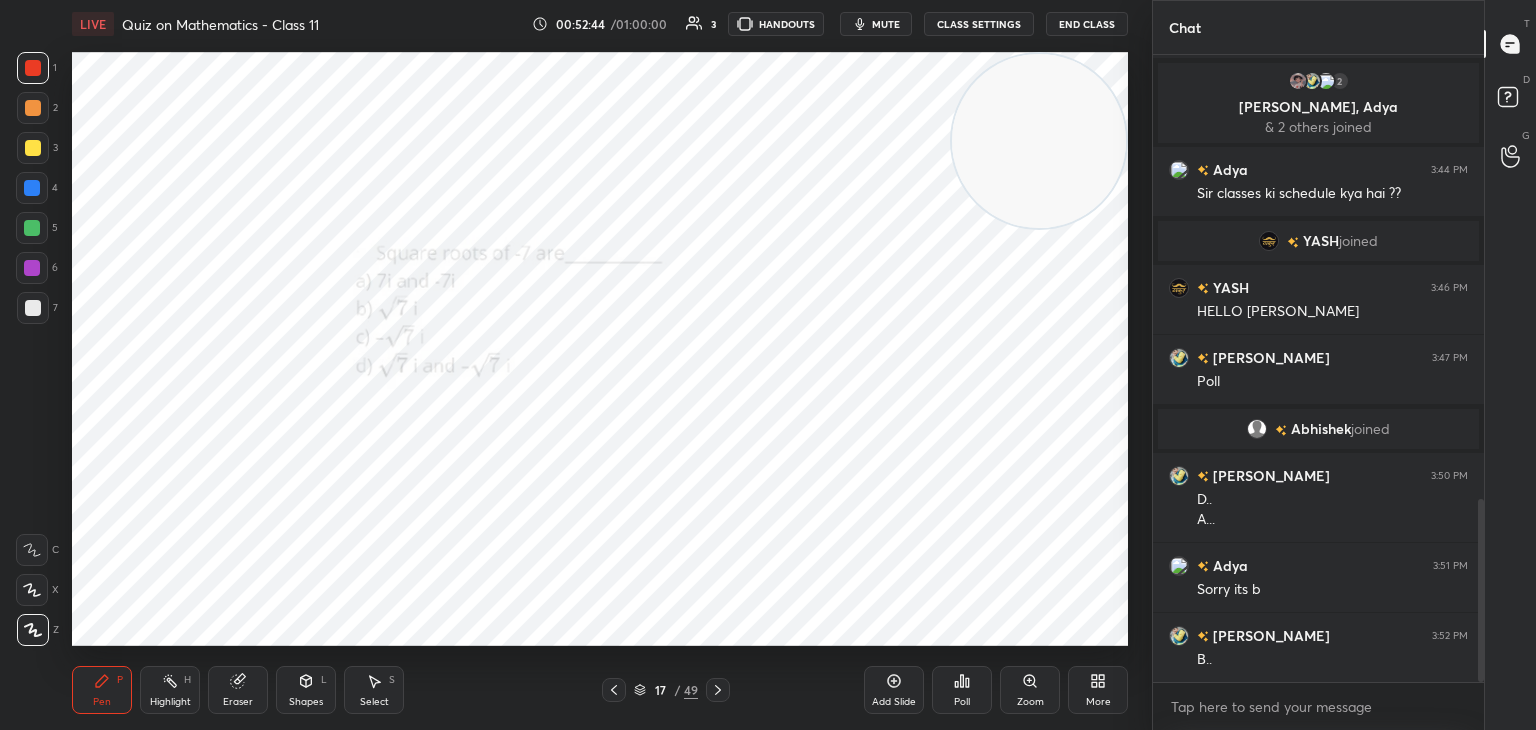 click on "1 2 3 4 5 6 7 C X Z C X Z E E Erase all   H H" at bounding box center (32, 349) 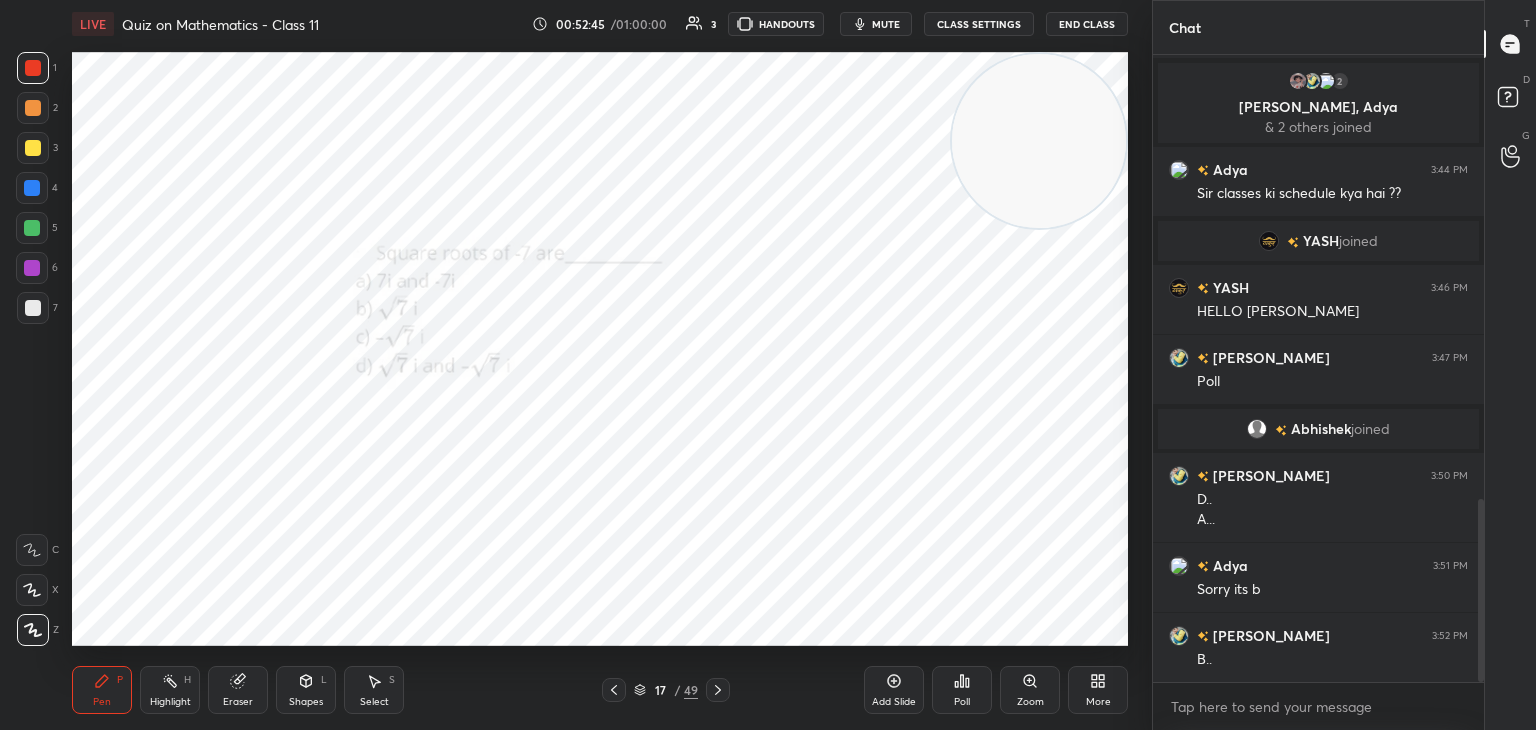 click on "Poll" at bounding box center [962, 690] 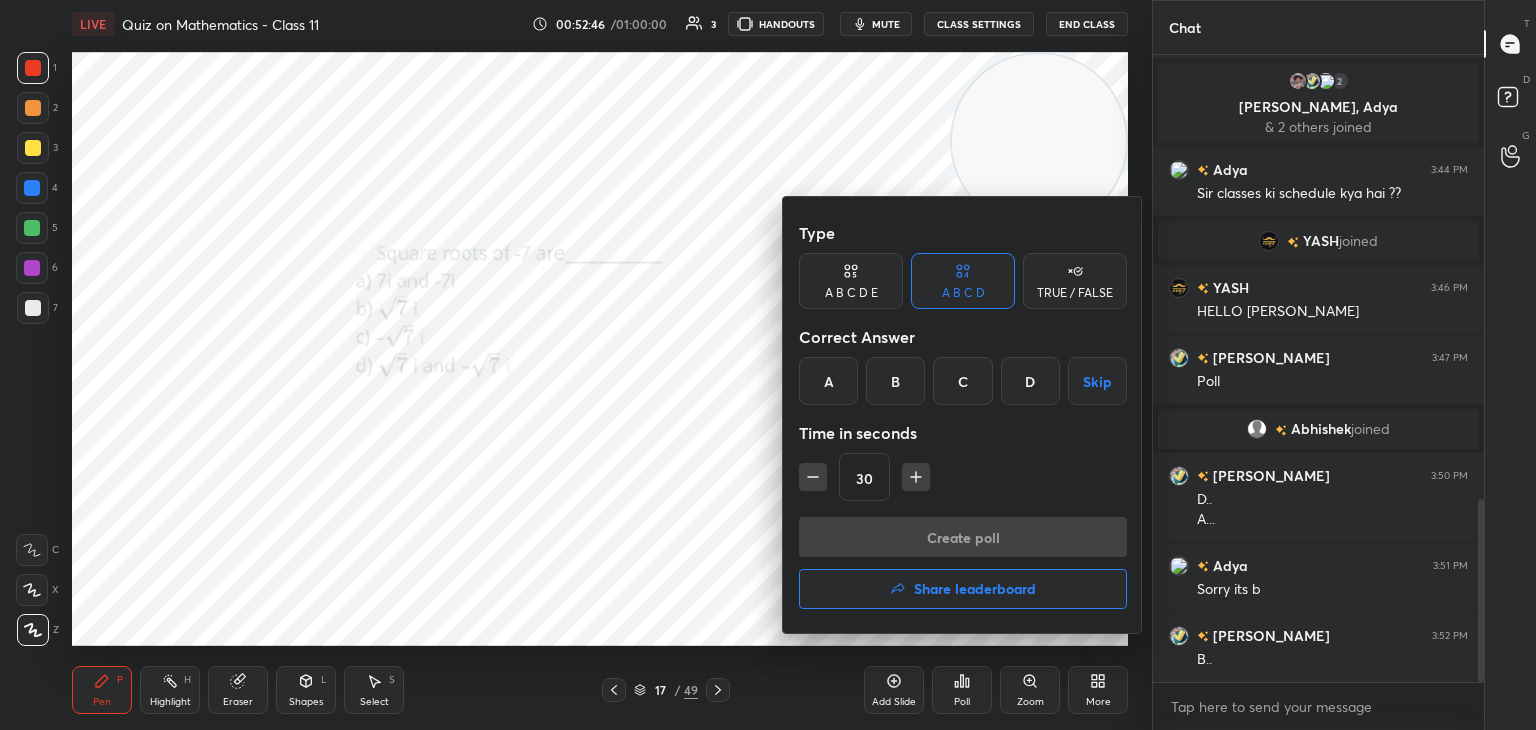 click on "D" at bounding box center [1030, 381] 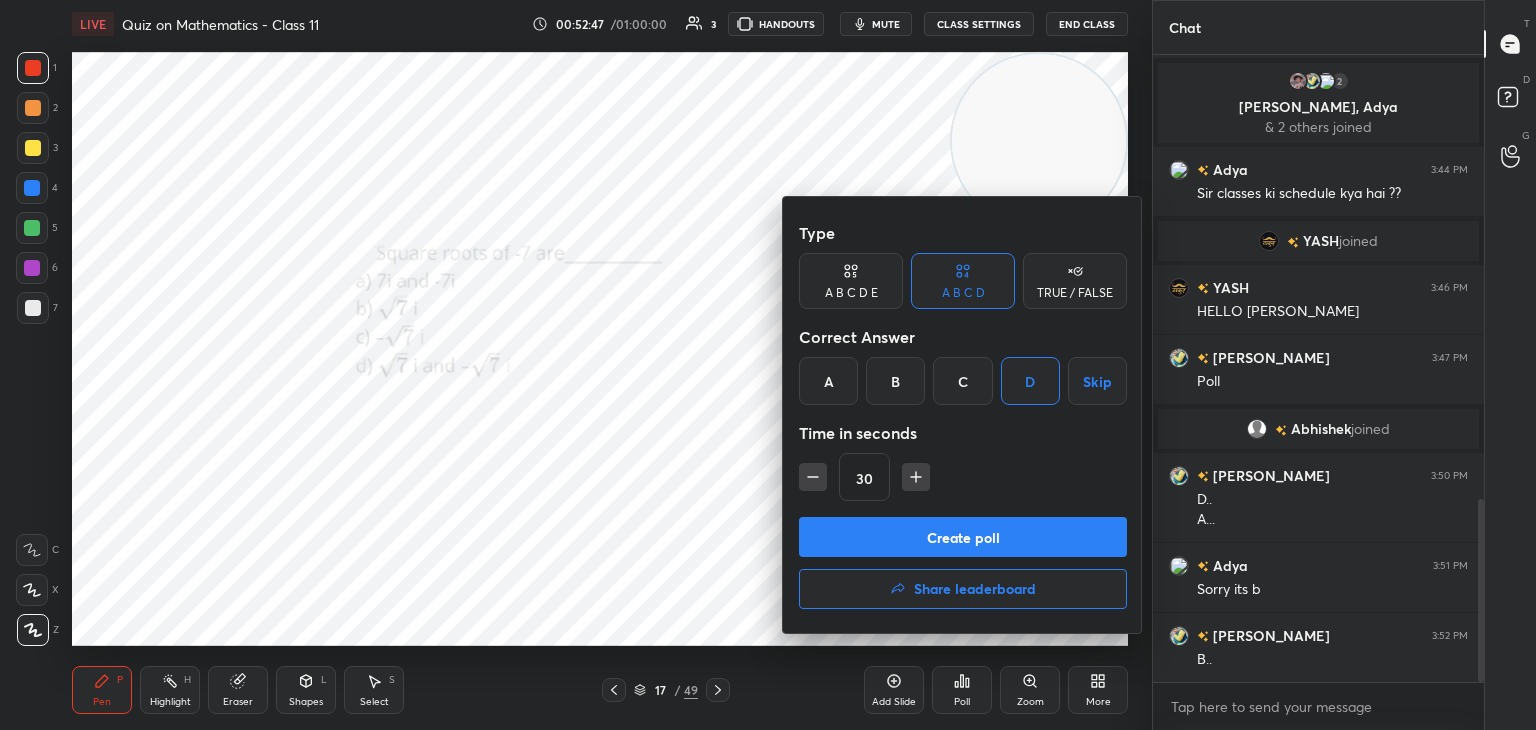 click at bounding box center (916, 477) 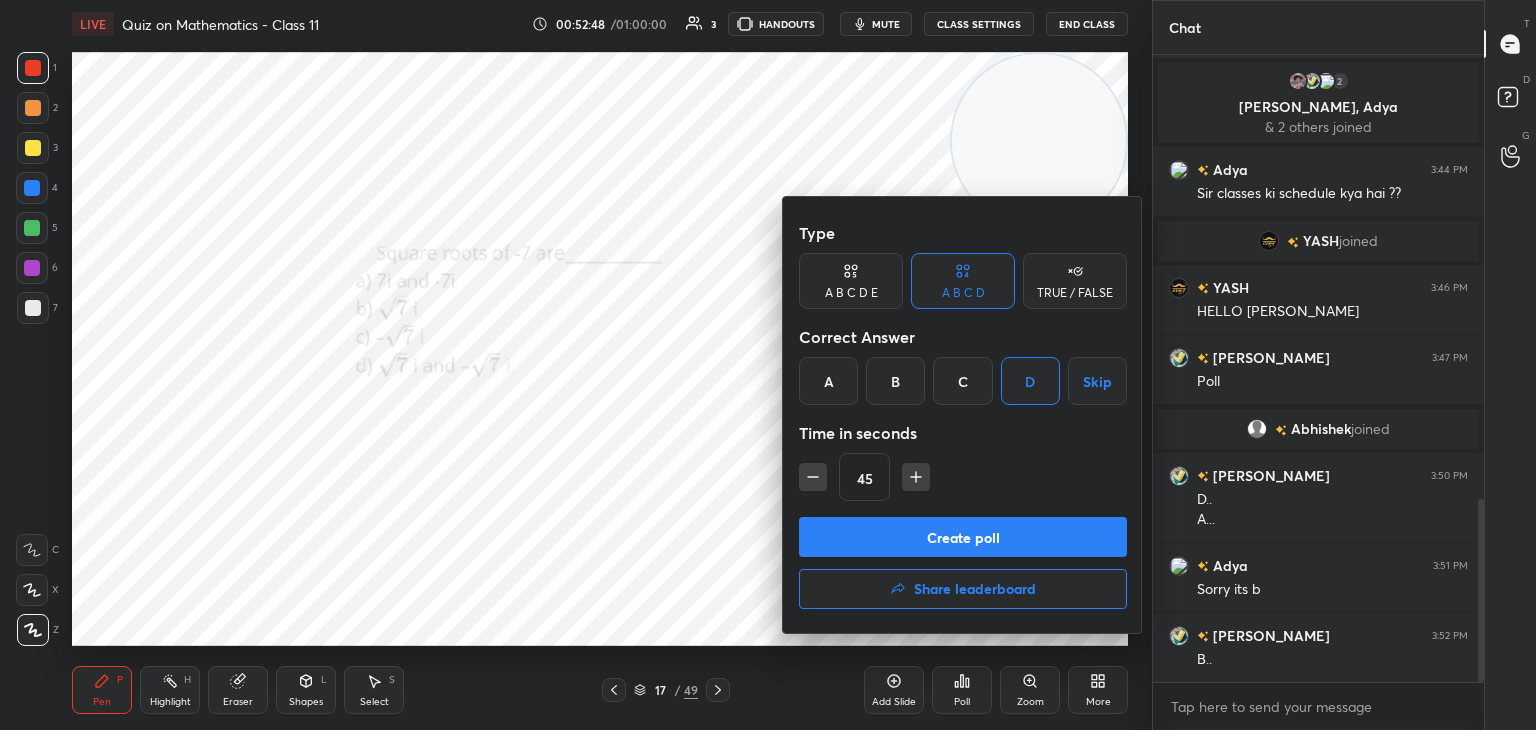 click on "Create poll" at bounding box center (963, 537) 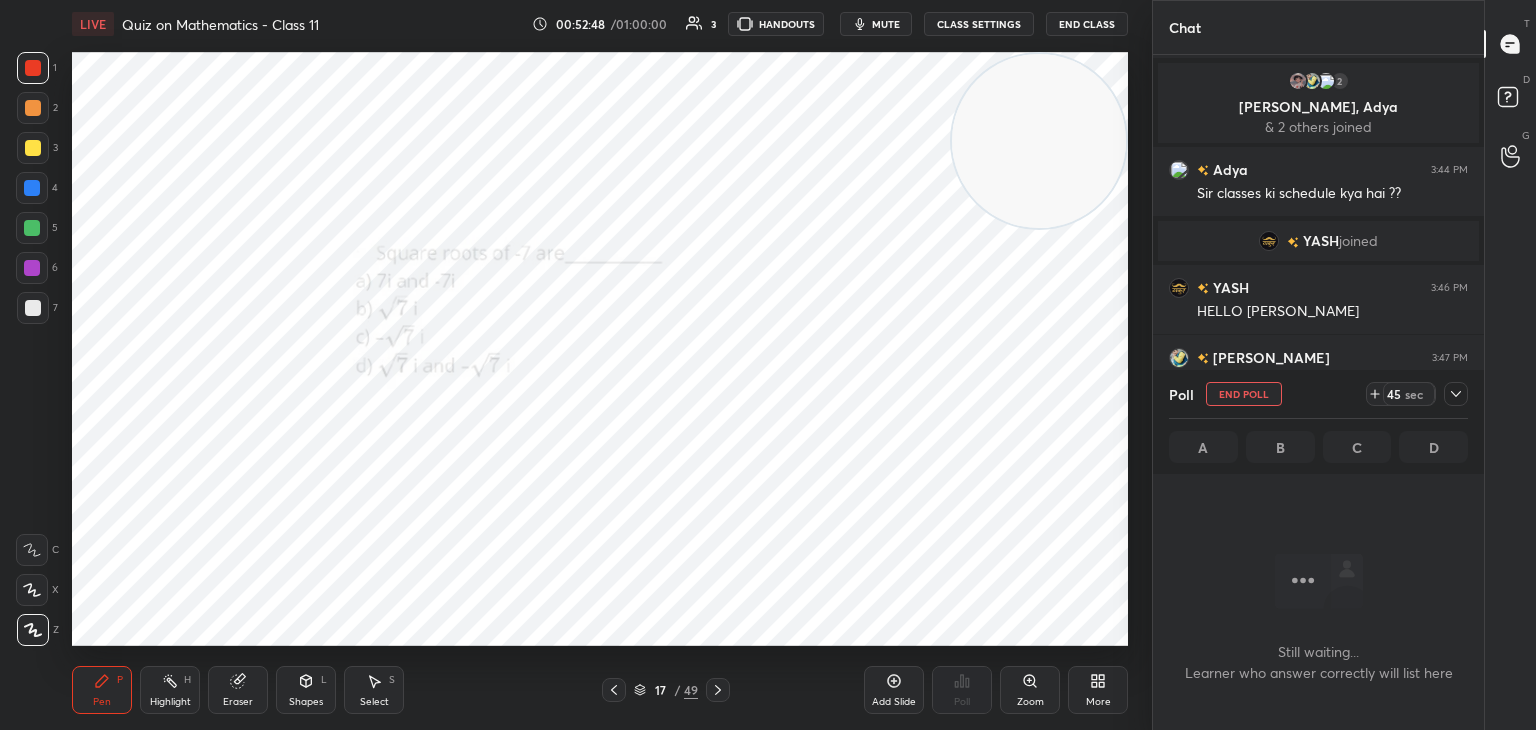 scroll, scrollTop: 580, scrollLeft: 325, axis: both 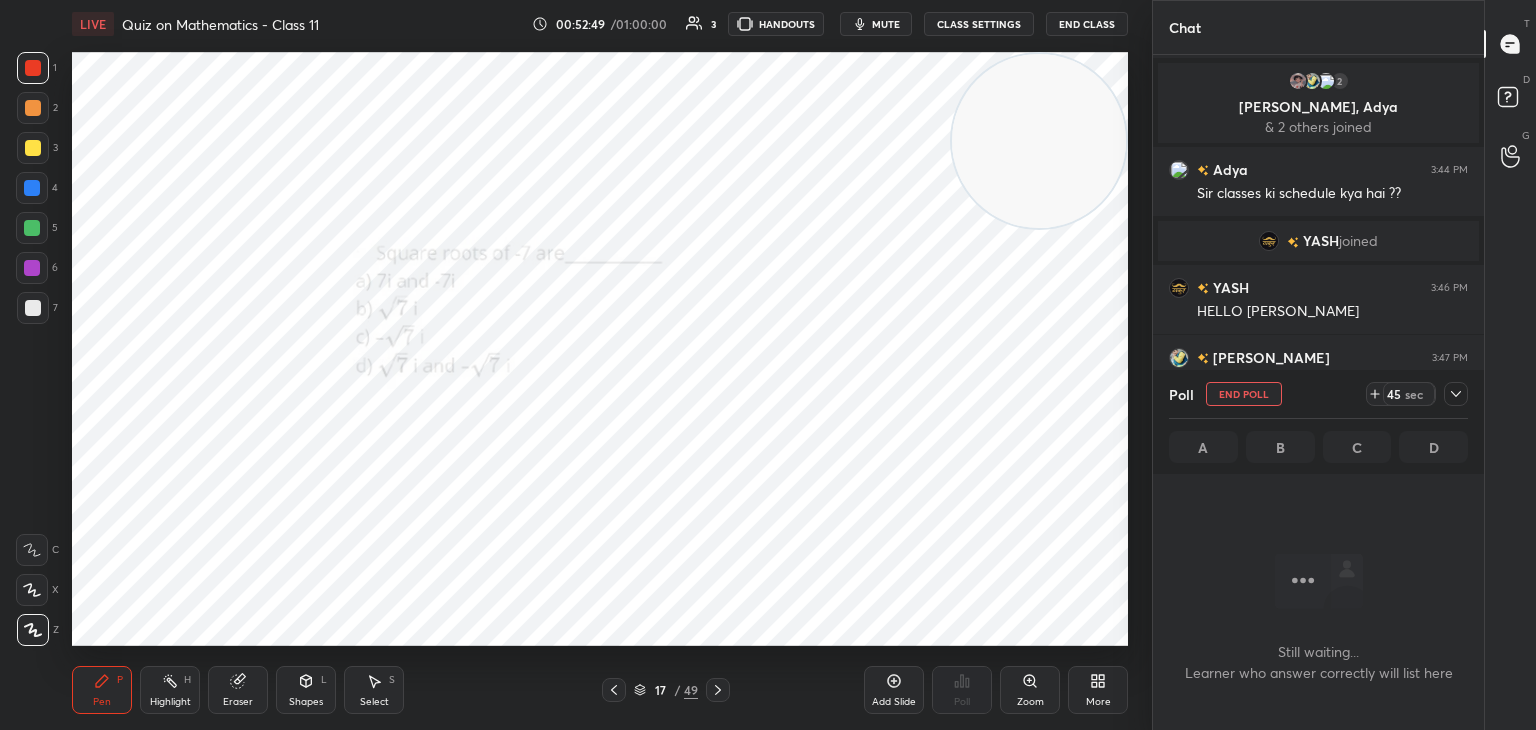 drag, startPoint x: 992, startPoint y: 146, endPoint x: 1026, endPoint y: 134, distance: 36.05551 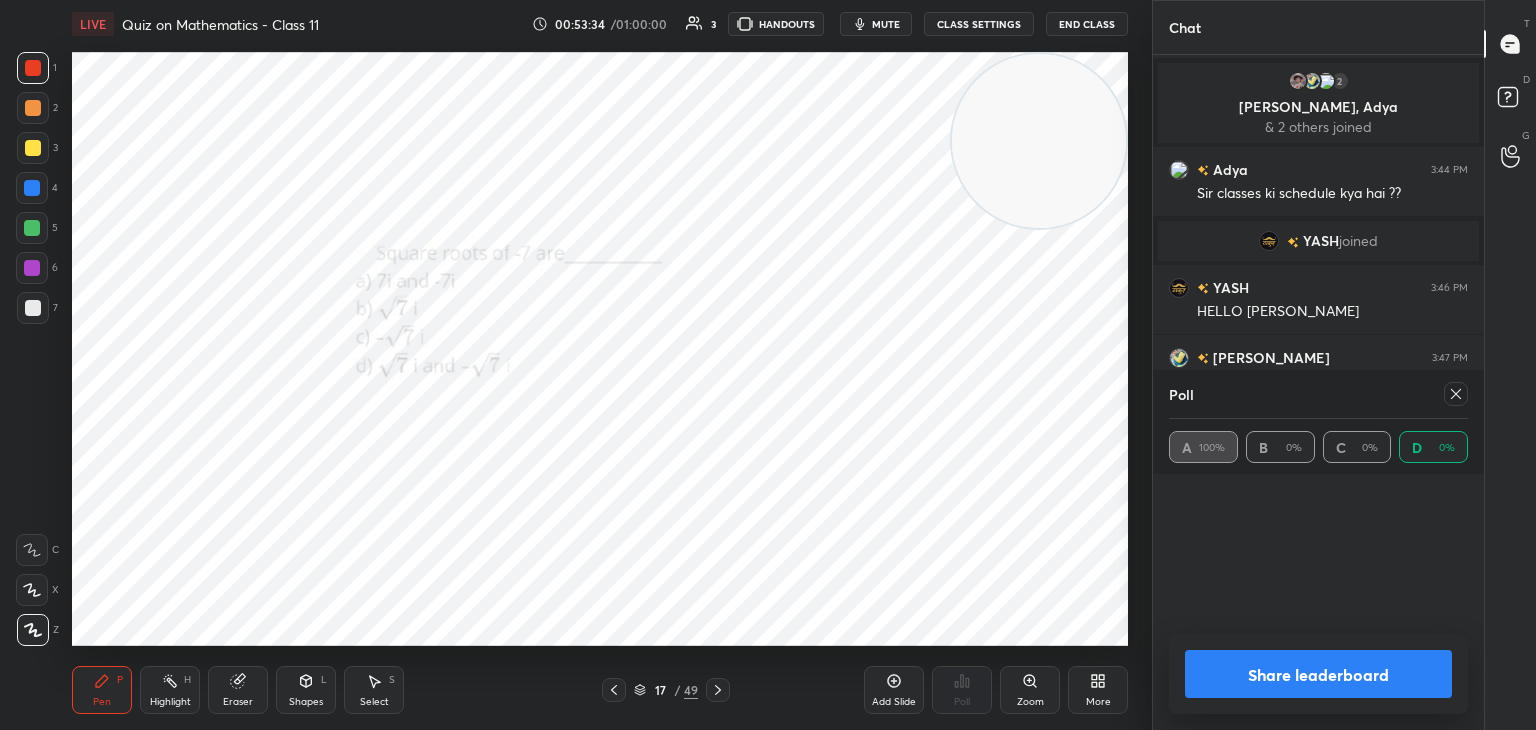 click 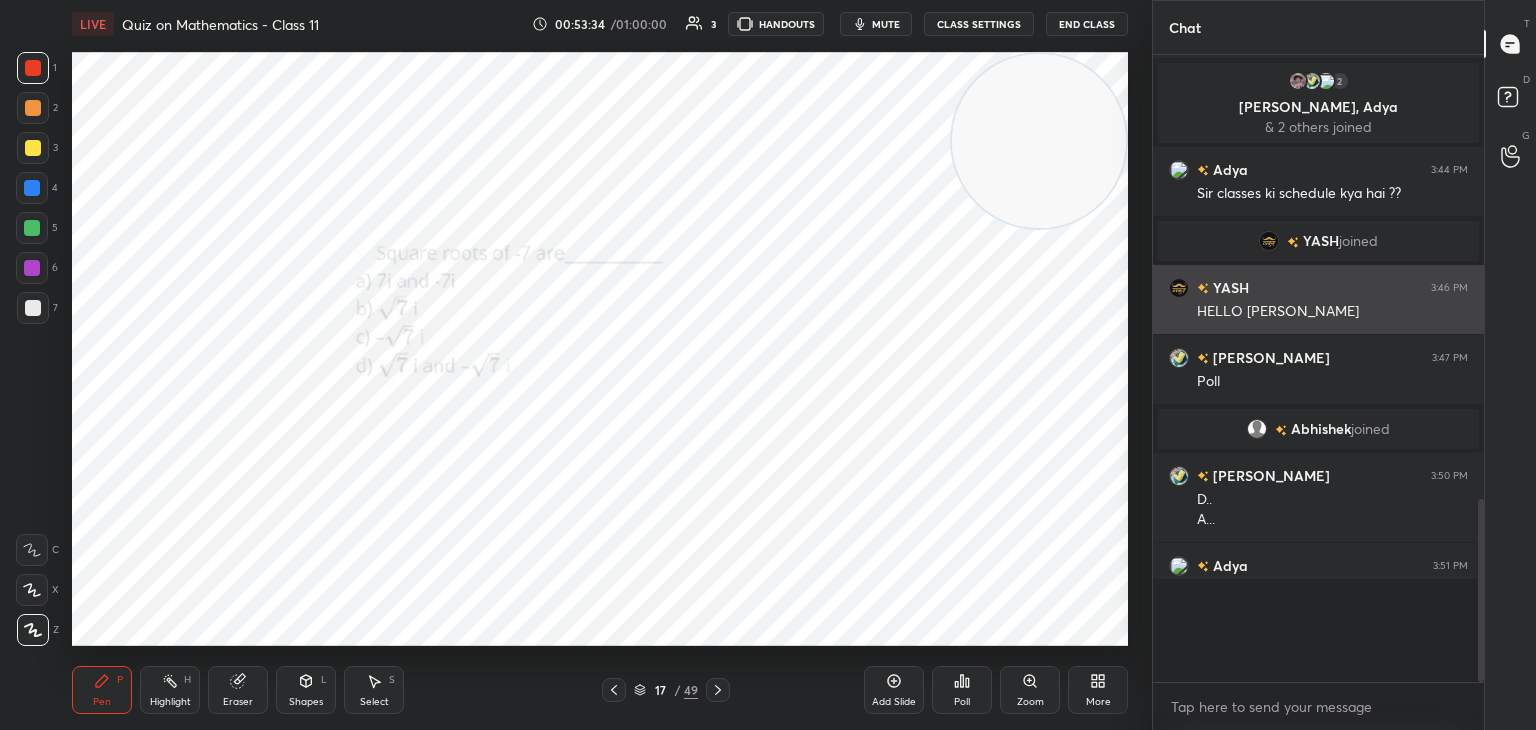 scroll, scrollTop: 612, scrollLeft: 325, axis: both 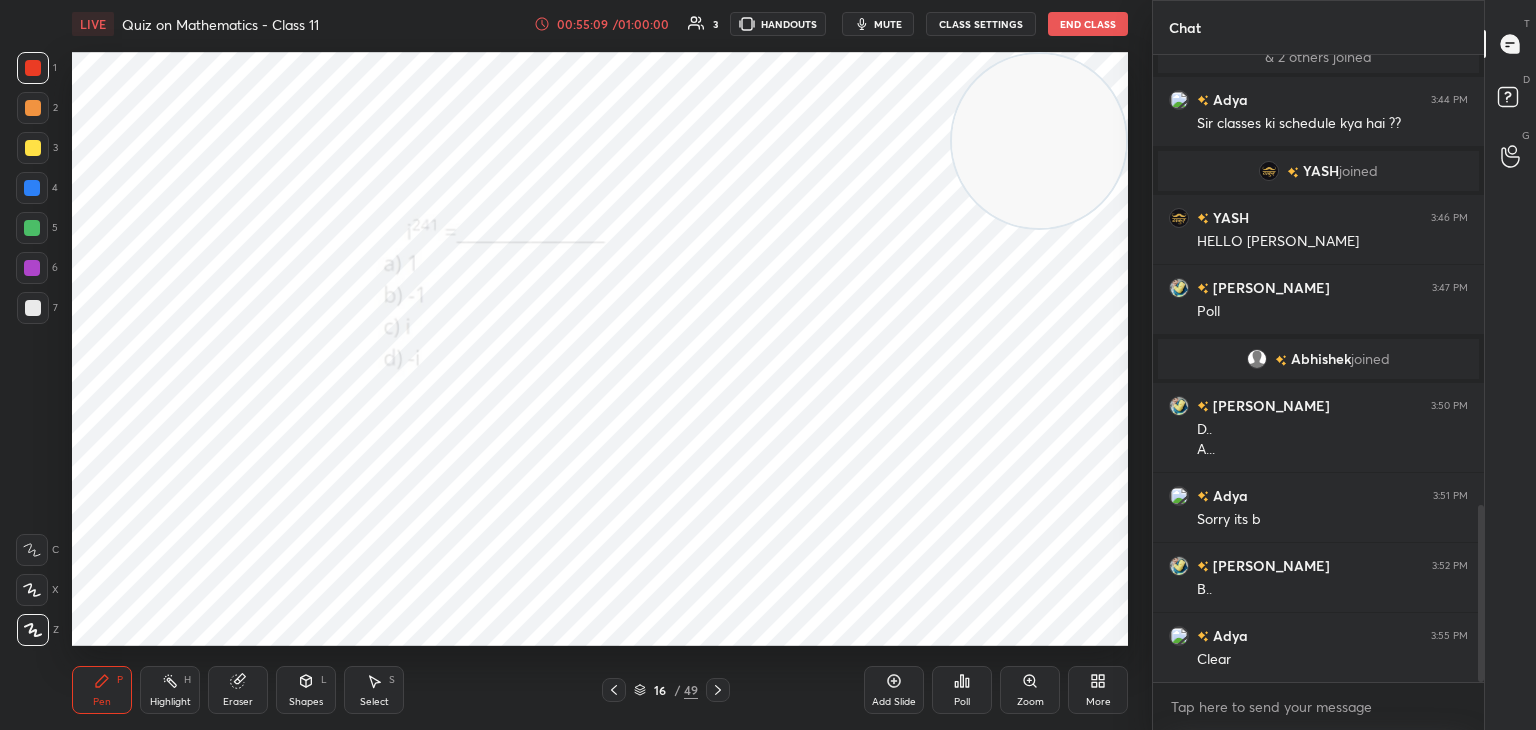 click on "1 2 3 4 5 6 7 C X Z C X Z E E Erase all   H H" at bounding box center [32, 349] 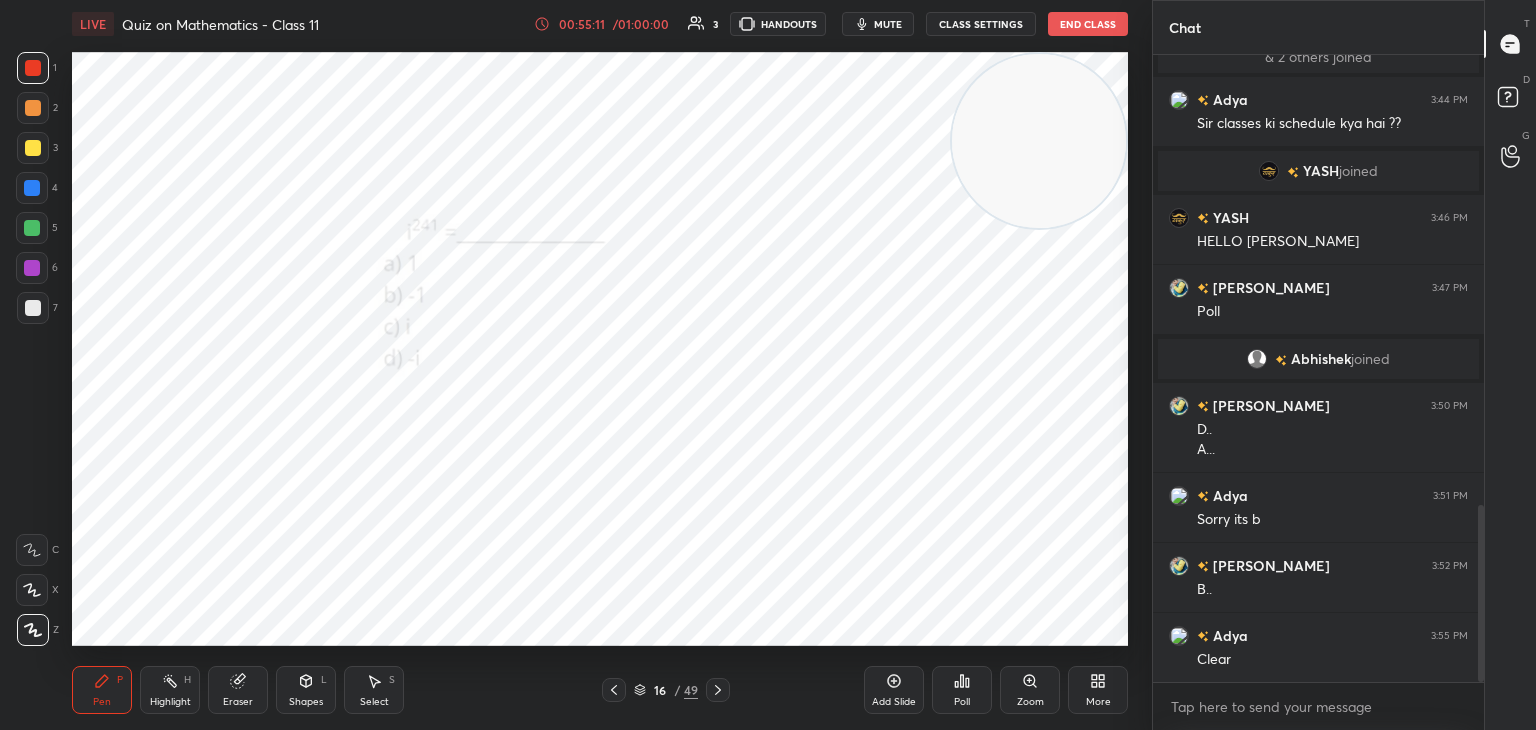 click on "Poll" at bounding box center [962, 690] 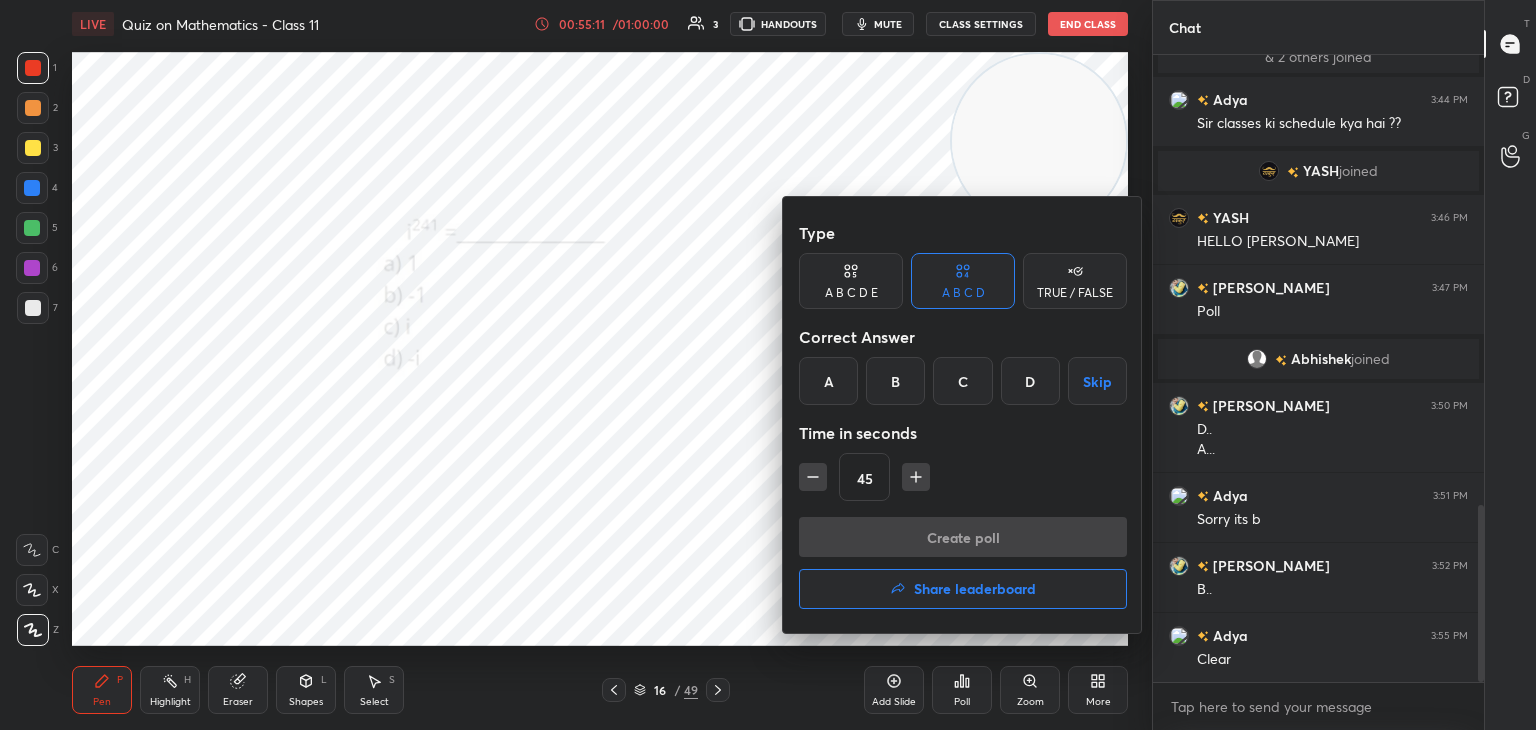 click on "C" at bounding box center (962, 381) 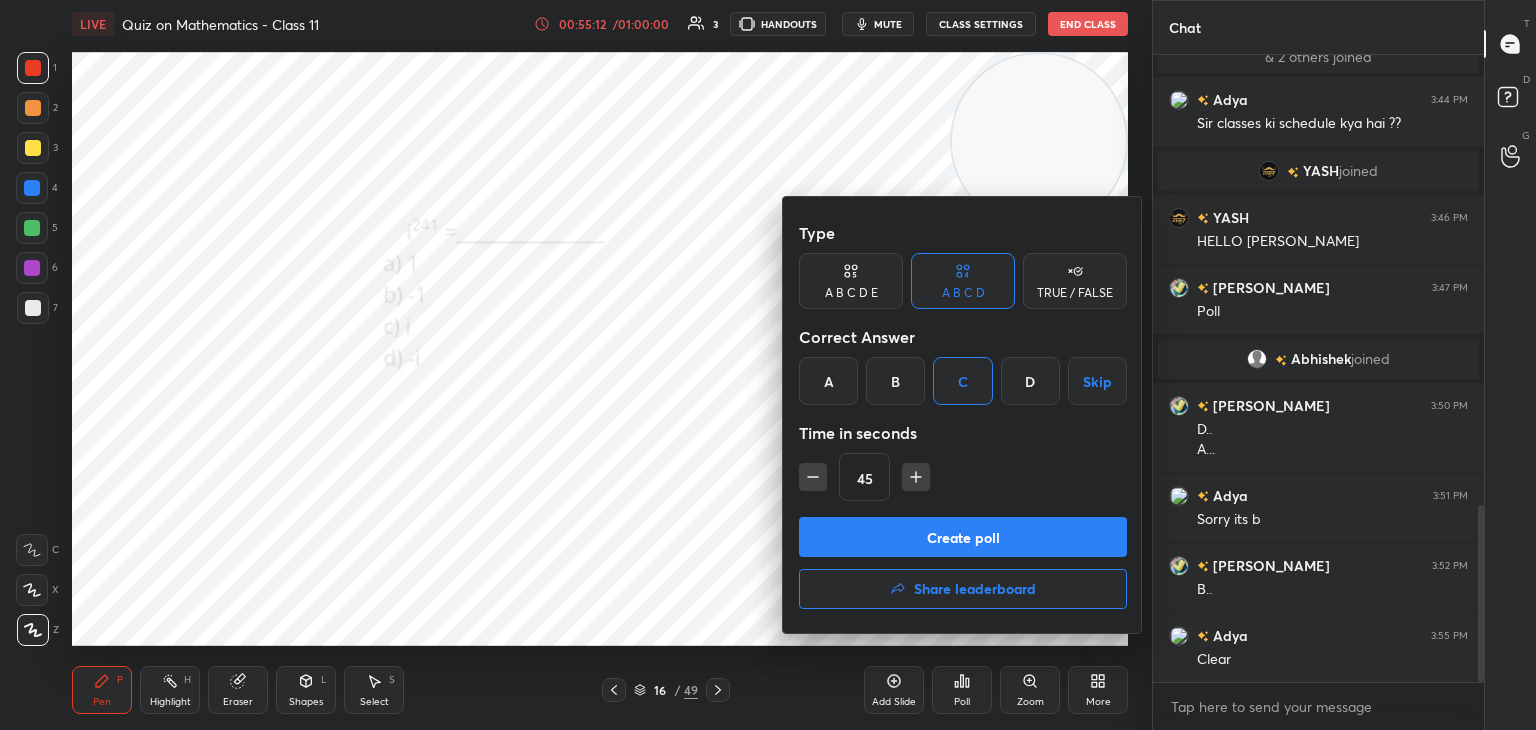 drag, startPoint x: 912, startPoint y: 484, endPoint x: 916, endPoint y: 505, distance: 21.377558 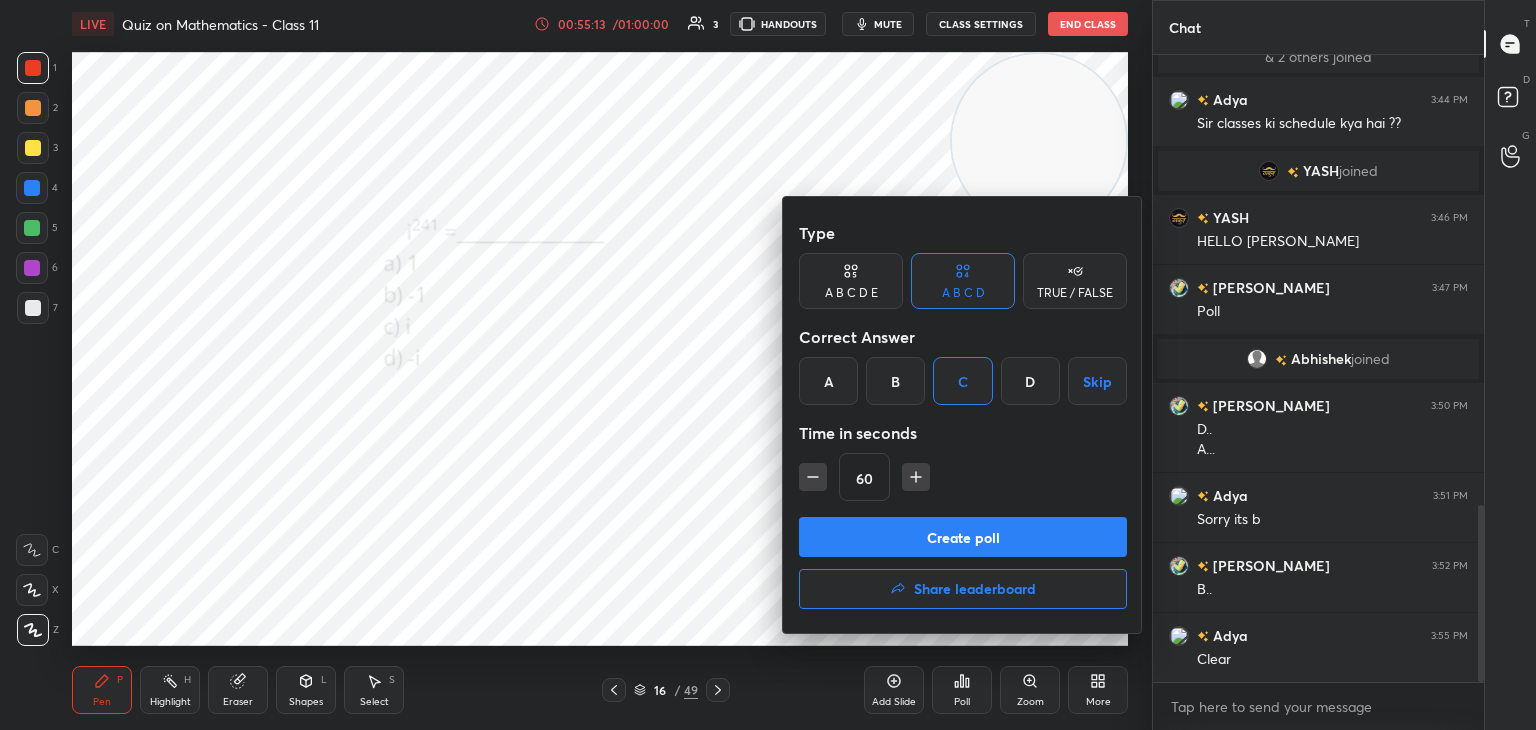 click on "Create poll" at bounding box center [963, 537] 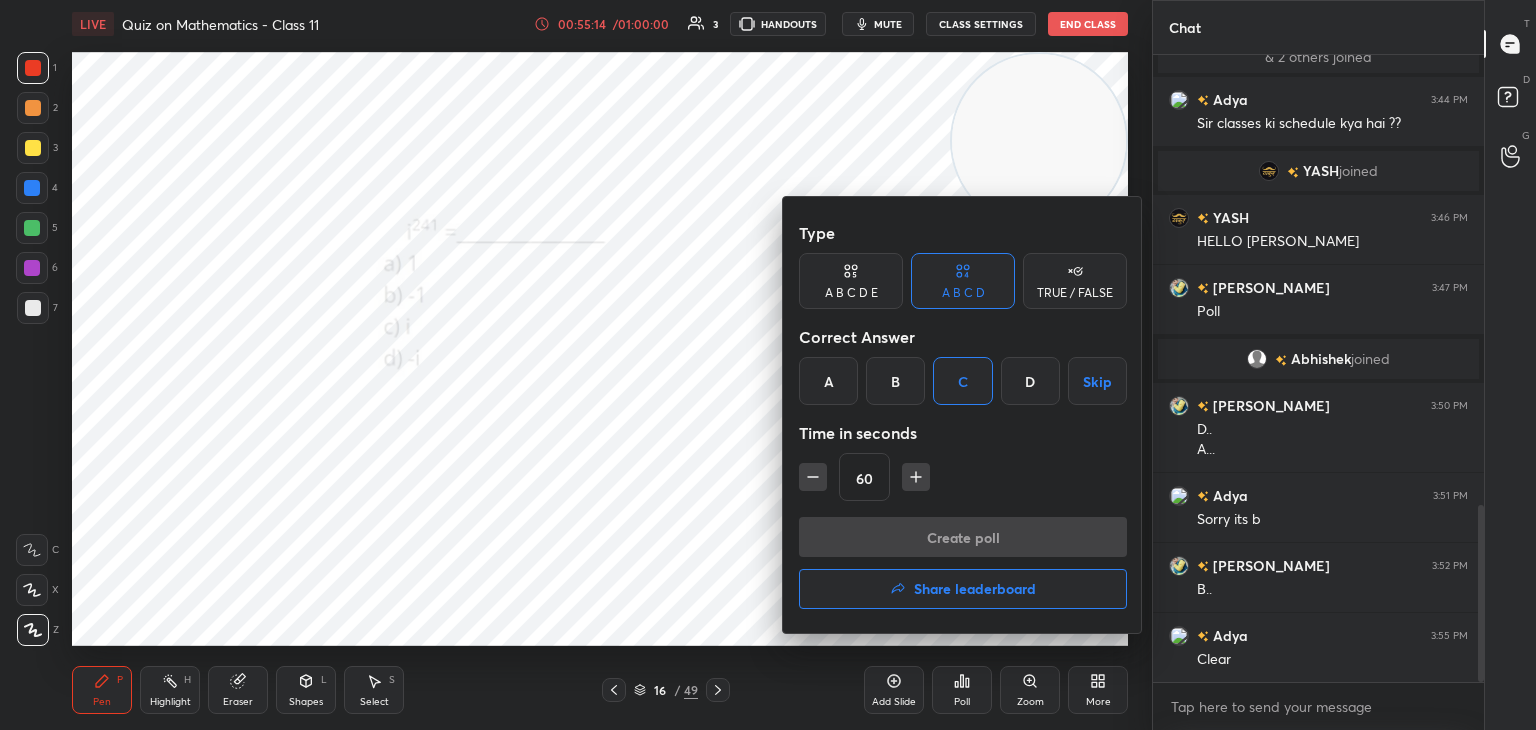 scroll, scrollTop: 580, scrollLeft: 325, axis: both 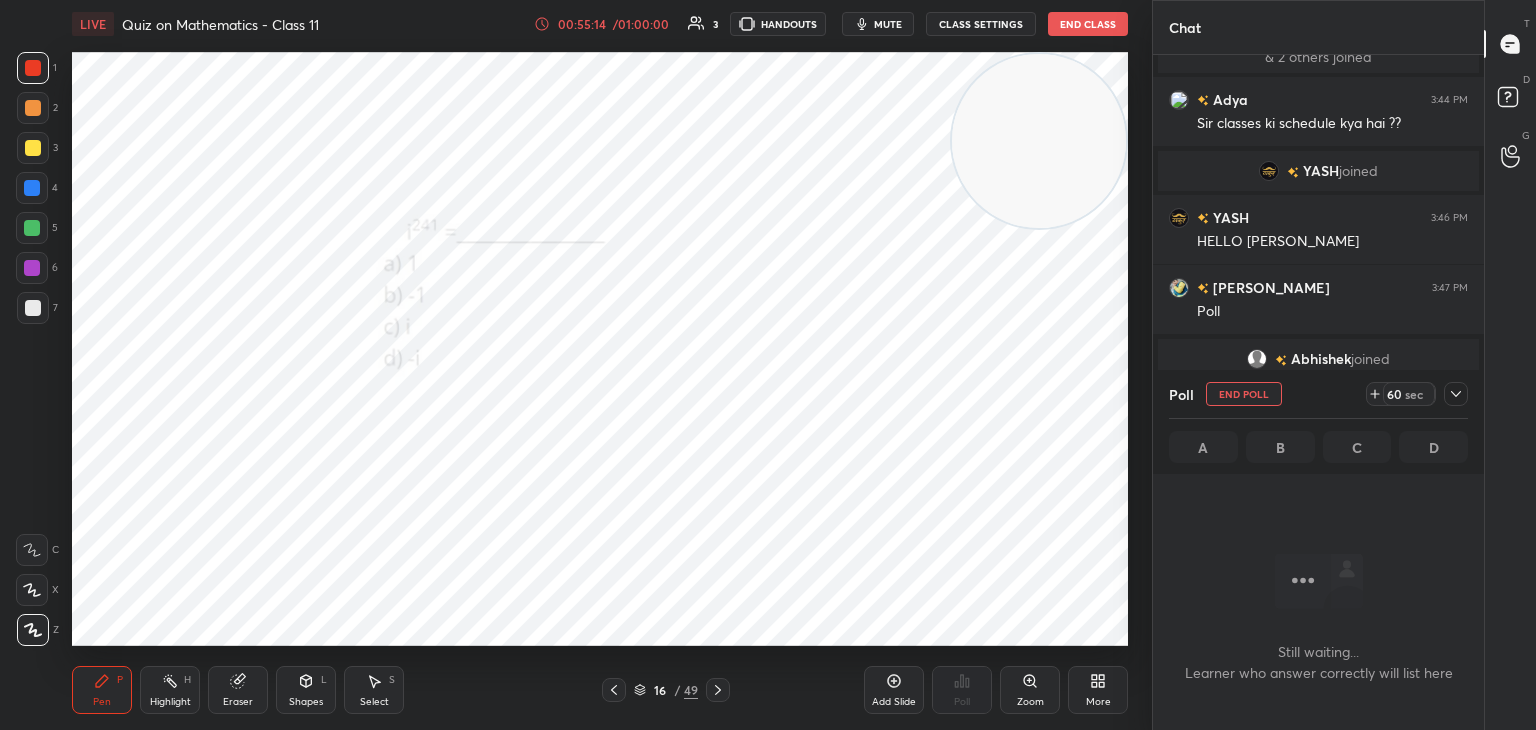 click at bounding box center (1039, 141) 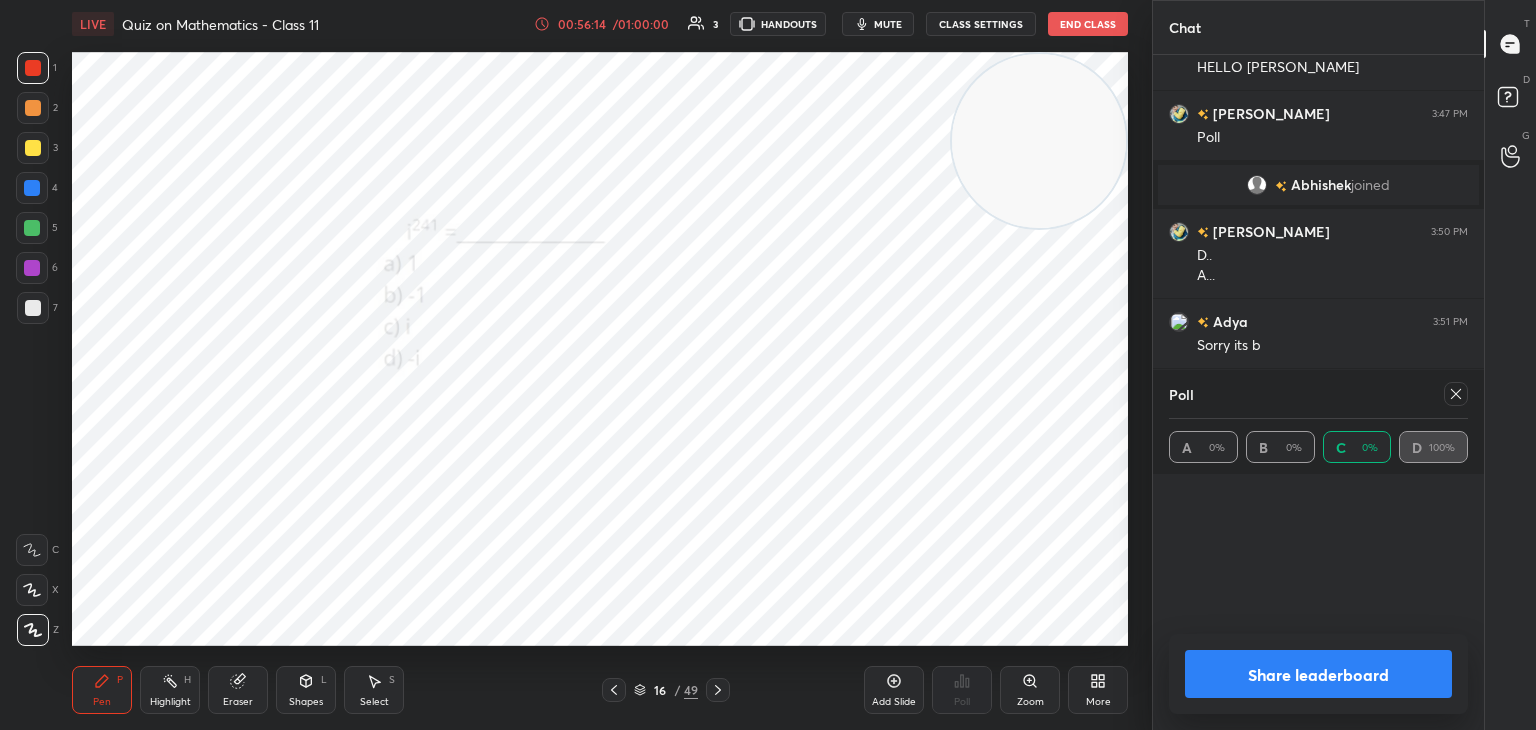 scroll, scrollTop: 1784, scrollLeft: 0, axis: vertical 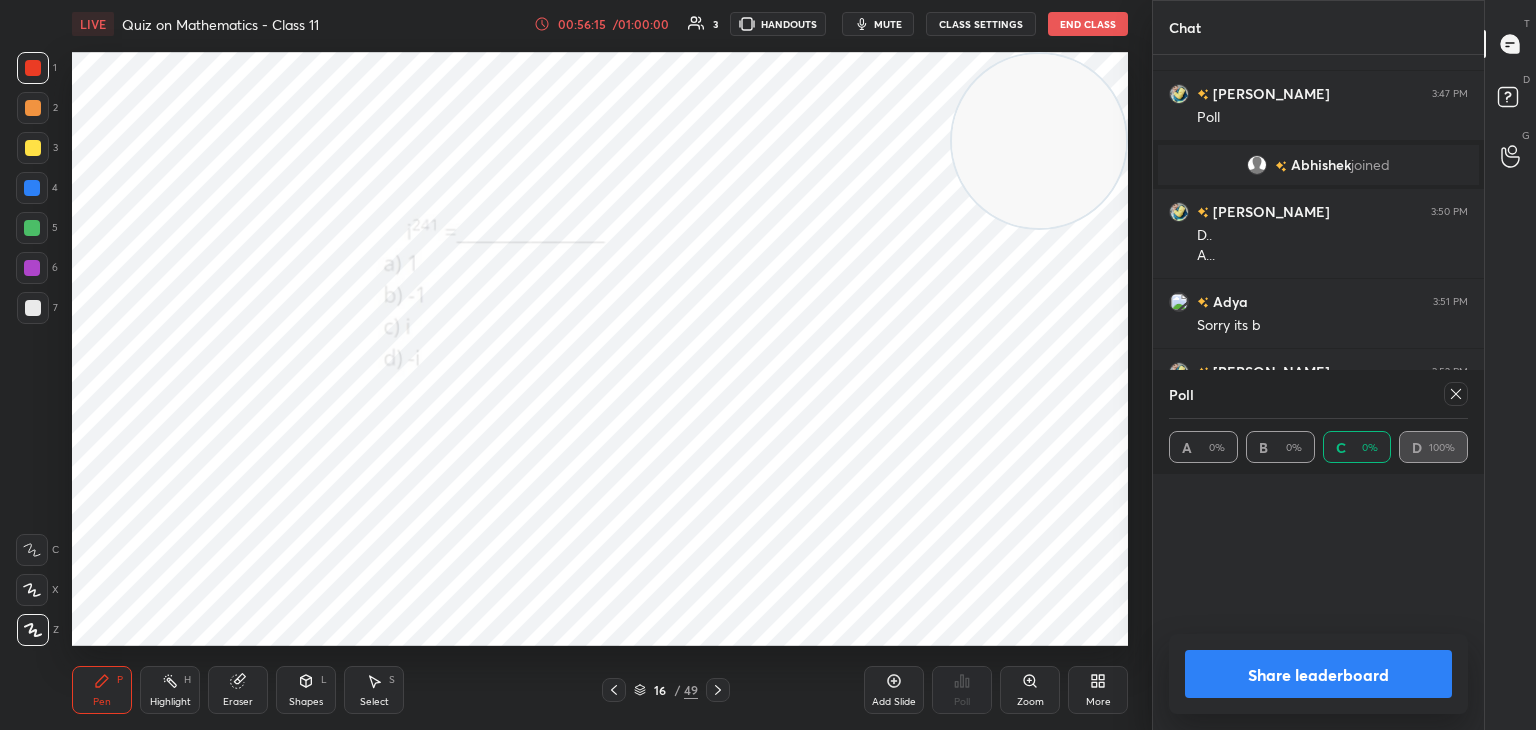 click 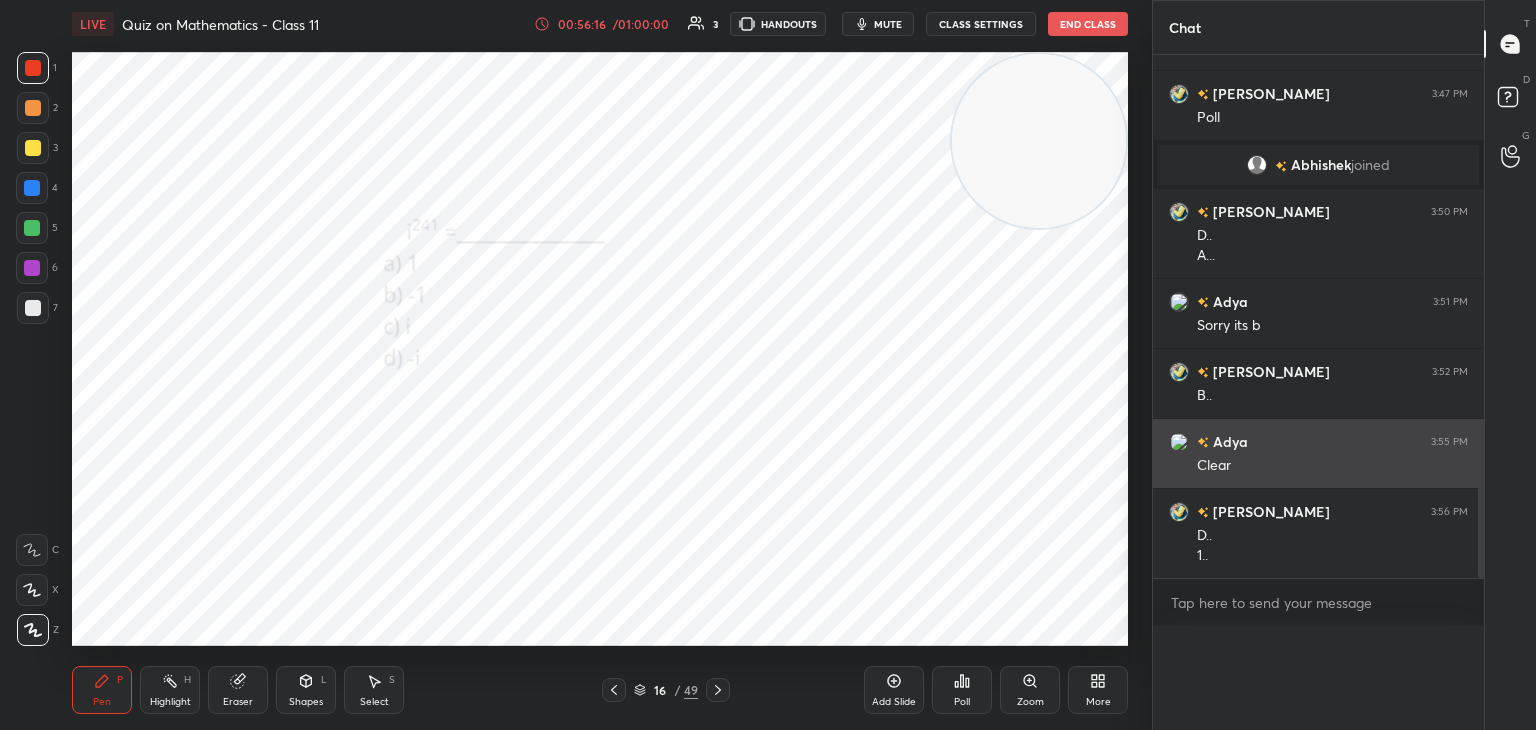 scroll, scrollTop: 551, scrollLeft: 325, axis: both 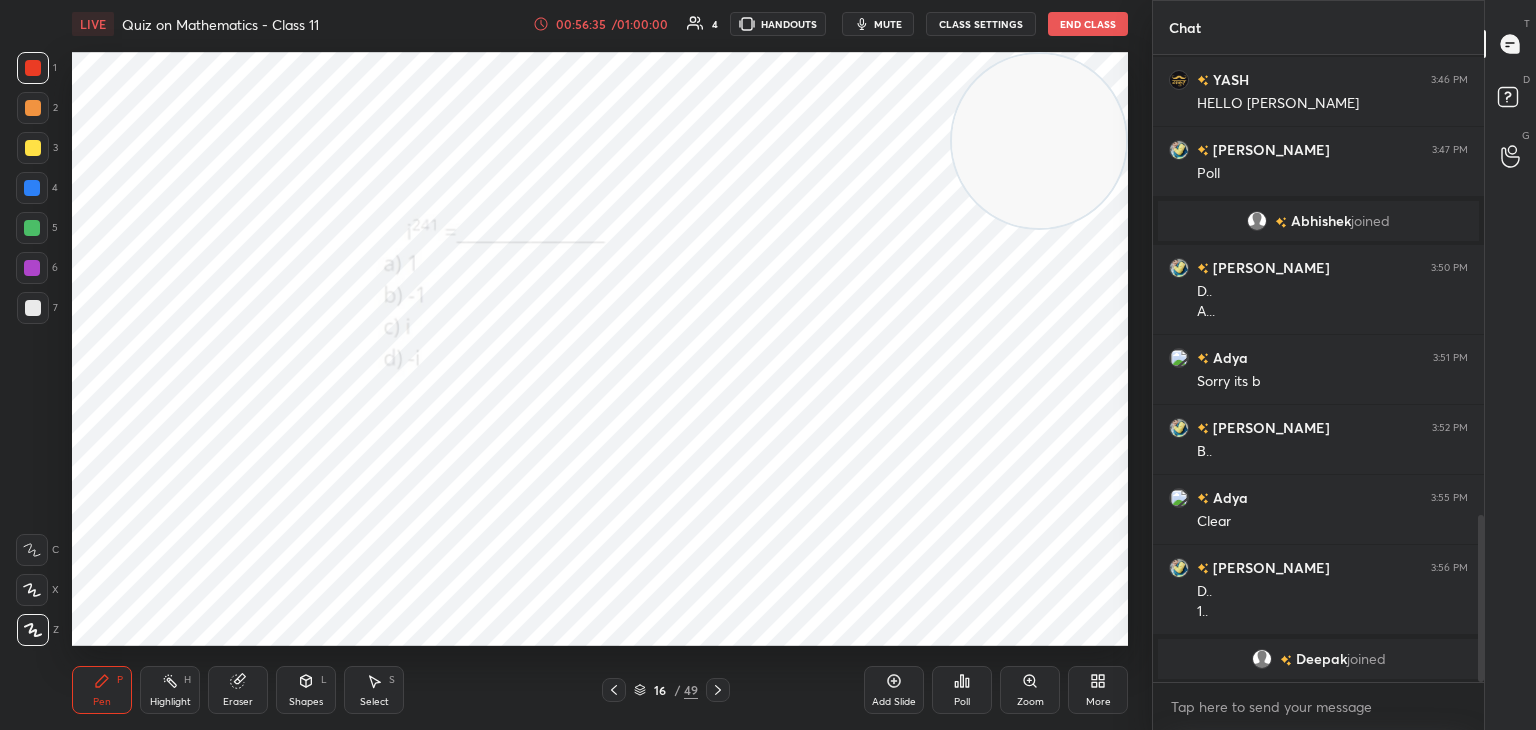 drag, startPoint x: 162, startPoint y: 711, endPoint x: 182, endPoint y: 684, distance: 33.600594 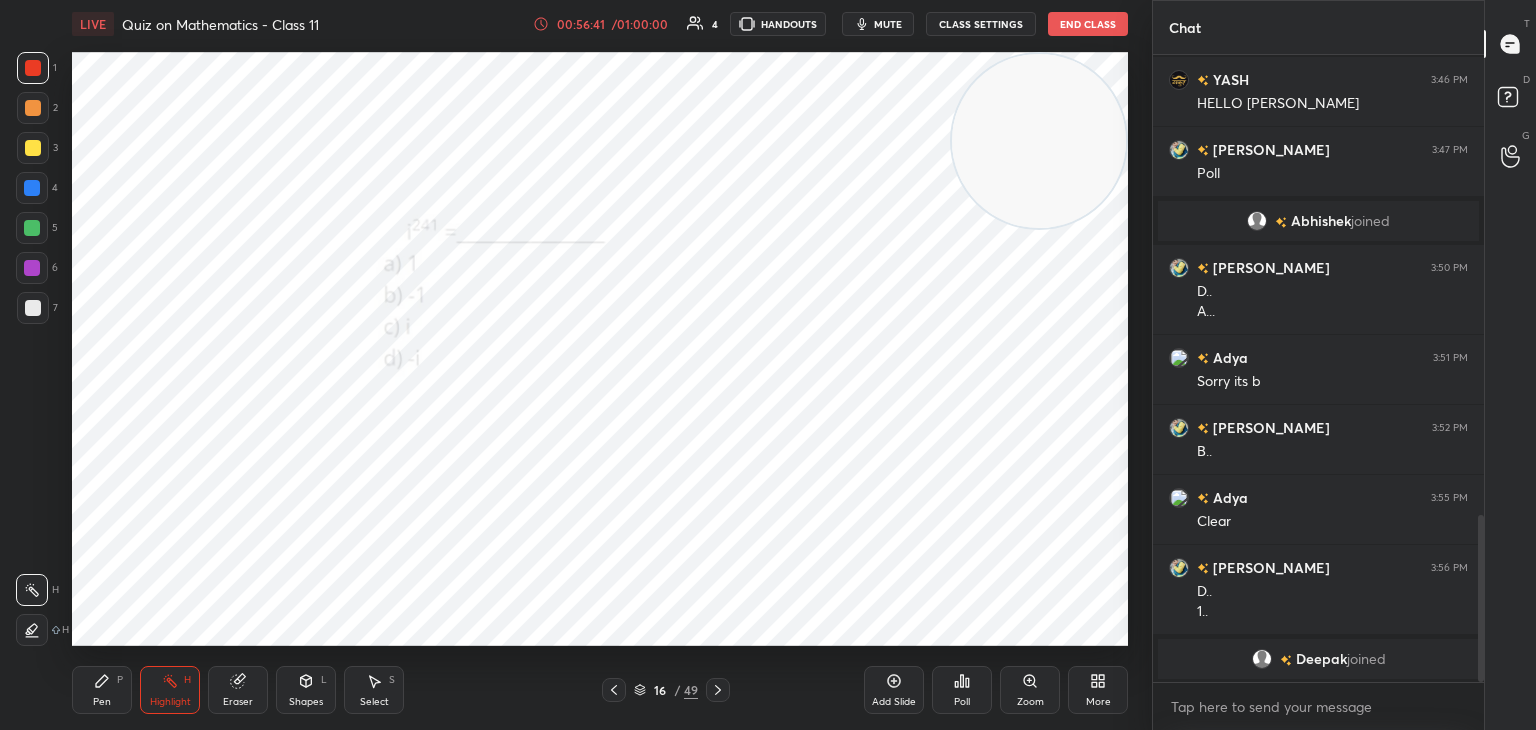 click on "Pen" at bounding box center (102, 702) 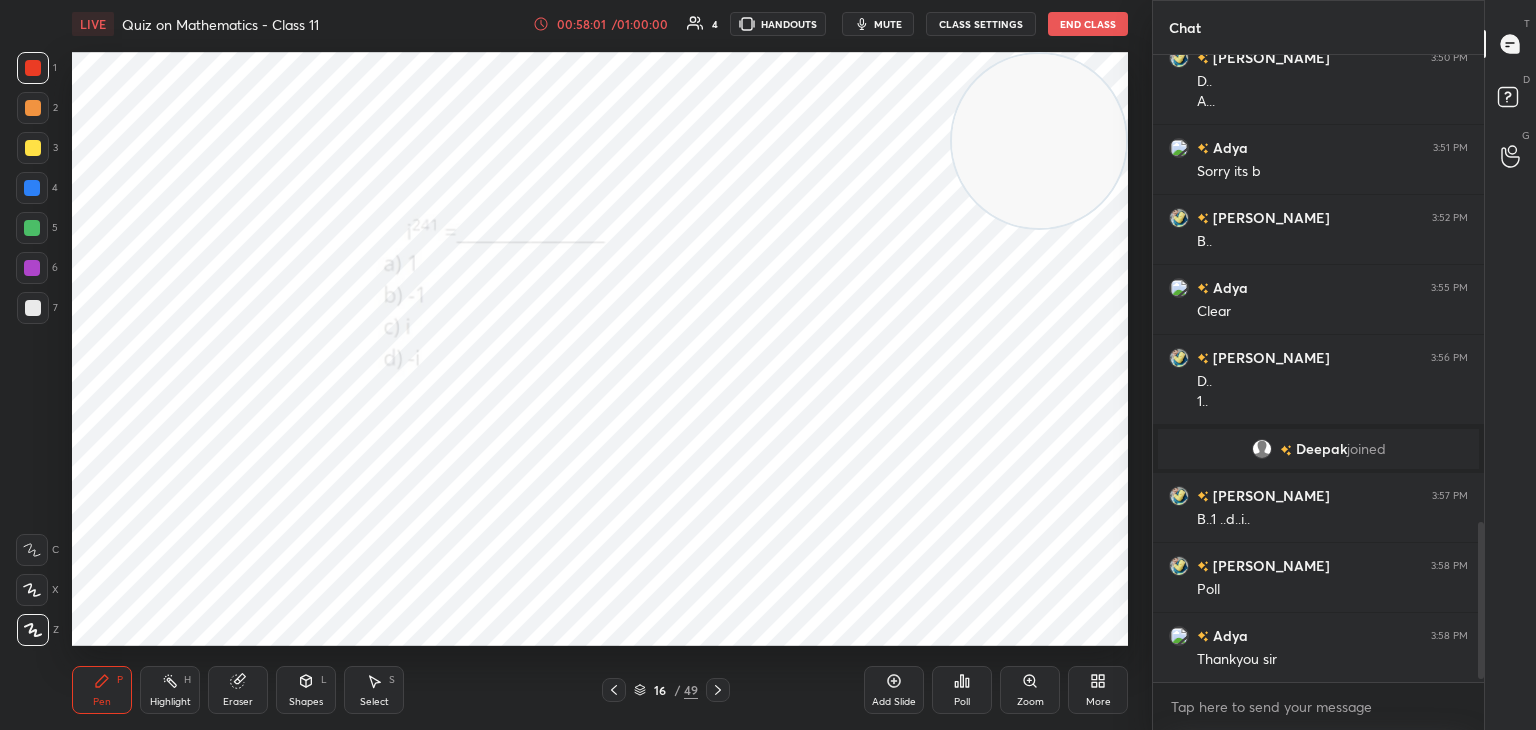 scroll, scrollTop: 1888, scrollLeft: 0, axis: vertical 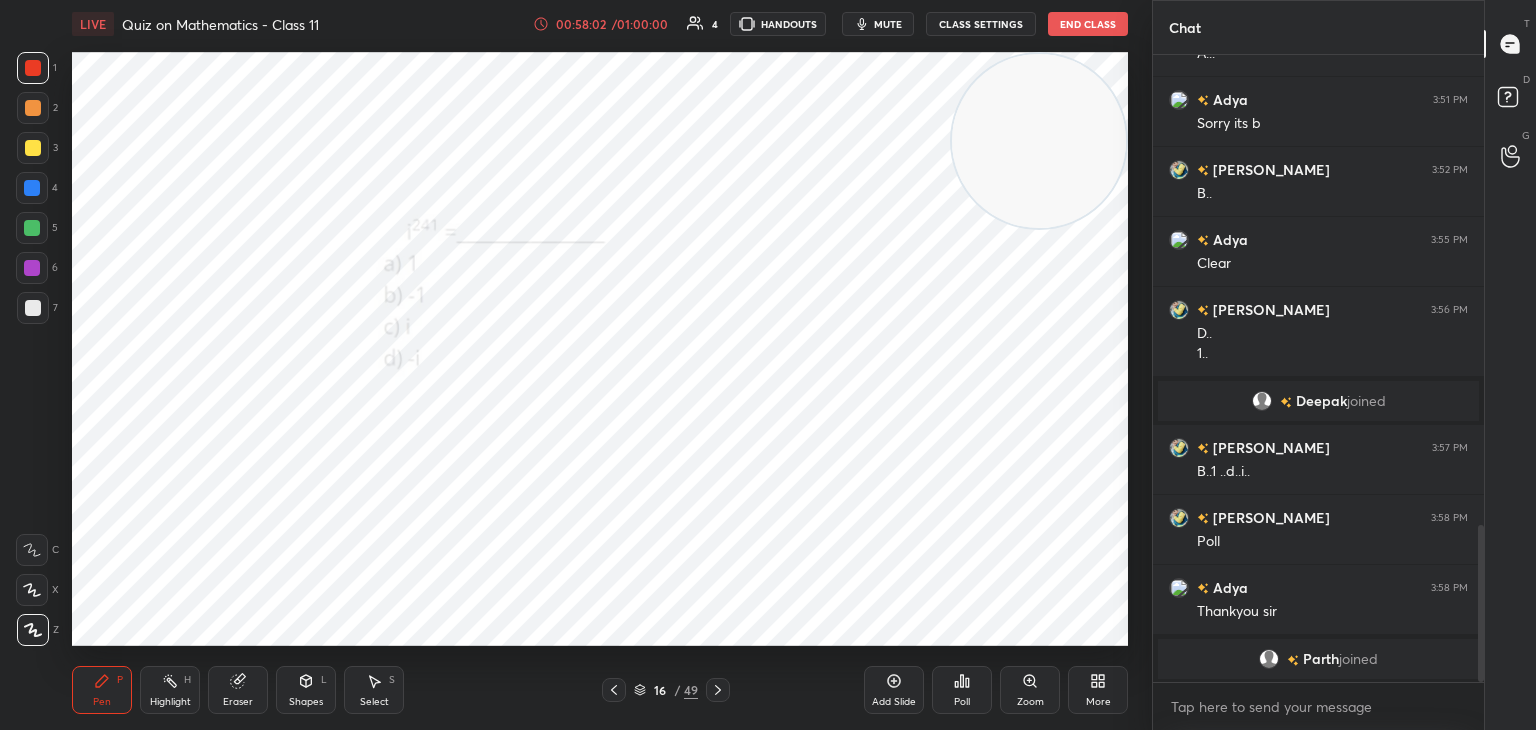 click on "End Class" at bounding box center (1088, 24) 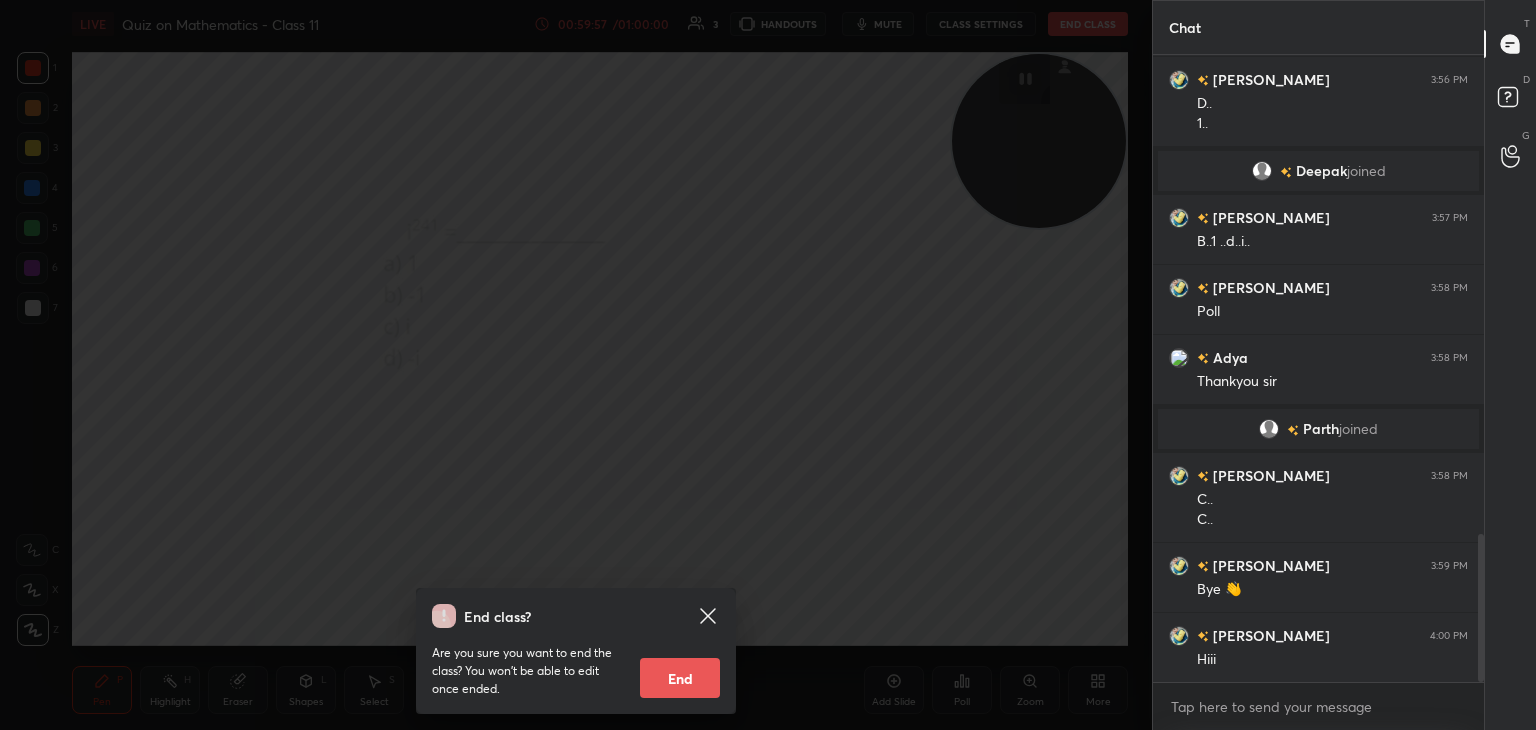 scroll, scrollTop: 2058, scrollLeft: 0, axis: vertical 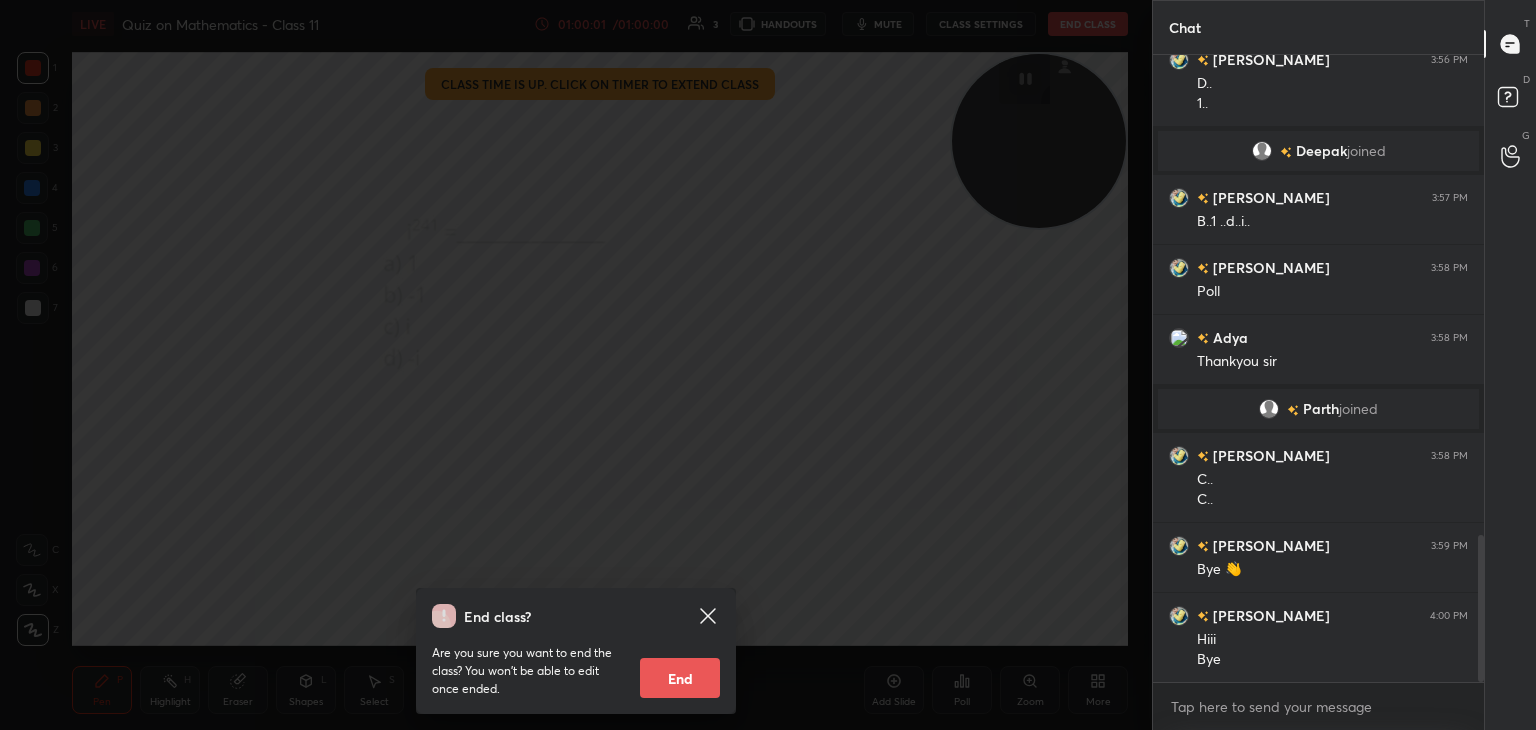 click on "End" at bounding box center (680, 678) 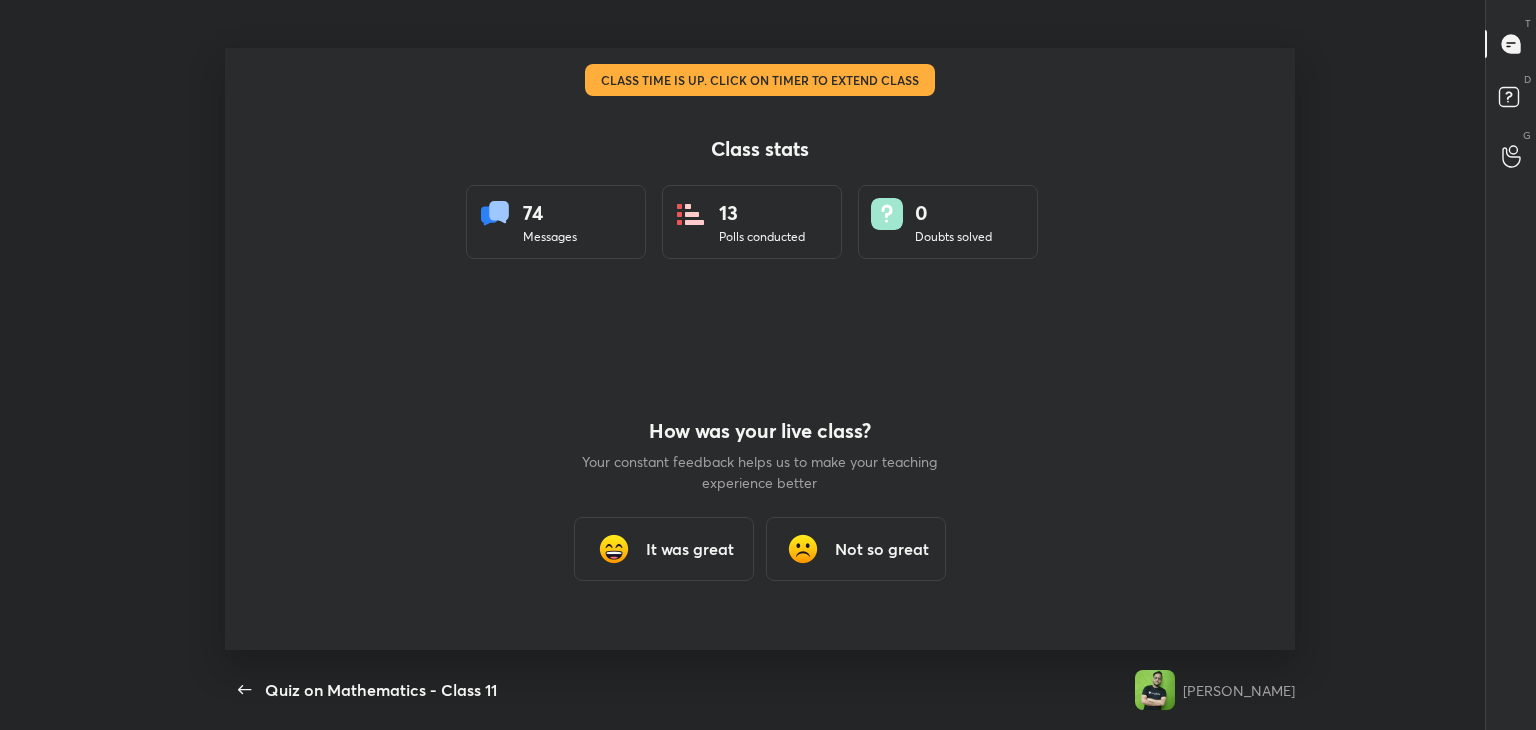 scroll, scrollTop: 99397, scrollLeft: 98480, axis: both 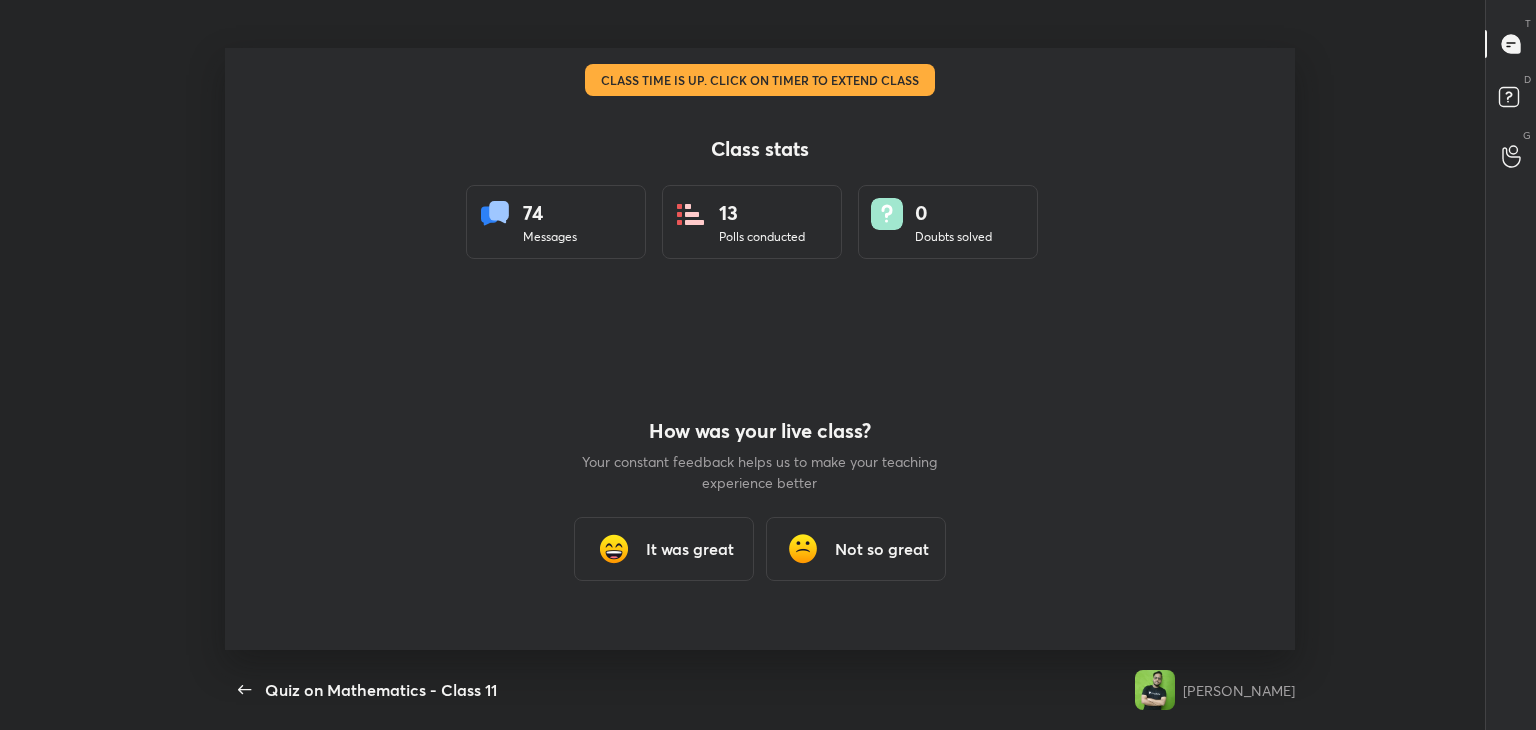 click on "It was great" at bounding box center [664, 549] 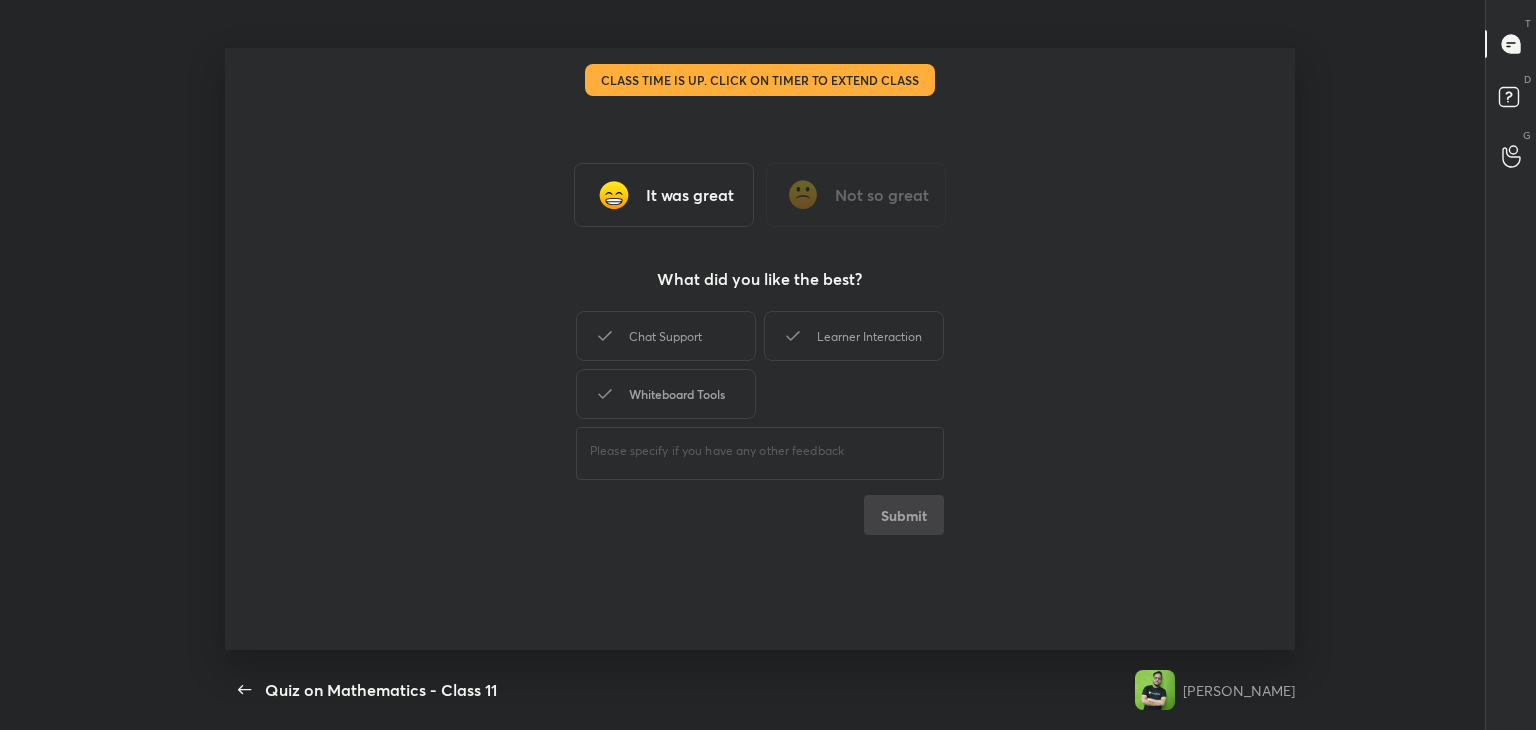 click on "Whiteboard Tools" at bounding box center [666, 394] 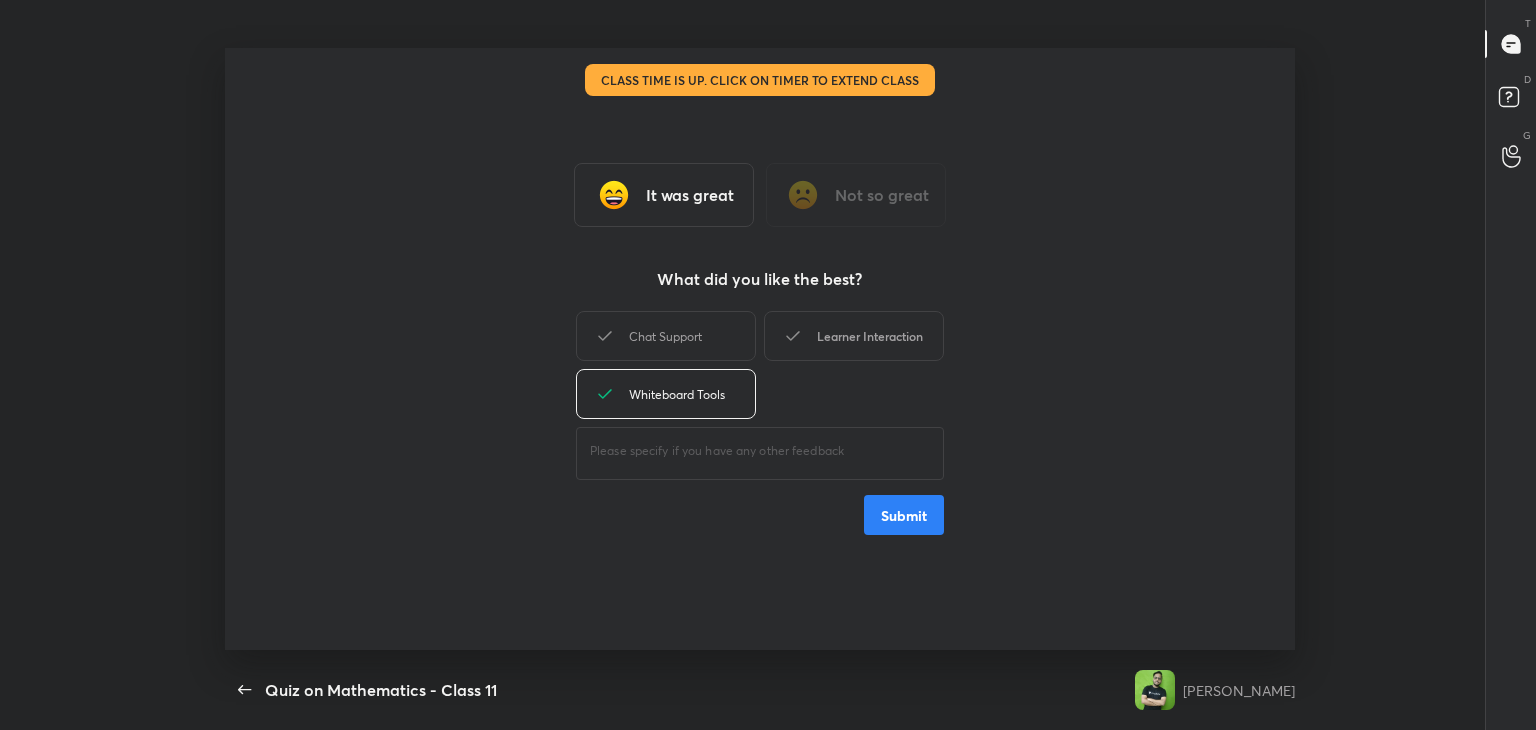 click on "Learner Interaction" at bounding box center (854, 336) 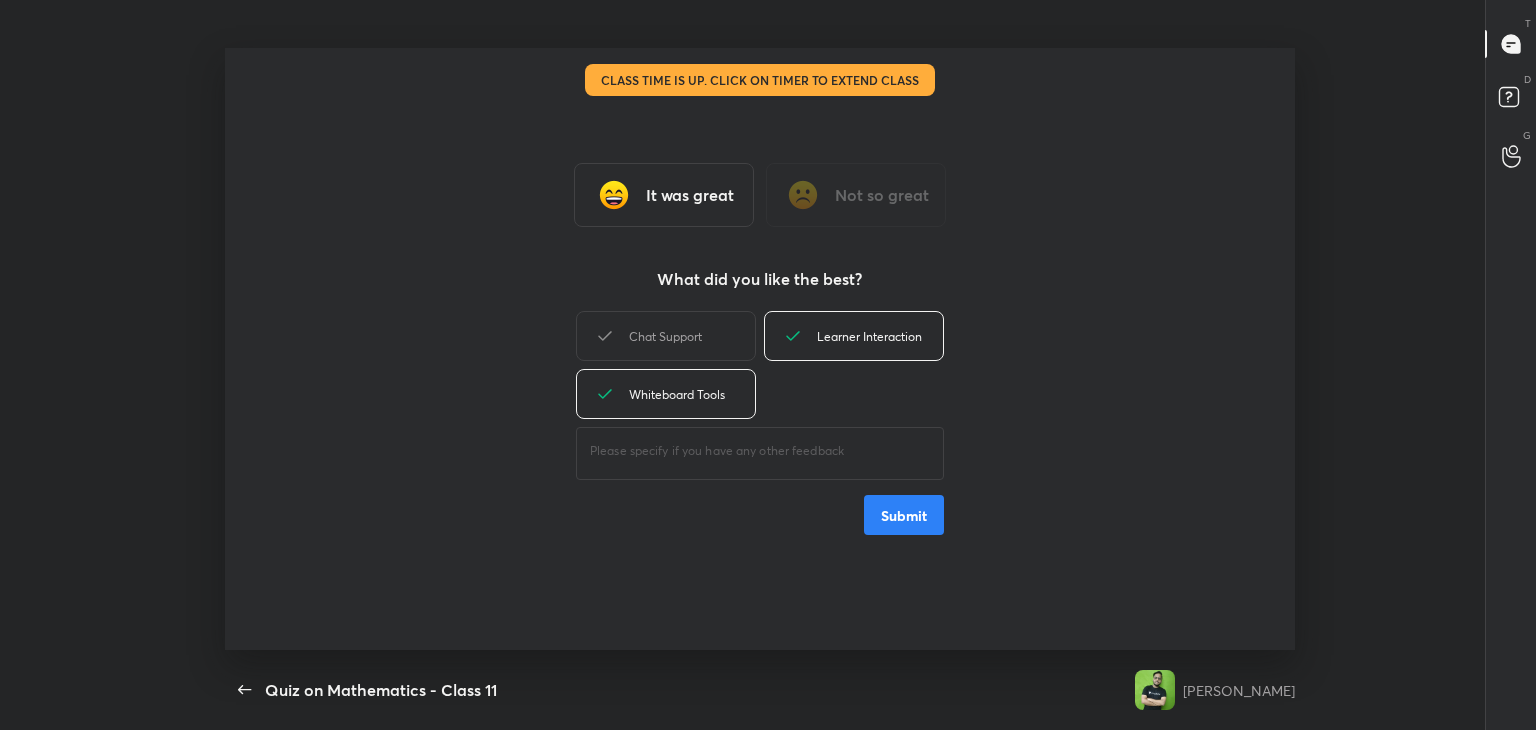click on "Submit" at bounding box center [904, 515] 